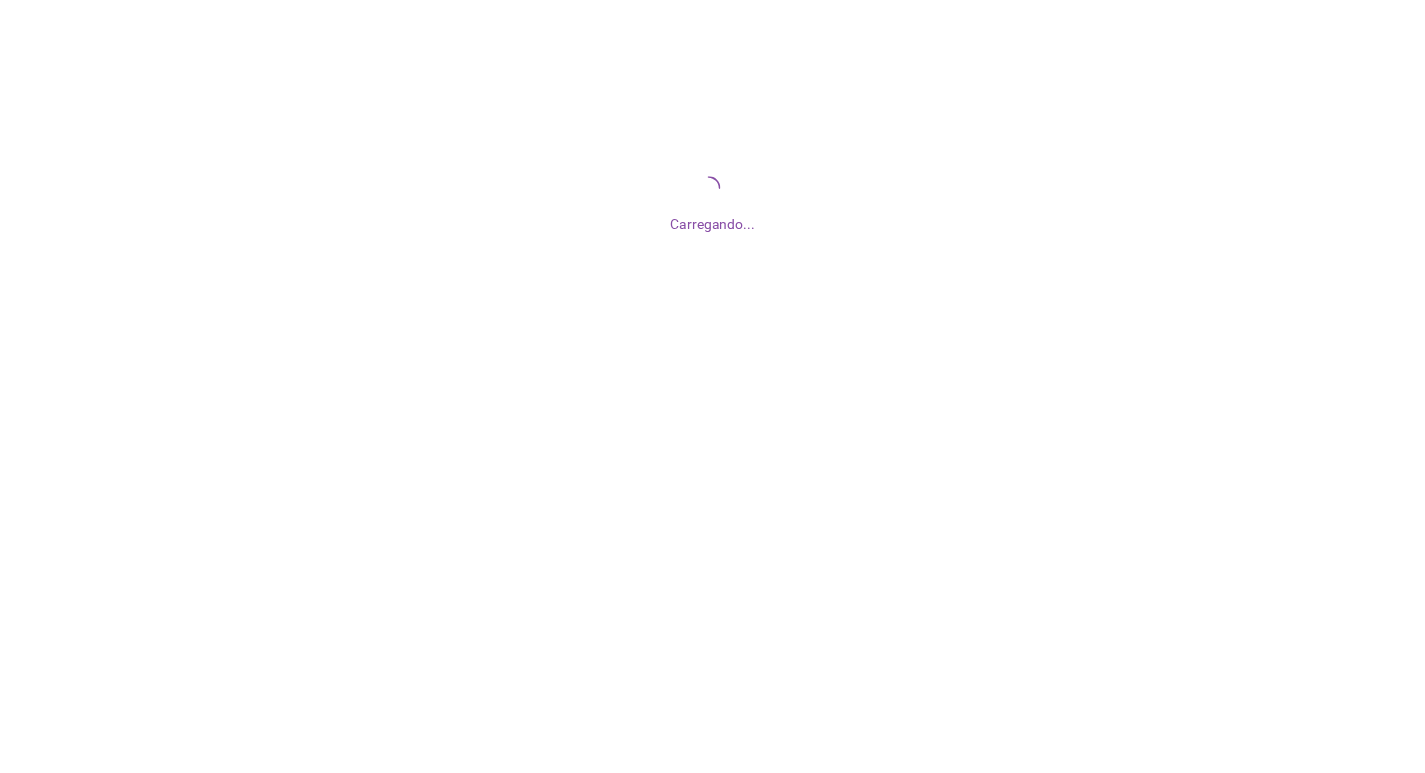 scroll, scrollTop: 0, scrollLeft: 0, axis: both 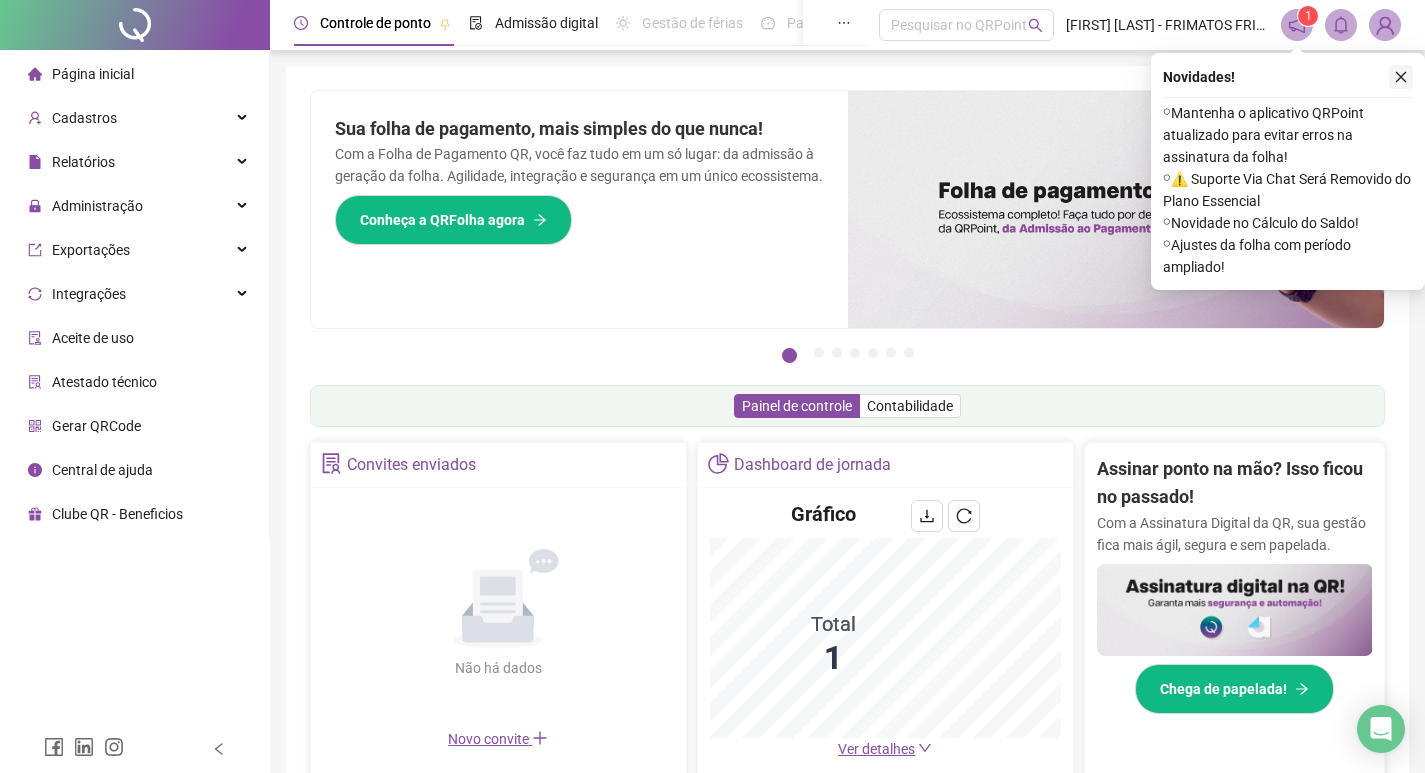 click 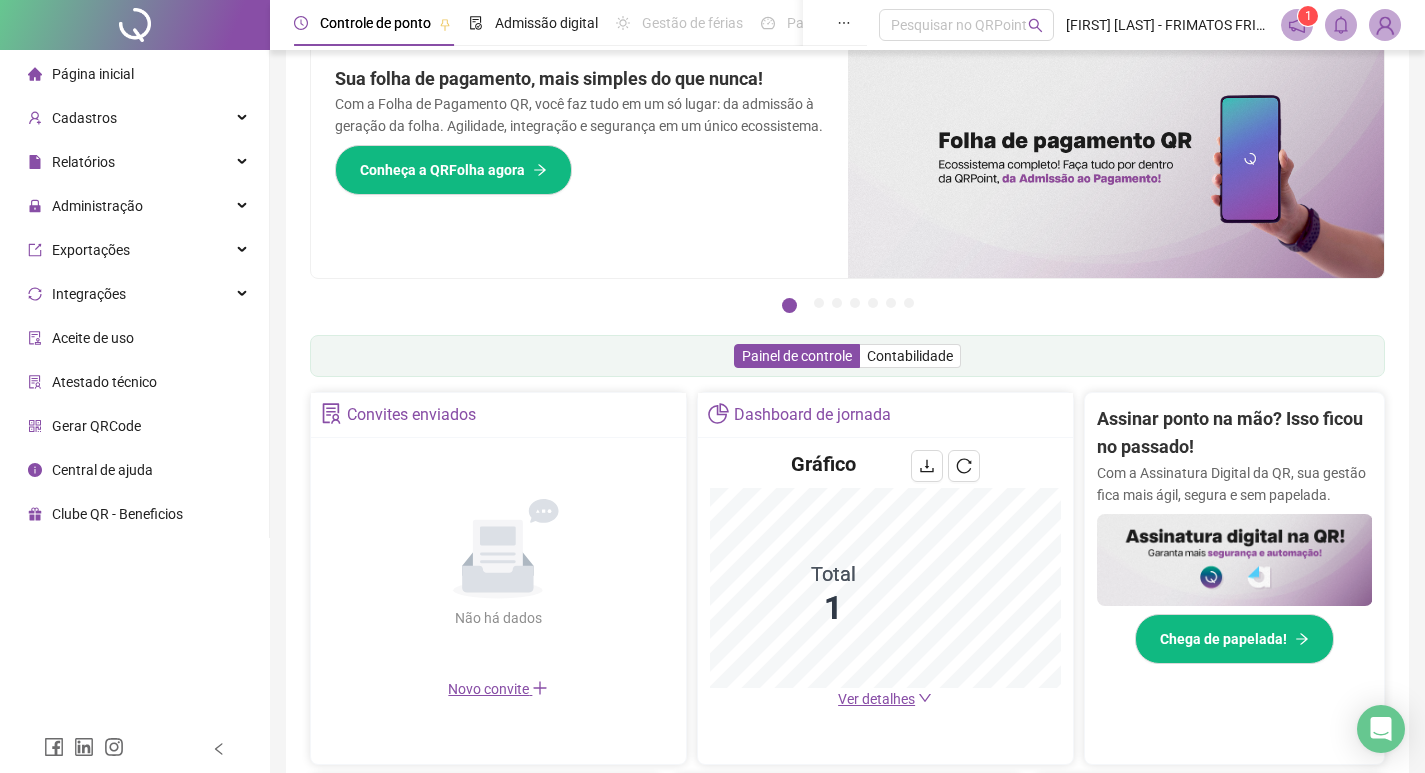 scroll, scrollTop: 49, scrollLeft: 0, axis: vertical 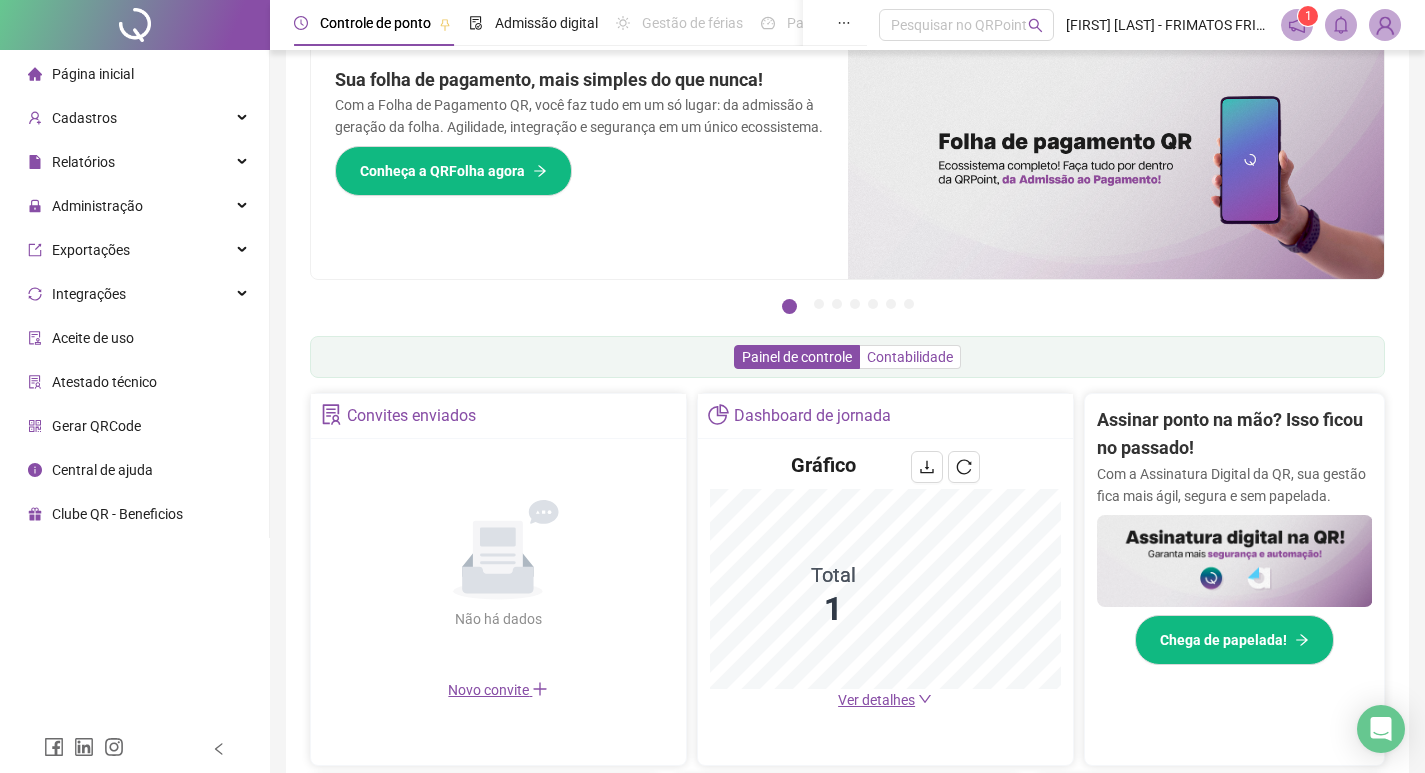 click on "Contabilidade" at bounding box center [910, 357] 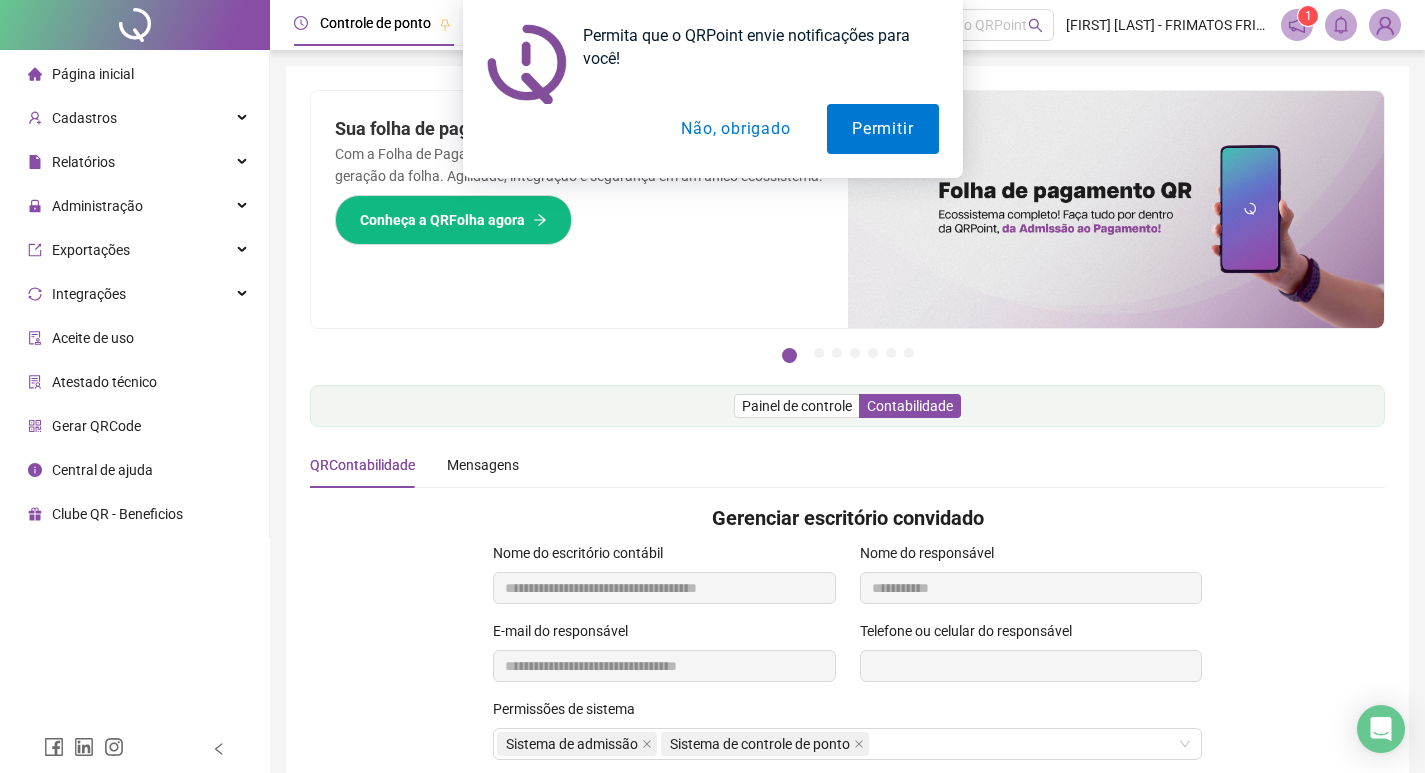 click on "Não, obrigado" at bounding box center [735, 129] 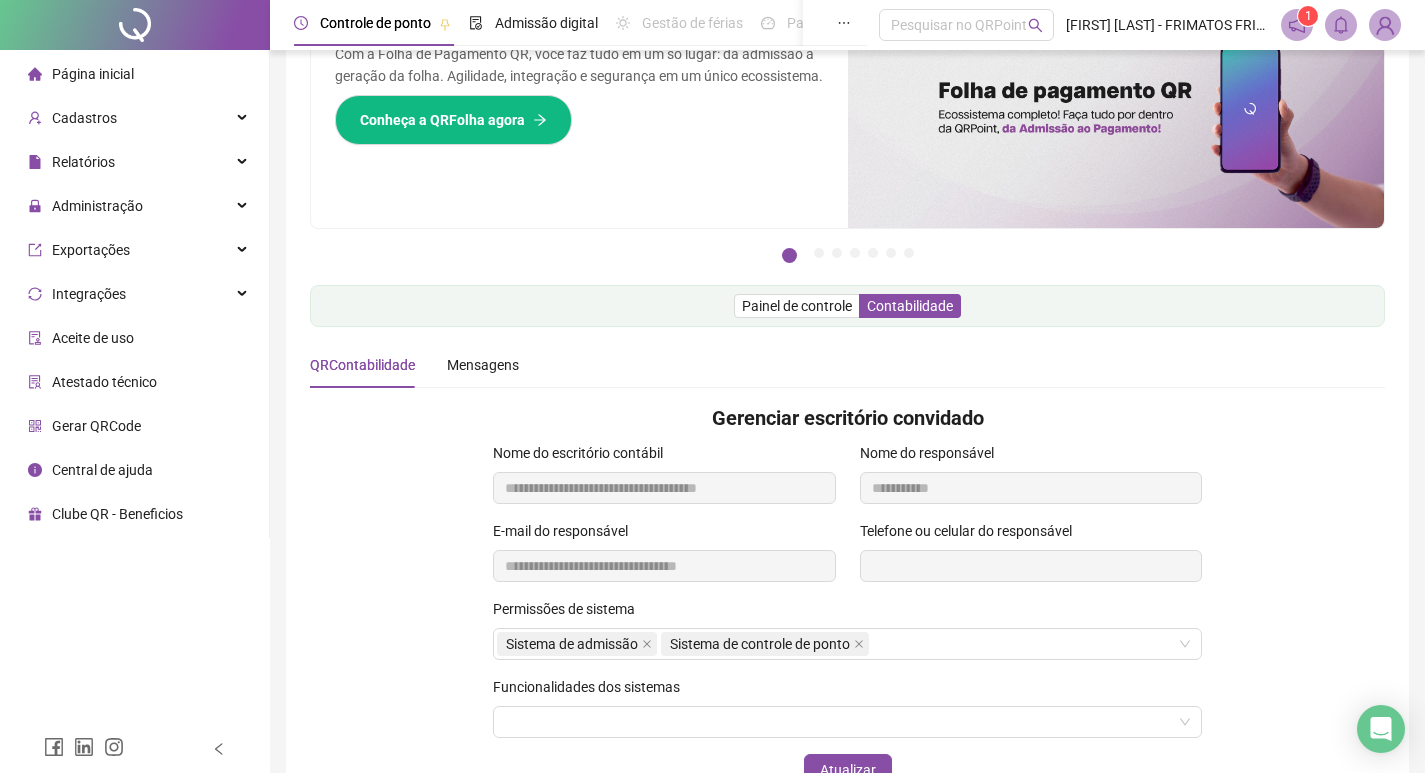 scroll, scrollTop: 200, scrollLeft: 0, axis: vertical 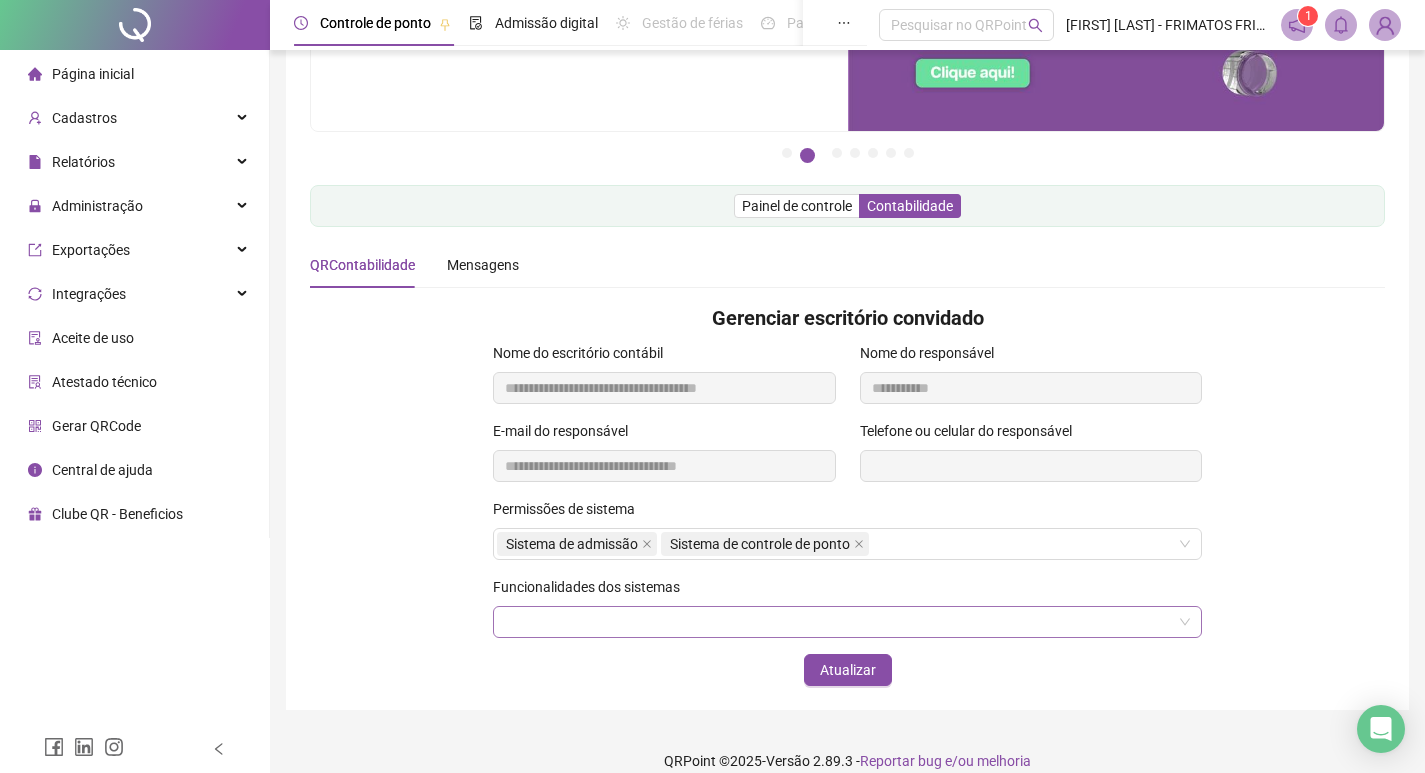 click at bounding box center (847, 622) 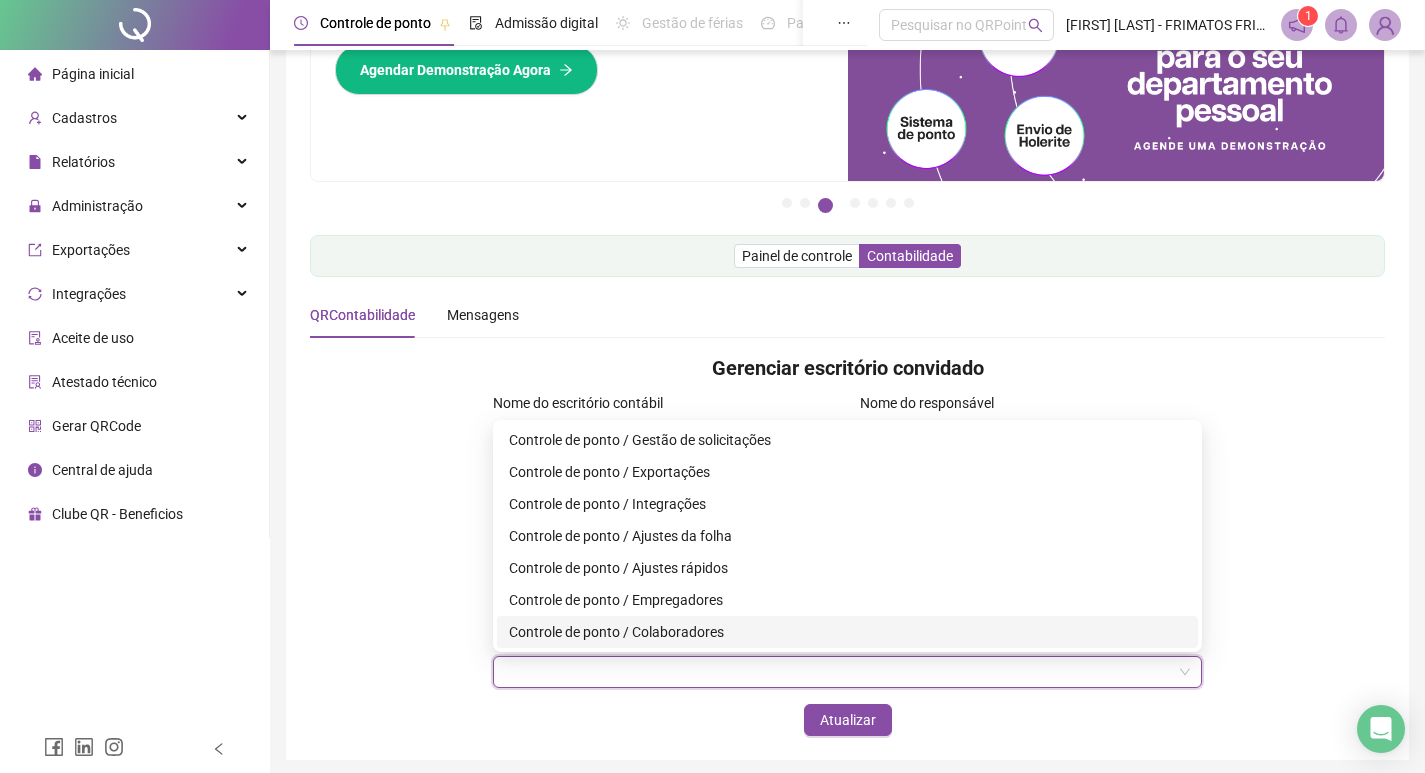 scroll, scrollTop: 123, scrollLeft: 0, axis: vertical 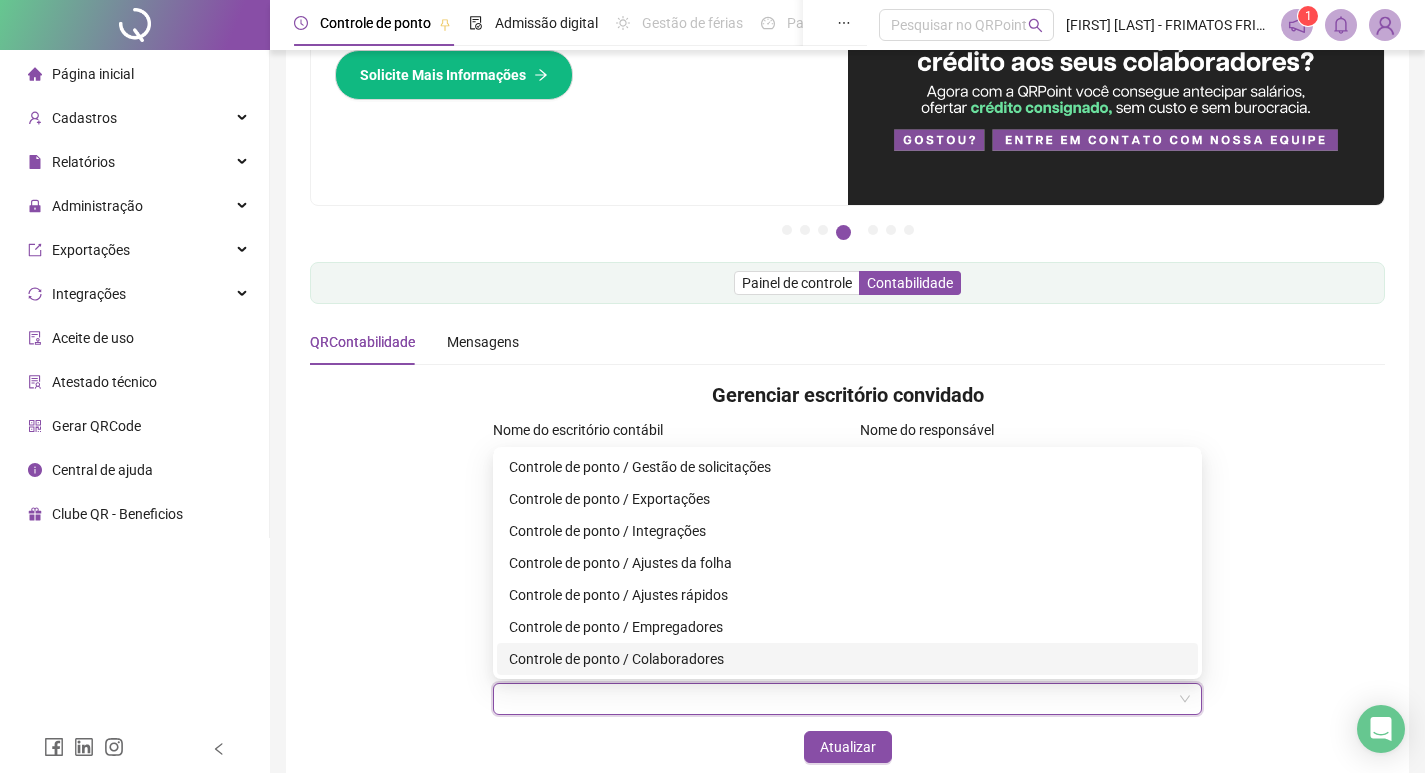 click on "Controle de ponto / Colaboradores" at bounding box center (847, 659) 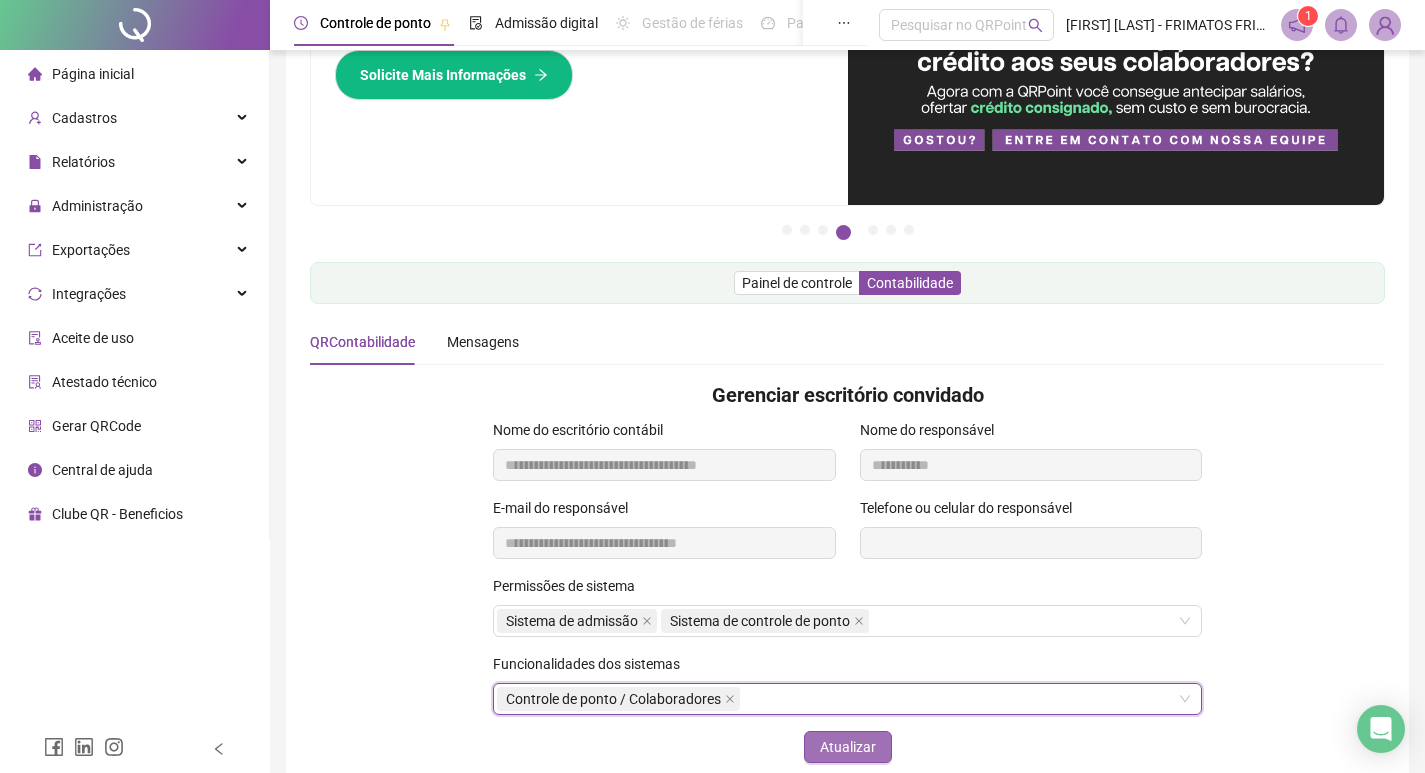 click on "Atualizar" at bounding box center (848, 747) 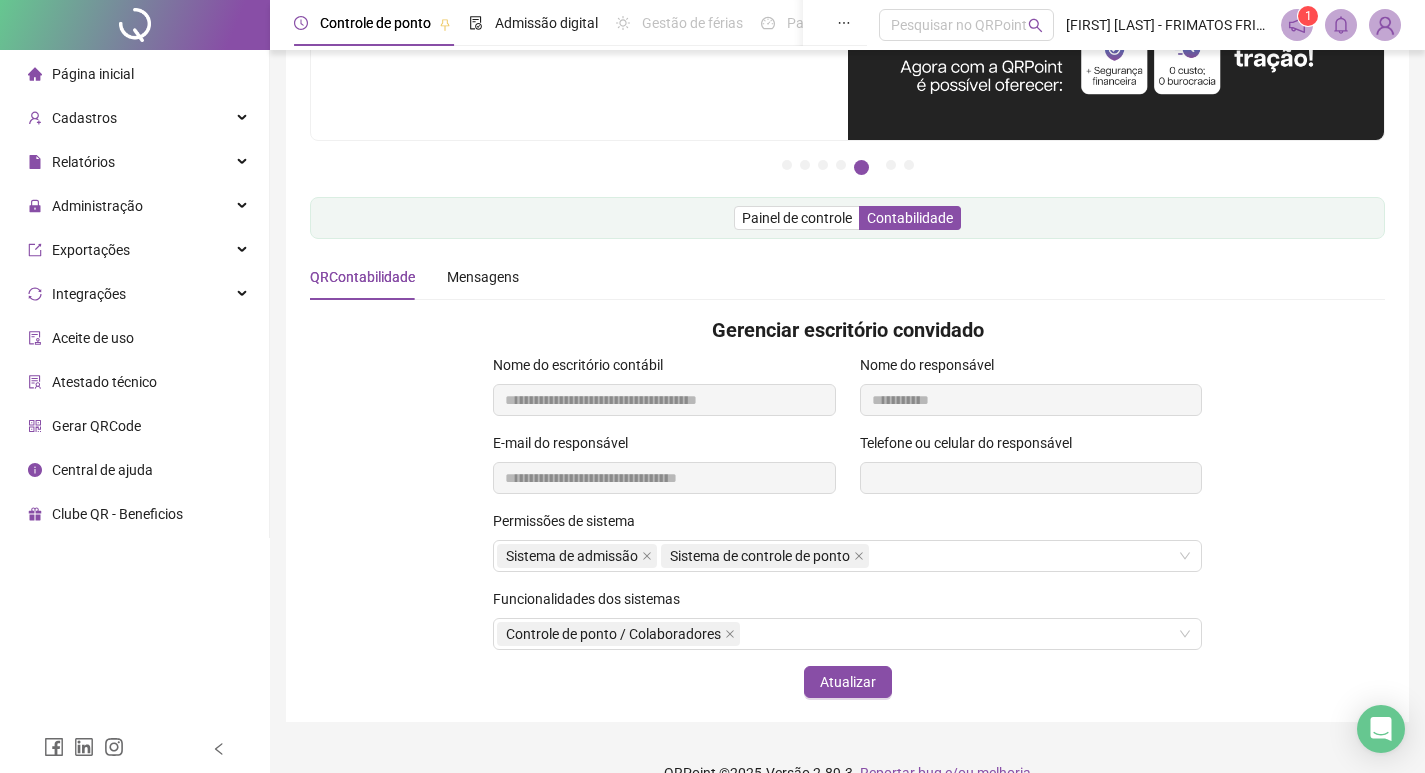 scroll, scrollTop: 223, scrollLeft: 0, axis: vertical 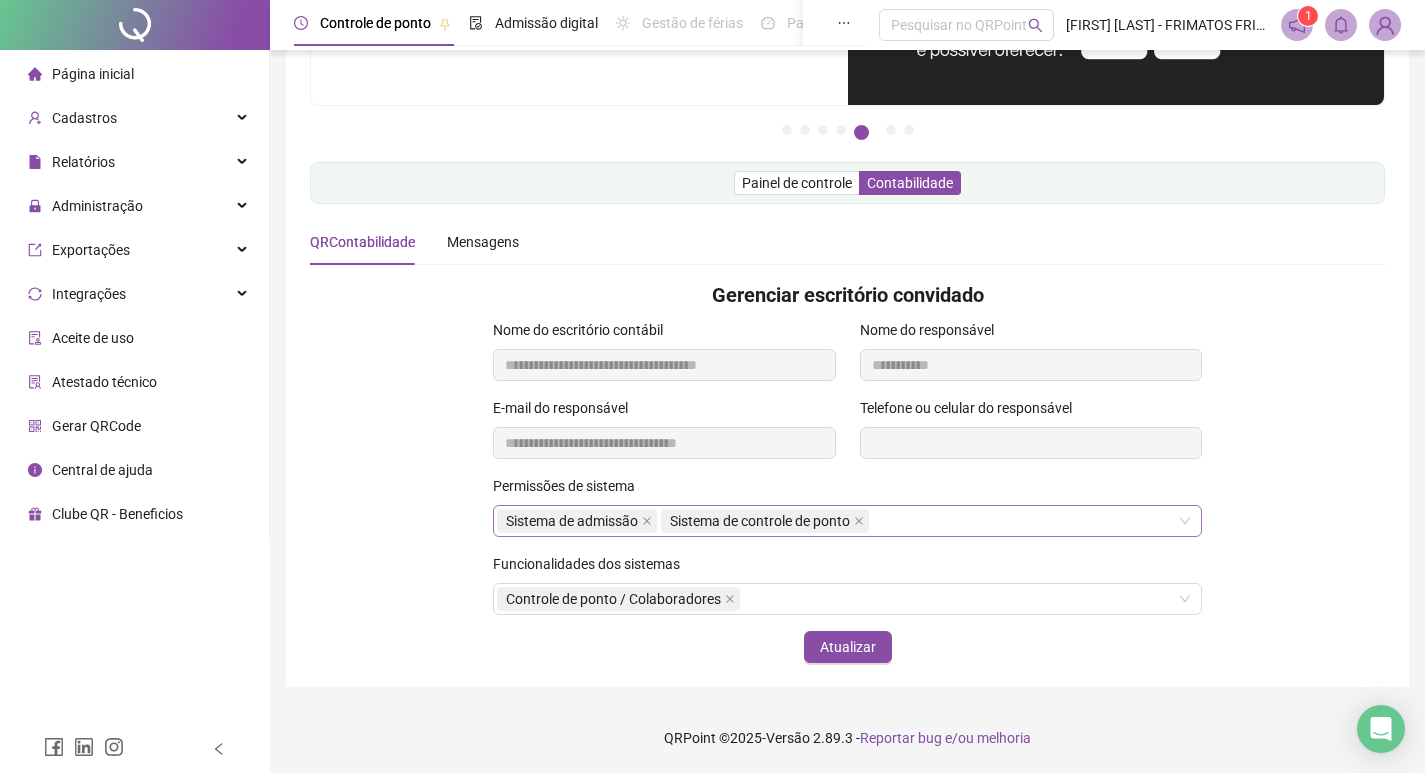 click on "Sistema de admissão Sistema de controle de ponto" at bounding box center (847, 521) 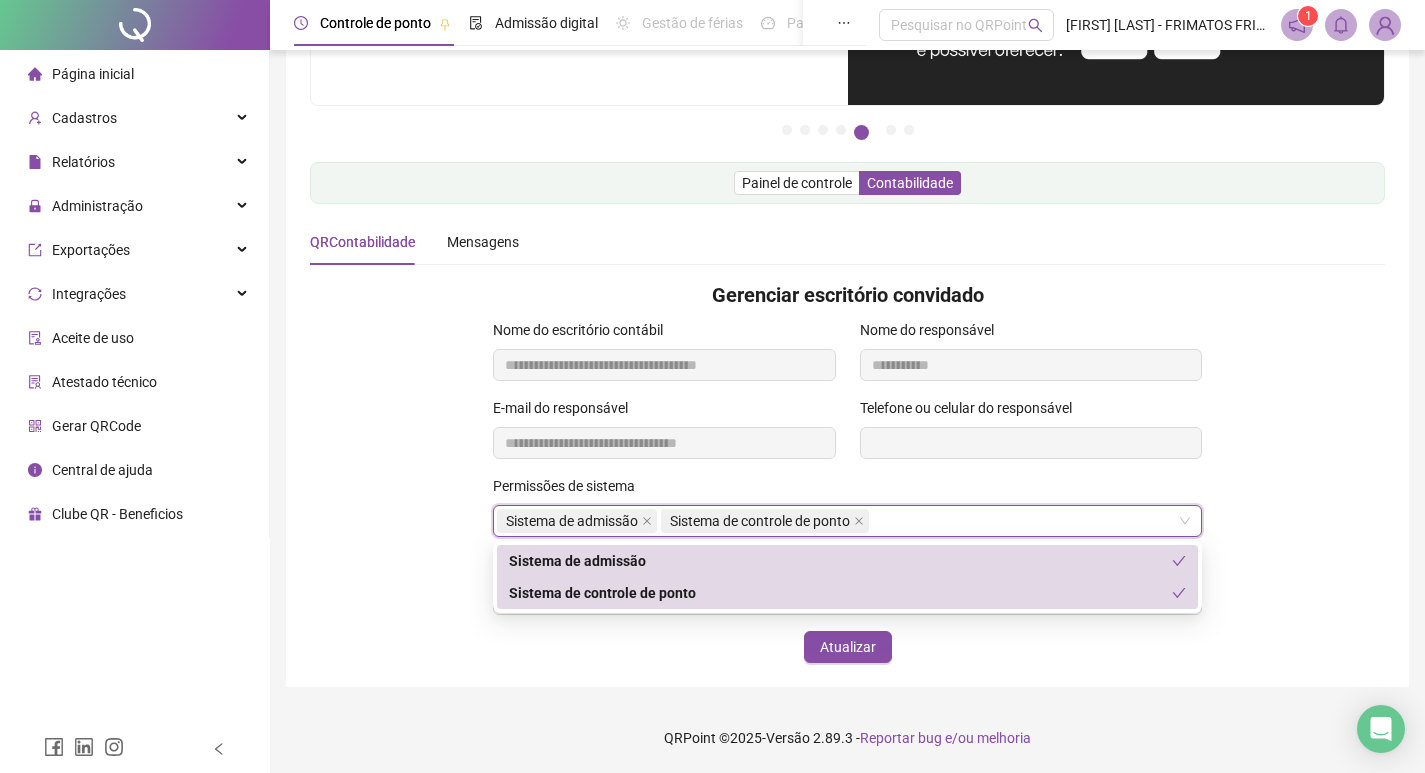 click on "Sistema de admissão Sistema de controle de ponto" at bounding box center (847, 521) 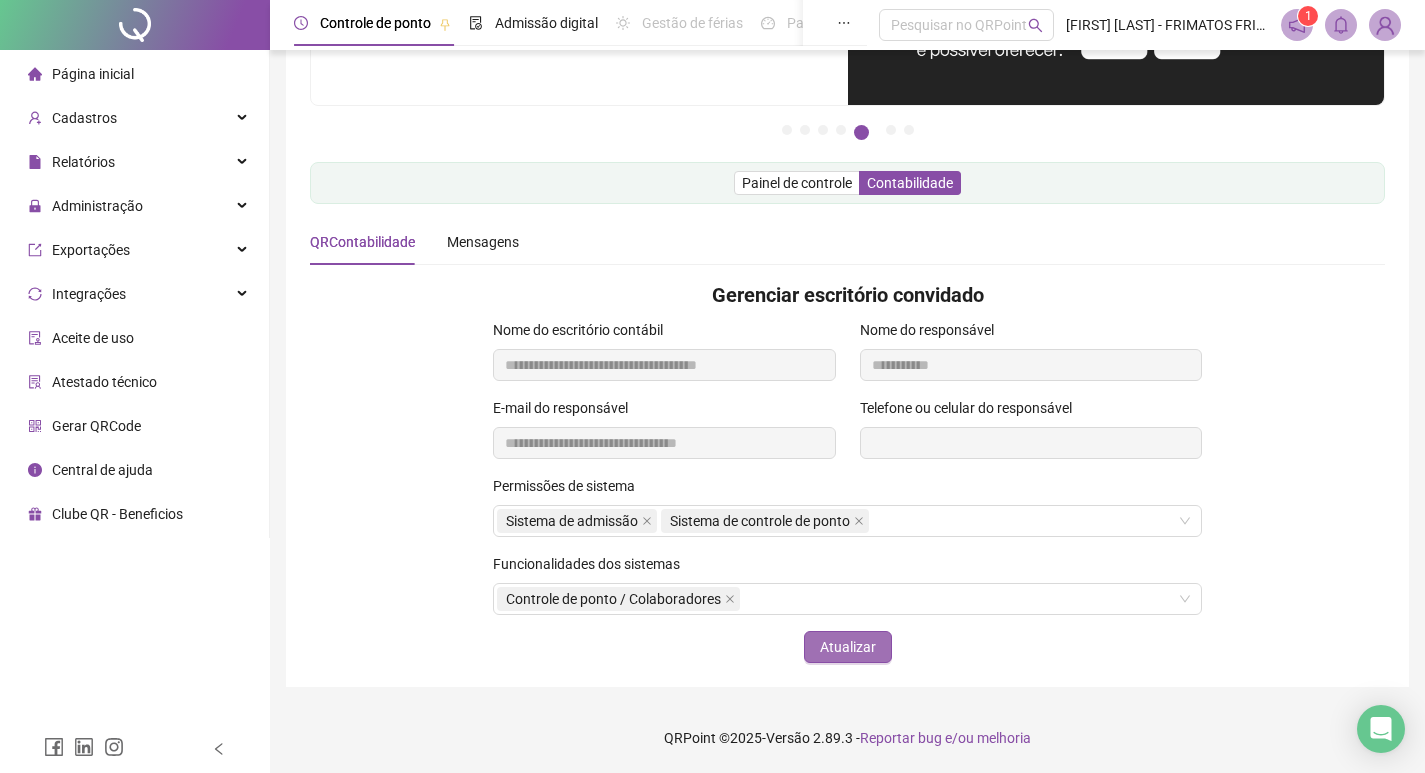 click on "Atualizar" at bounding box center (848, 647) 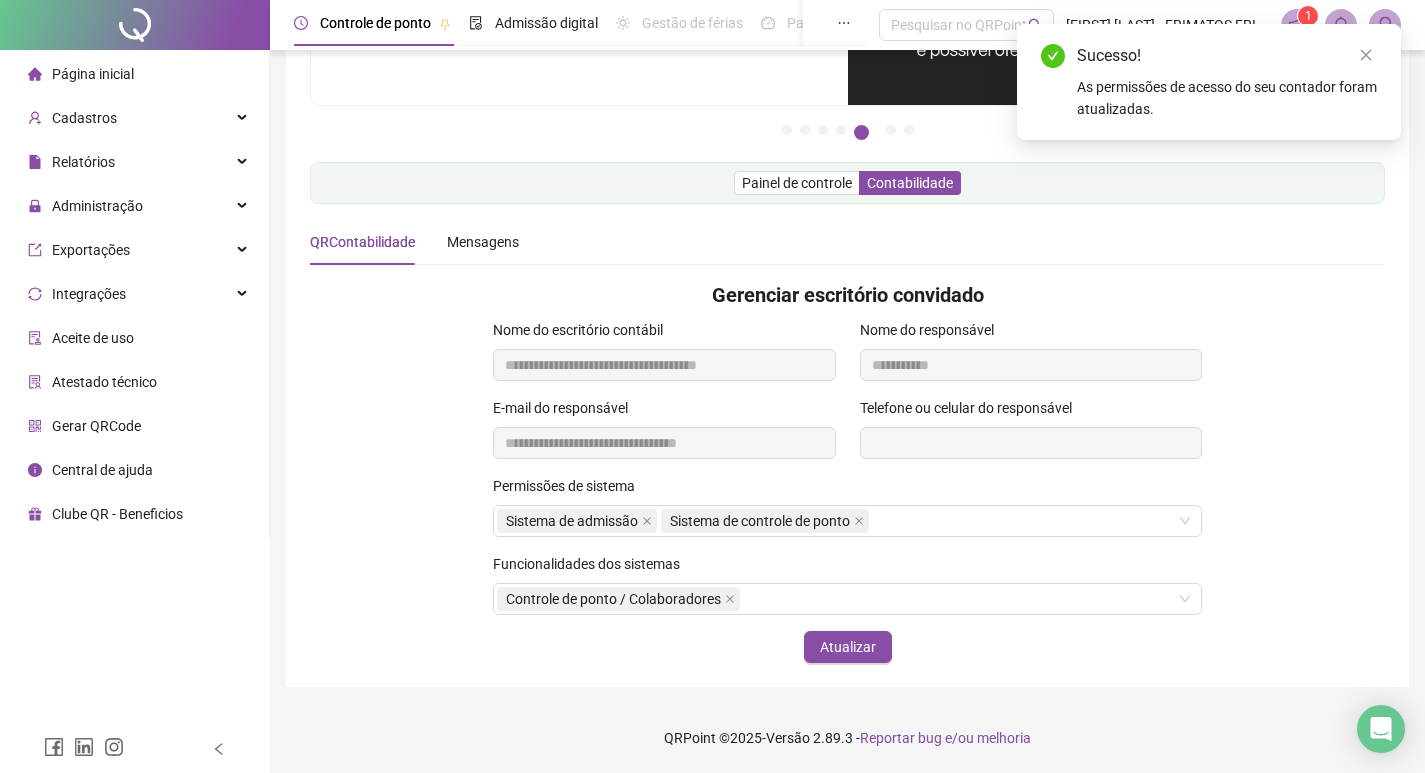 click on "QRContabilidade Mensagens" at bounding box center (847, 242) 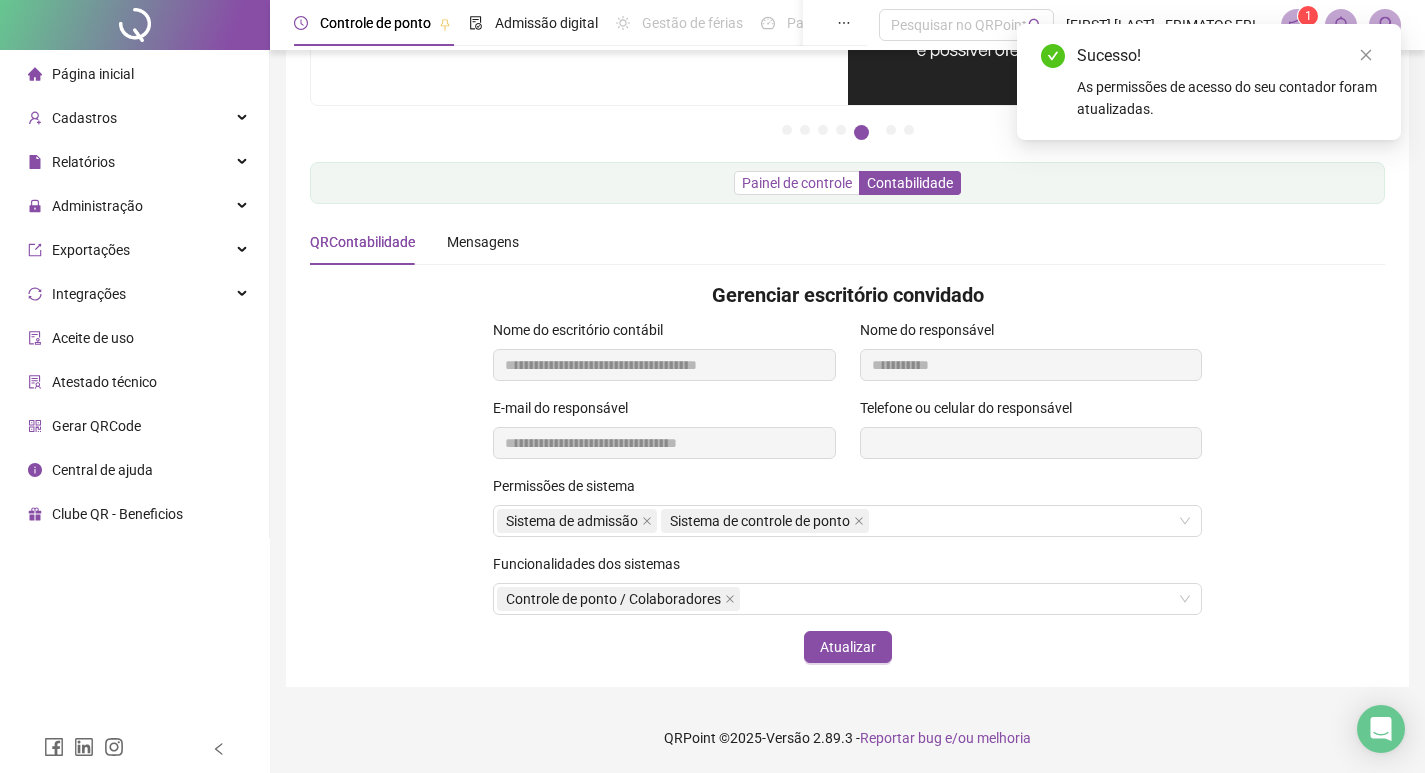 click on "Painel de controle" at bounding box center (797, 183) 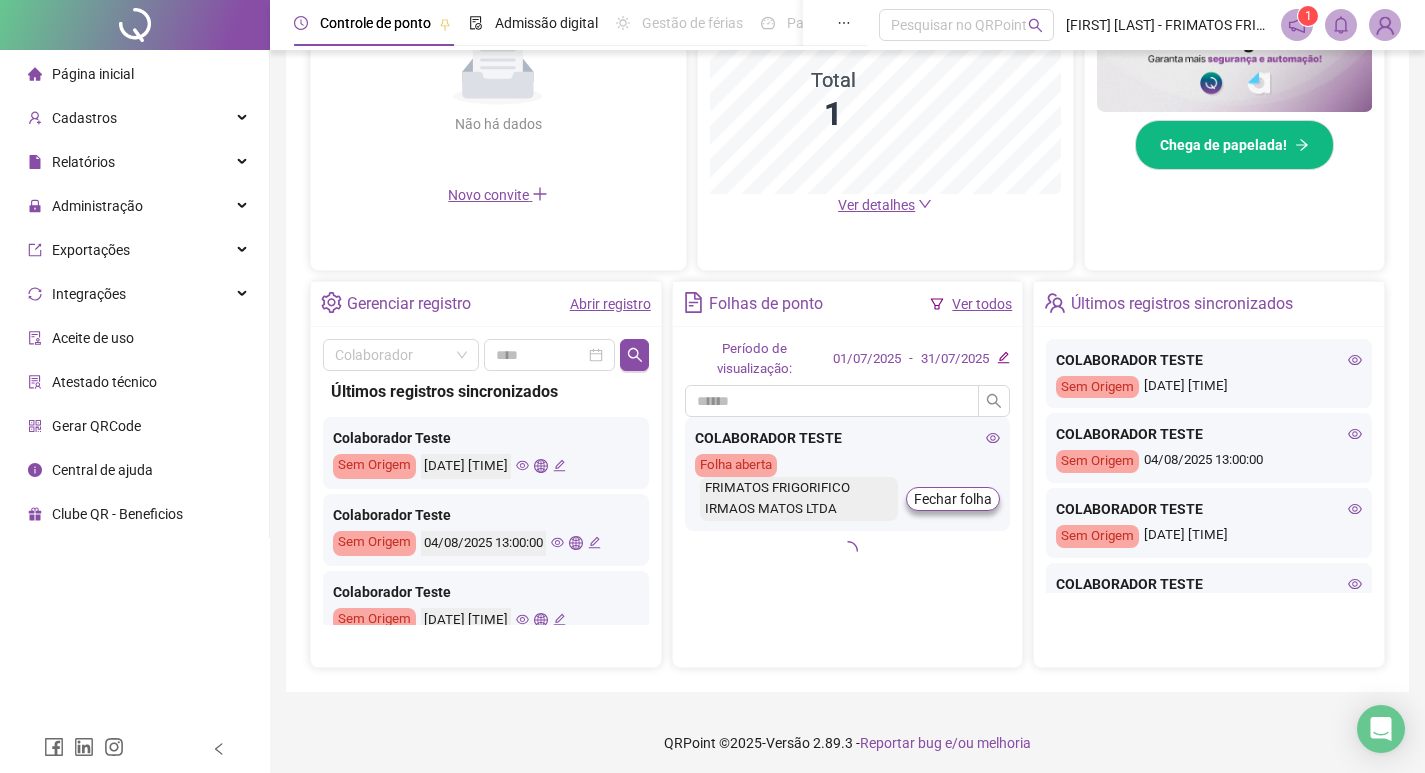 scroll, scrollTop: 549, scrollLeft: 0, axis: vertical 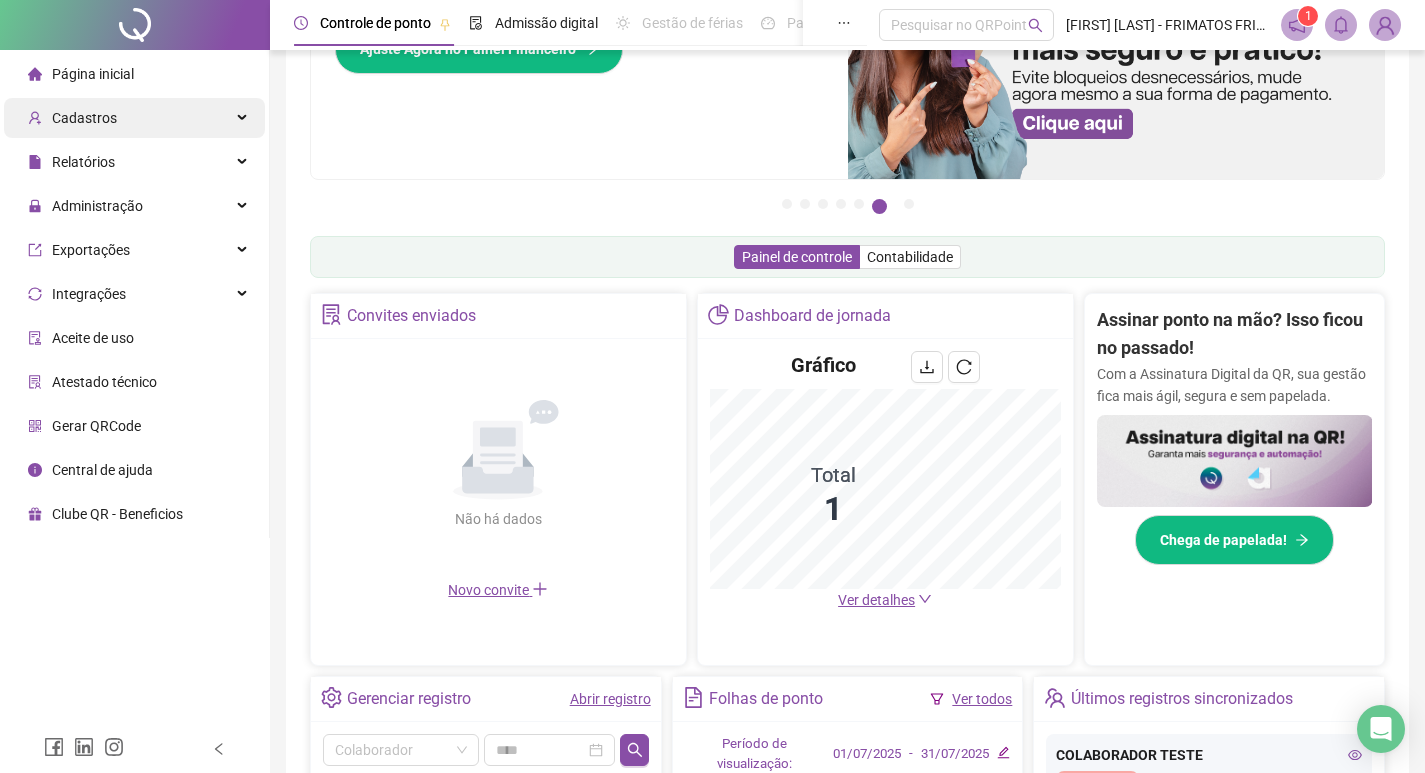 click on "Cadastros" at bounding box center [84, 118] 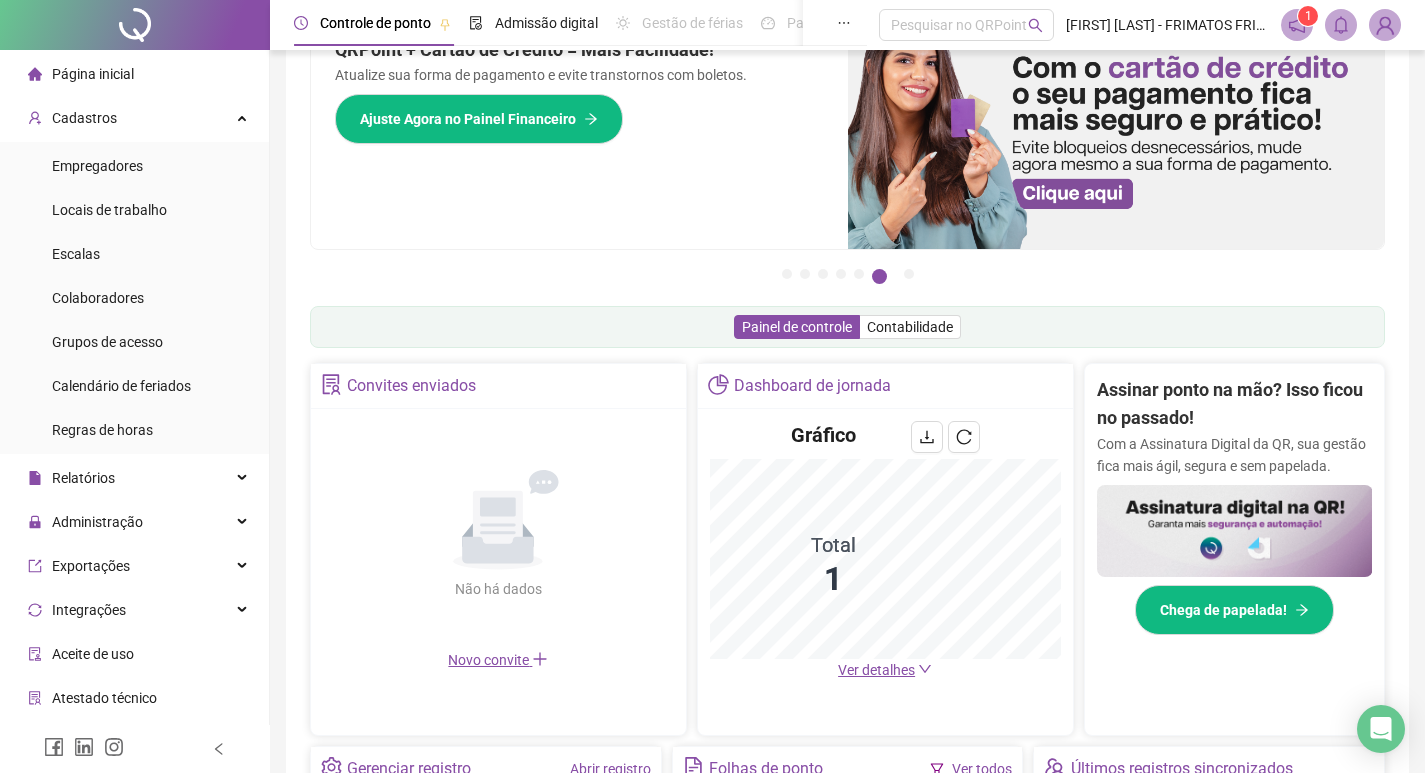 scroll, scrollTop: 0, scrollLeft: 0, axis: both 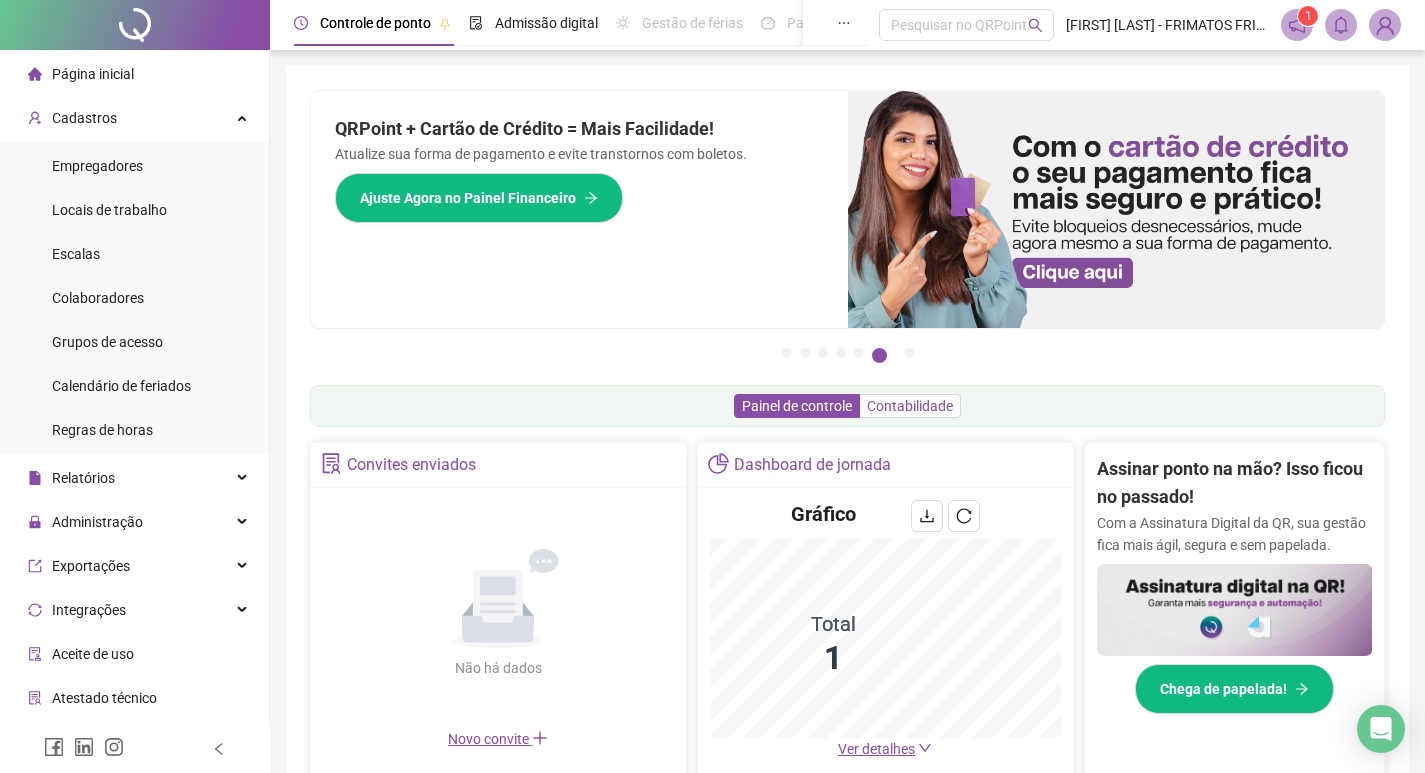 click on "Contabilidade" at bounding box center [910, 406] 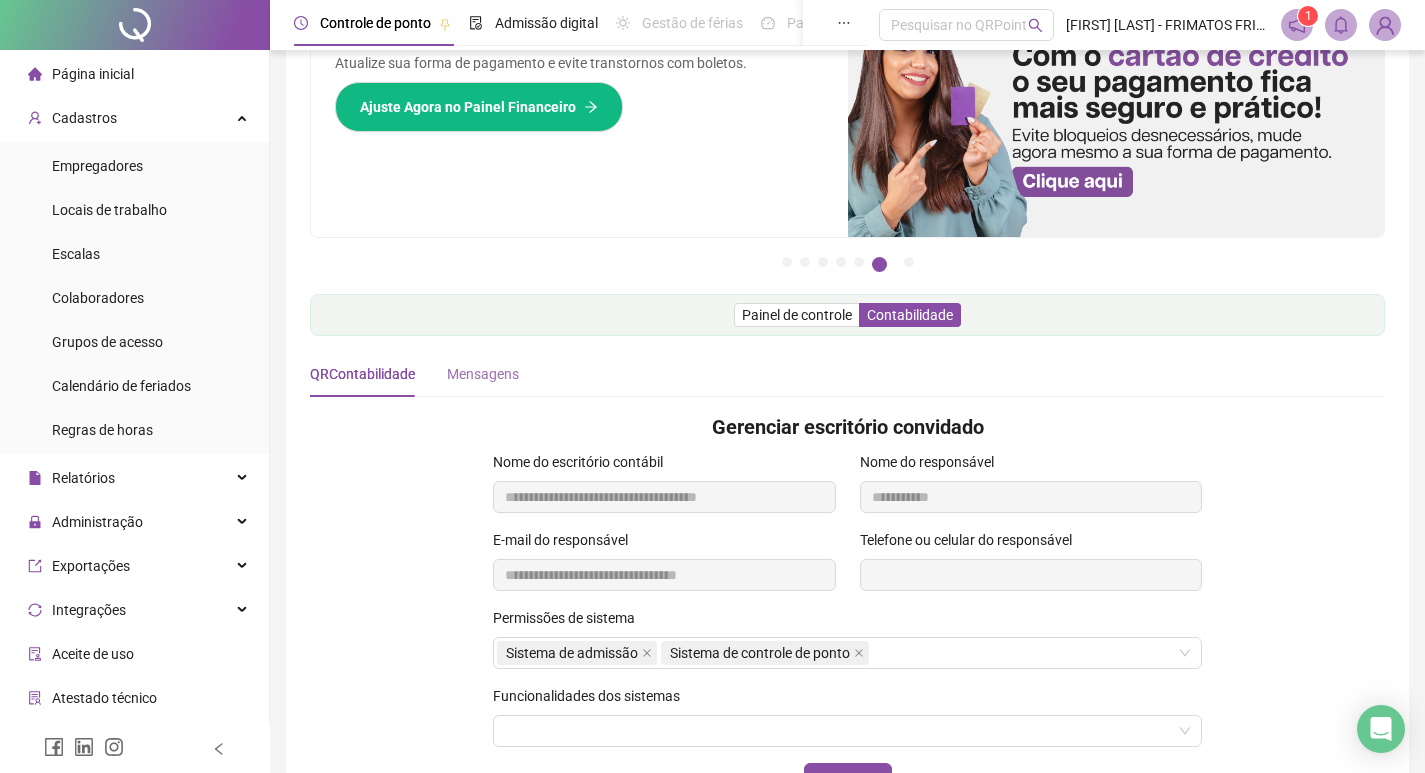 click on "Mensagens" at bounding box center [483, 374] 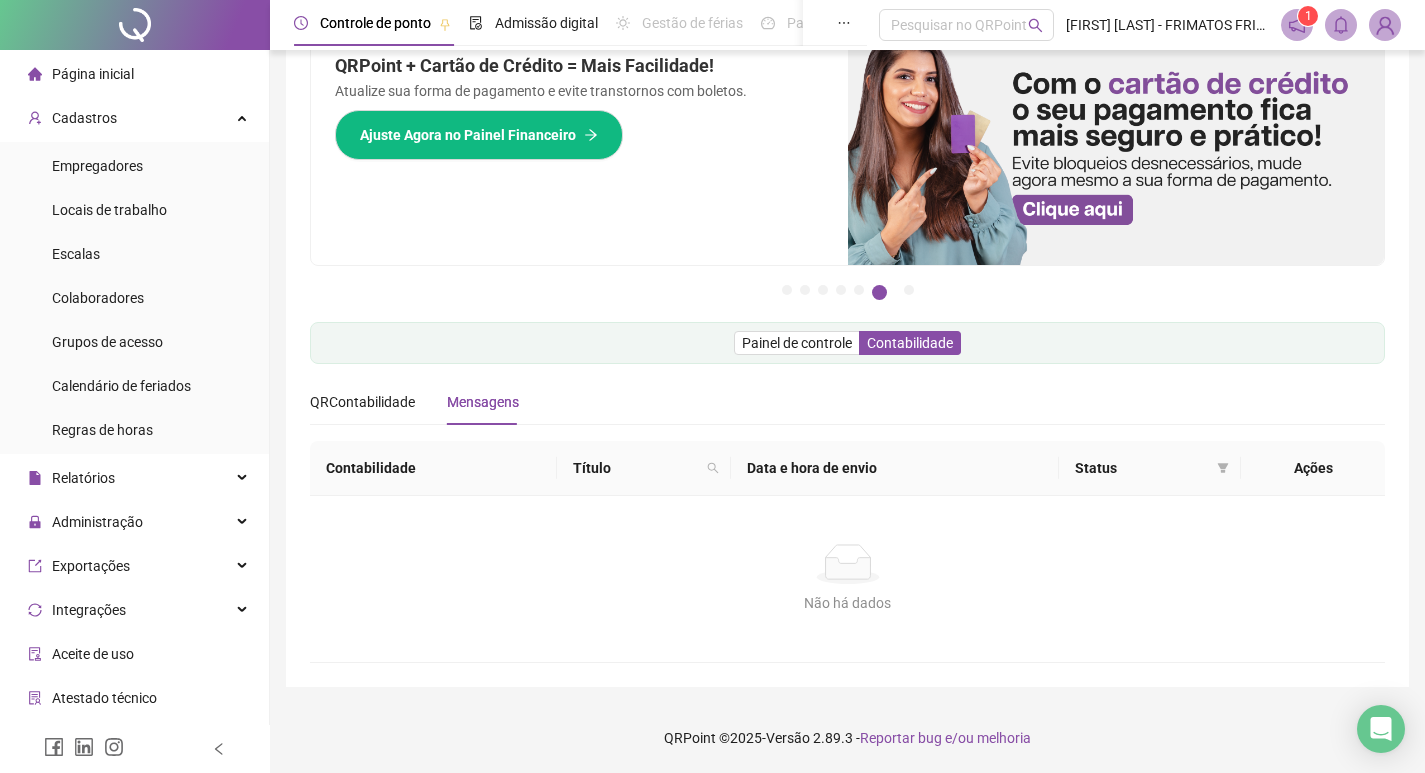 scroll, scrollTop: 63, scrollLeft: 0, axis: vertical 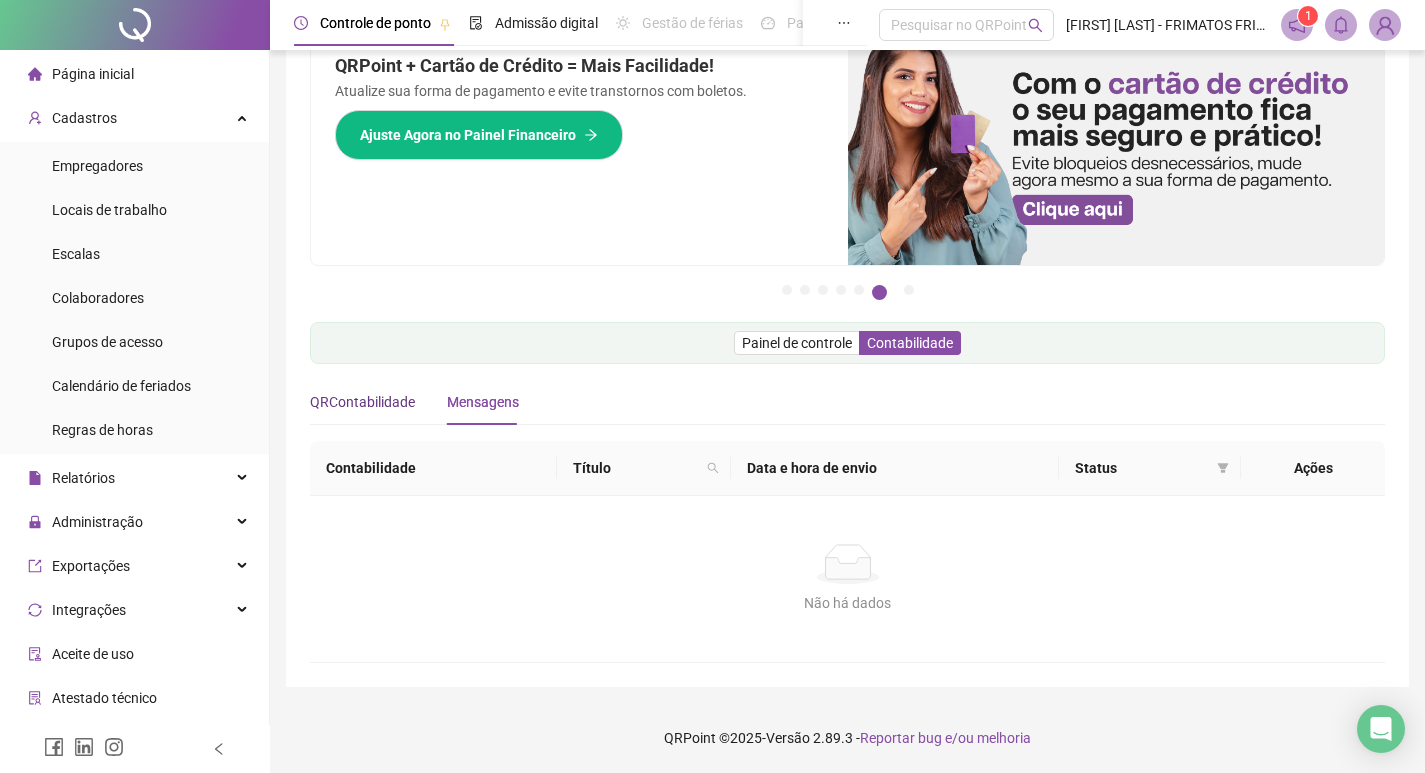 click on "QRContabilidade" at bounding box center (362, 402) 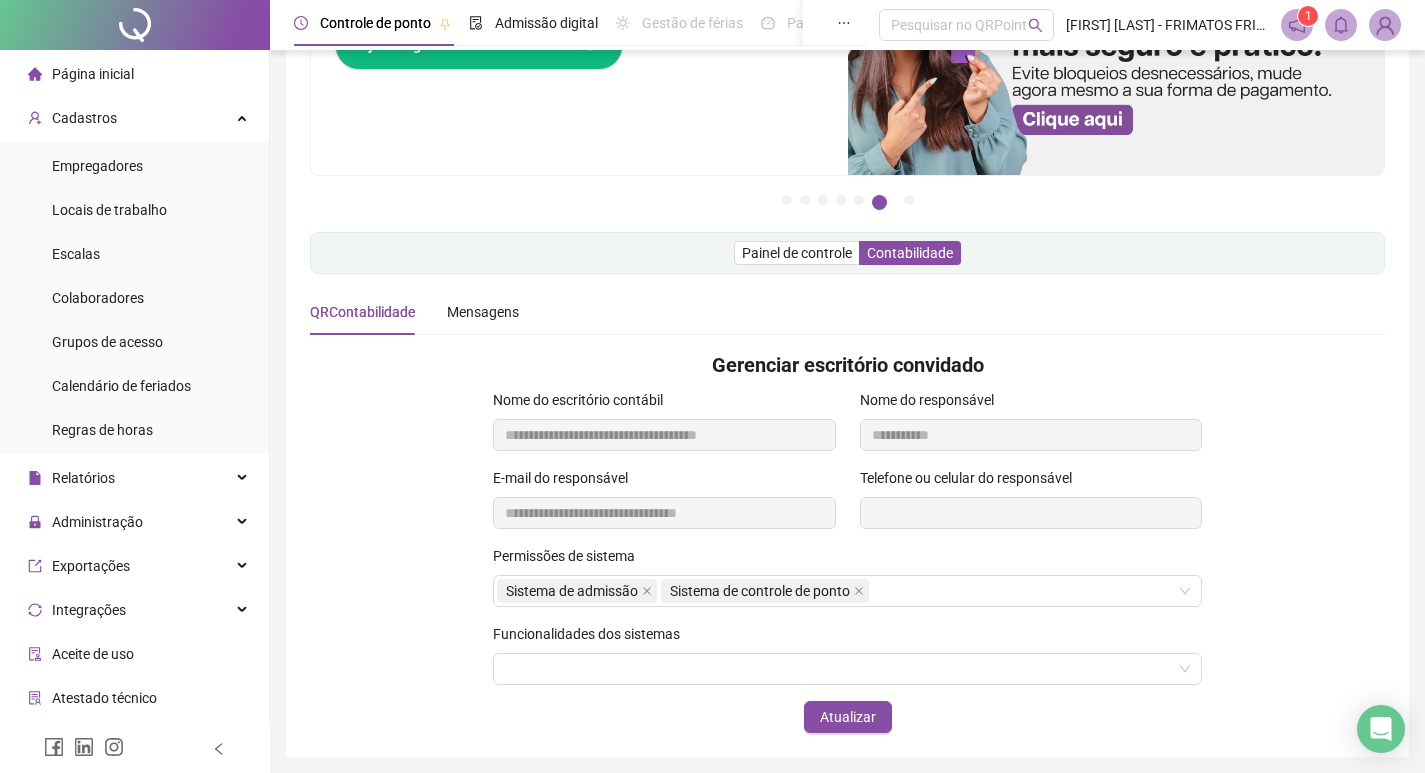 scroll, scrollTop: 223, scrollLeft: 0, axis: vertical 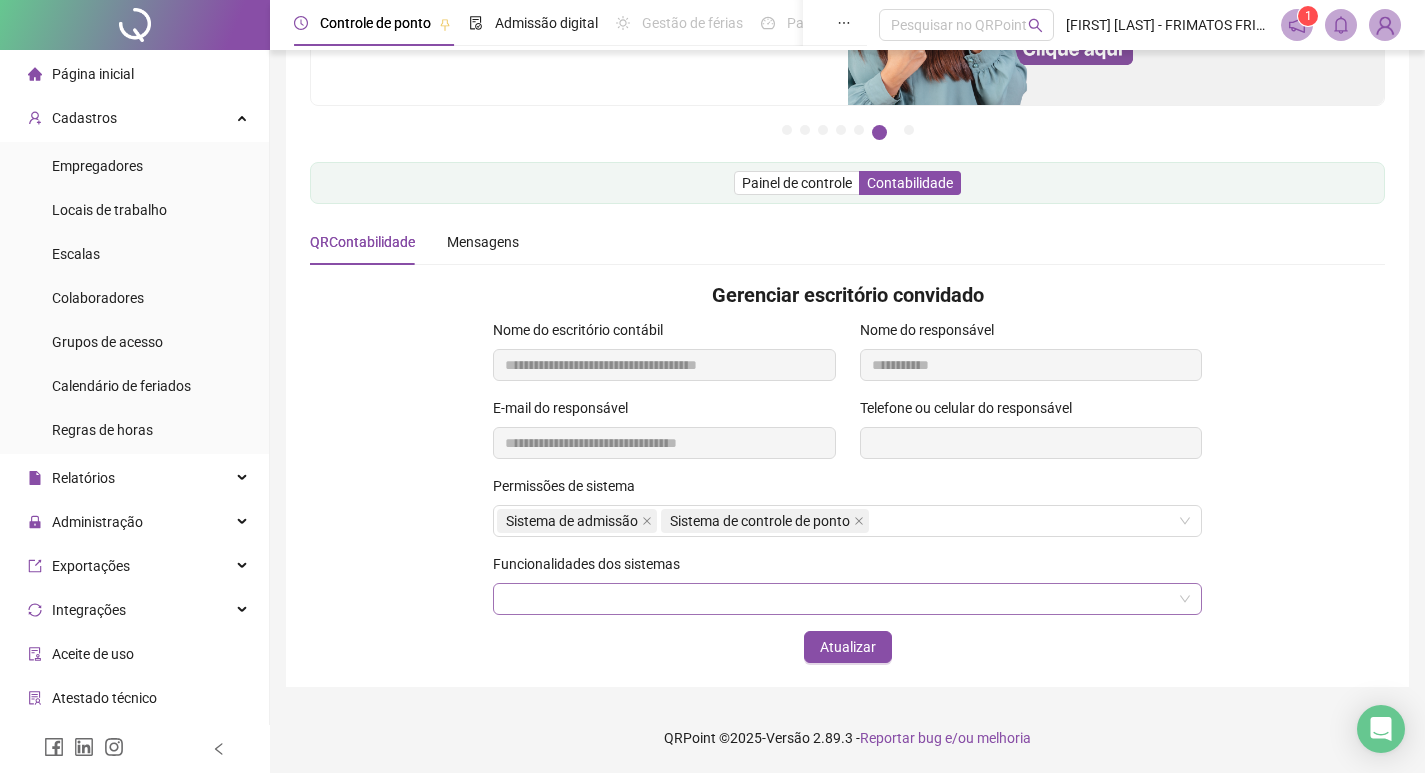 click at bounding box center (847, 599) 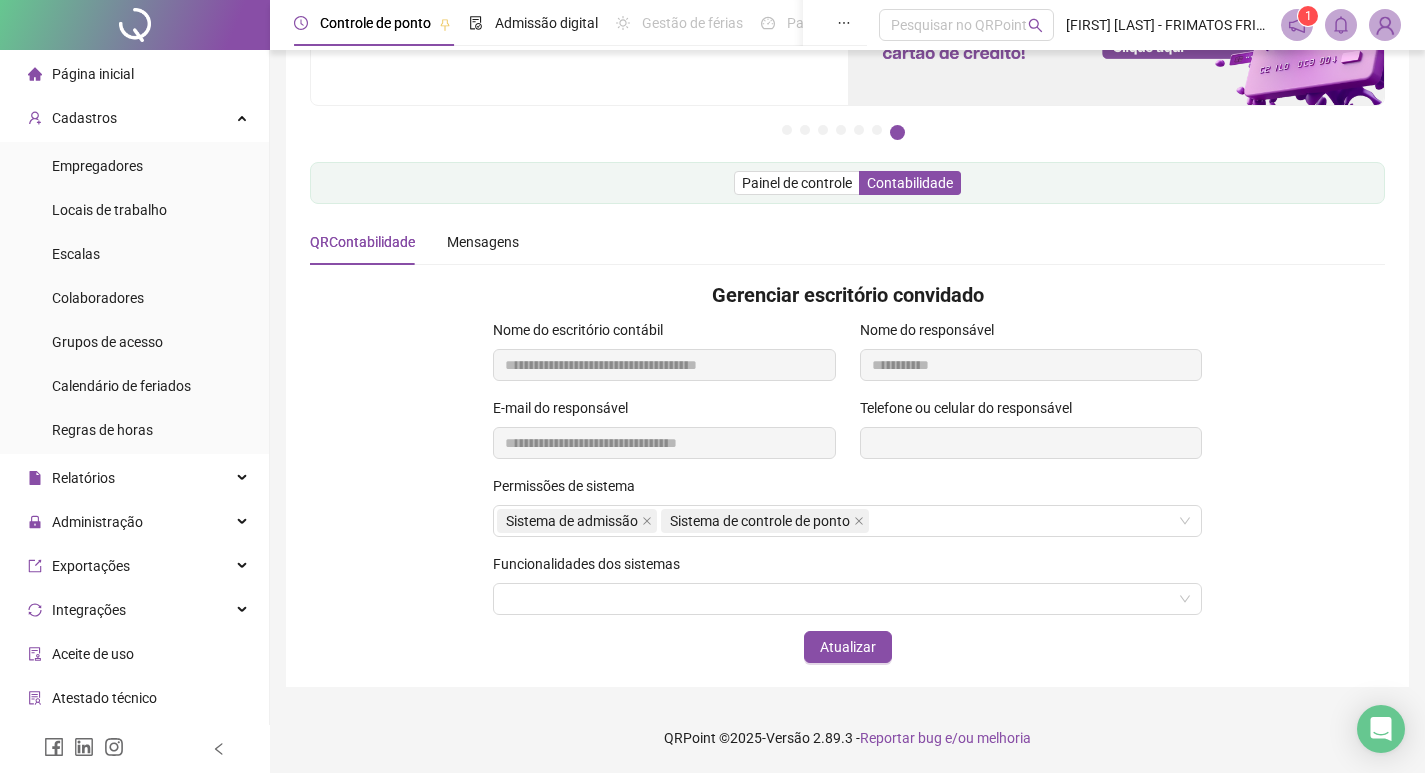 click on "Funcionalidades dos sistemas" at bounding box center (847, 592) 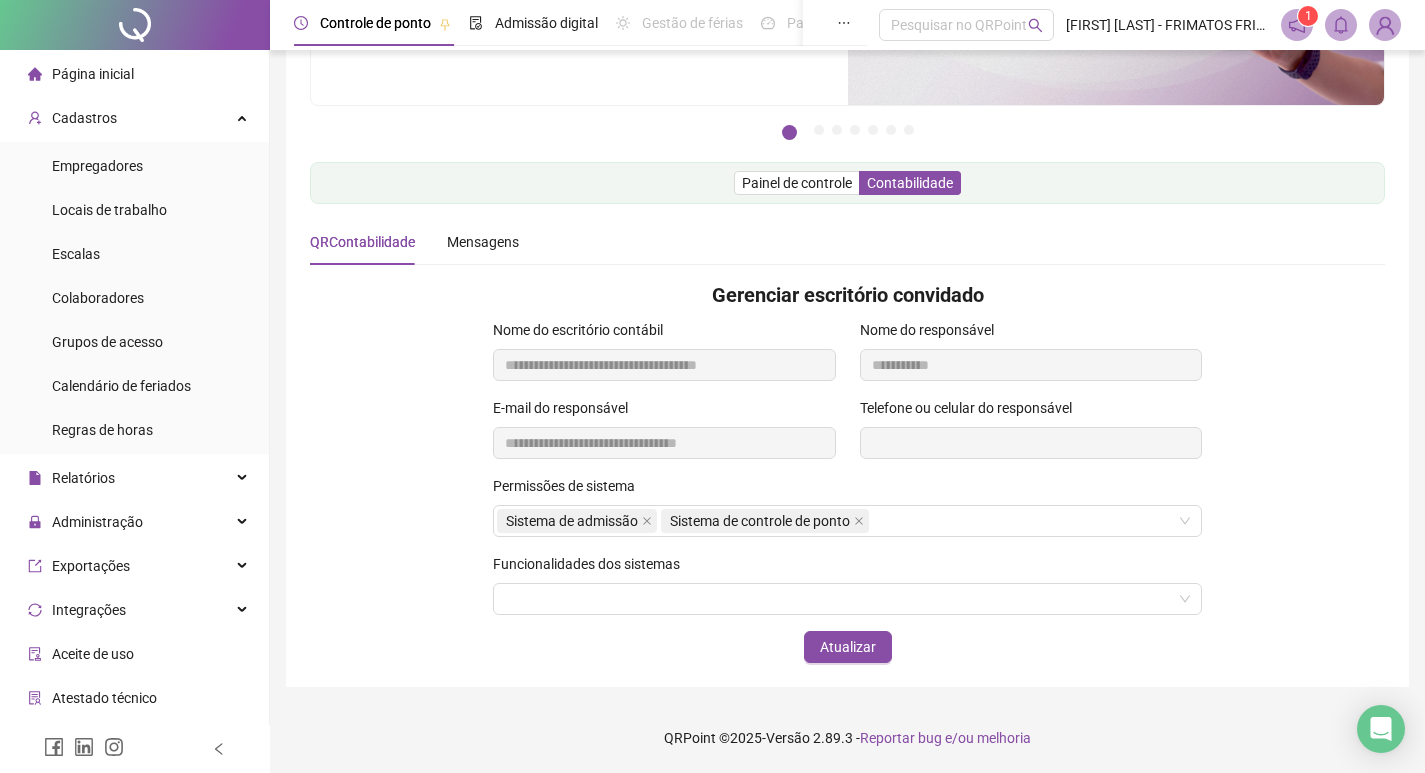 click on "LUCIANO OLIVEIRA MATOS - FRIMATOS FRIGORIFICO IRMAOS MATOS LTDA" at bounding box center (1167, 25) 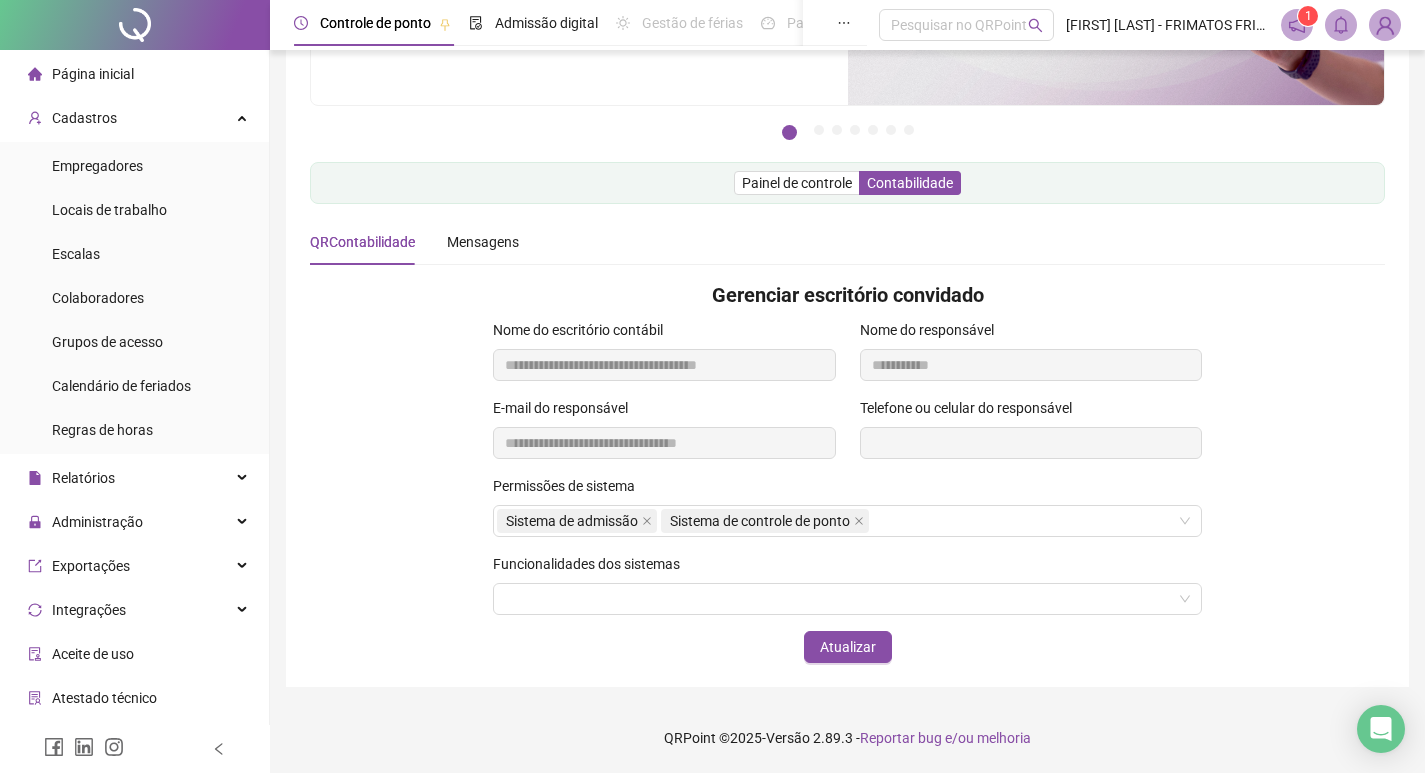 click 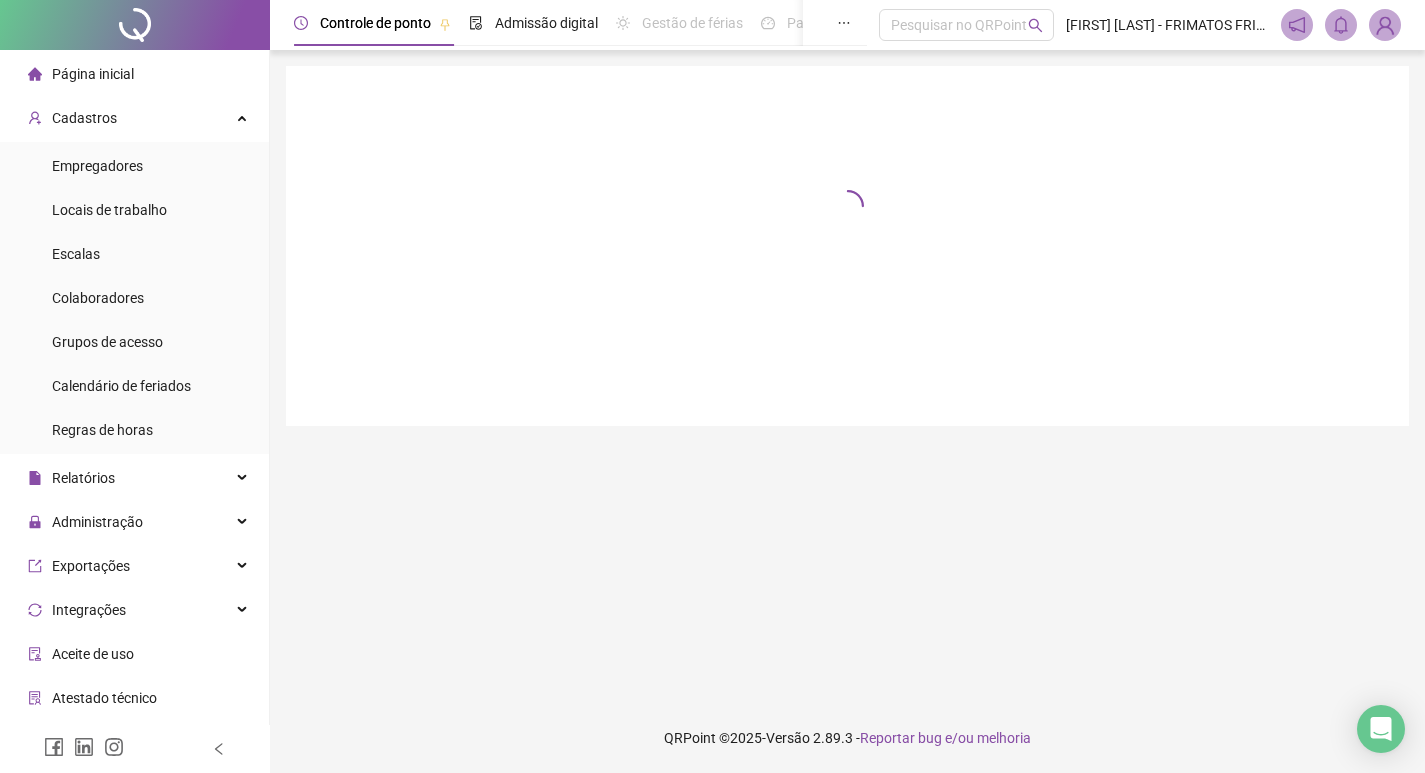 scroll, scrollTop: 0, scrollLeft: 0, axis: both 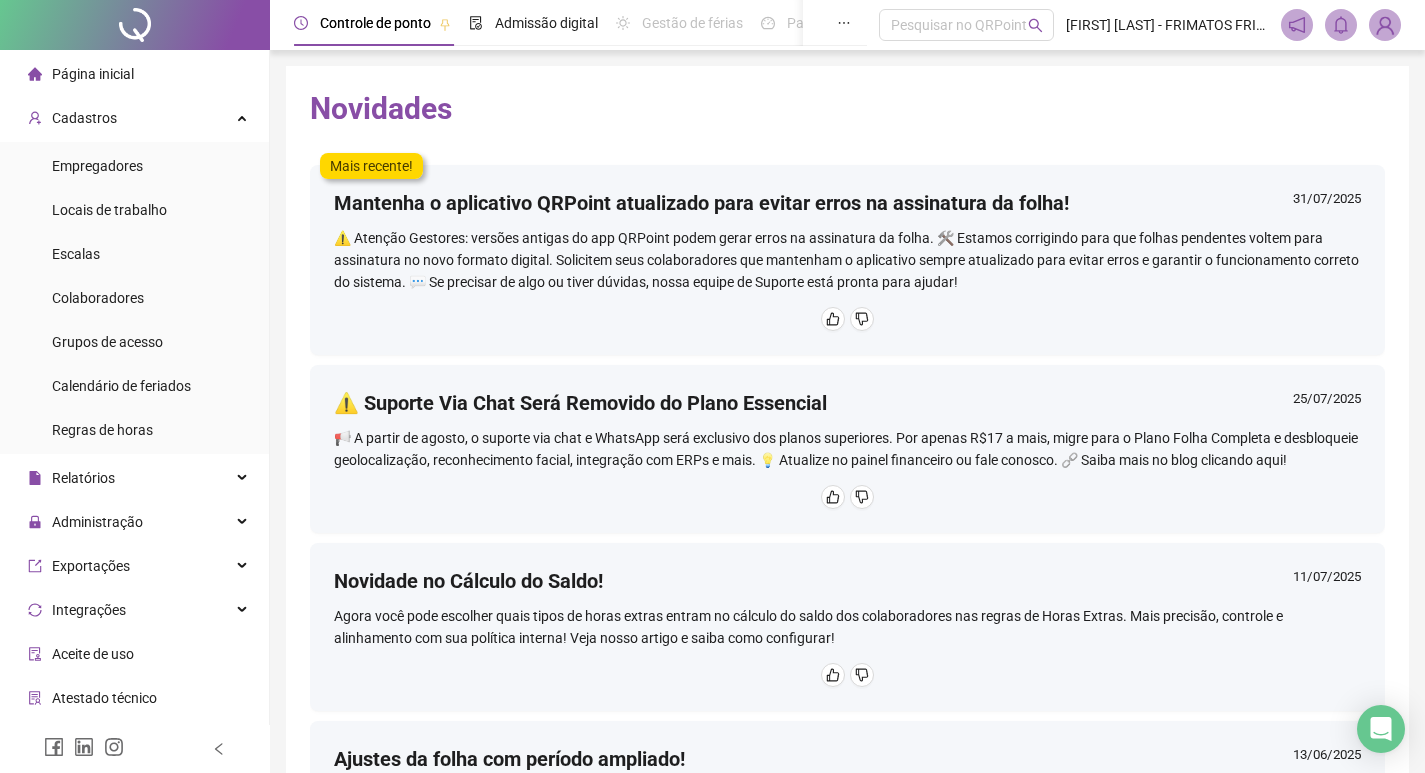 click on "Página inicial" at bounding box center [93, 74] 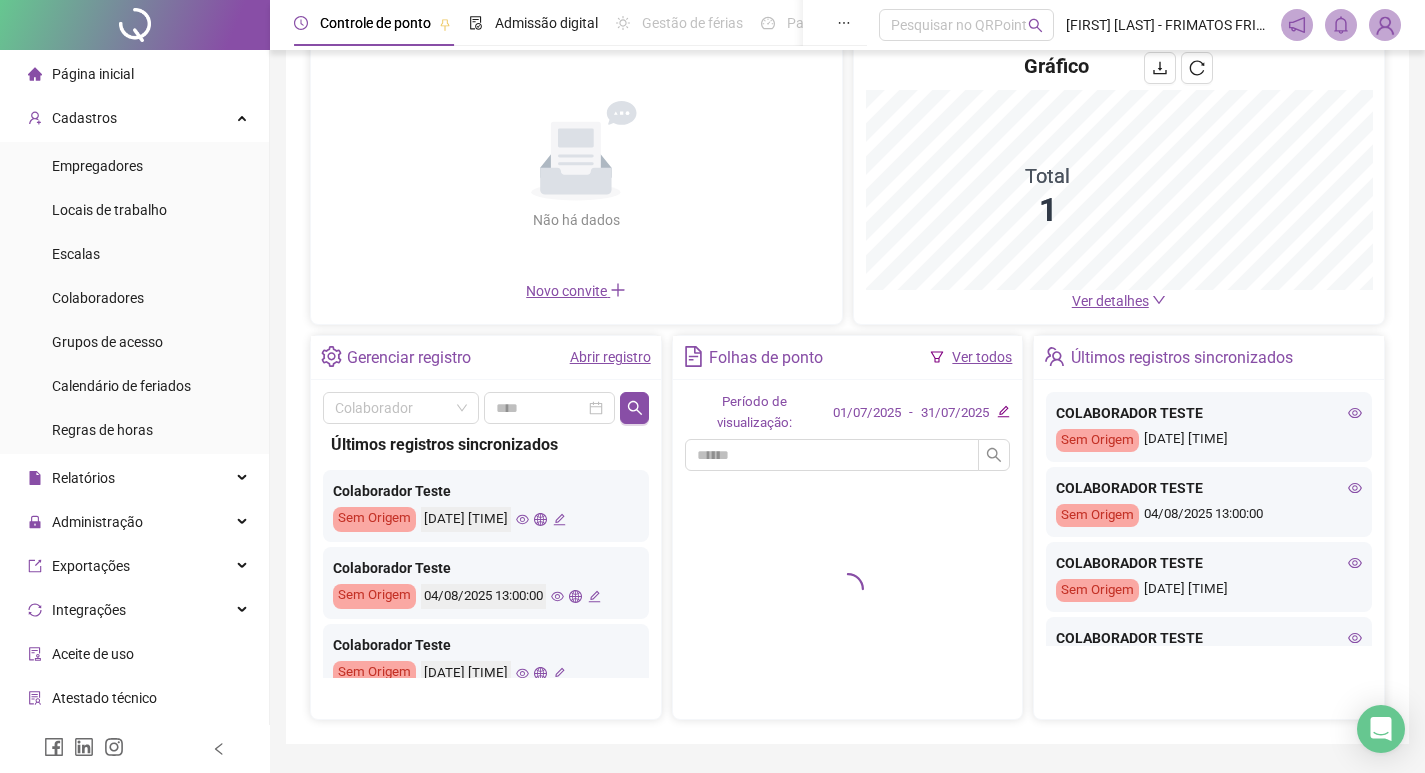 scroll, scrollTop: 200, scrollLeft: 0, axis: vertical 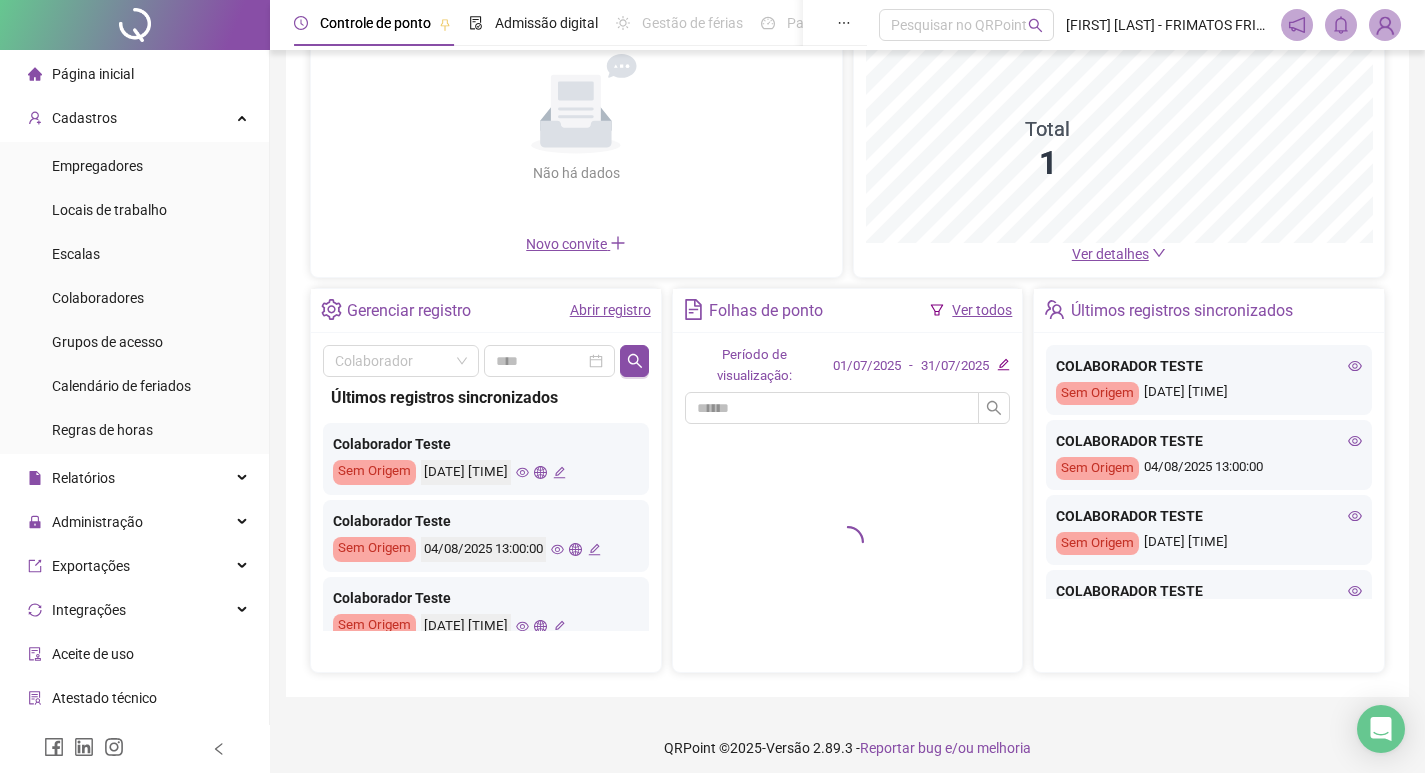 click on "Ver detalhes" at bounding box center (1110, 254) 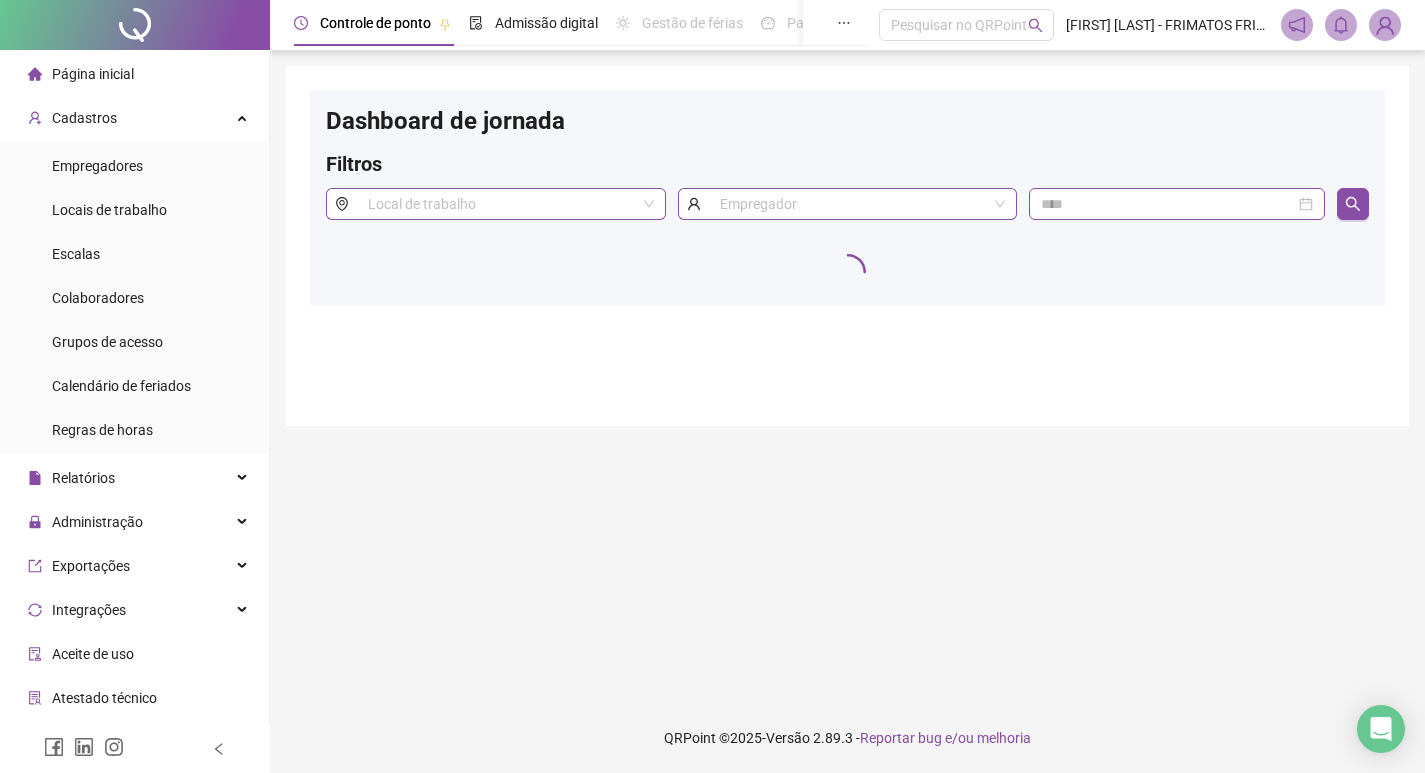 scroll, scrollTop: 0, scrollLeft: 0, axis: both 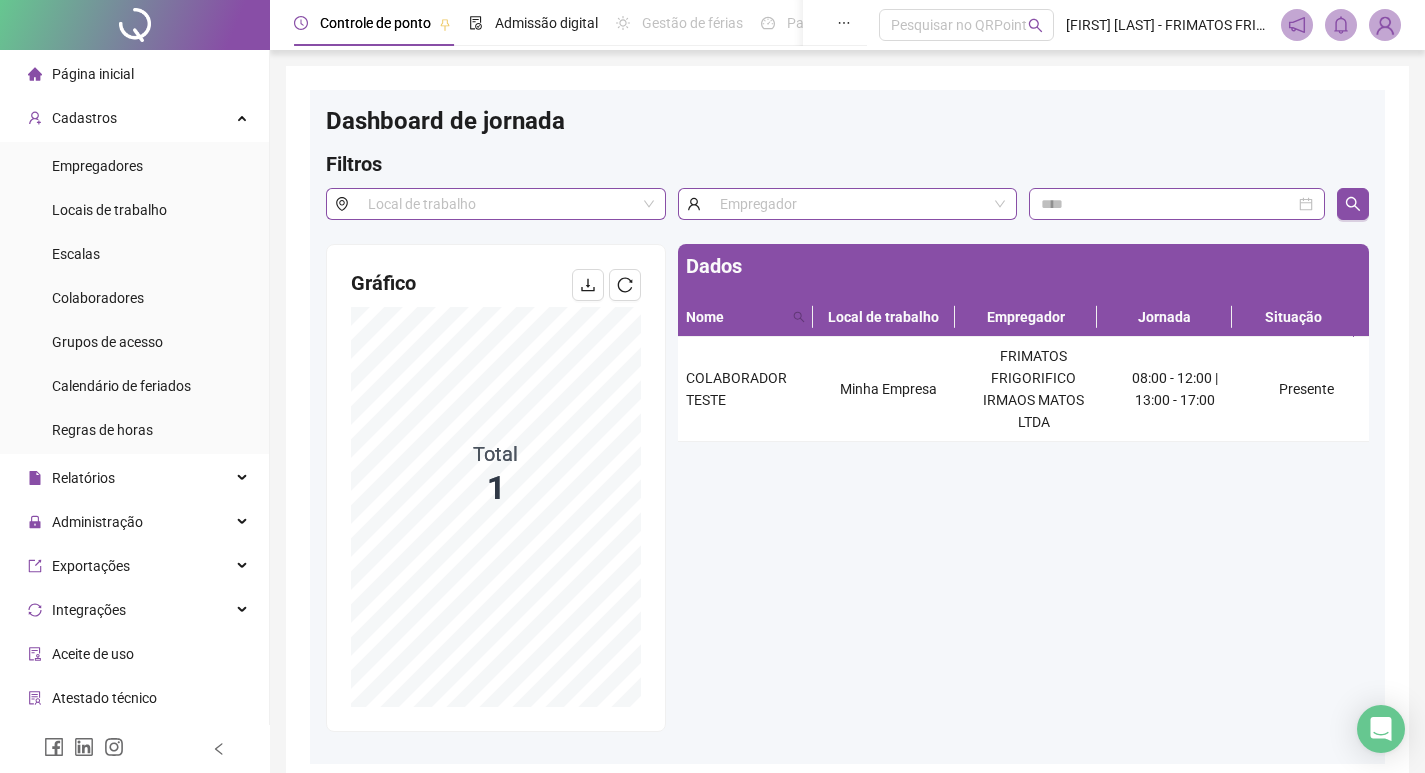 click at bounding box center (135, 25) 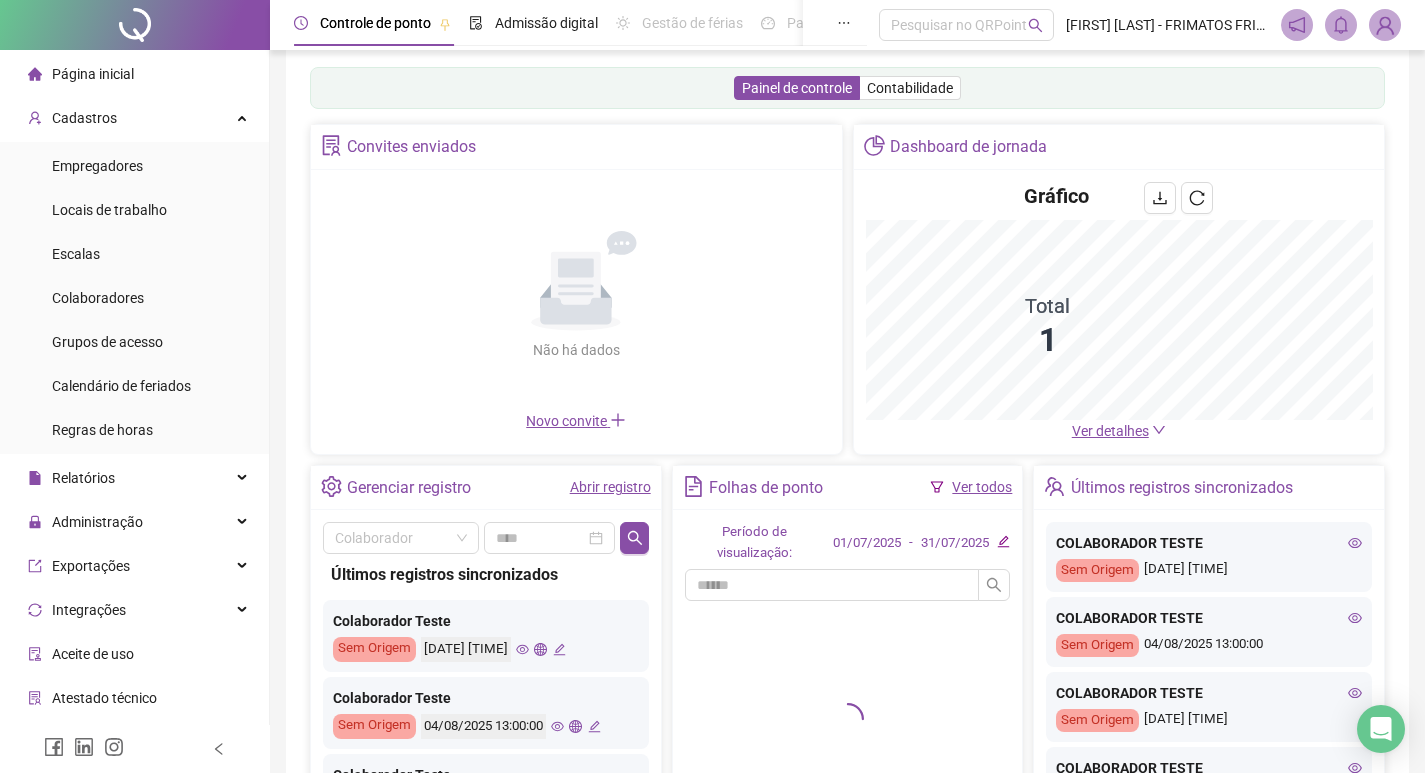 scroll, scrollTop: 0, scrollLeft: 0, axis: both 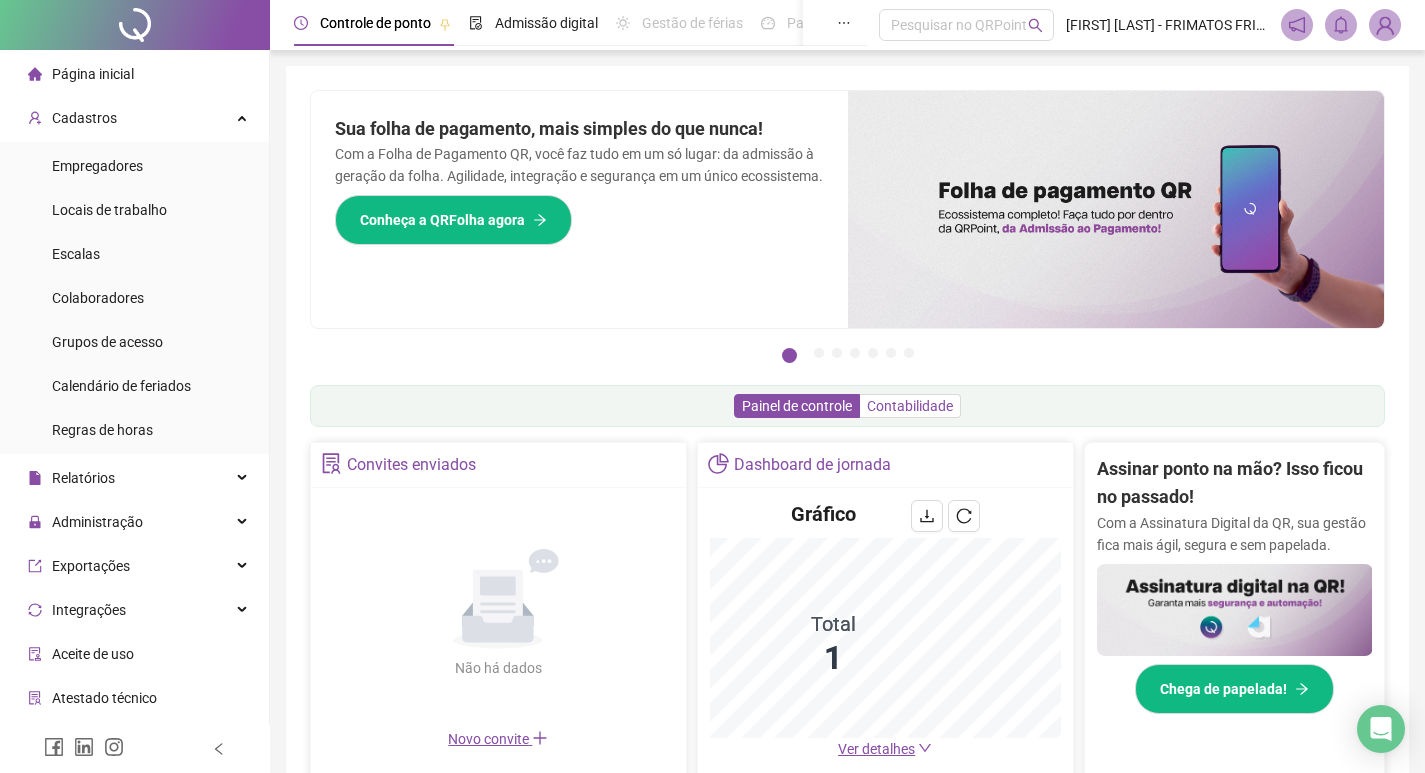 click on "Contabilidade" at bounding box center [910, 406] 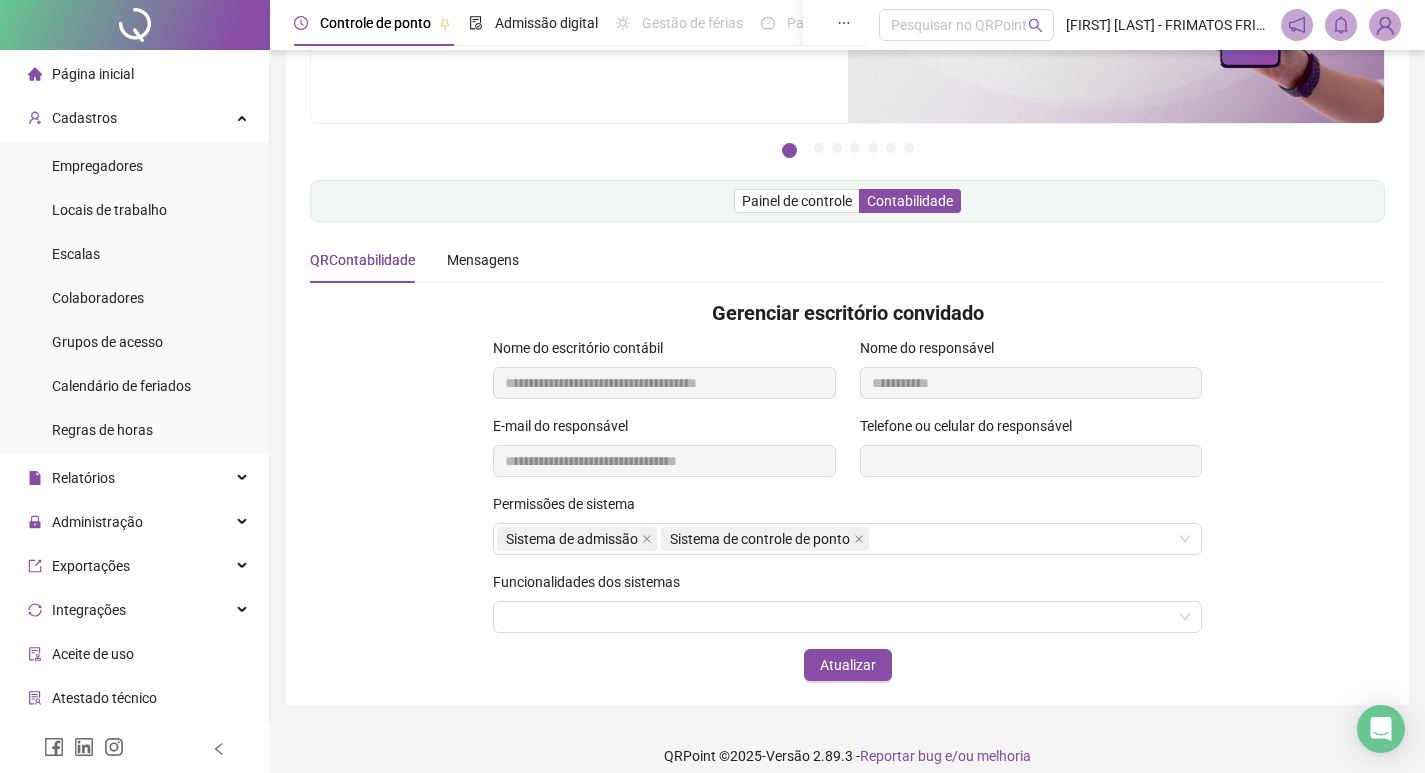 scroll, scrollTop: 223, scrollLeft: 0, axis: vertical 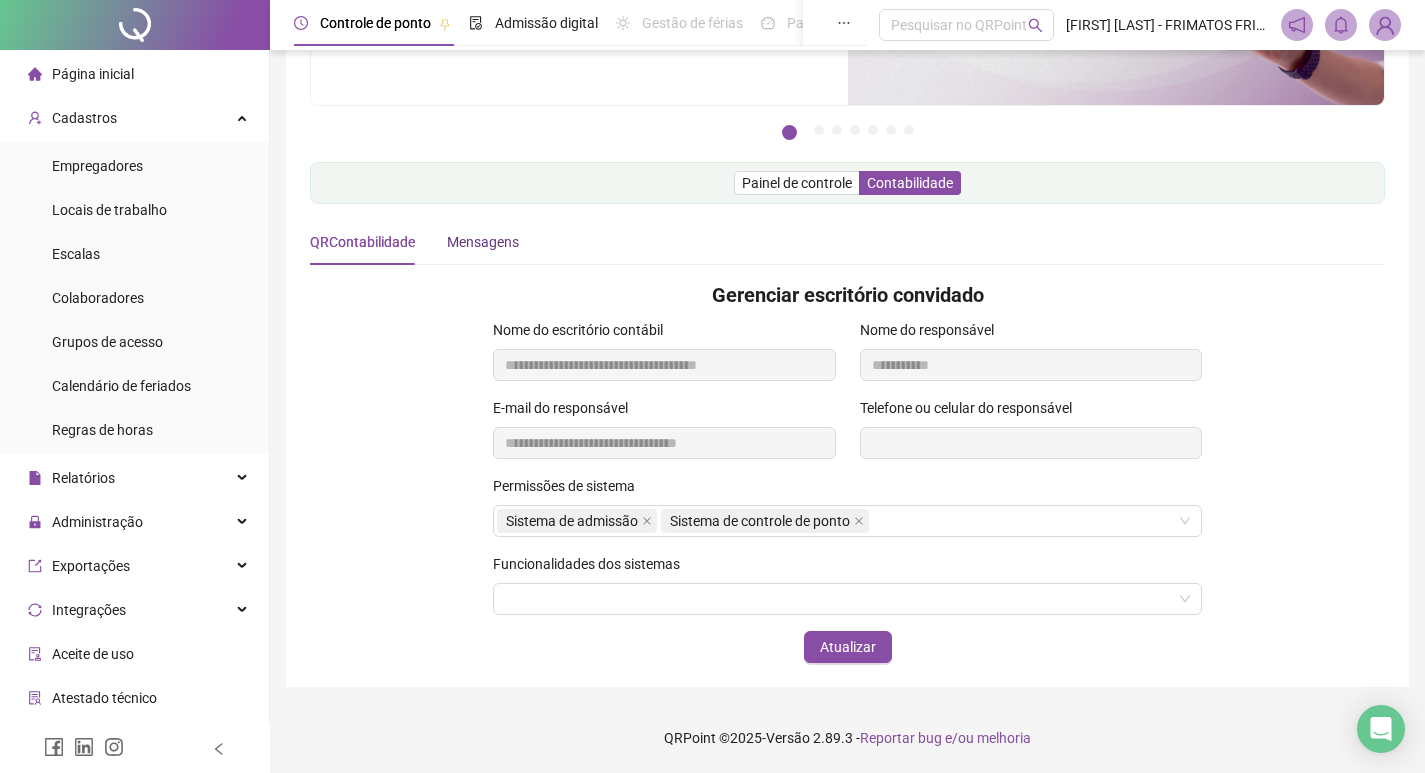 click on "Mensagens" at bounding box center (483, 242) 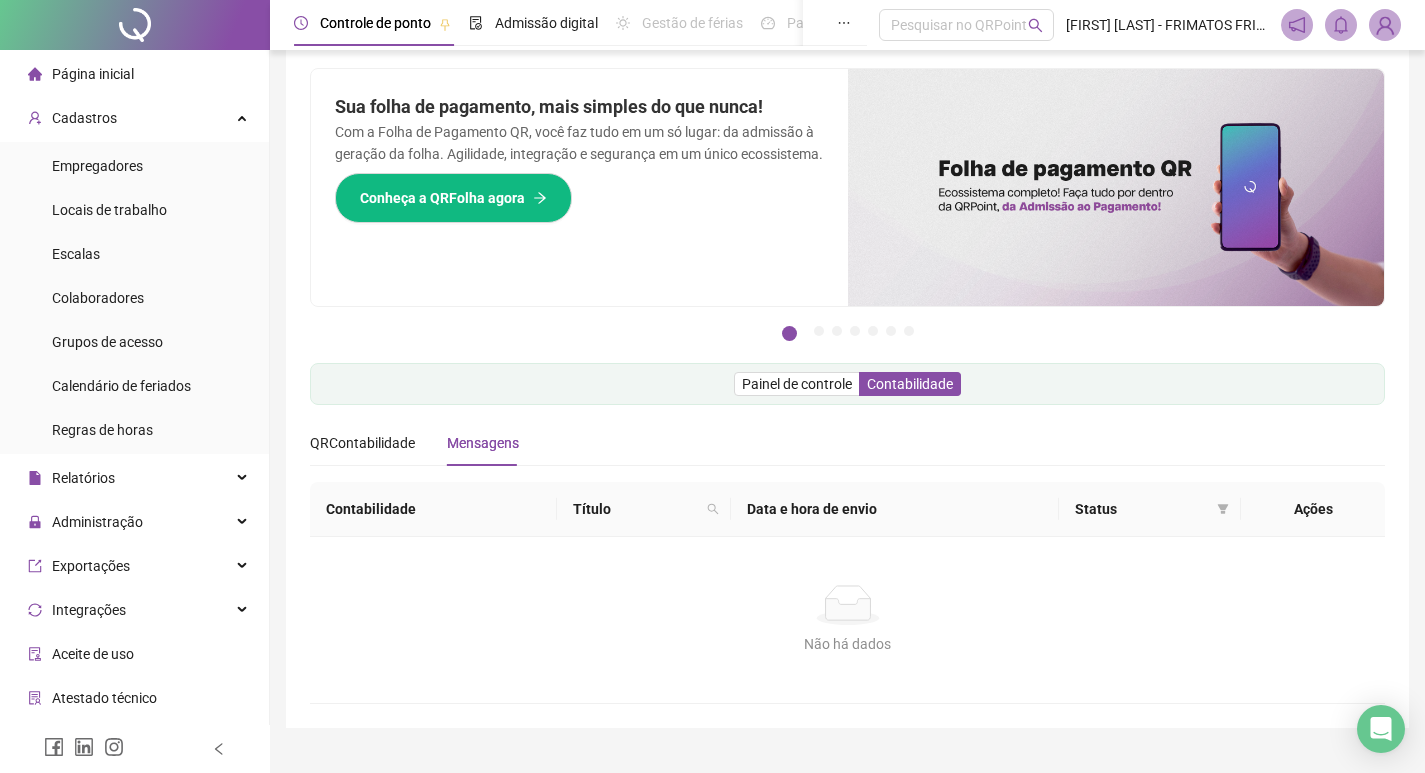 scroll, scrollTop: 0, scrollLeft: 0, axis: both 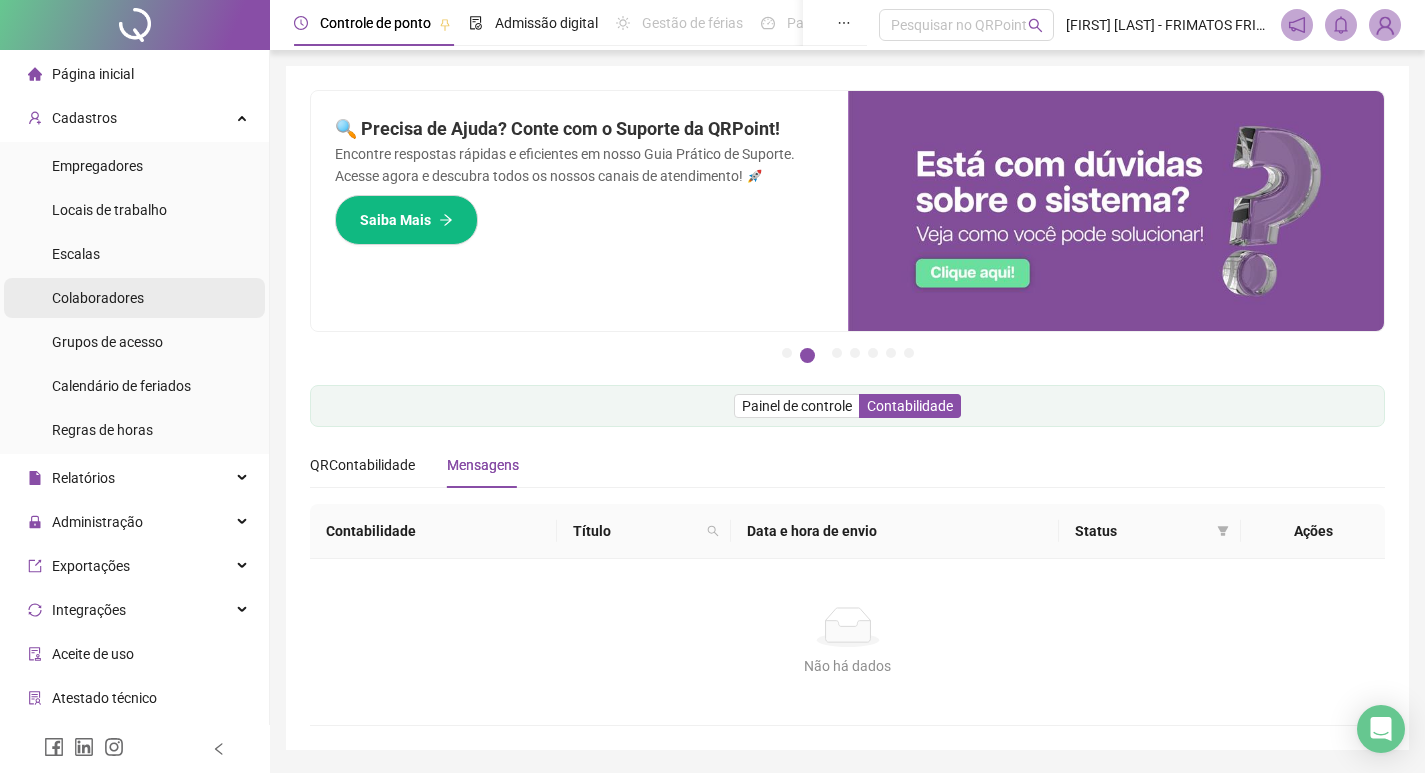 click on "Colaboradores" at bounding box center (98, 298) 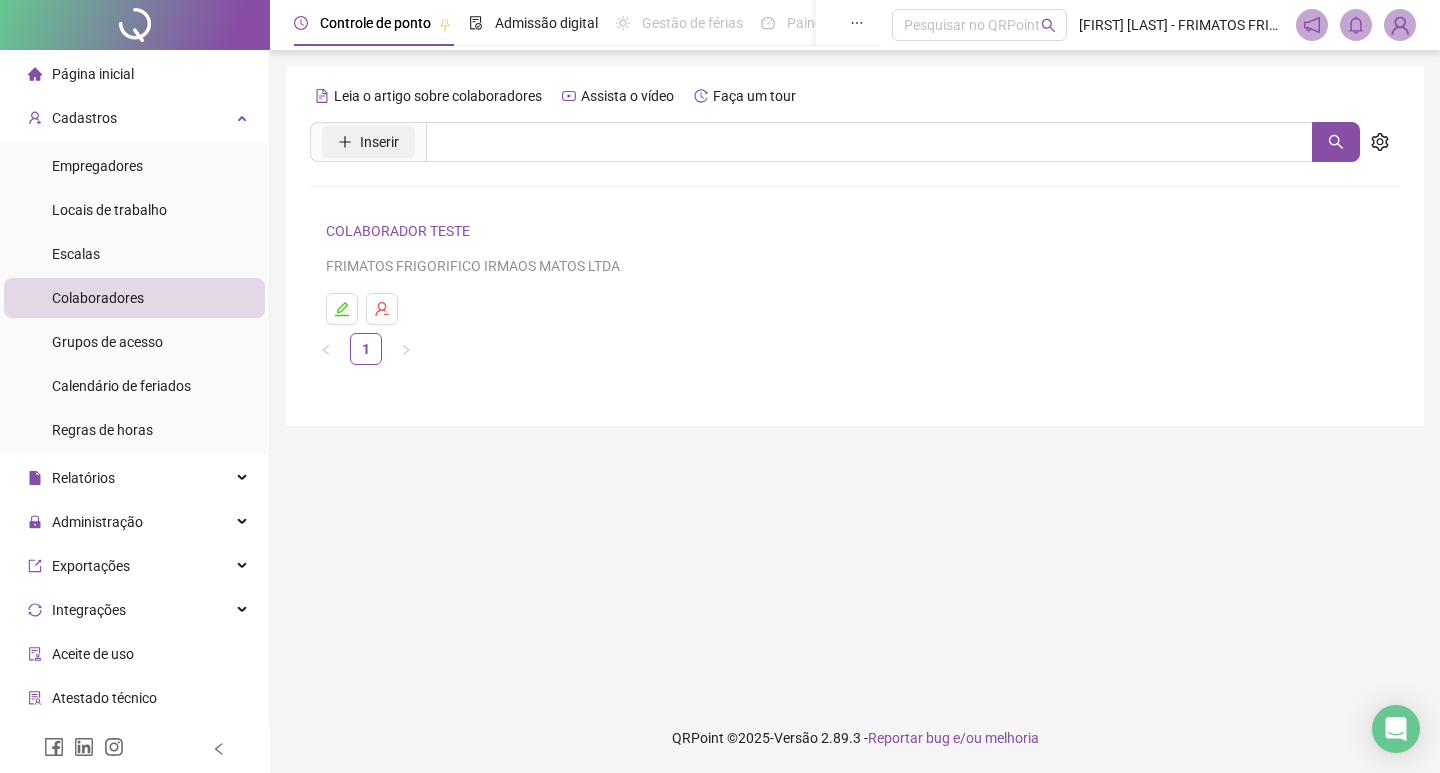 click on "Inserir" at bounding box center [368, 142] 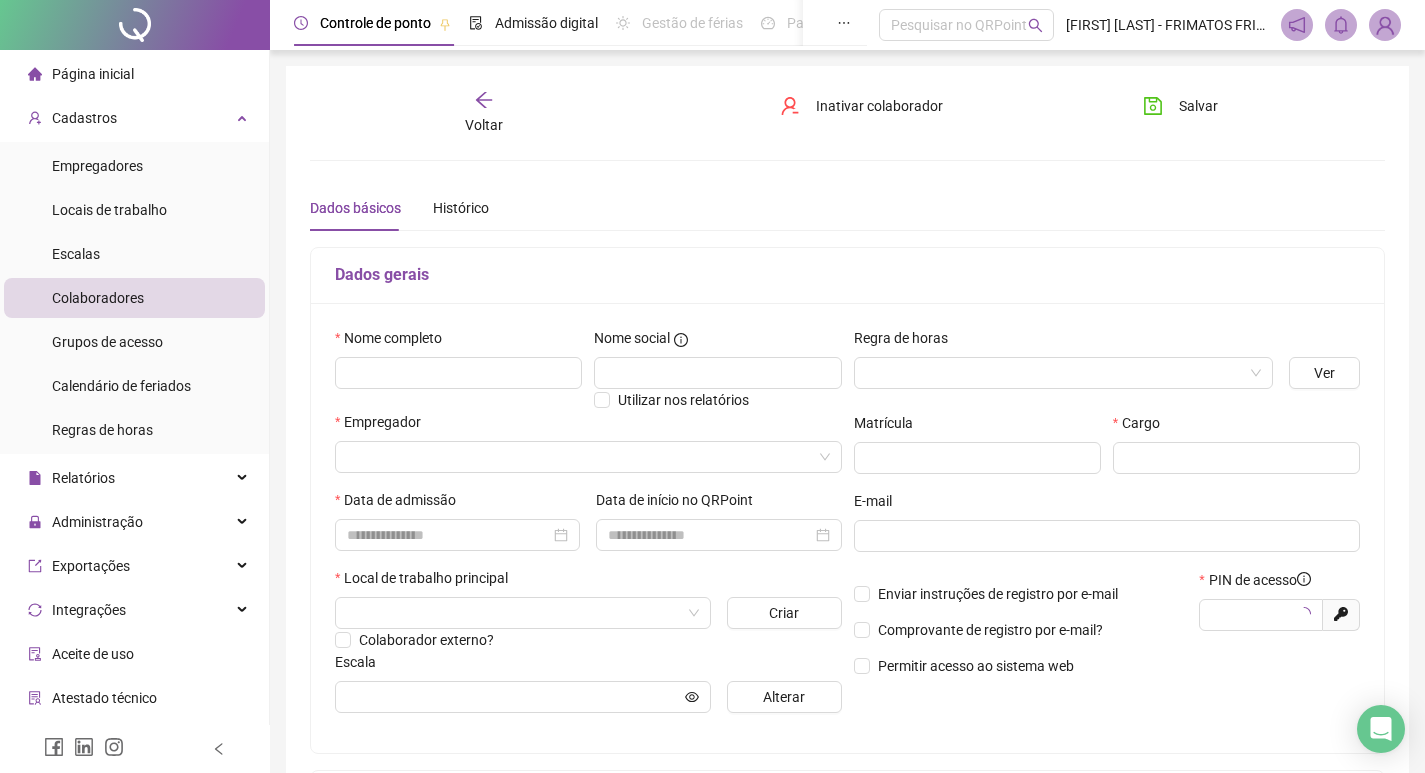 type on "*****" 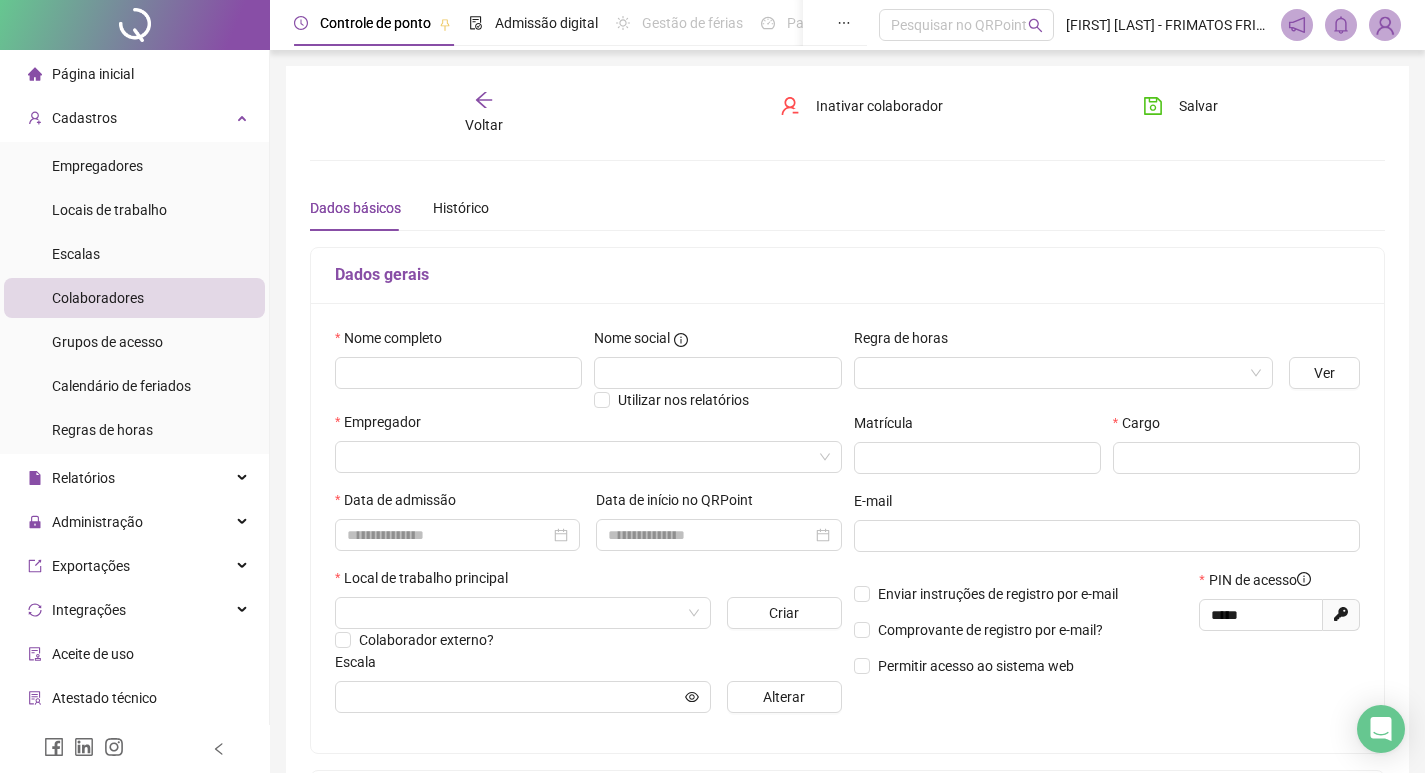 click on "Colaboradores" at bounding box center [98, 298] 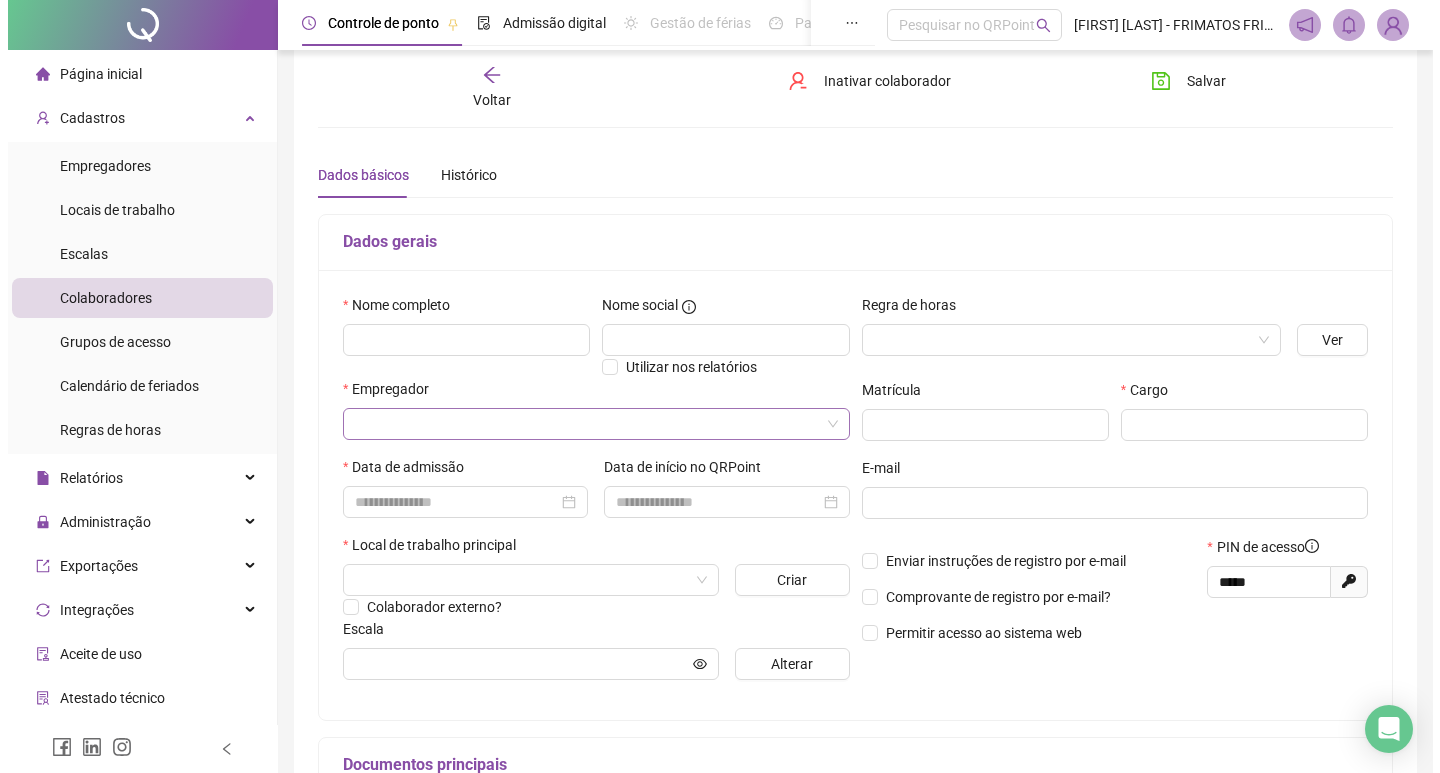 scroll, scrollTop: 0, scrollLeft: 0, axis: both 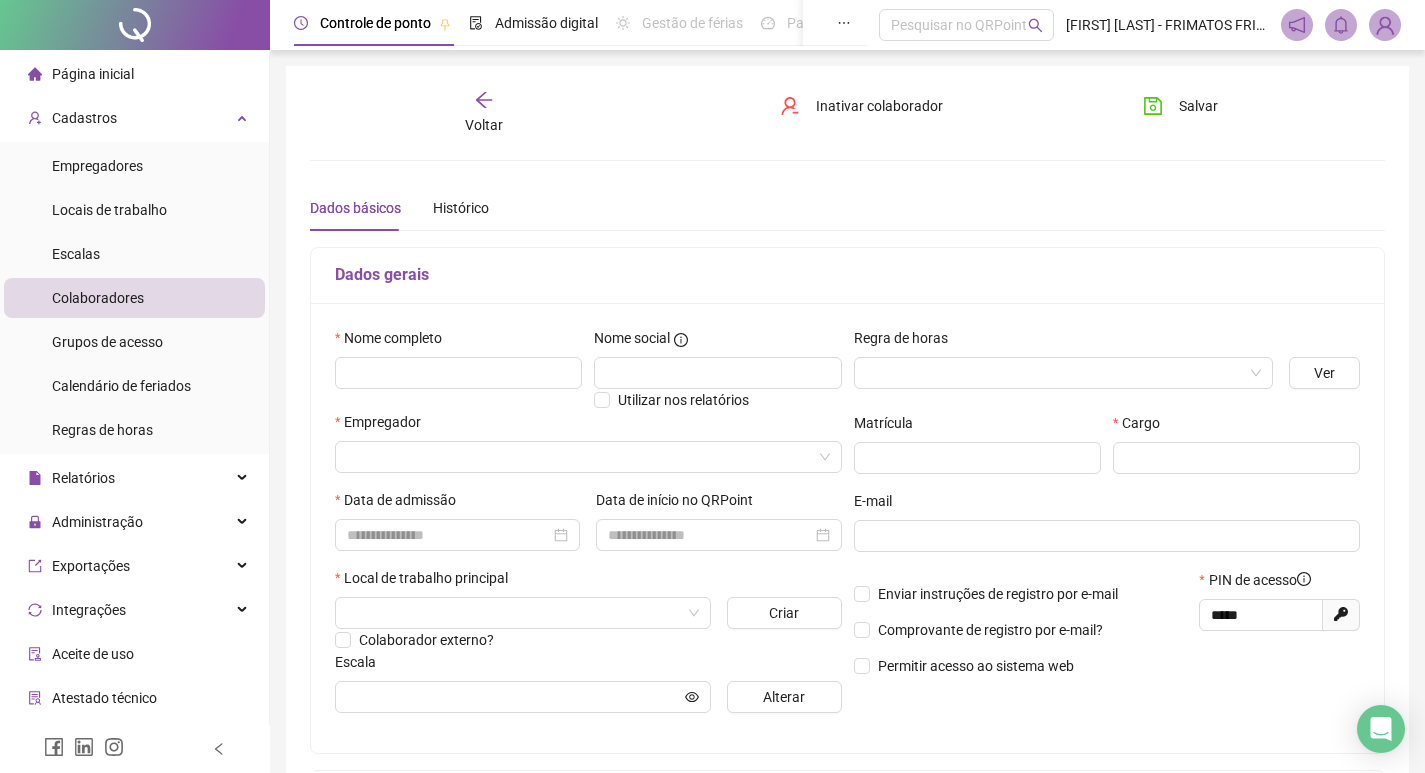 click on "Voltar" at bounding box center [484, 125] 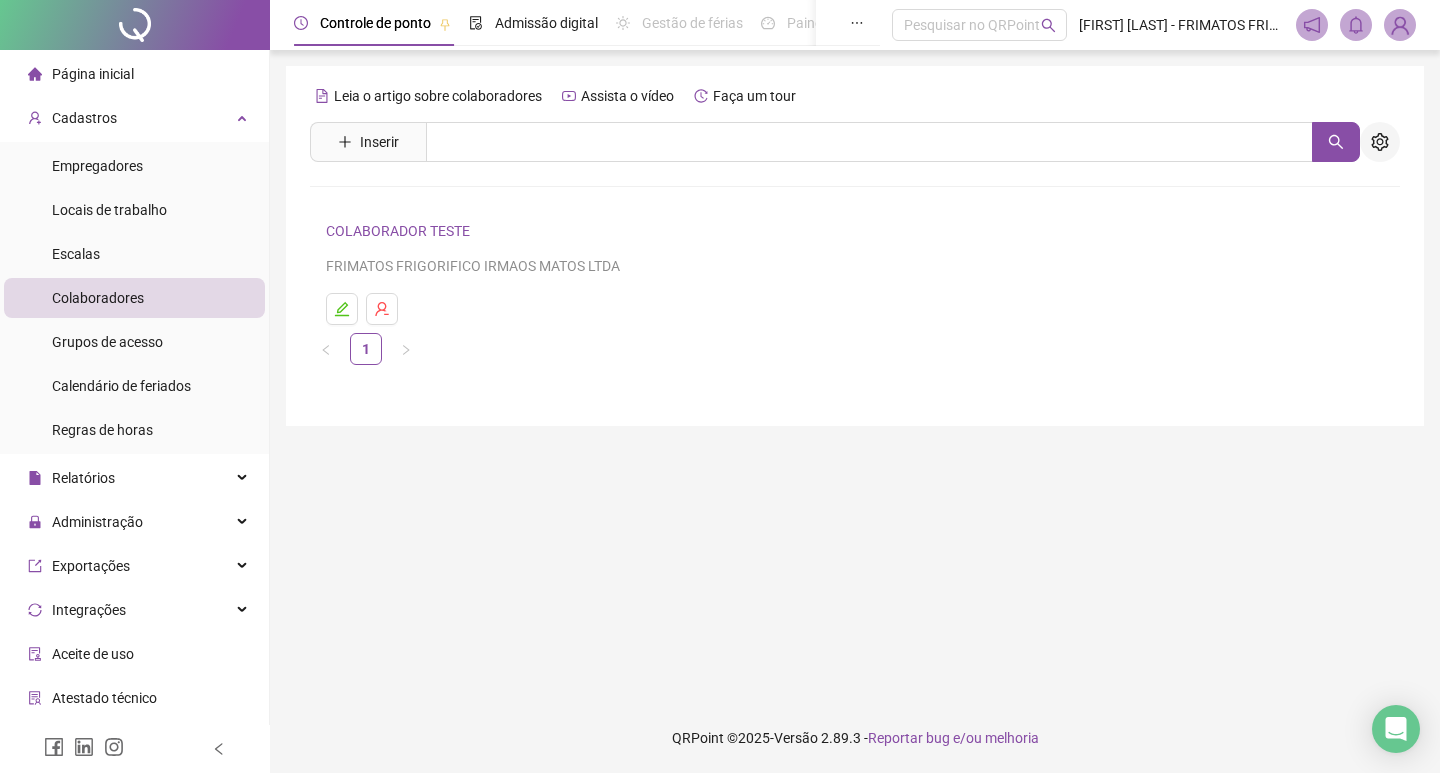 click 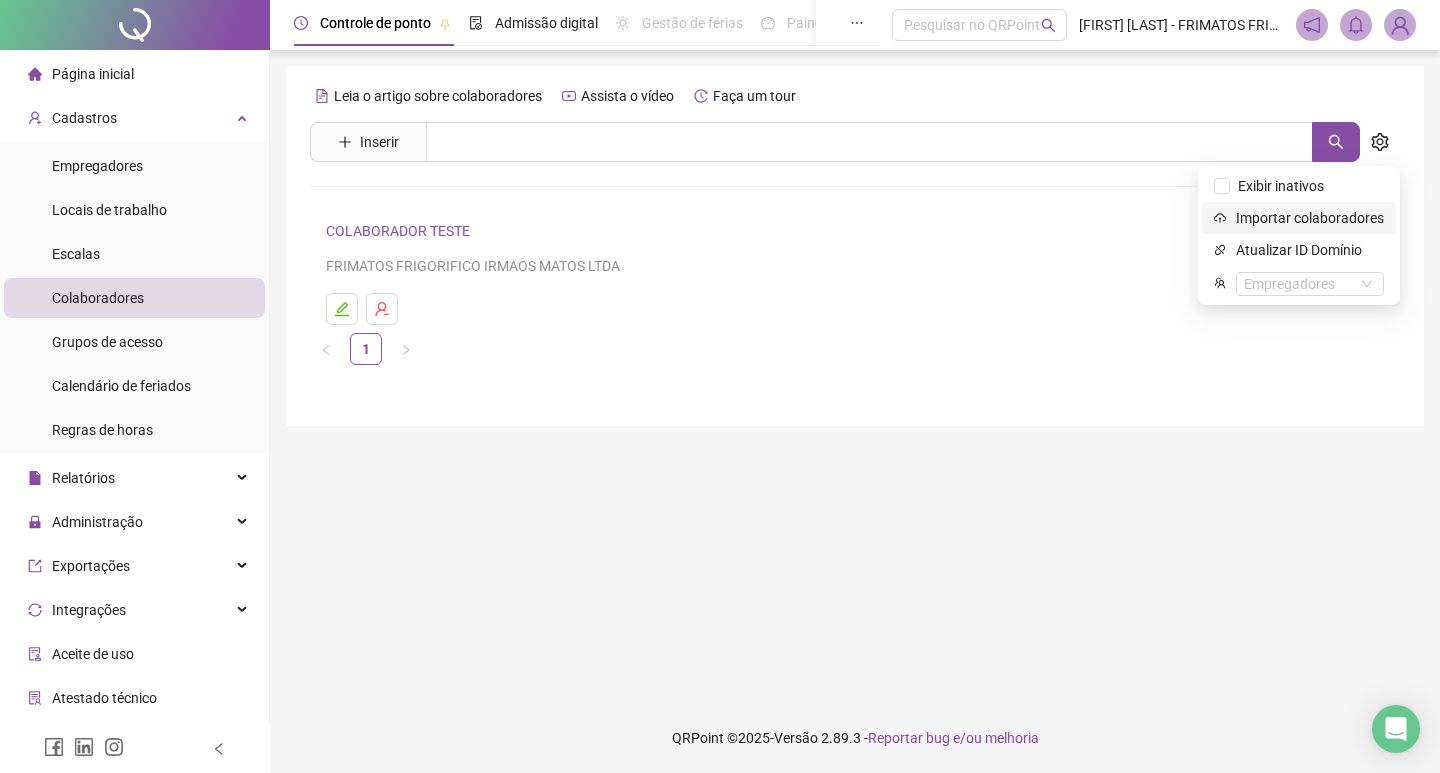 click on "Importar colaboradores" at bounding box center [1310, 218] 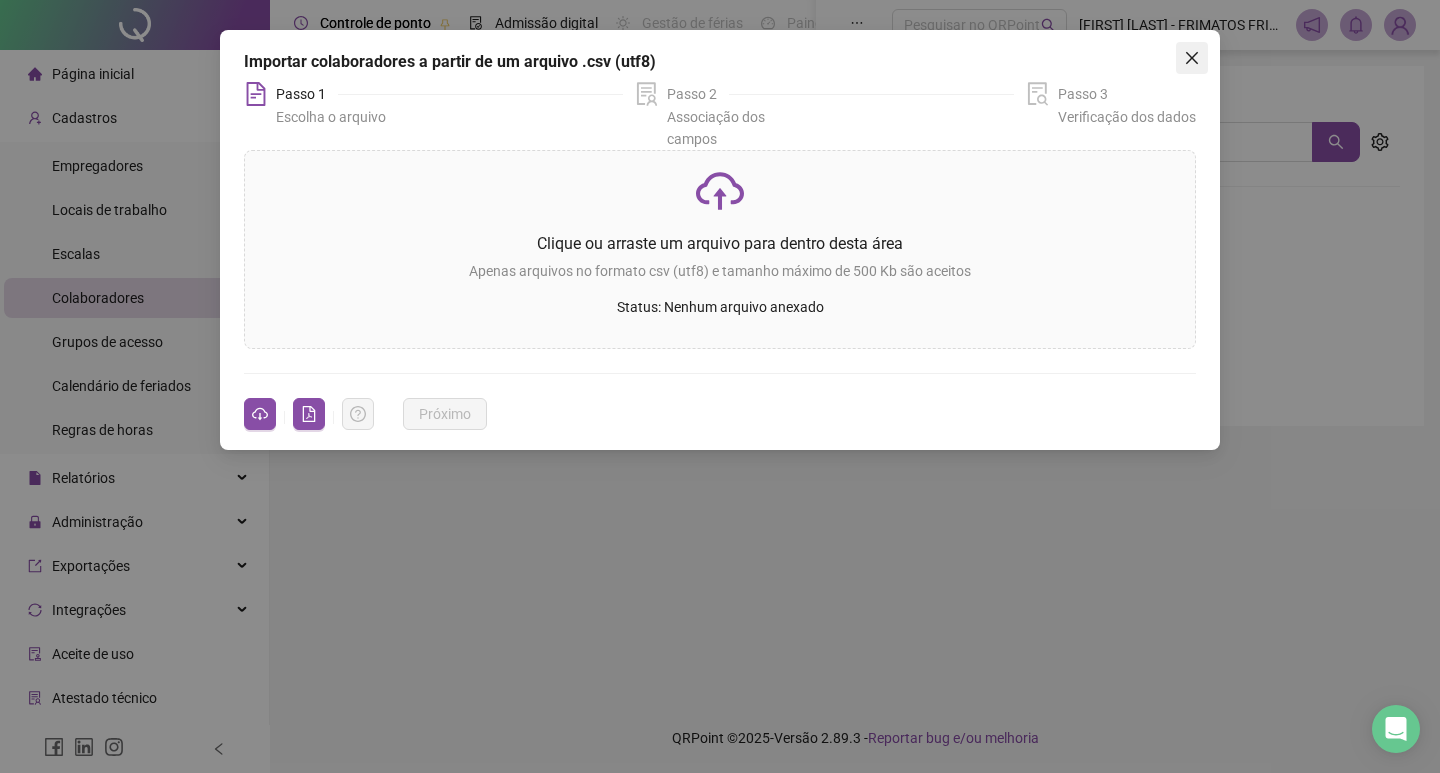 click 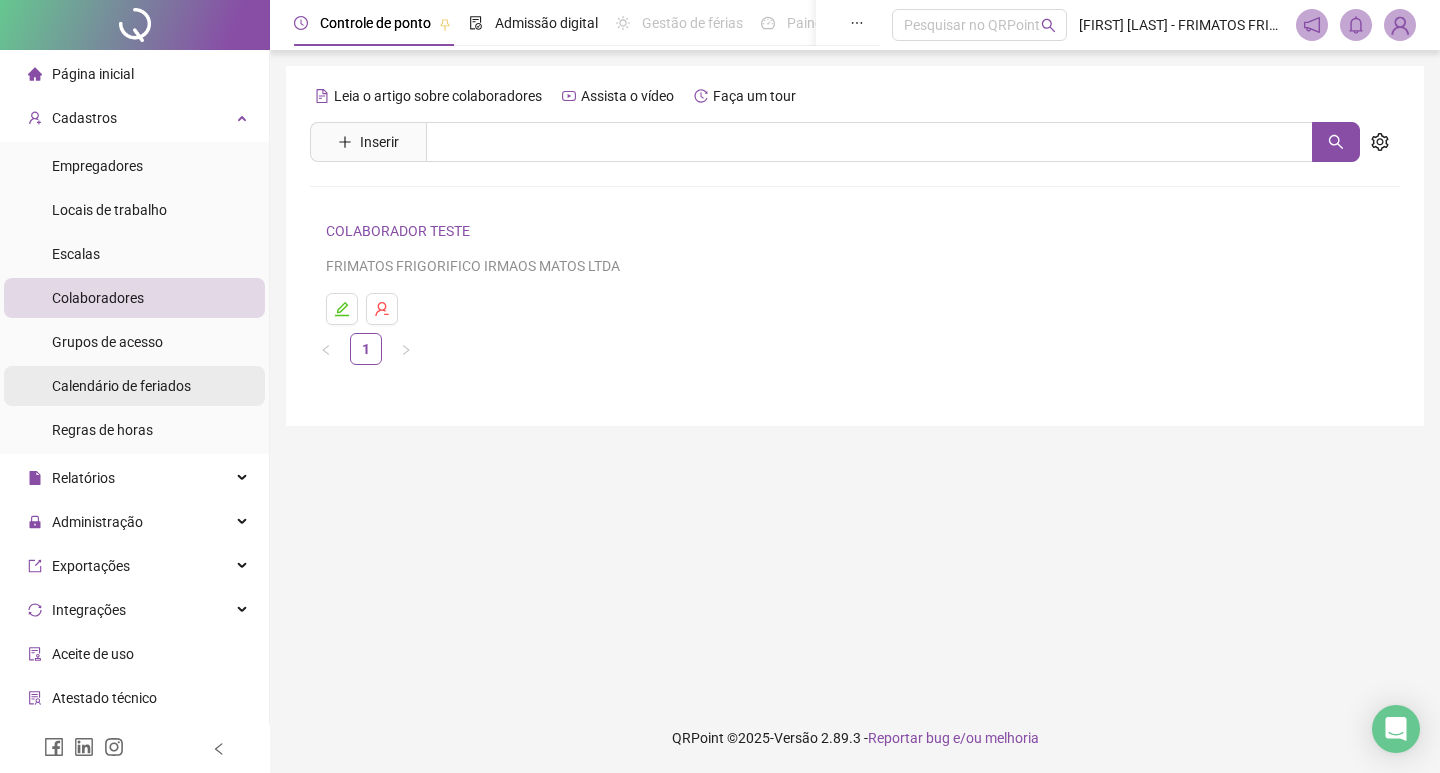 scroll, scrollTop: 81, scrollLeft: 0, axis: vertical 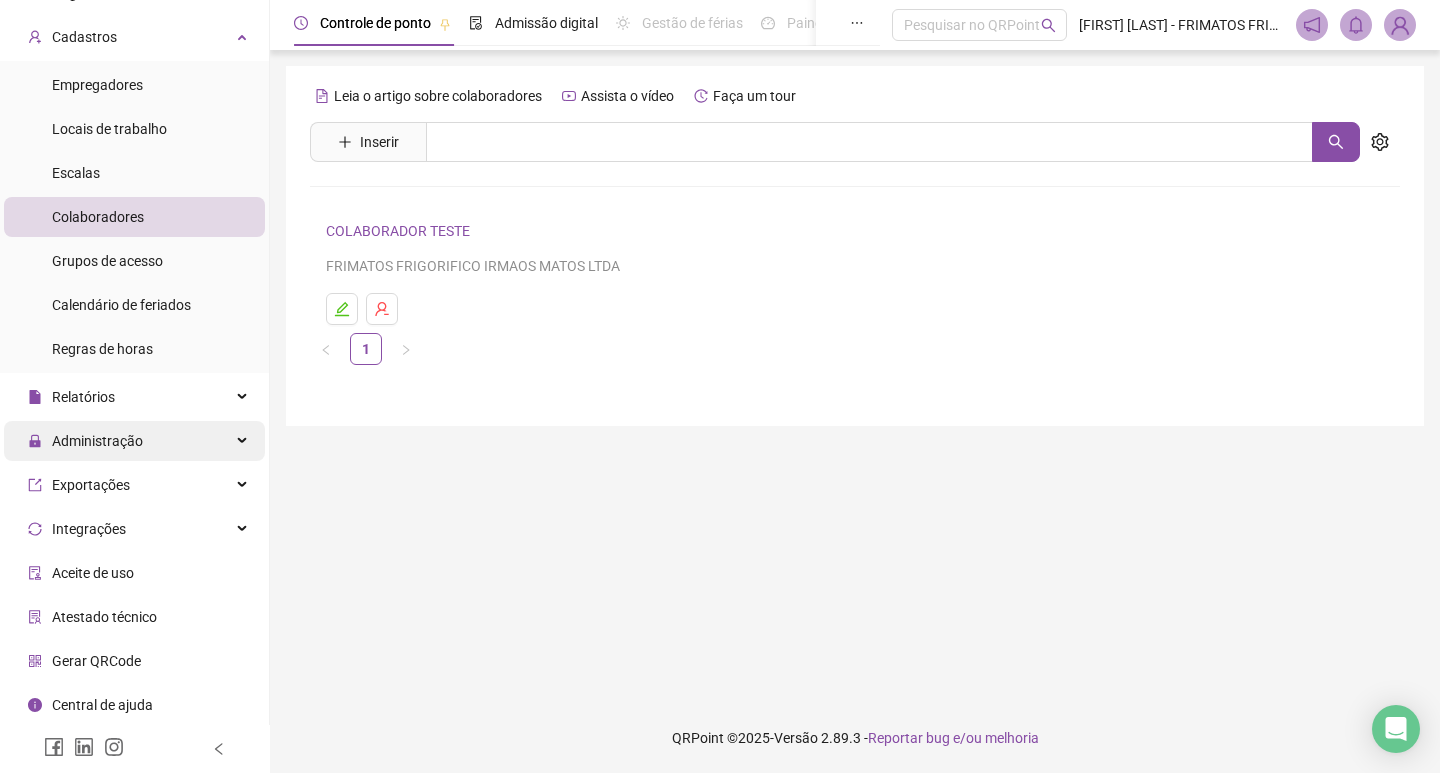 click on "Administração" at bounding box center [134, 441] 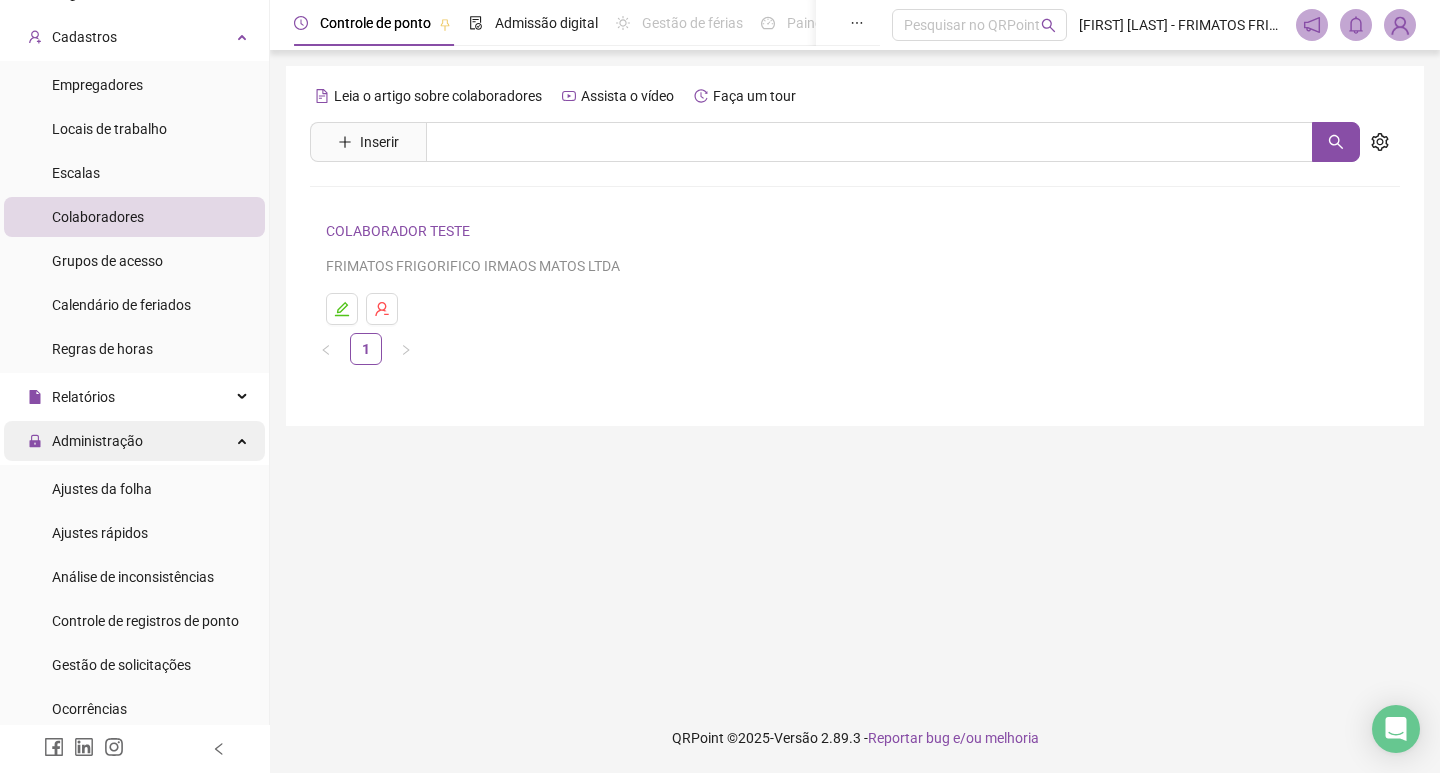 click on "Administração" at bounding box center [97, 441] 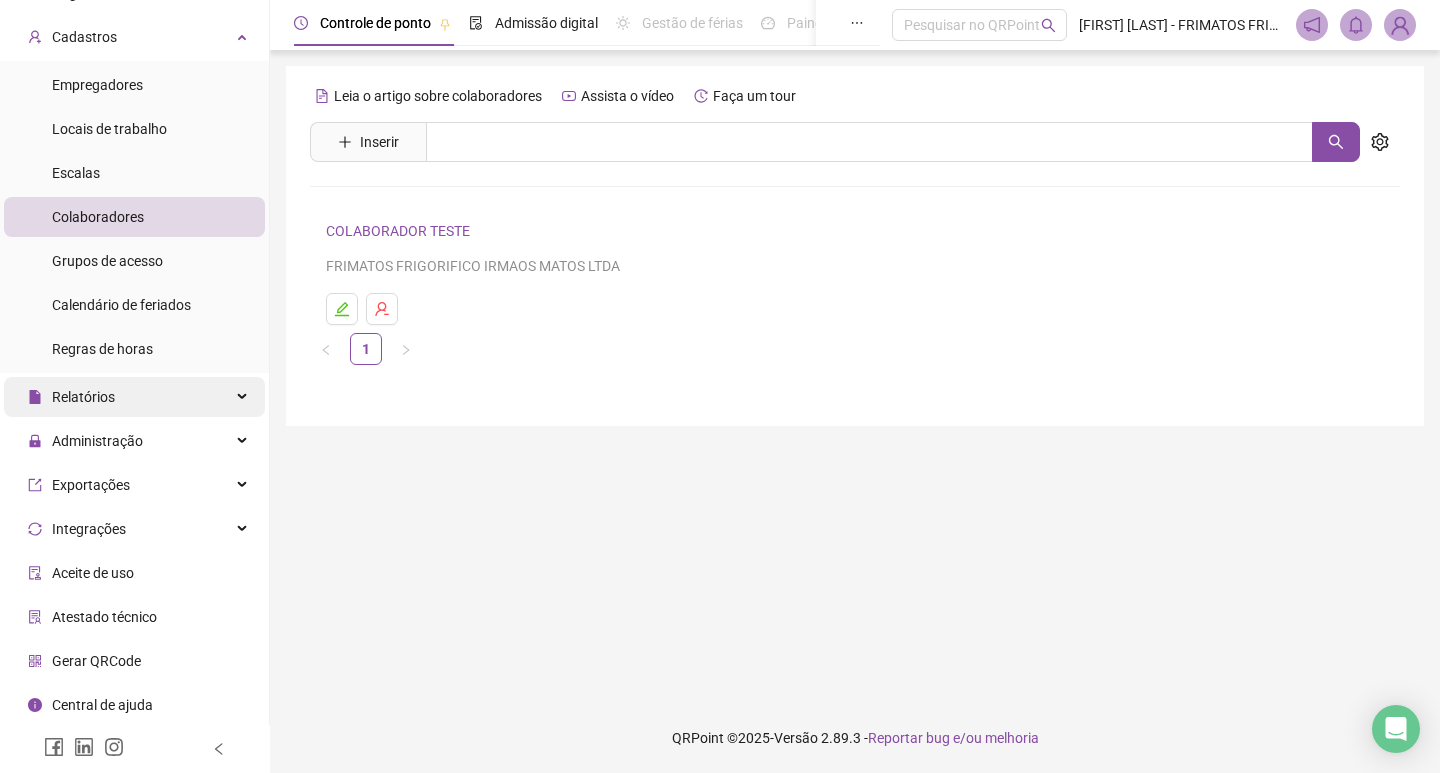click on "Relatórios" at bounding box center (134, 397) 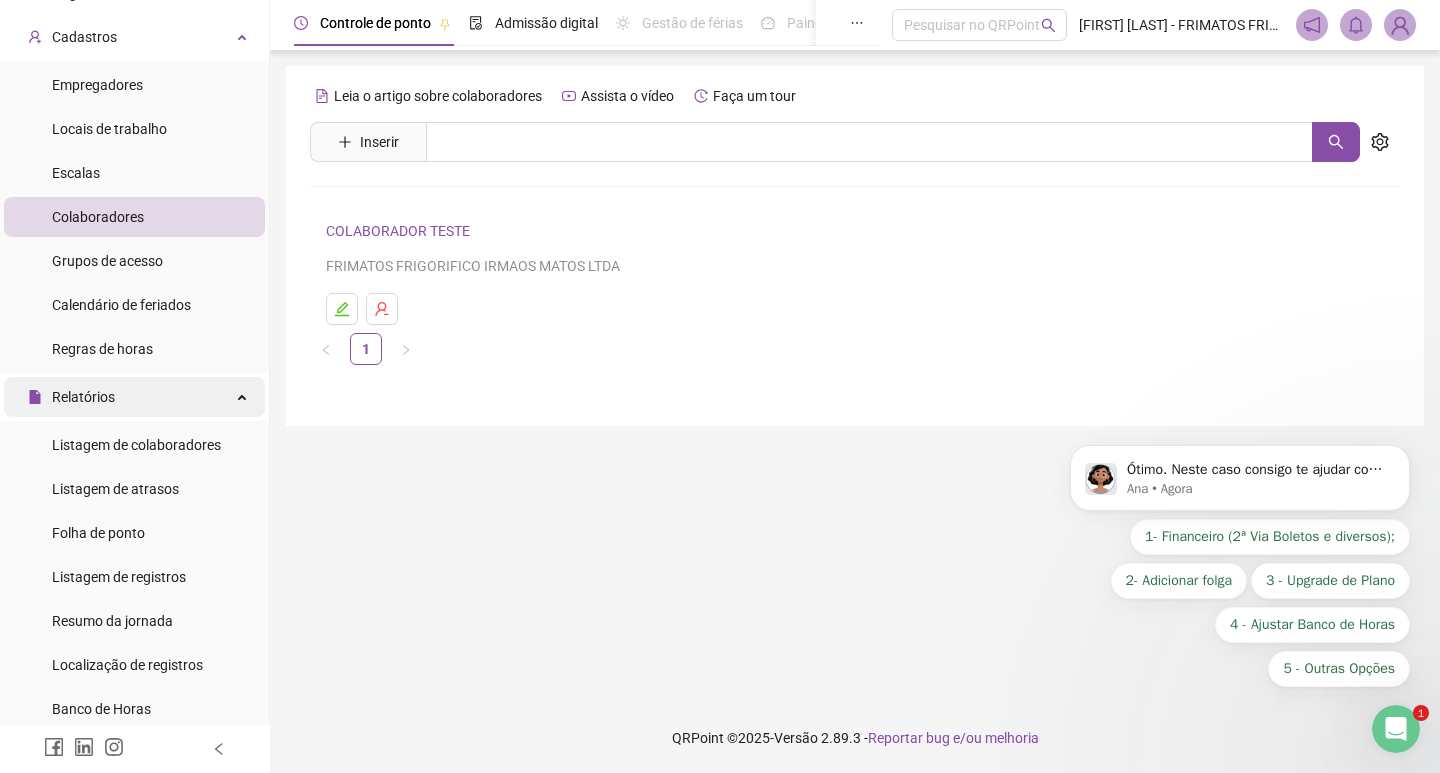 scroll, scrollTop: 0, scrollLeft: 0, axis: both 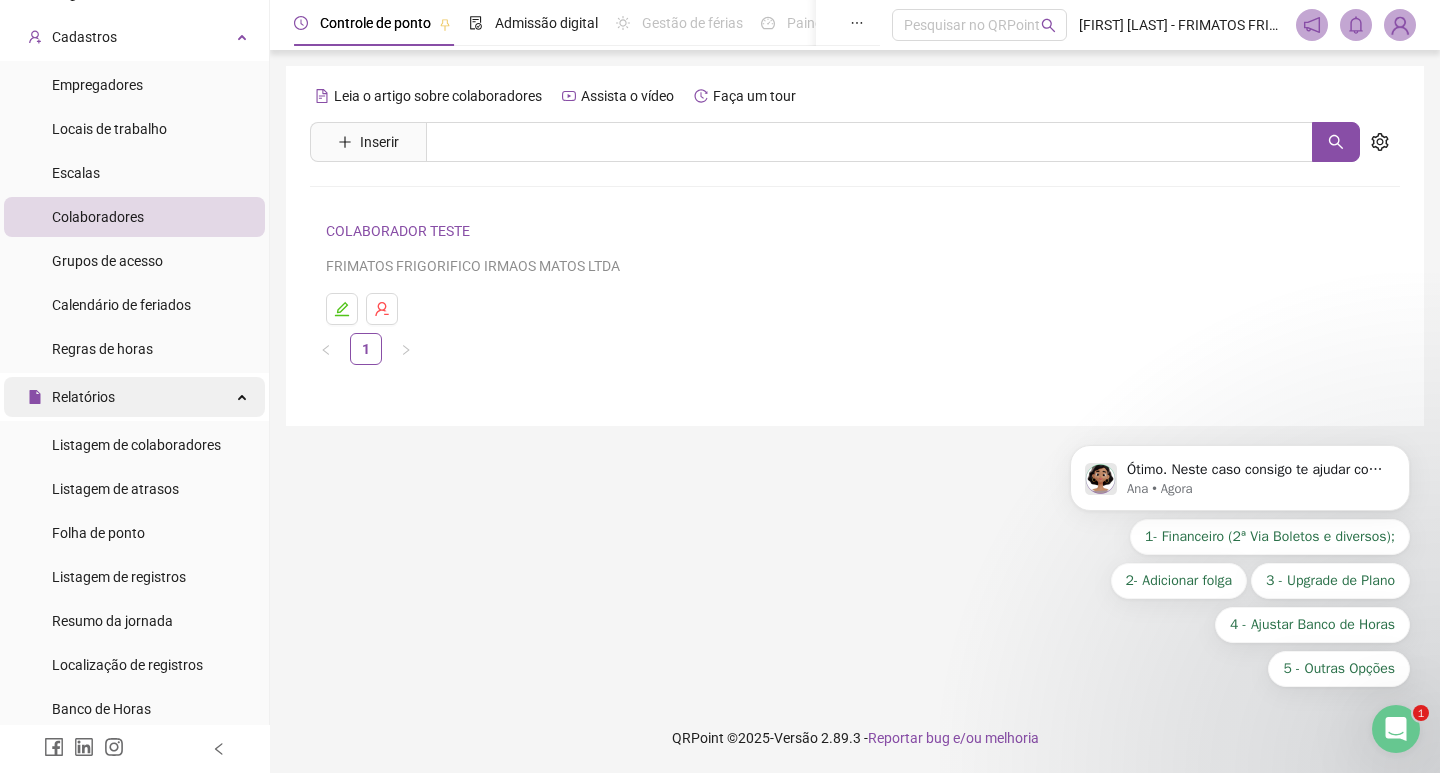 click on "Relatórios" at bounding box center [134, 397] 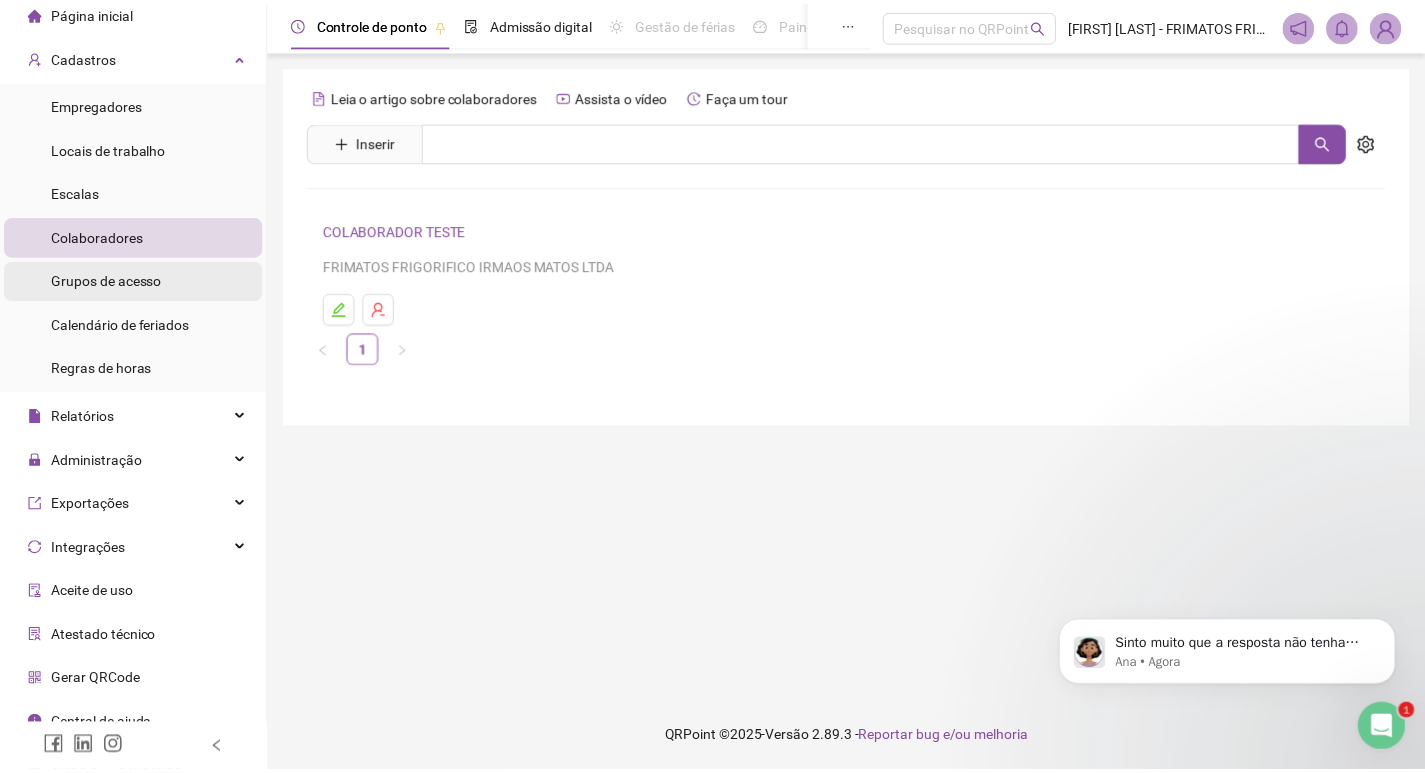 scroll, scrollTop: 0, scrollLeft: 0, axis: both 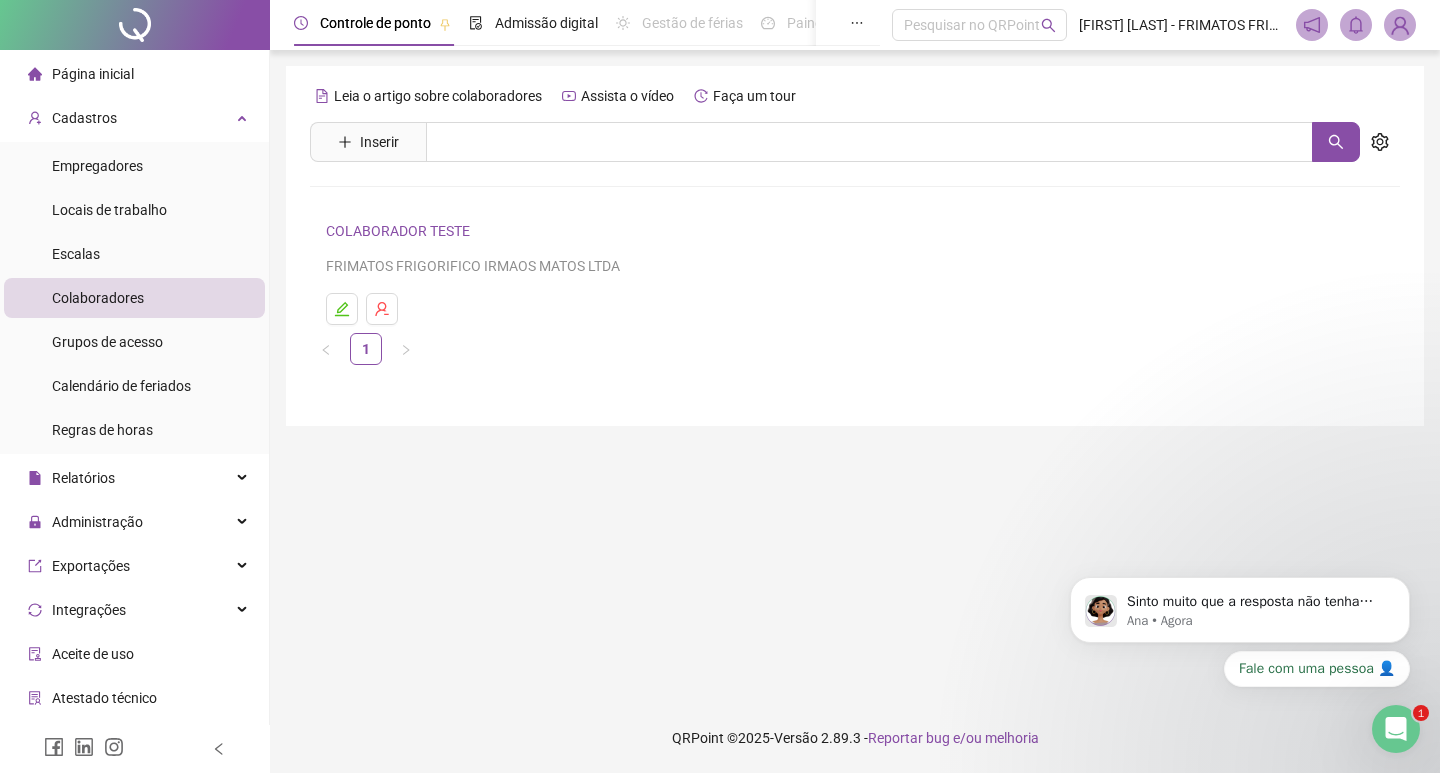 click on "Controle de ponto Admissão digital Gestão de férias Painel do DP Folha de pagamento   Pesquisar no QRPoint LUCIANO OLIVEIRA MATOS - FRIMATOS FRIGORIFICO IRMAOS MATOS LTDA" at bounding box center [855, 25] 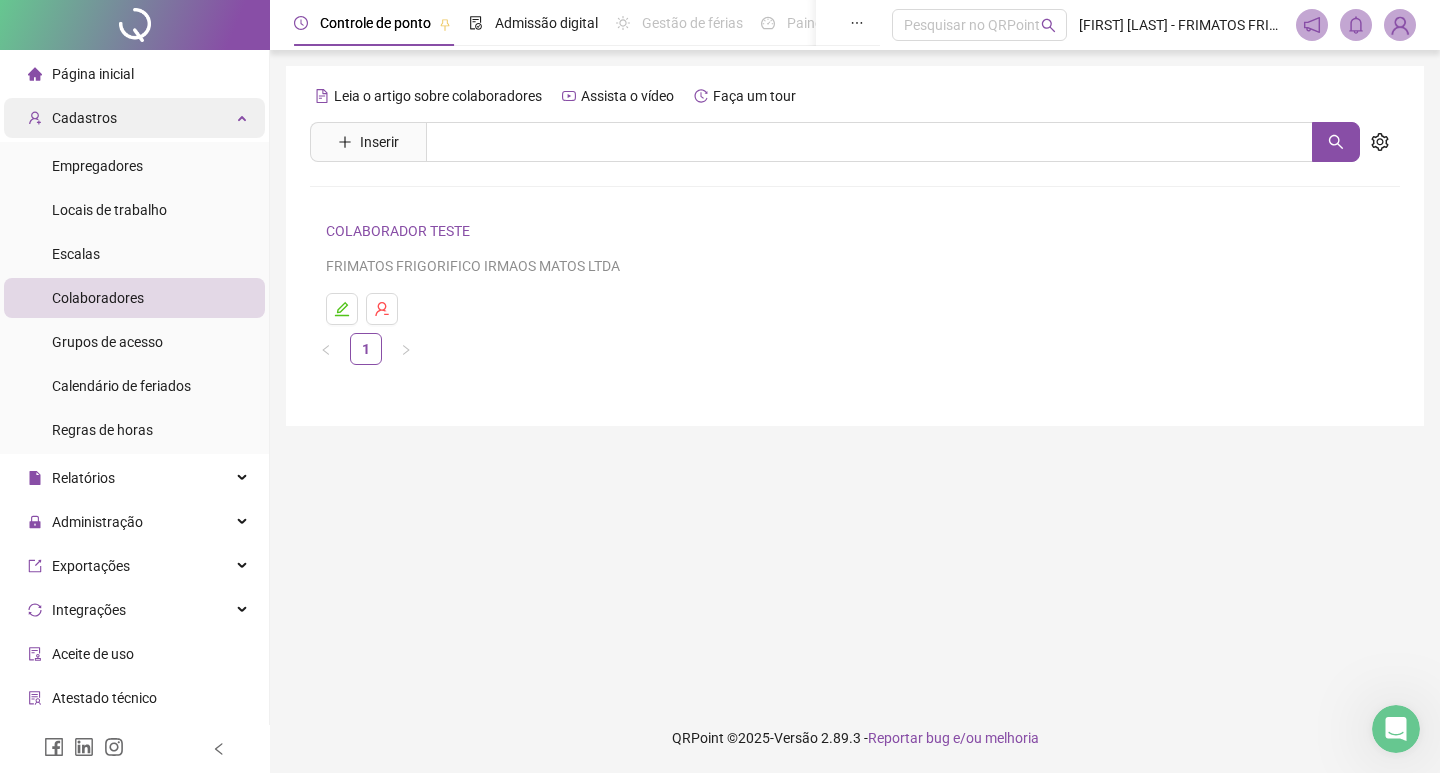 click on "Cadastros" at bounding box center [134, 118] 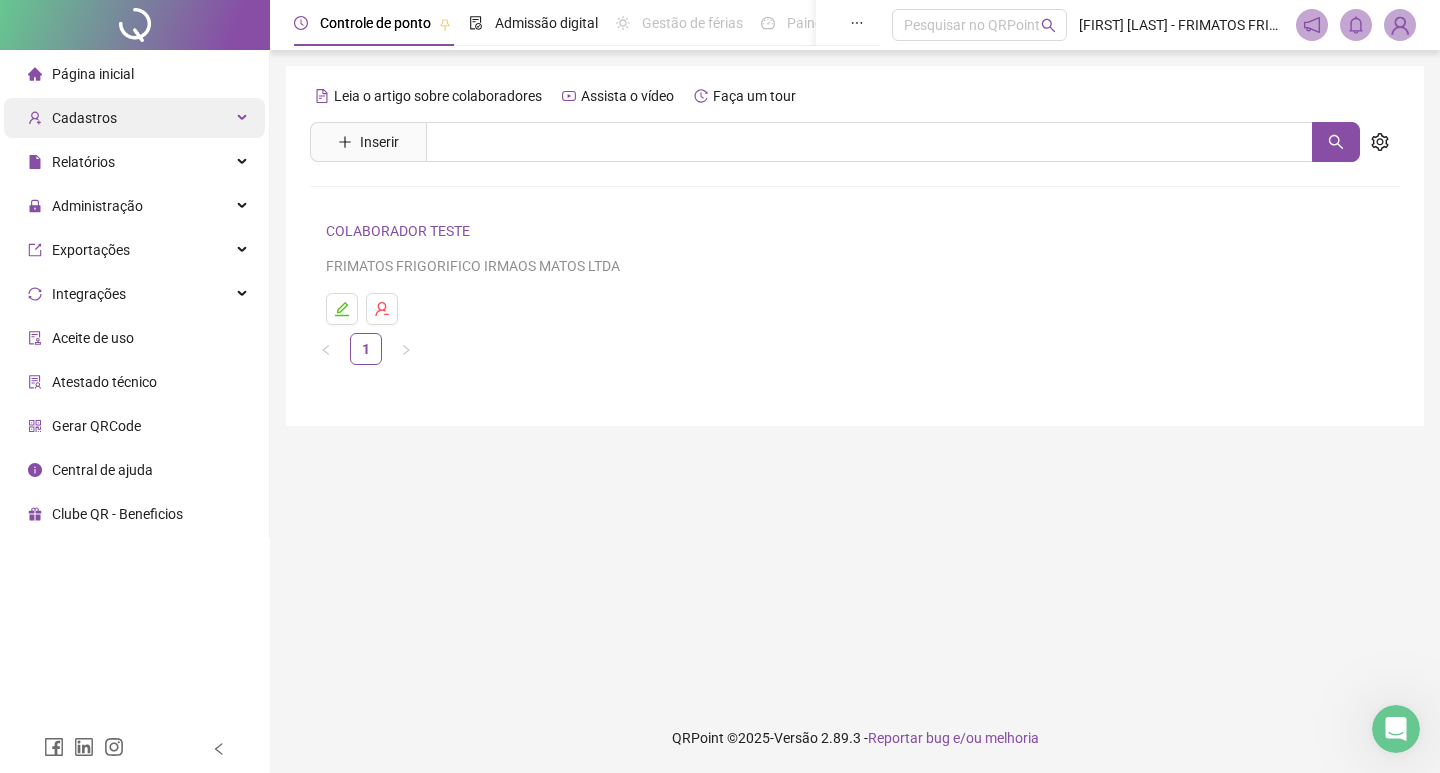 click on "Cadastros" at bounding box center [134, 118] 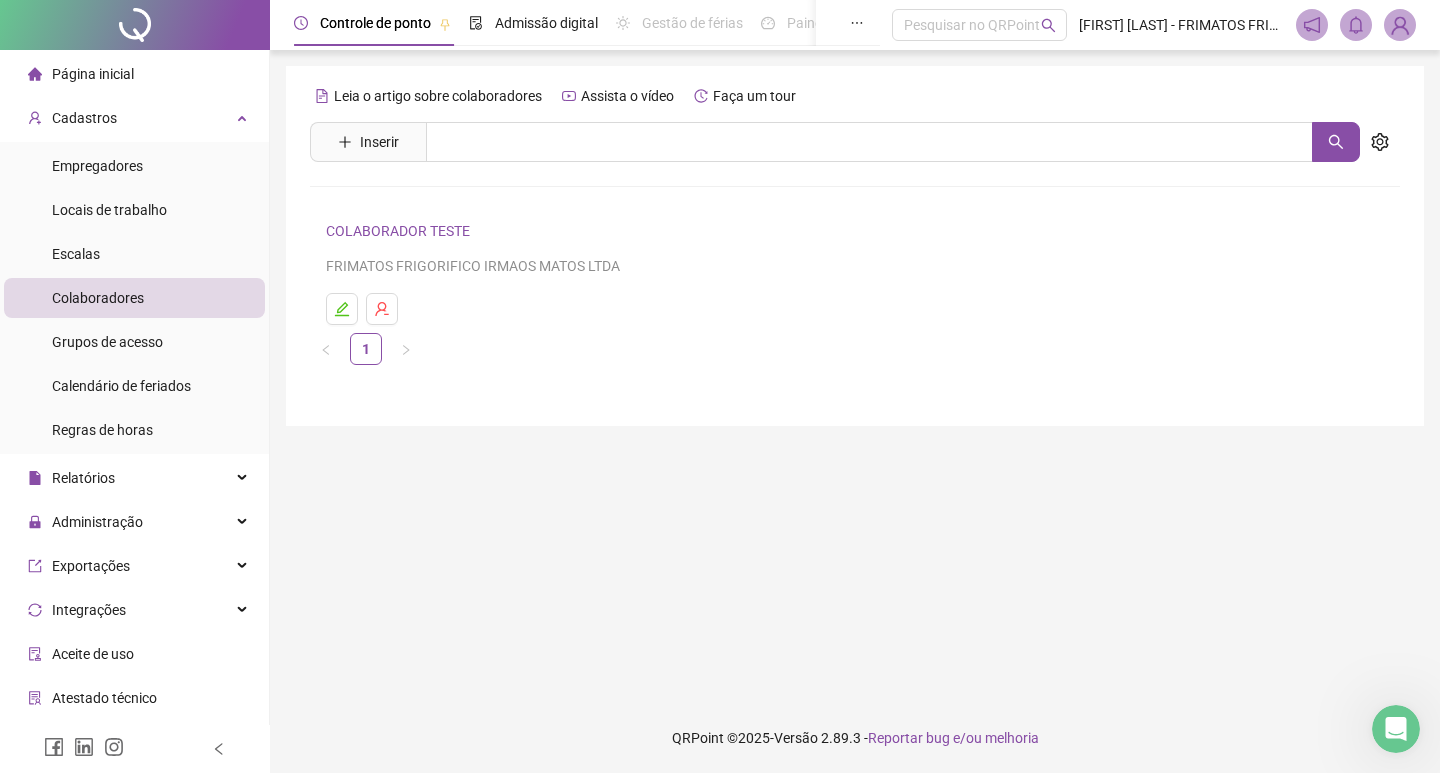 click at bounding box center [1400, 25] 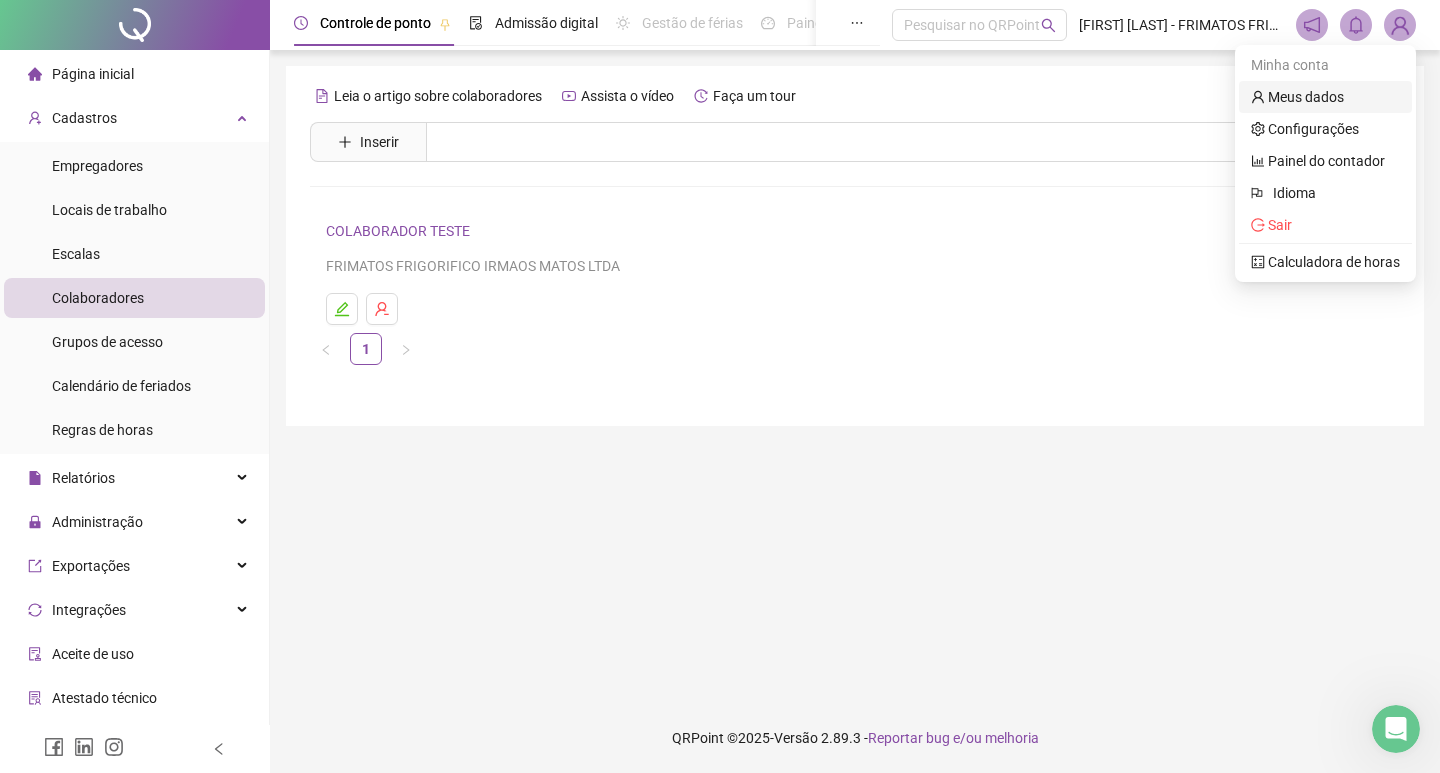 click on "Meus dados" at bounding box center (1297, 97) 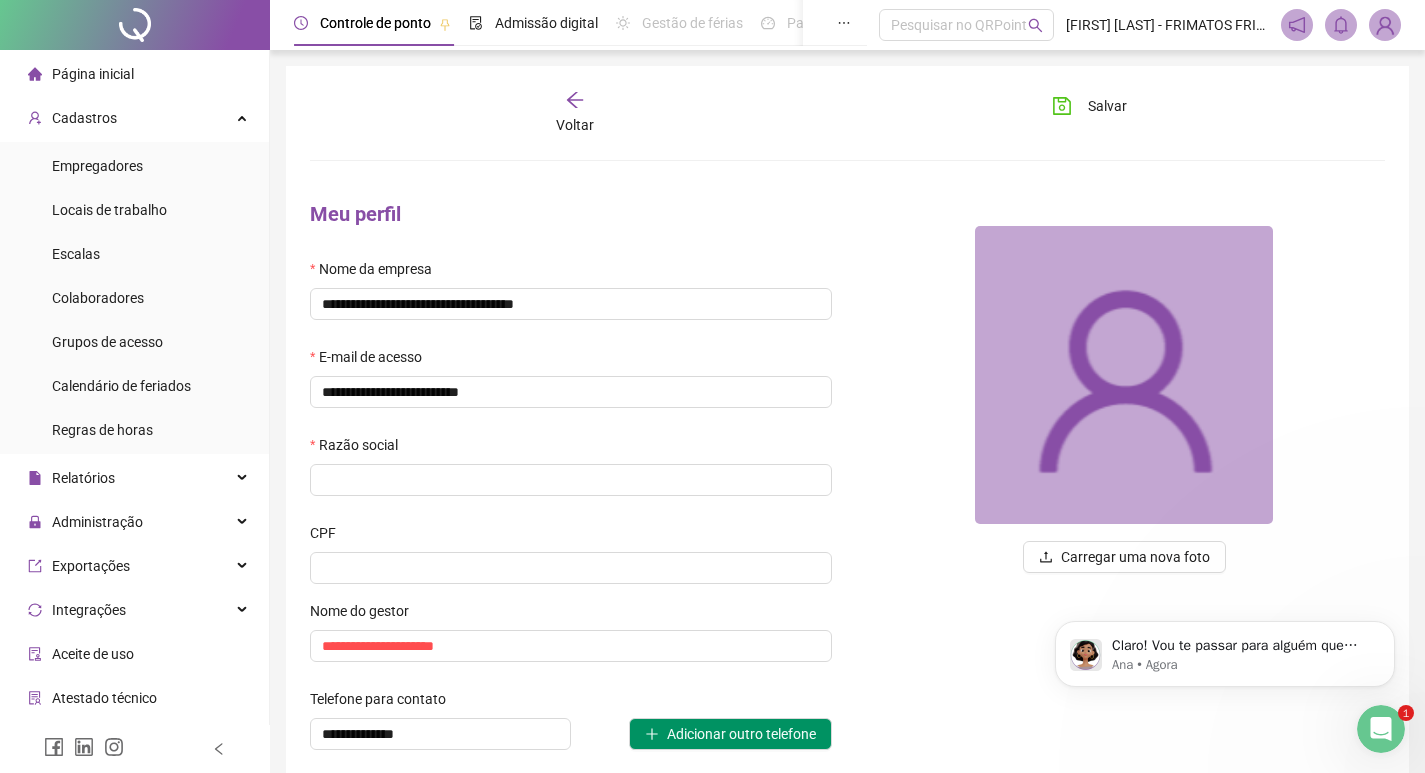 scroll, scrollTop: 0, scrollLeft: 0, axis: both 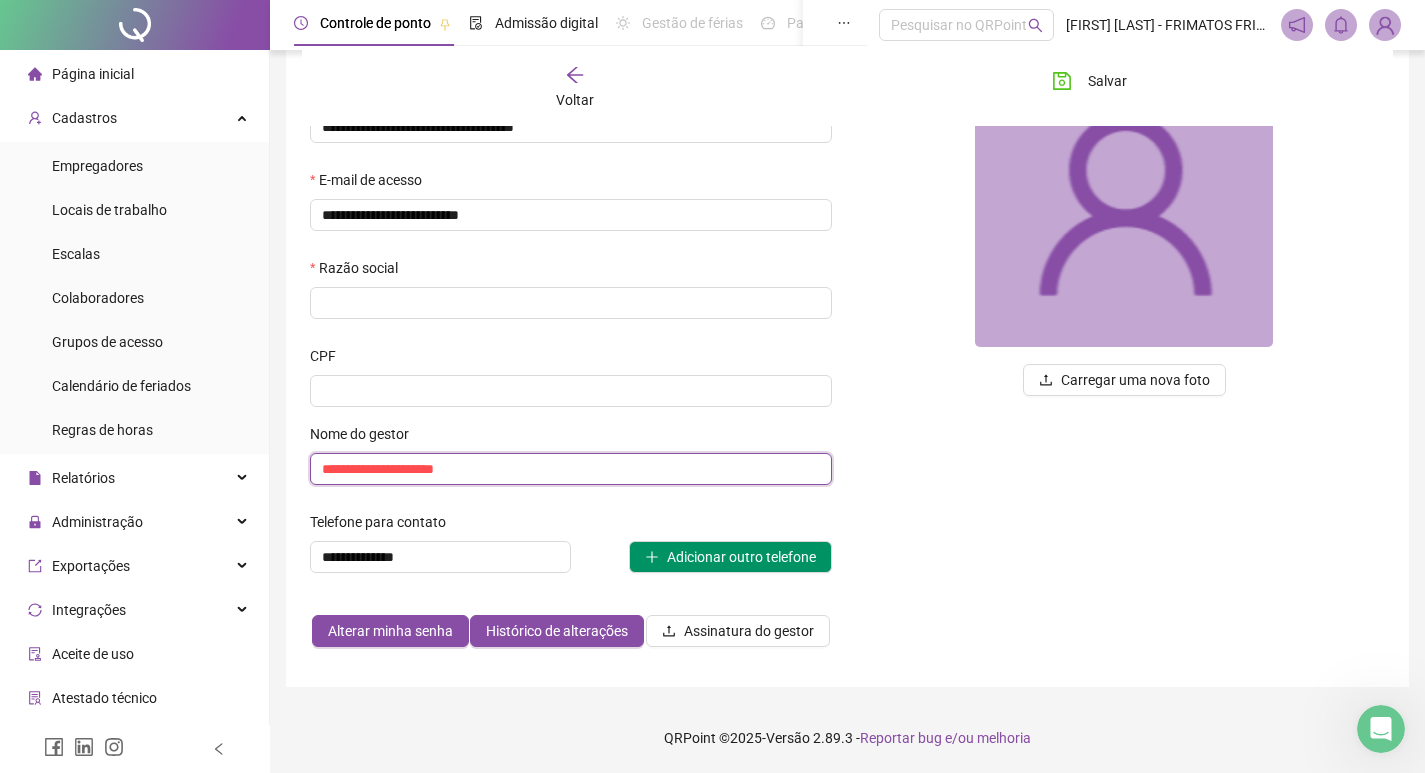 click on "**********" at bounding box center [571, 469] 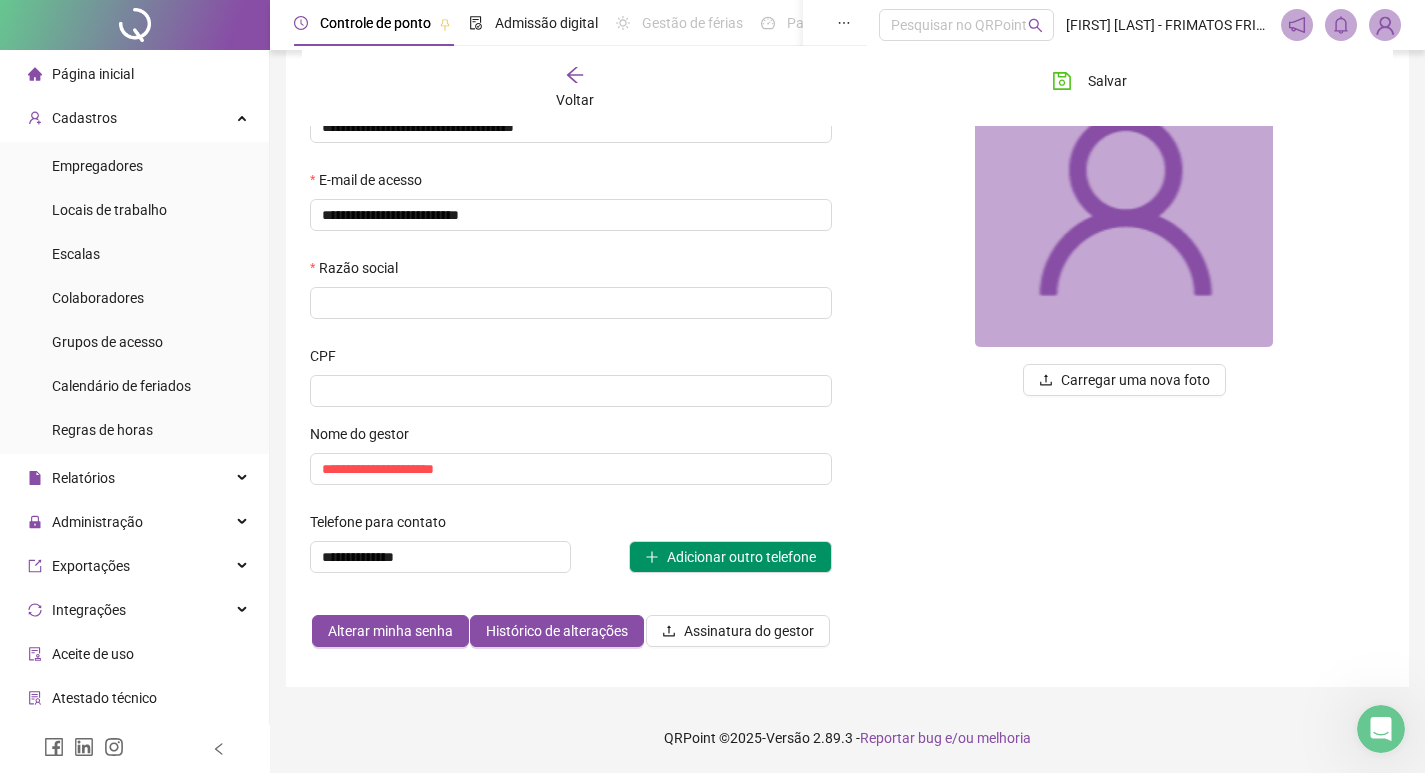 click on "Telefone para contato" at bounding box center [571, 526] 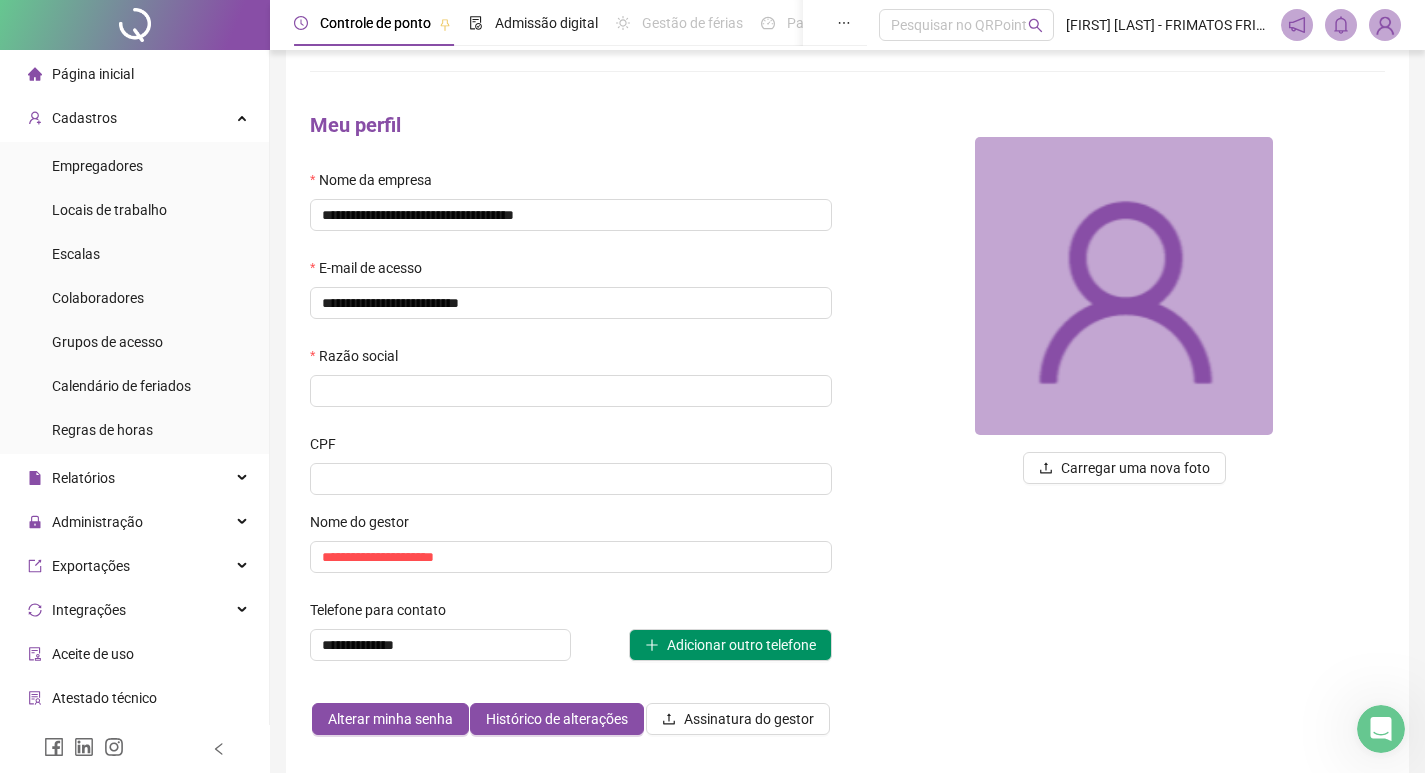 scroll, scrollTop: 0, scrollLeft: 0, axis: both 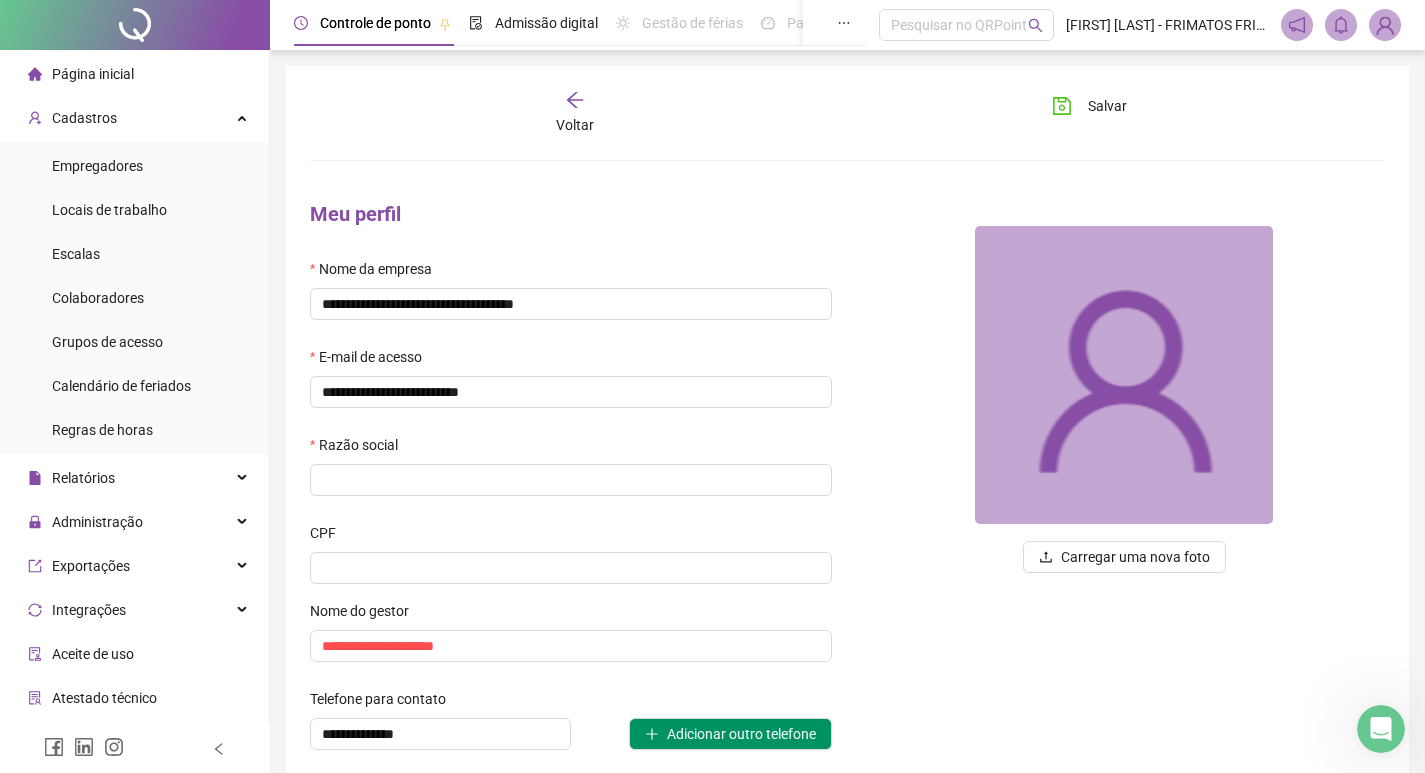 click at bounding box center [1385, 25] 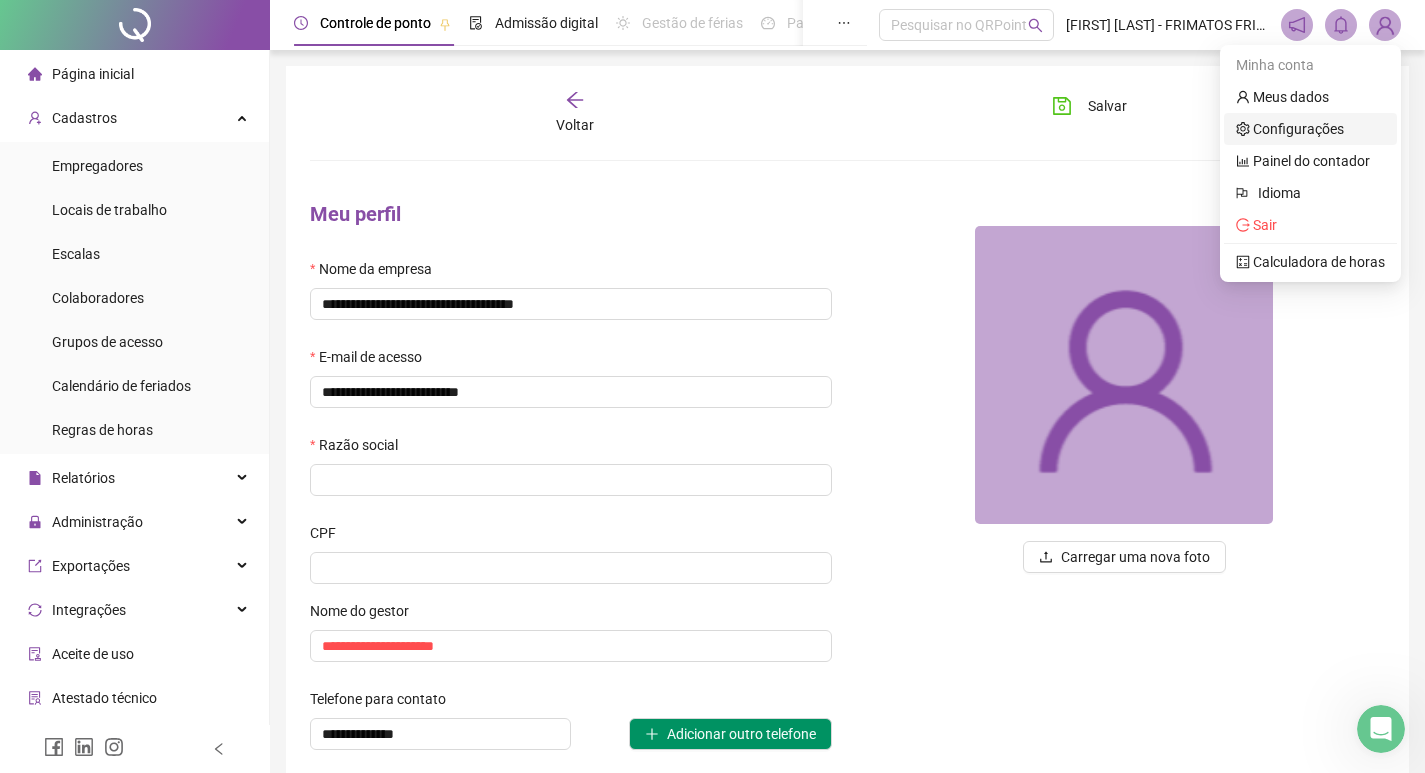 click on "Configurações" at bounding box center [1290, 129] 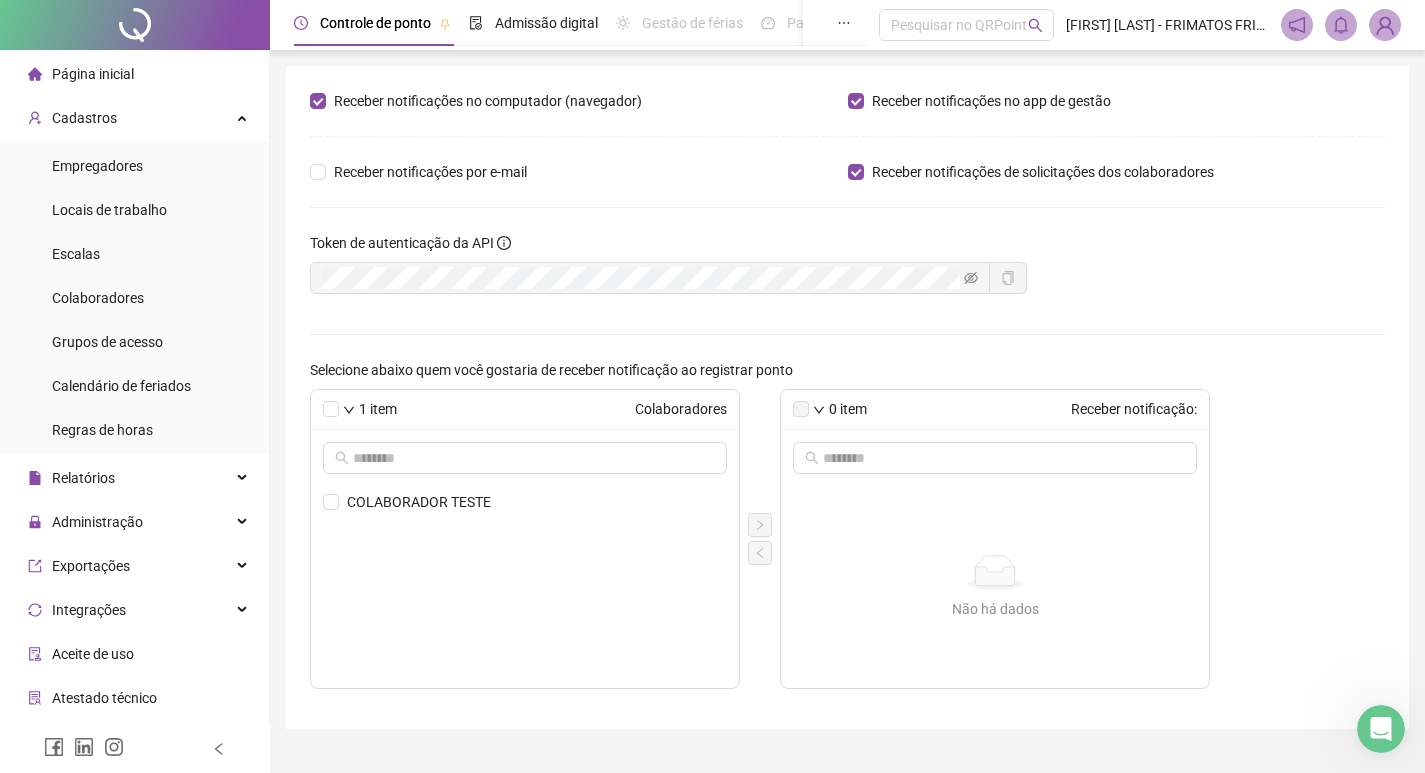 click at bounding box center (650, 278) 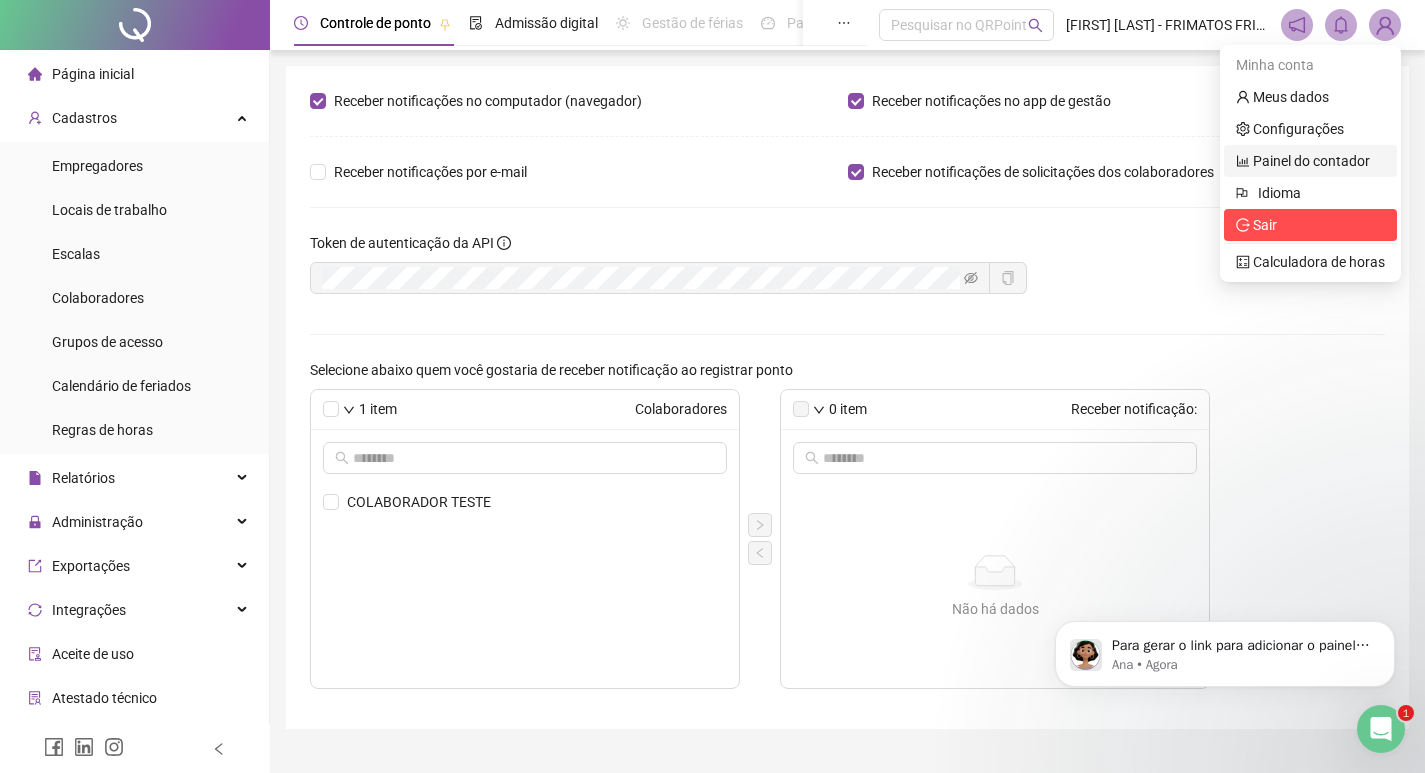 scroll, scrollTop: 0, scrollLeft: 0, axis: both 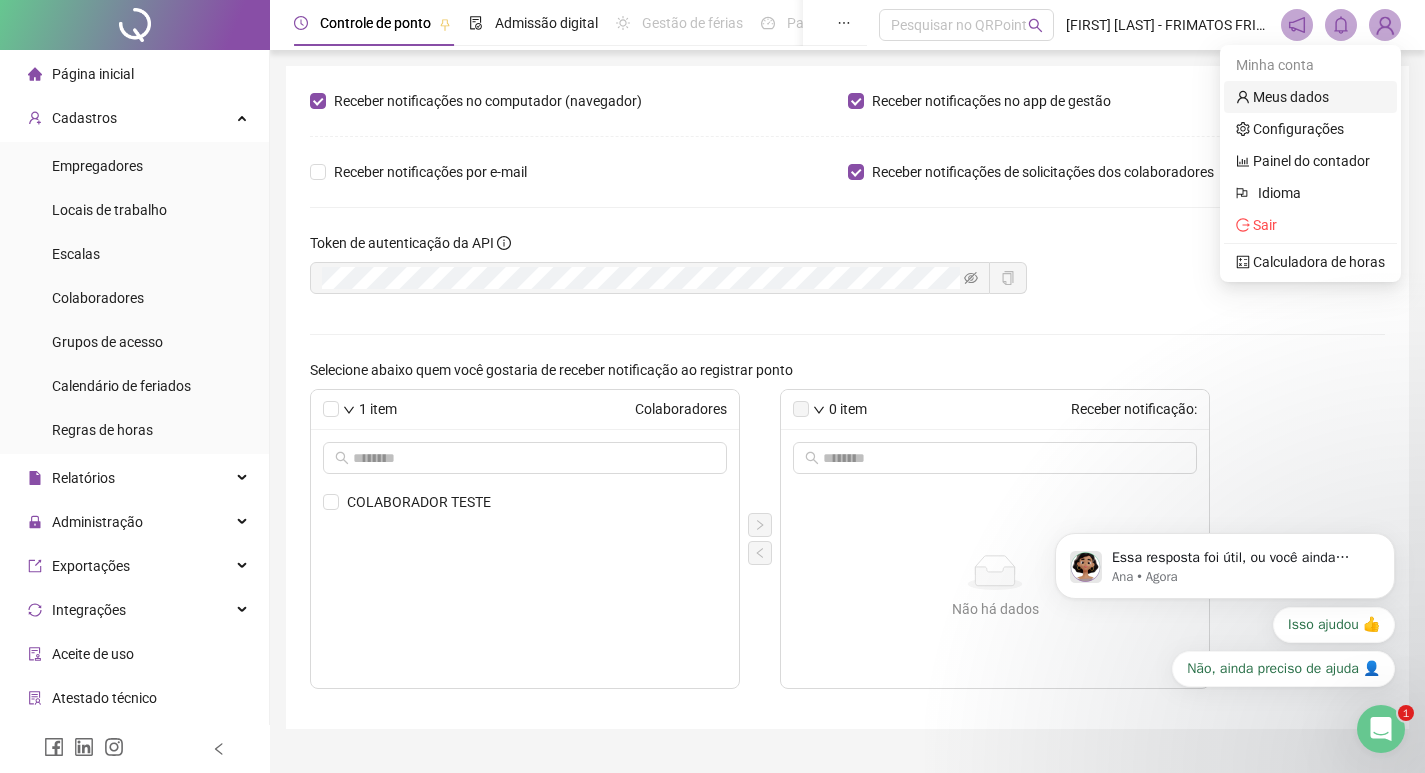 click on "Meus dados" at bounding box center (1282, 97) 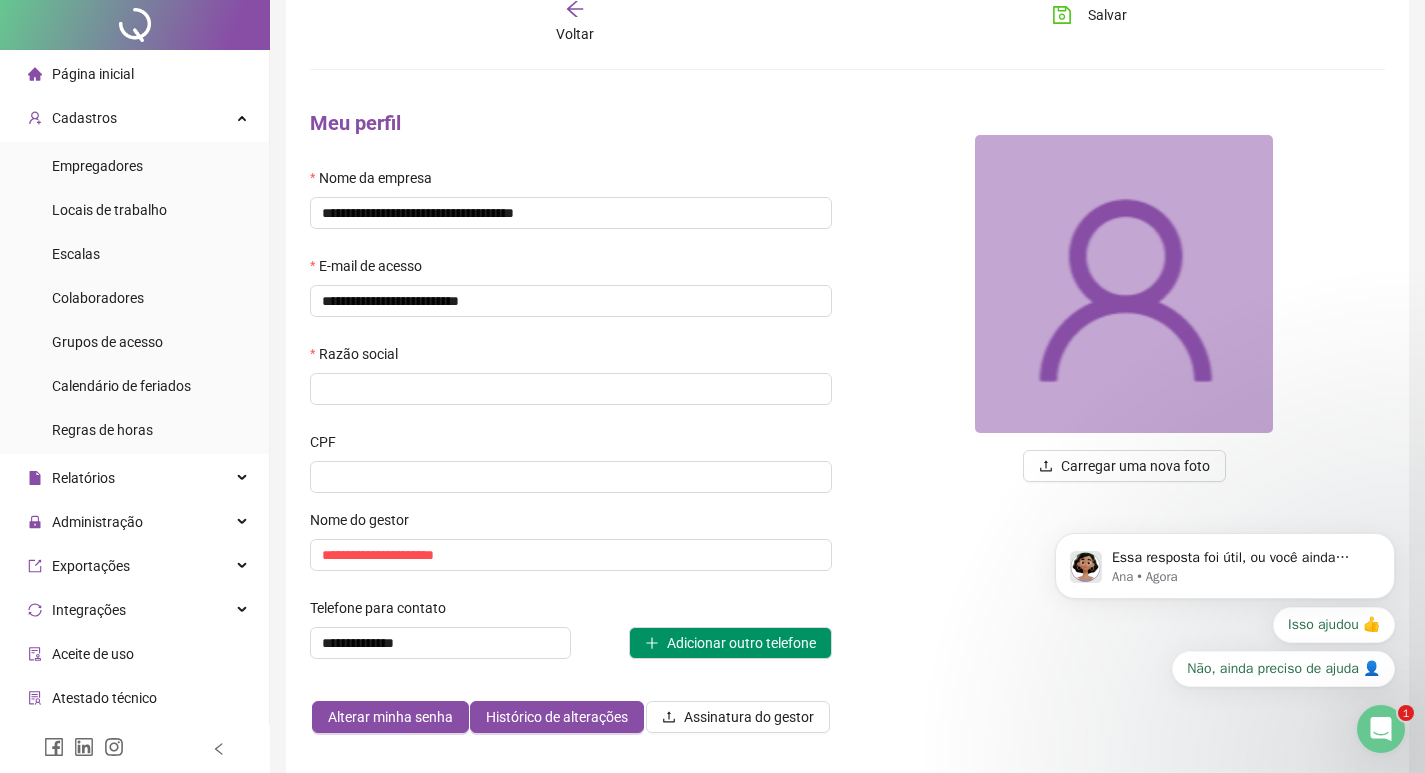 scroll, scrollTop: 177, scrollLeft: 0, axis: vertical 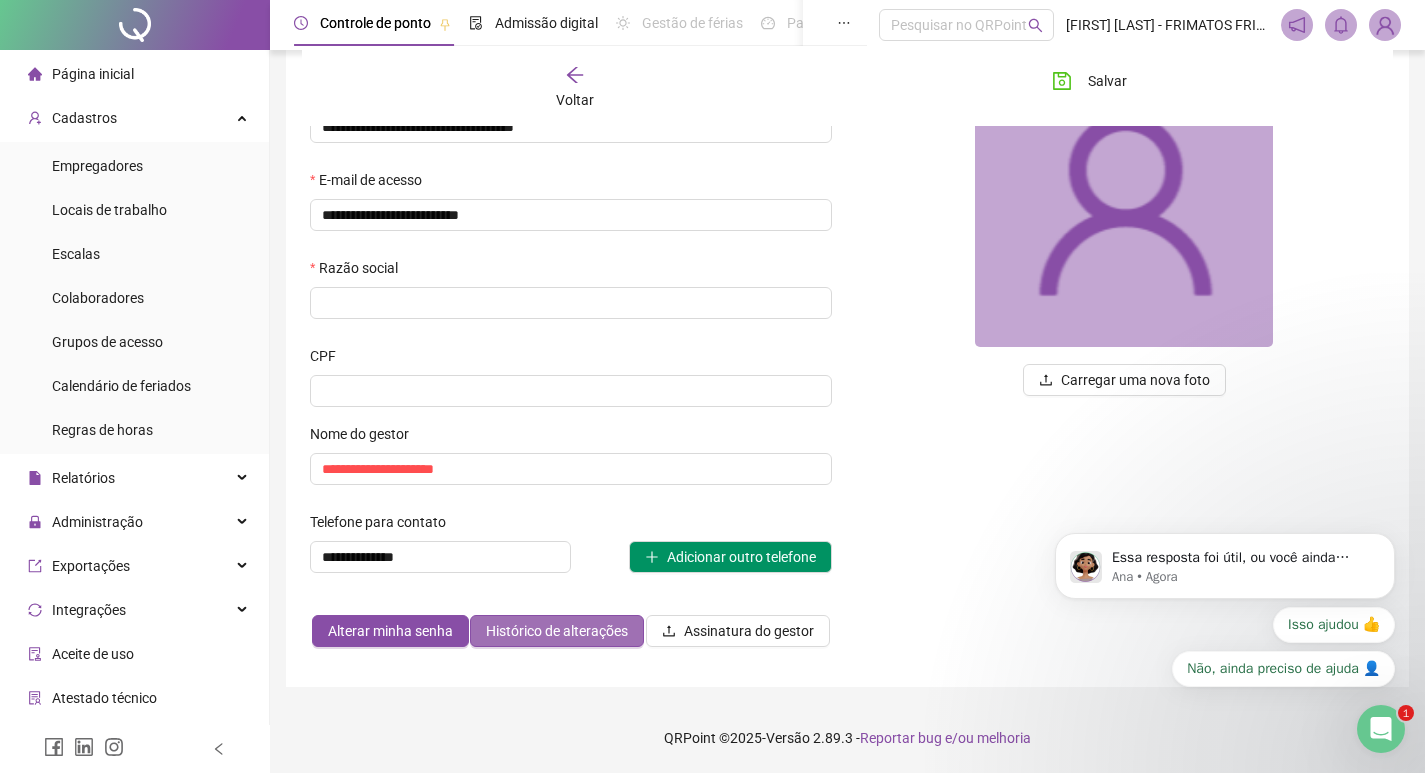 click on "Histórico de alterações" at bounding box center [557, 631] 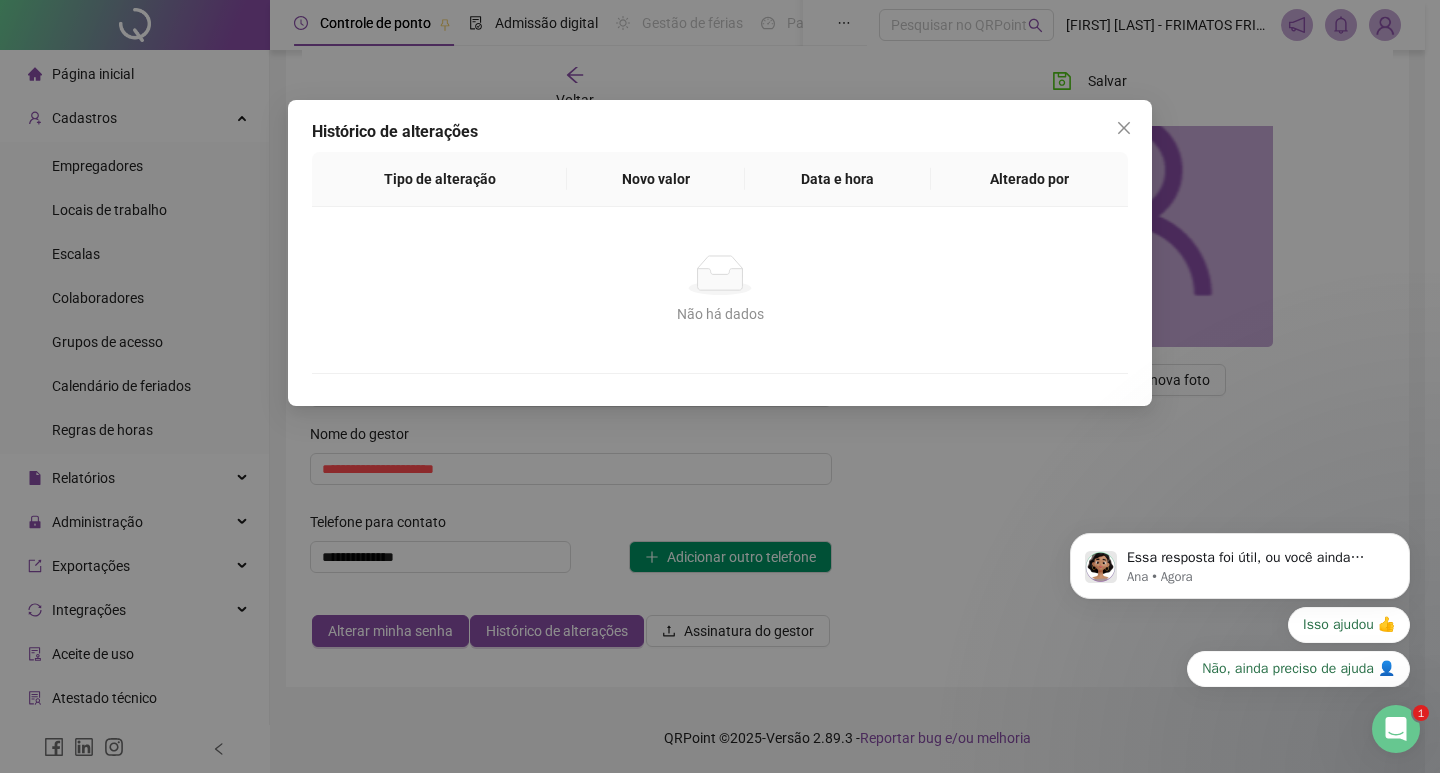 drag, startPoint x: 1128, startPoint y: 124, endPoint x: 1093, endPoint y: 153, distance: 45.453274 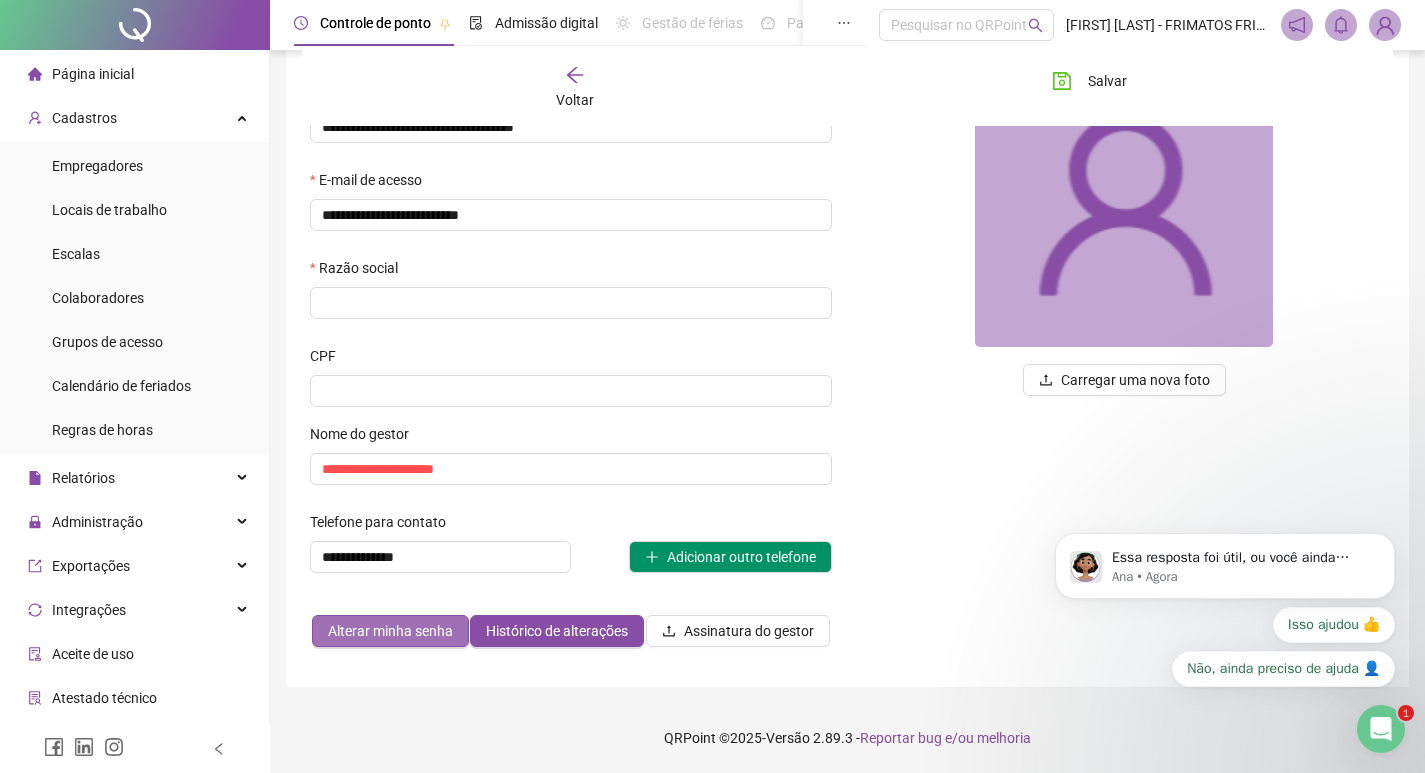click on "Alterar minha senha" at bounding box center (390, 631) 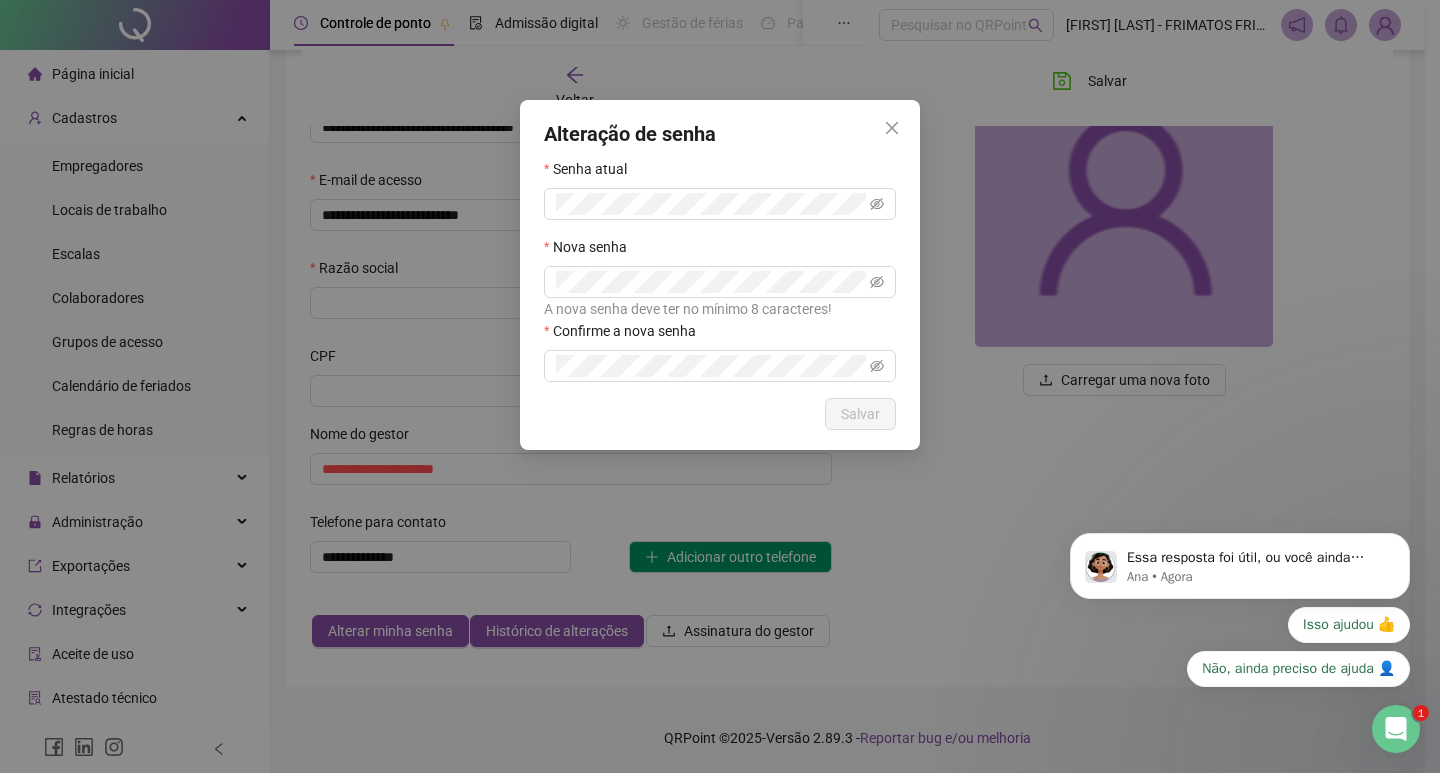 click on "Alteração de senha Senha atual Nova senha A nova senha deve ter no mínimo 8 caracteres! Confirme a nova senha Cancelar Salvar" at bounding box center [720, 275] 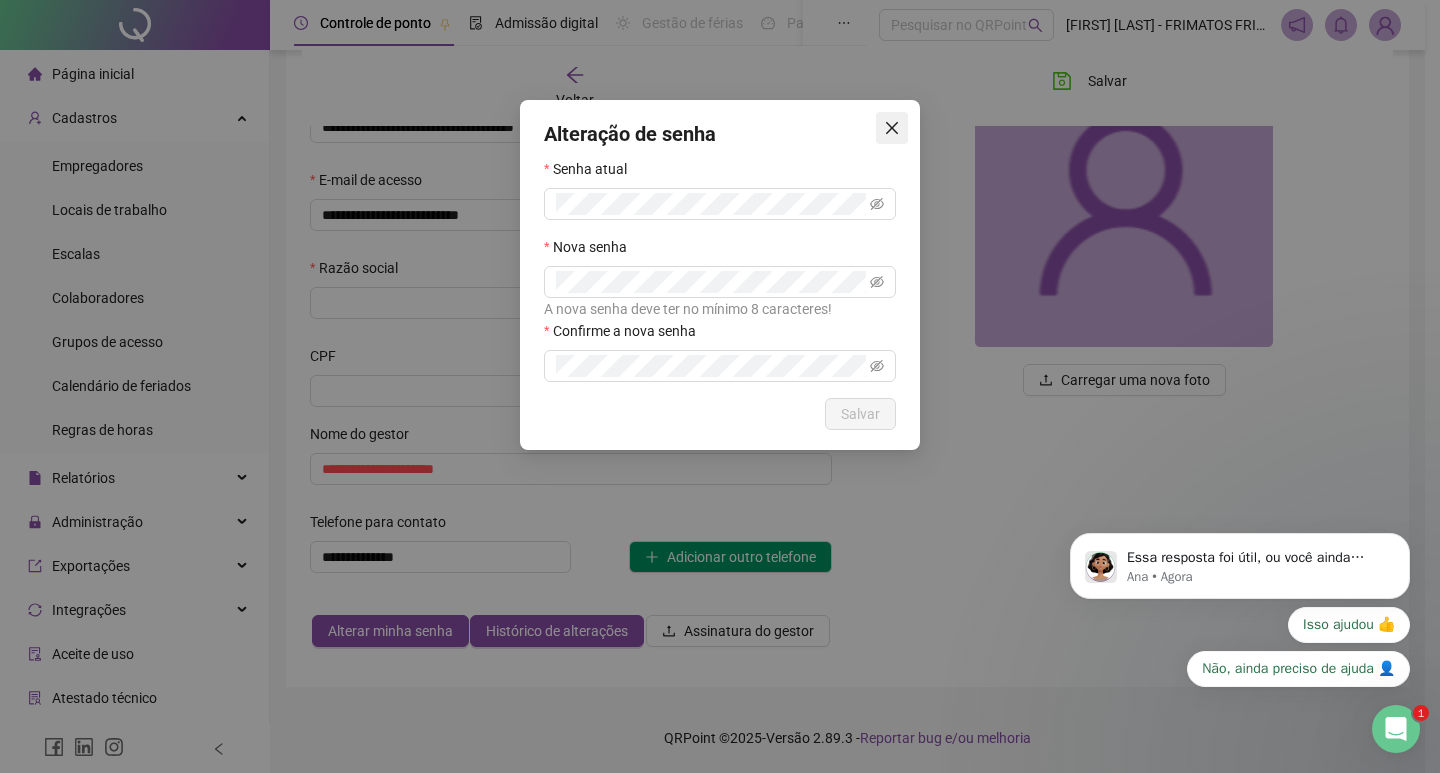 click 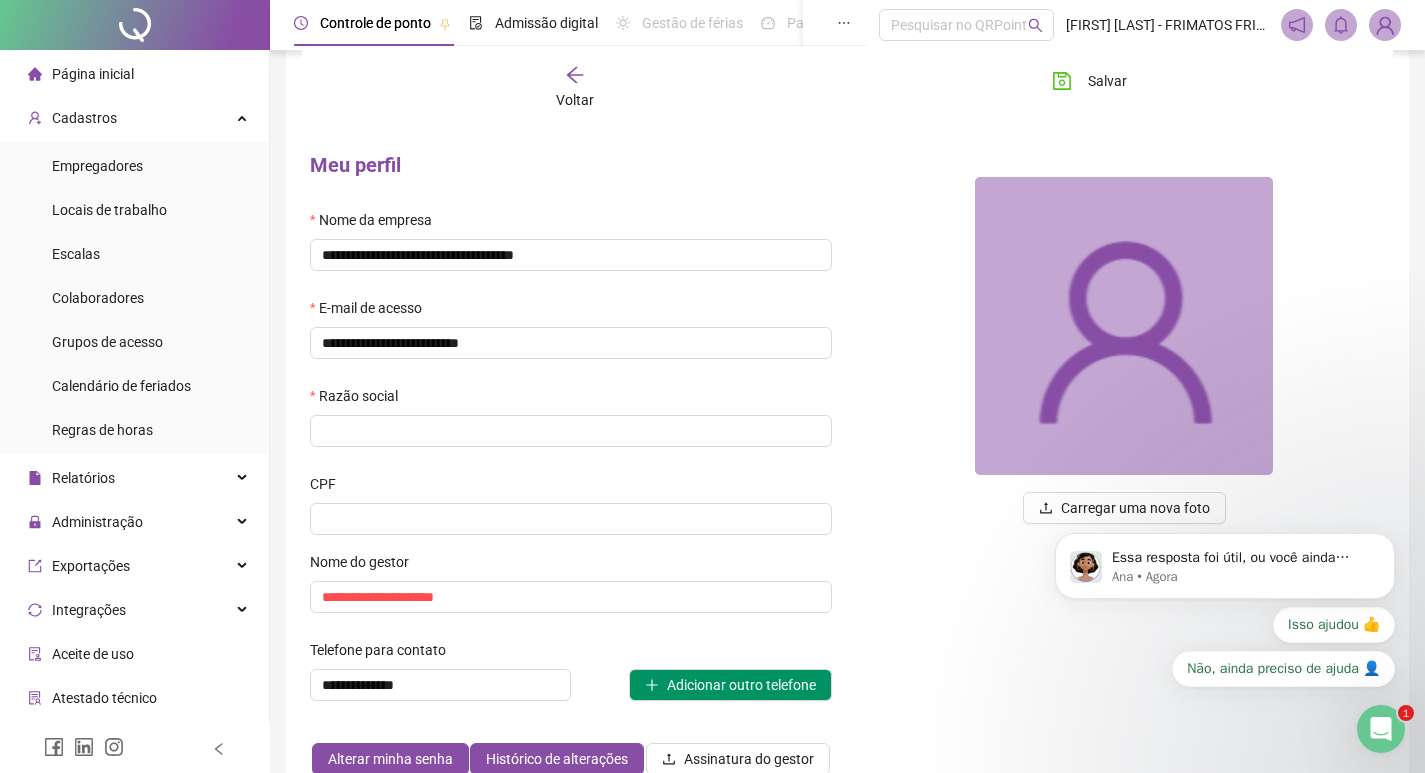 scroll, scrollTop: 0, scrollLeft: 0, axis: both 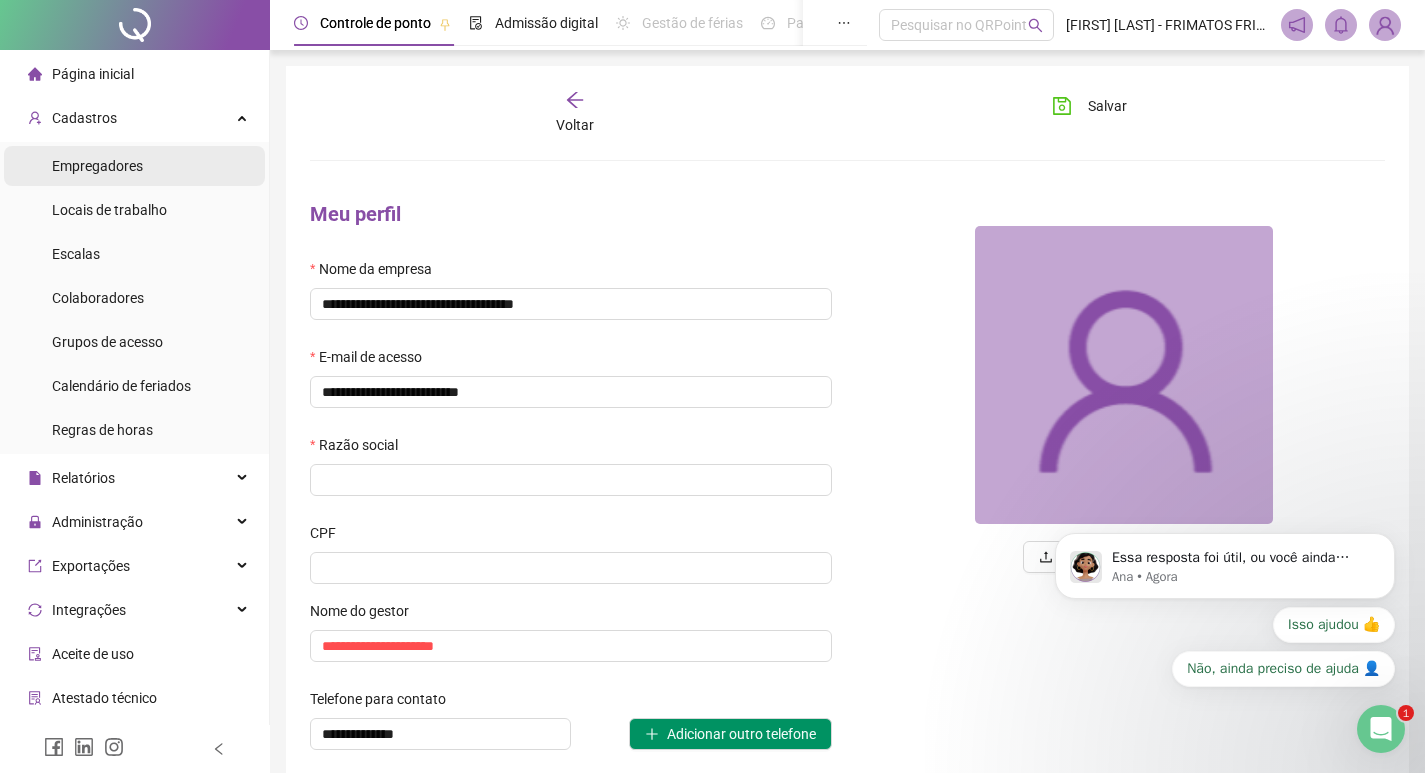 click on "Empregadores" at bounding box center (97, 166) 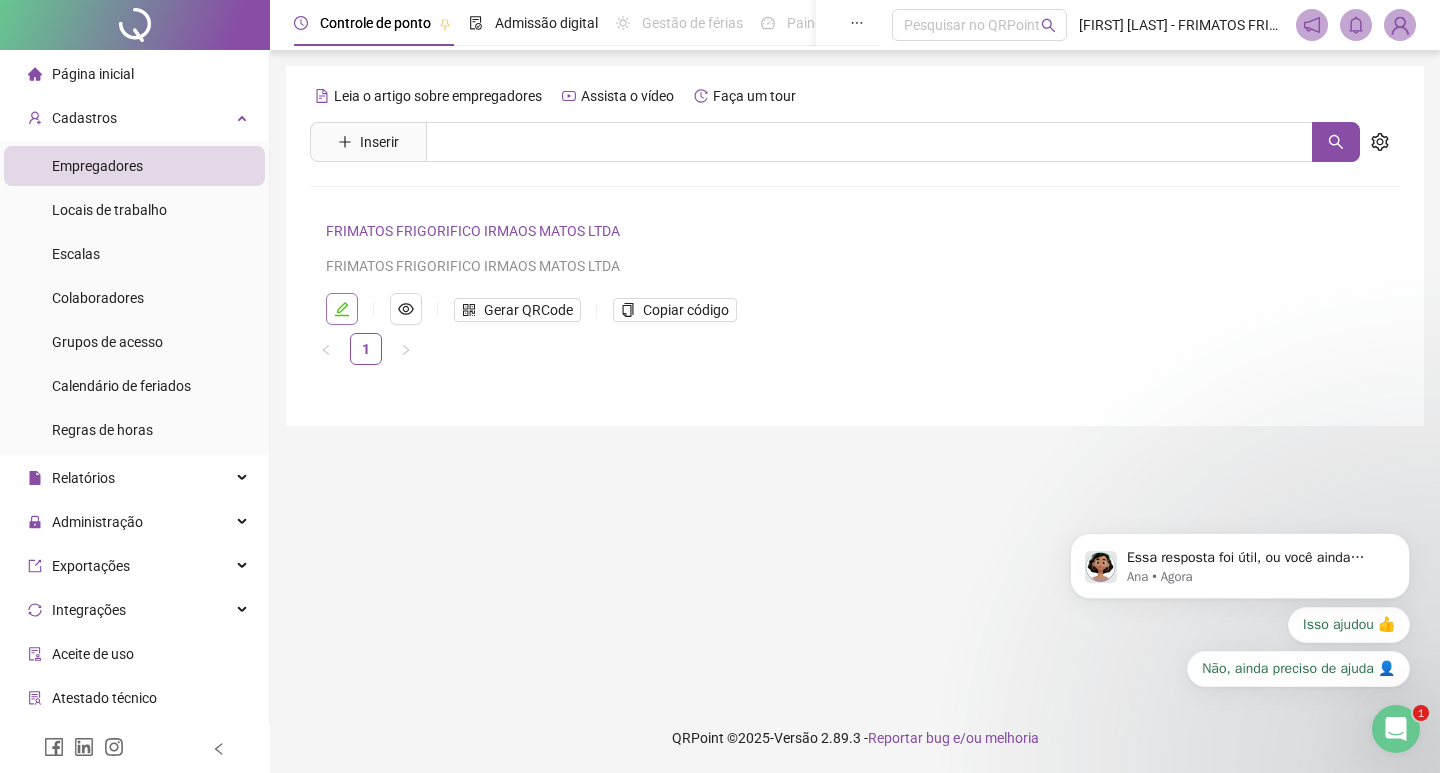 click 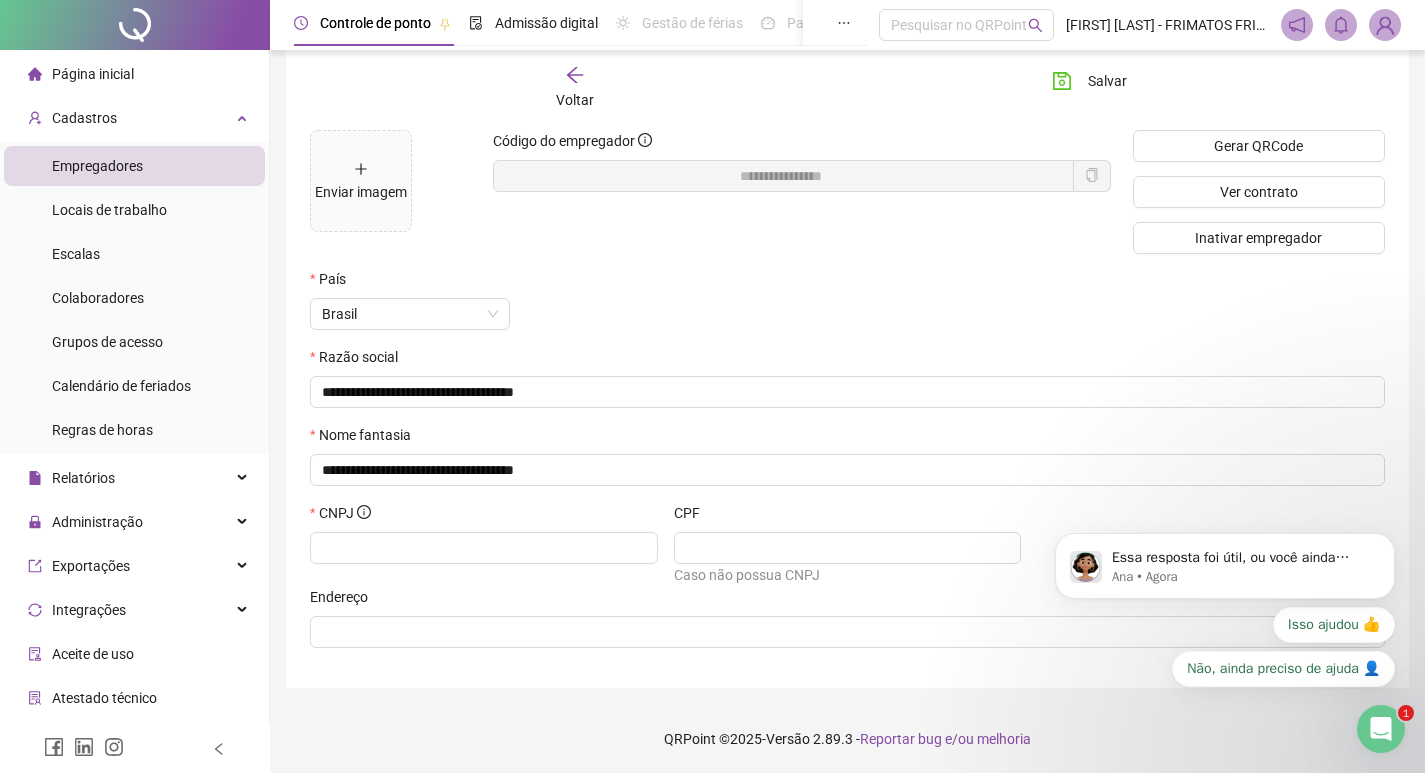 scroll, scrollTop: 118, scrollLeft: 0, axis: vertical 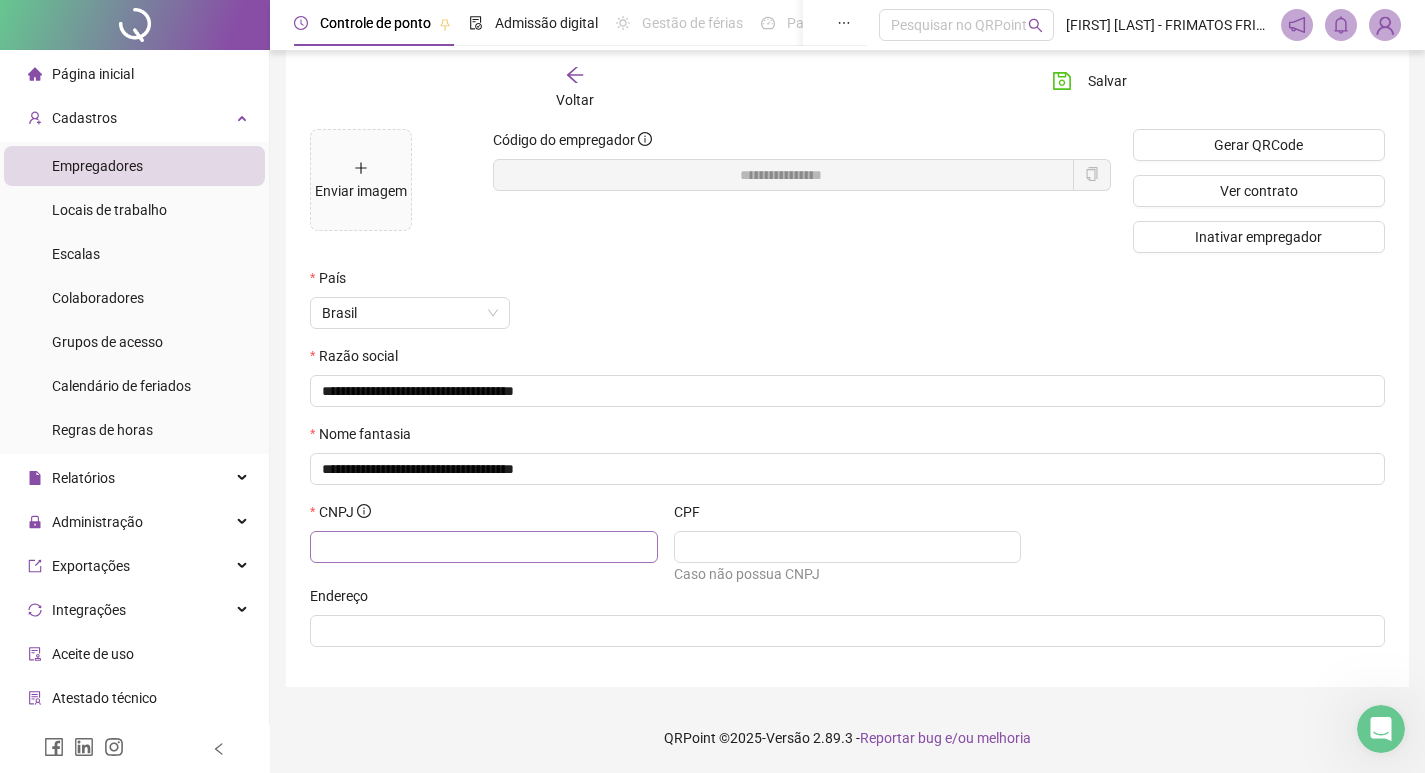 click at bounding box center [484, 547] 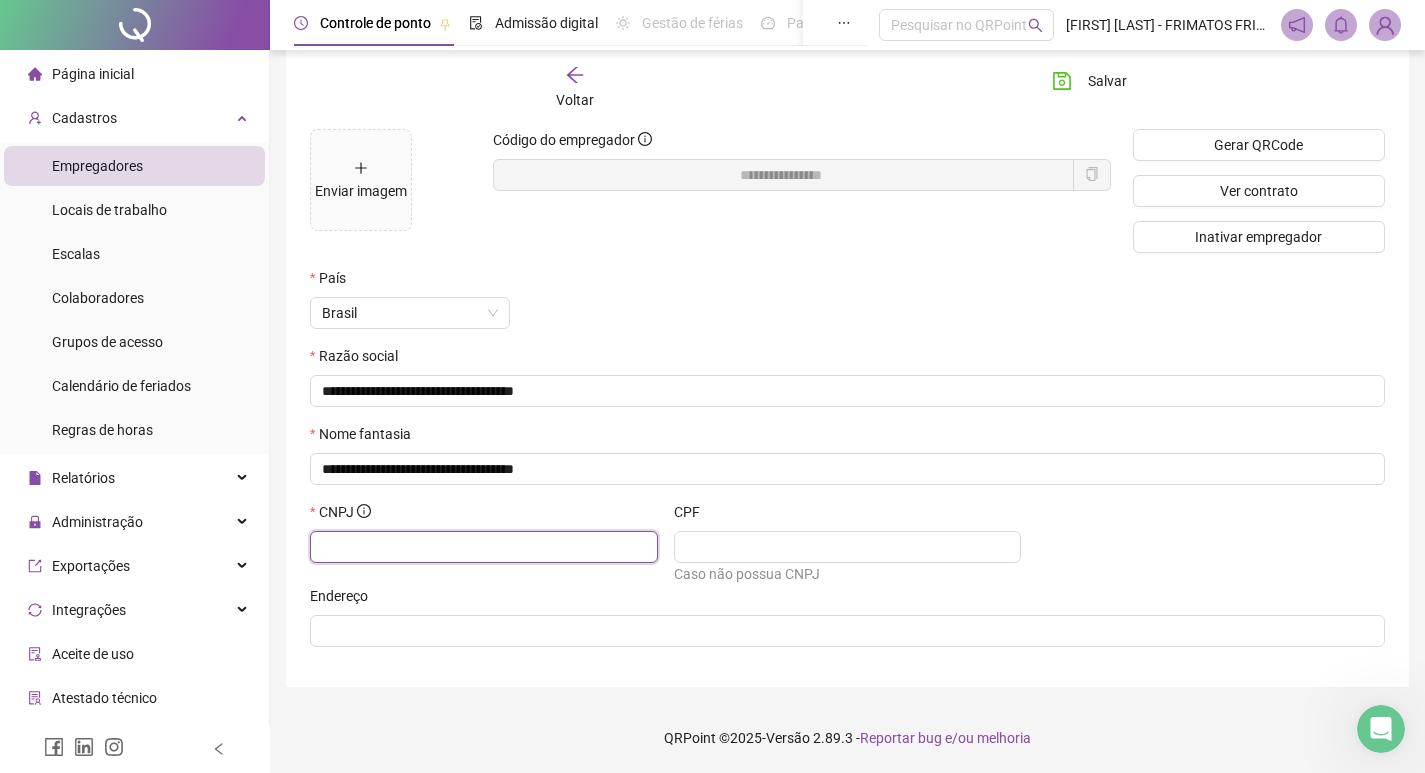 click at bounding box center (482, 547) 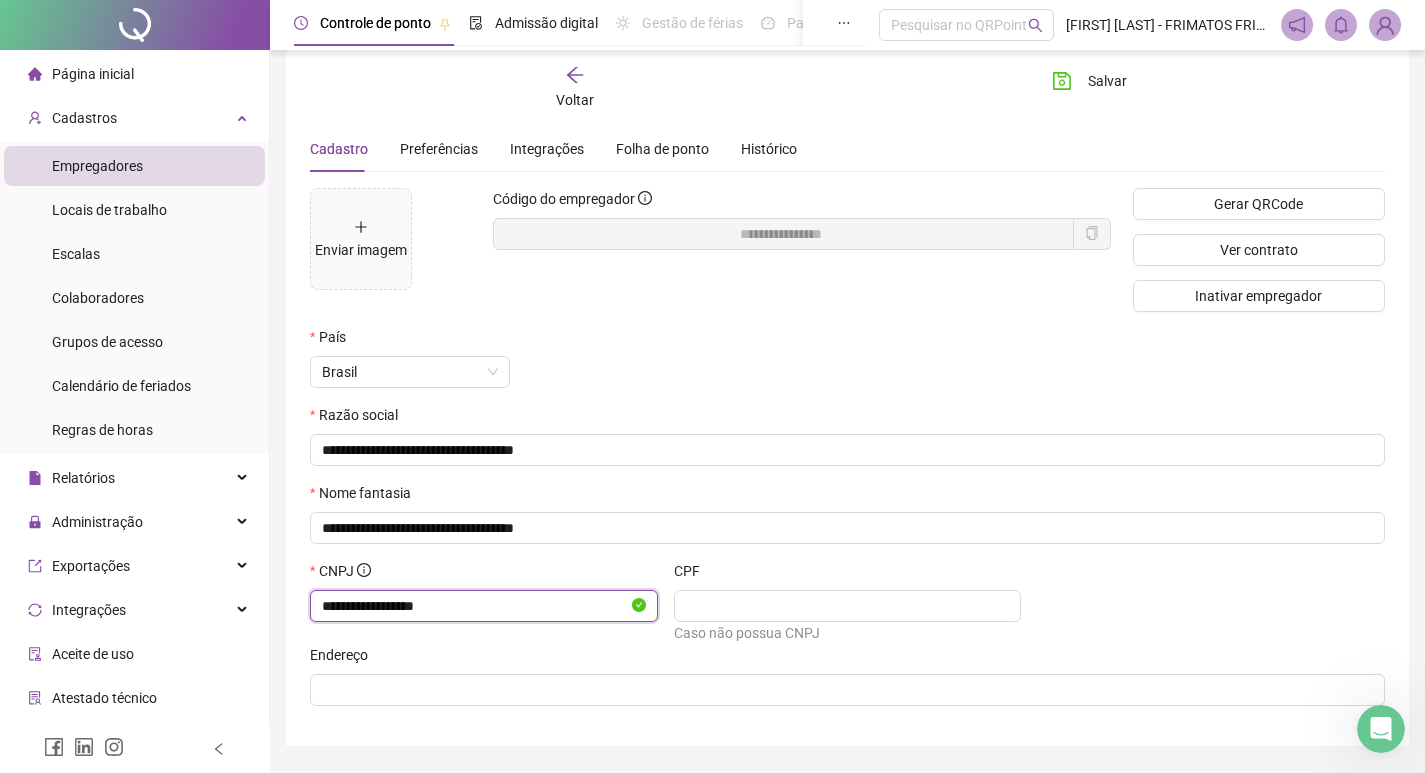 scroll, scrollTop: 0, scrollLeft: 0, axis: both 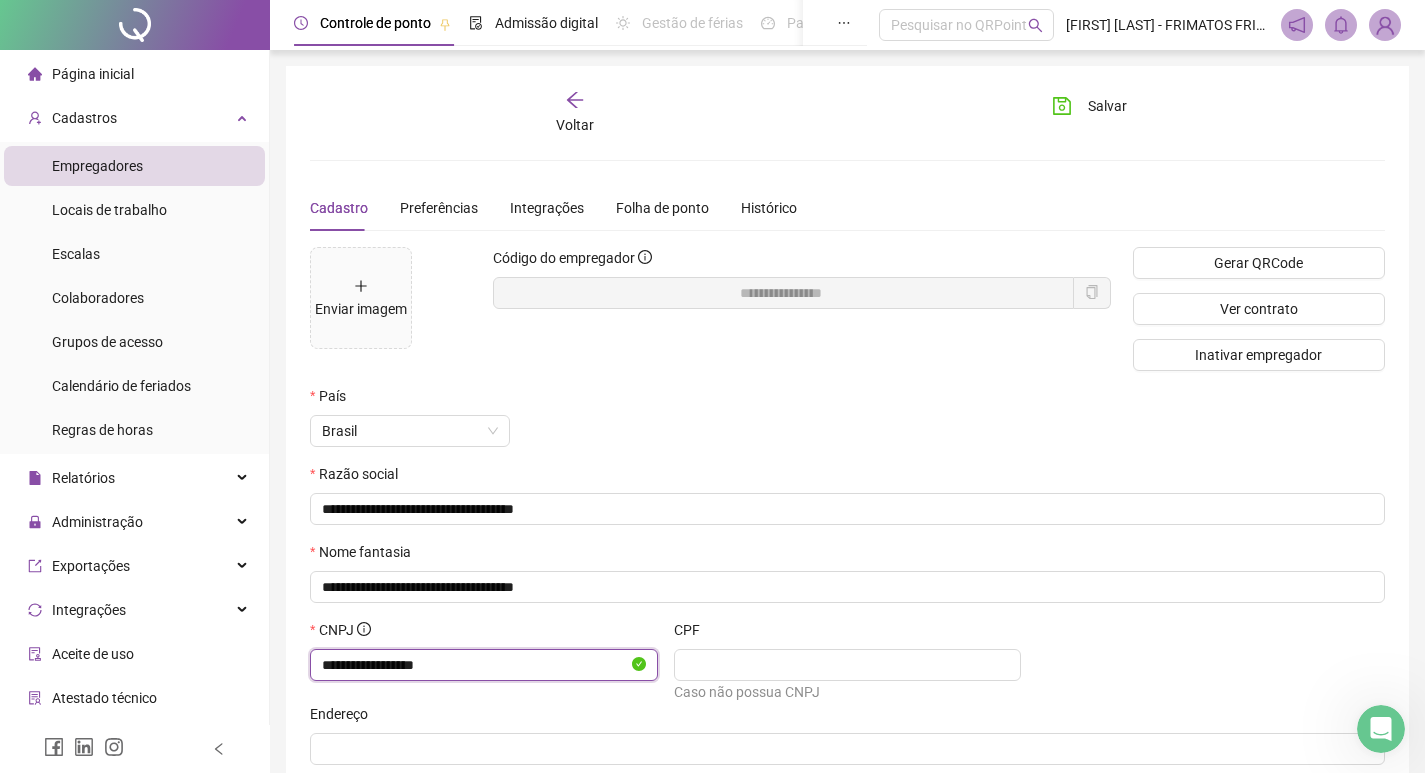 type on "**********" 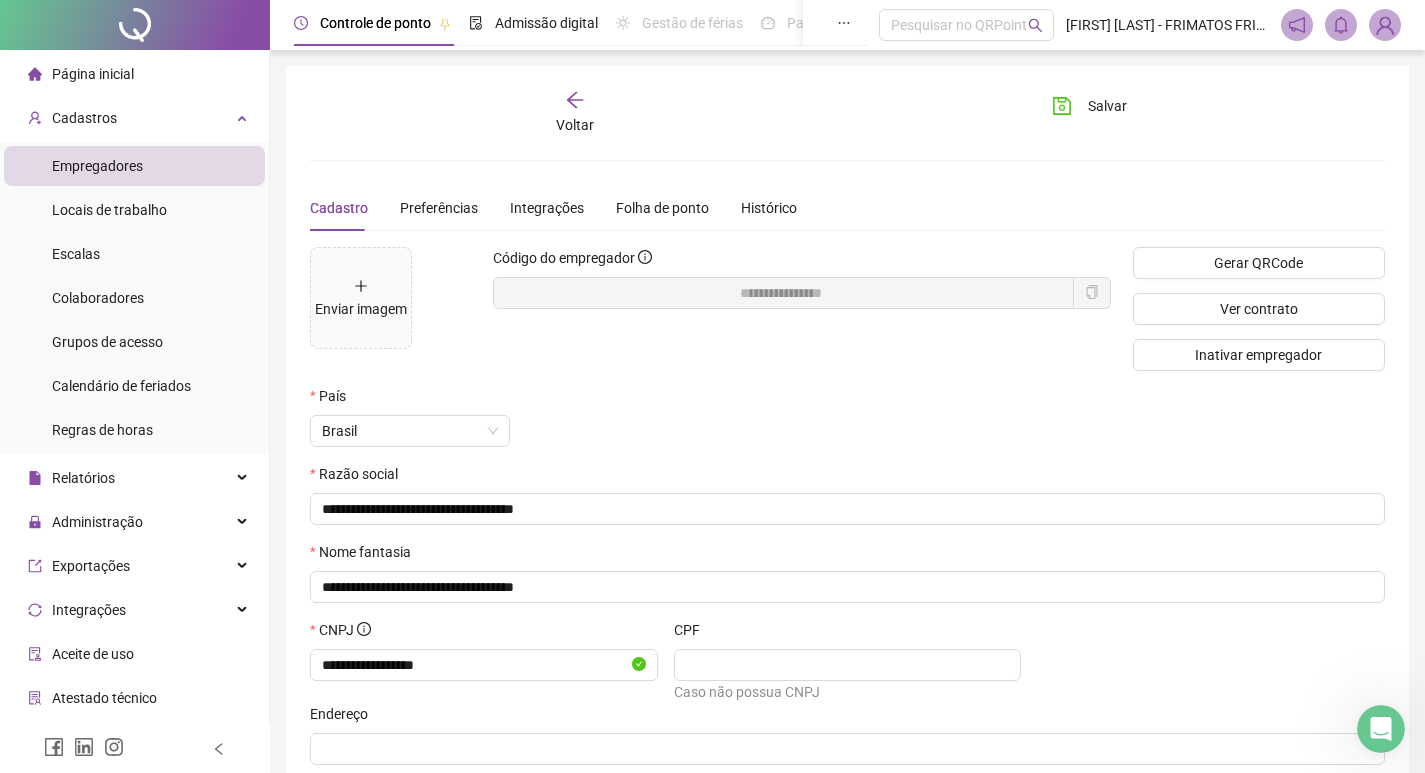 click on "Salvar" at bounding box center [1120, 113] 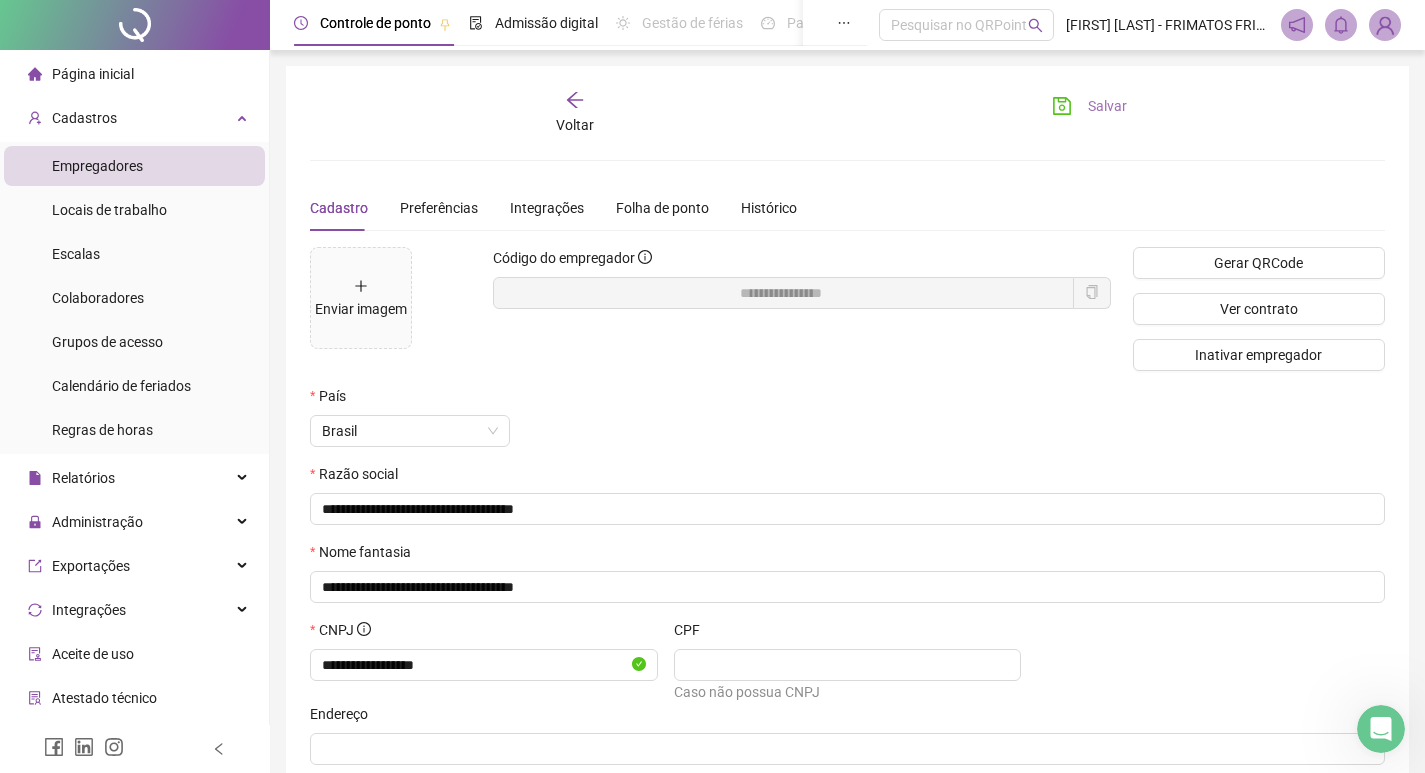 click on "Salvar" at bounding box center (1107, 106) 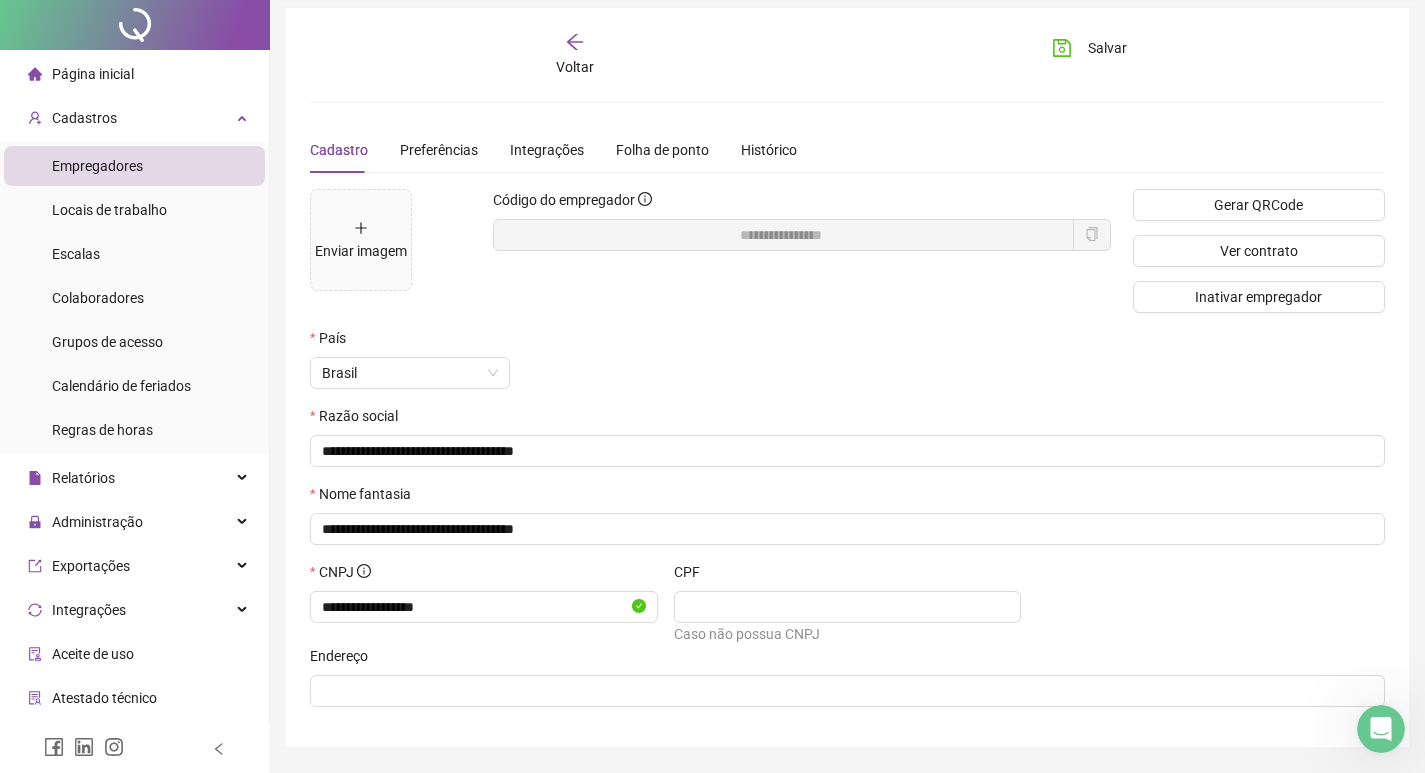 scroll, scrollTop: 0, scrollLeft: 0, axis: both 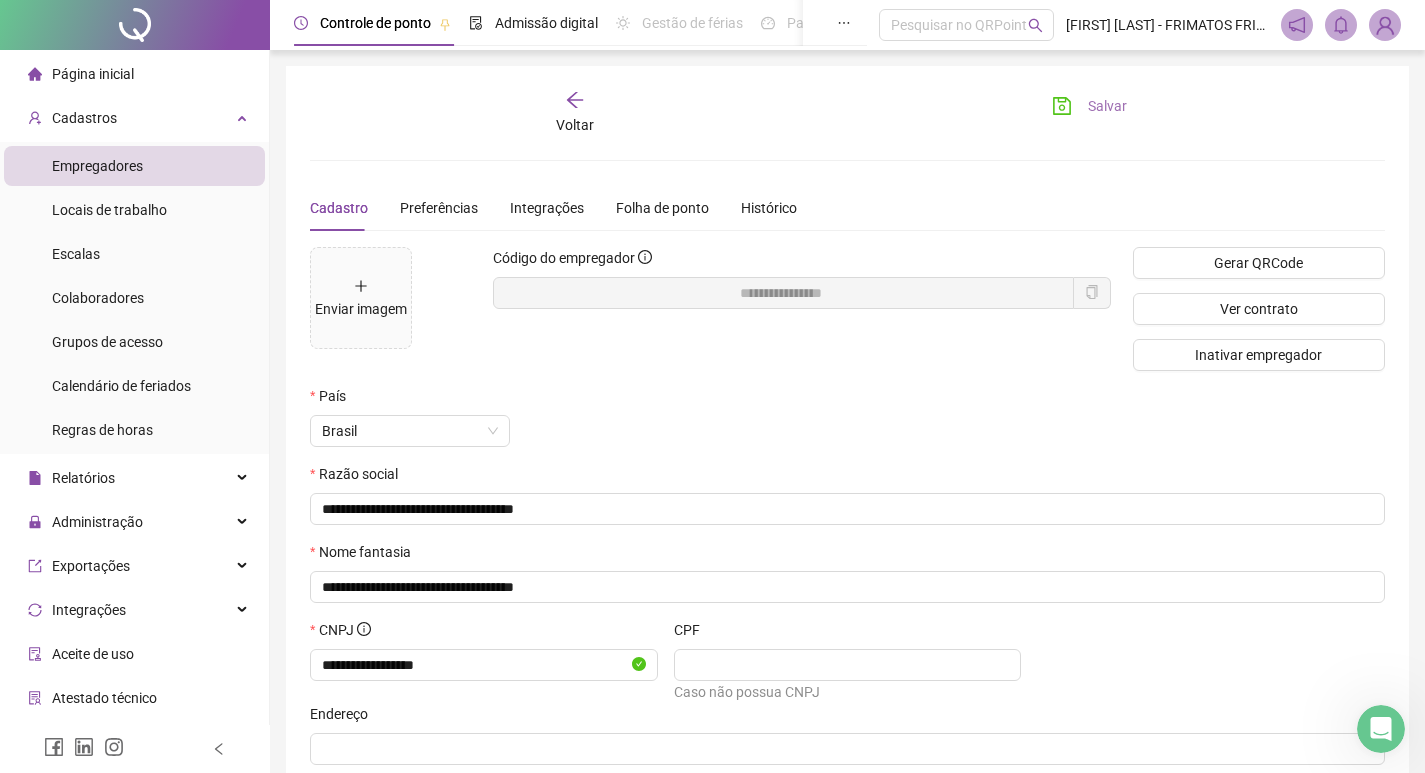 click on "Salvar" at bounding box center [1089, 106] 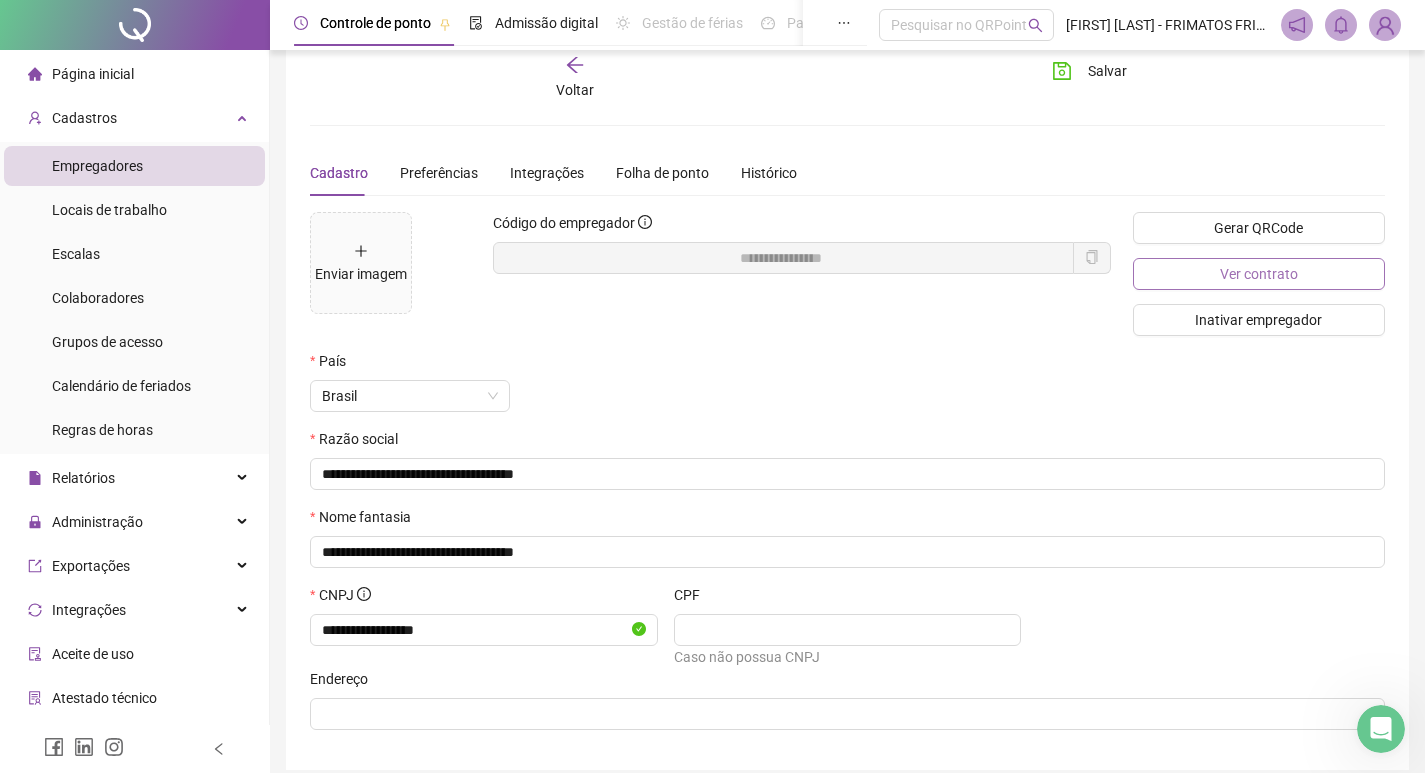 scroll, scrollTop: 0, scrollLeft: 0, axis: both 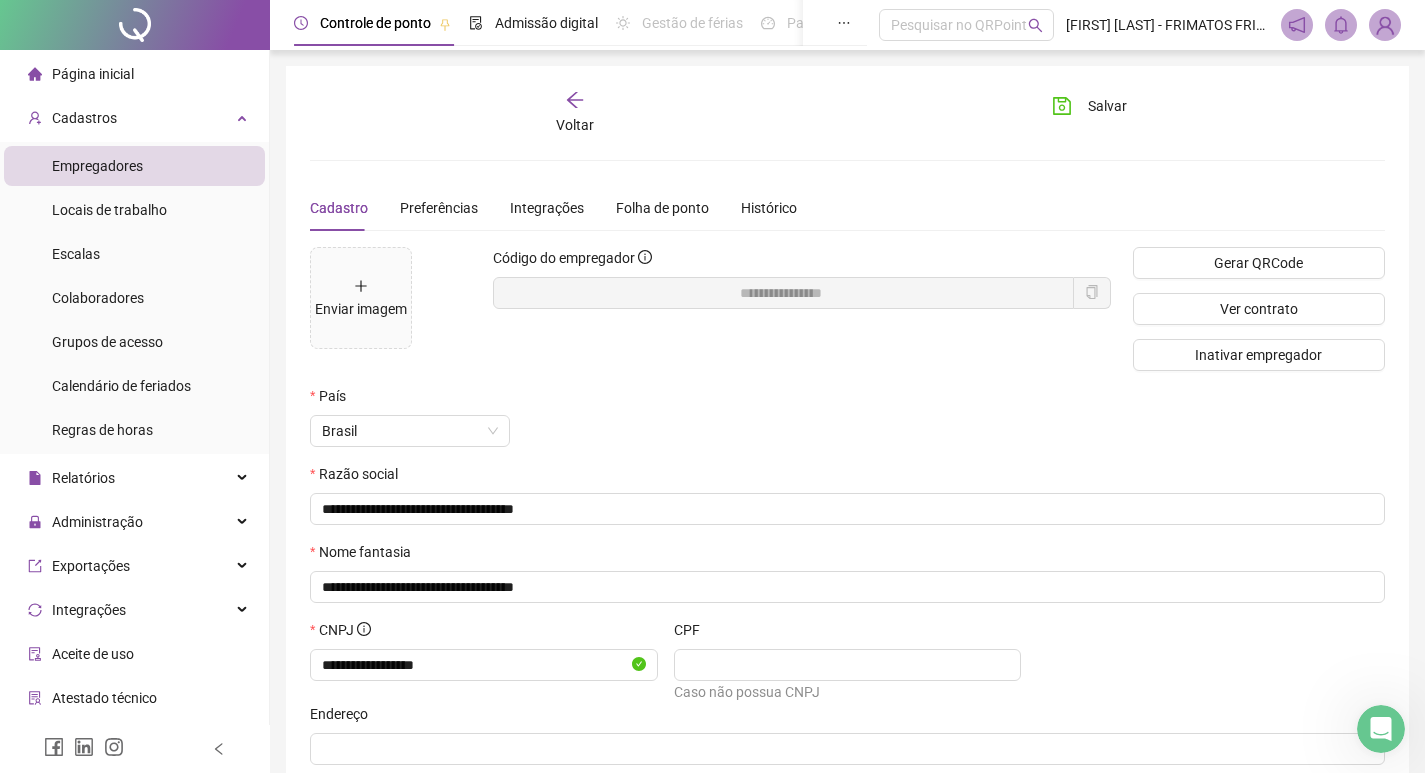 click on "Página inicial" at bounding box center [93, 74] 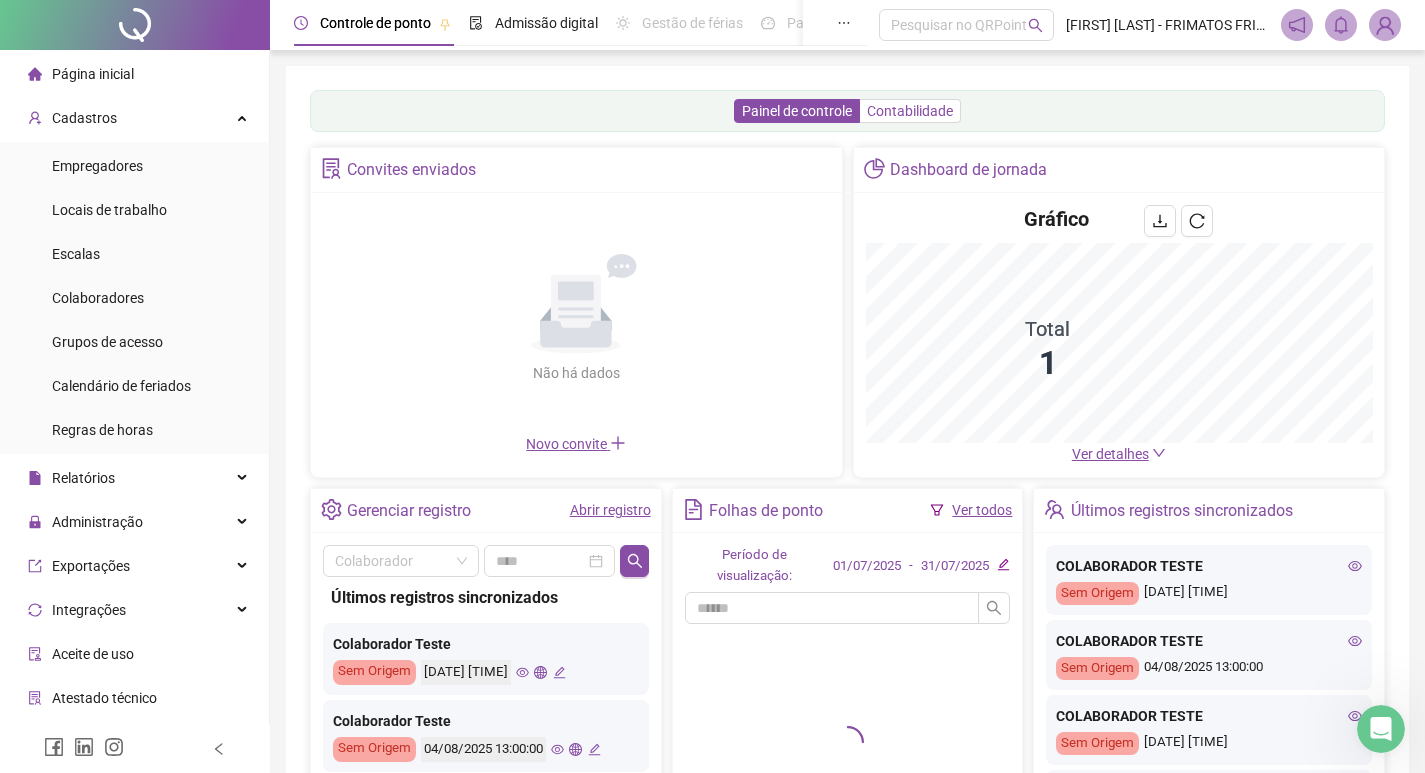 click on "Contabilidade" at bounding box center (910, 111) 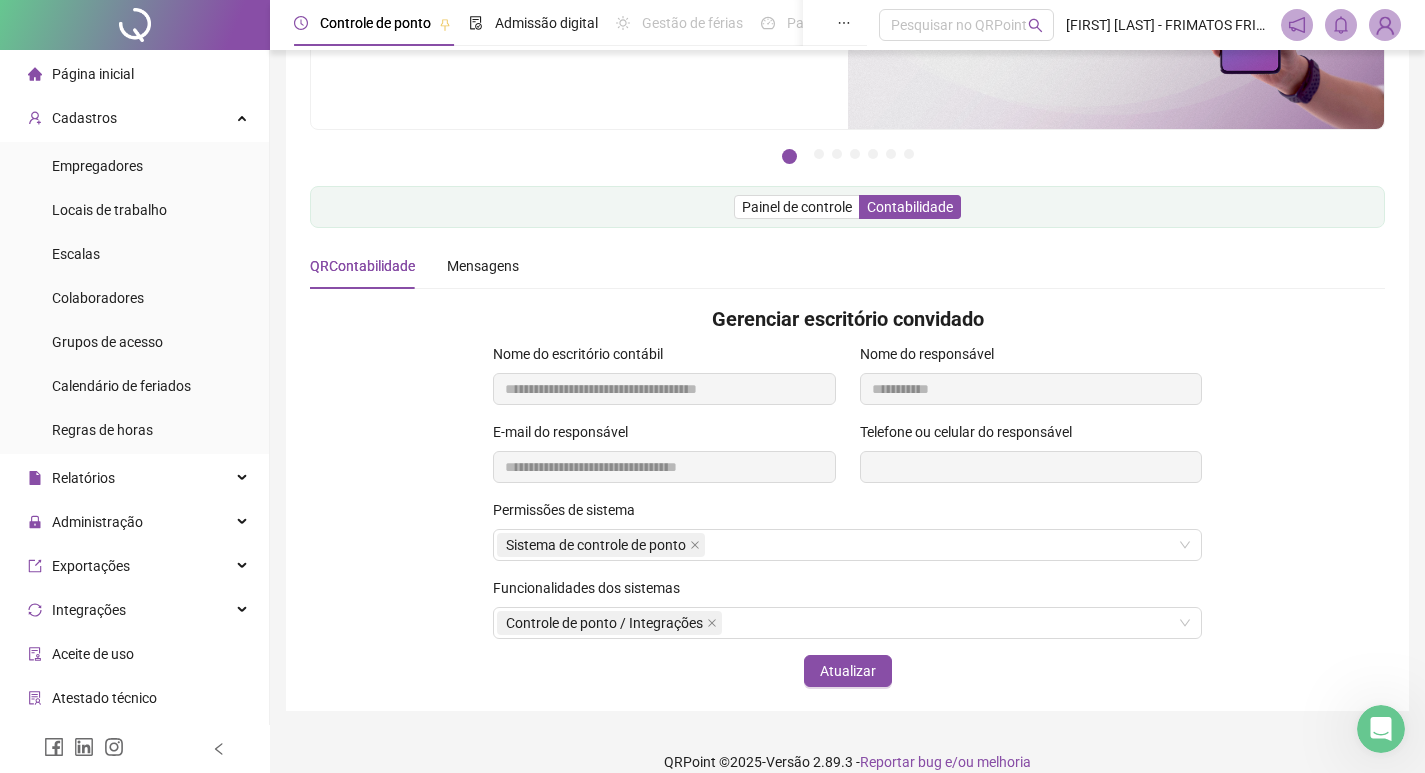 scroll, scrollTop: 223, scrollLeft: 0, axis: vertical 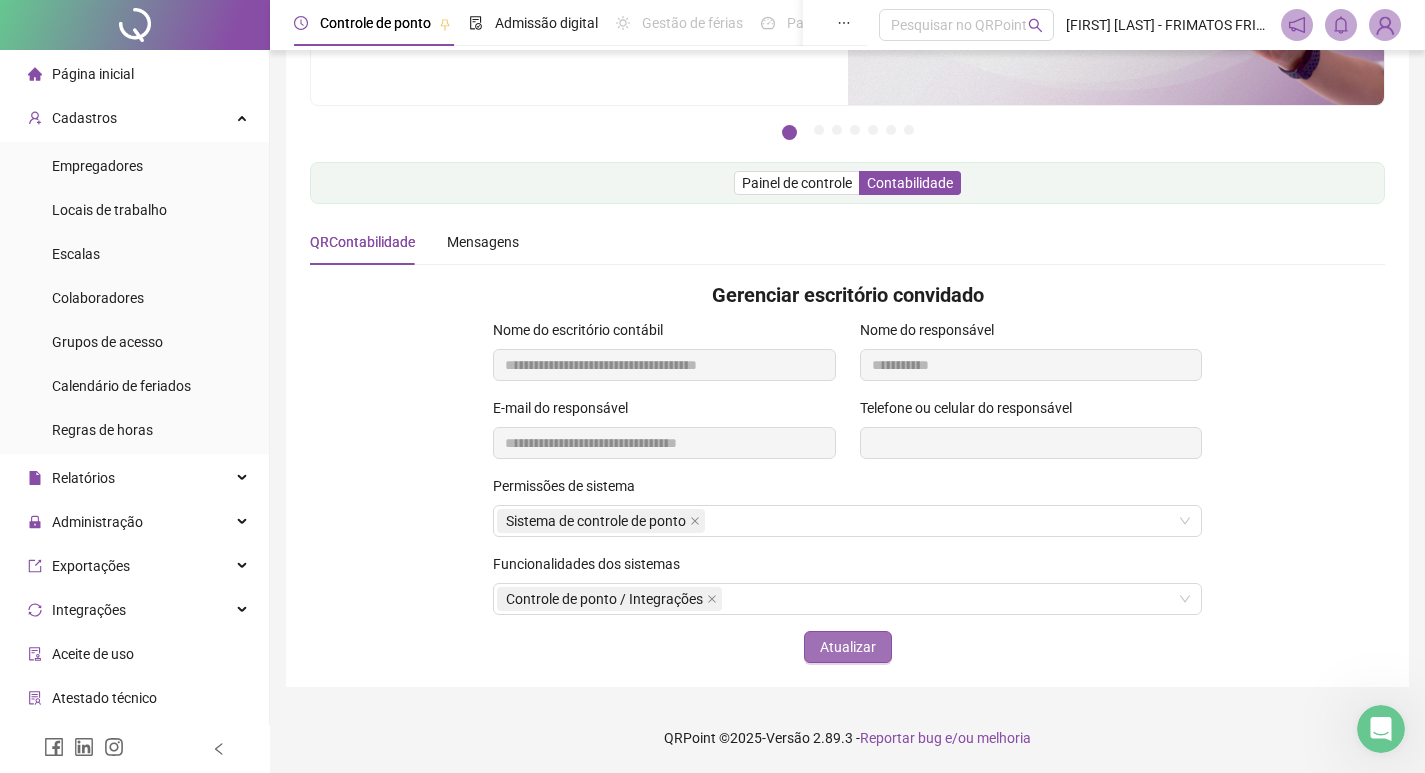 click on "Atualizar" at bounding box center [848, 647] 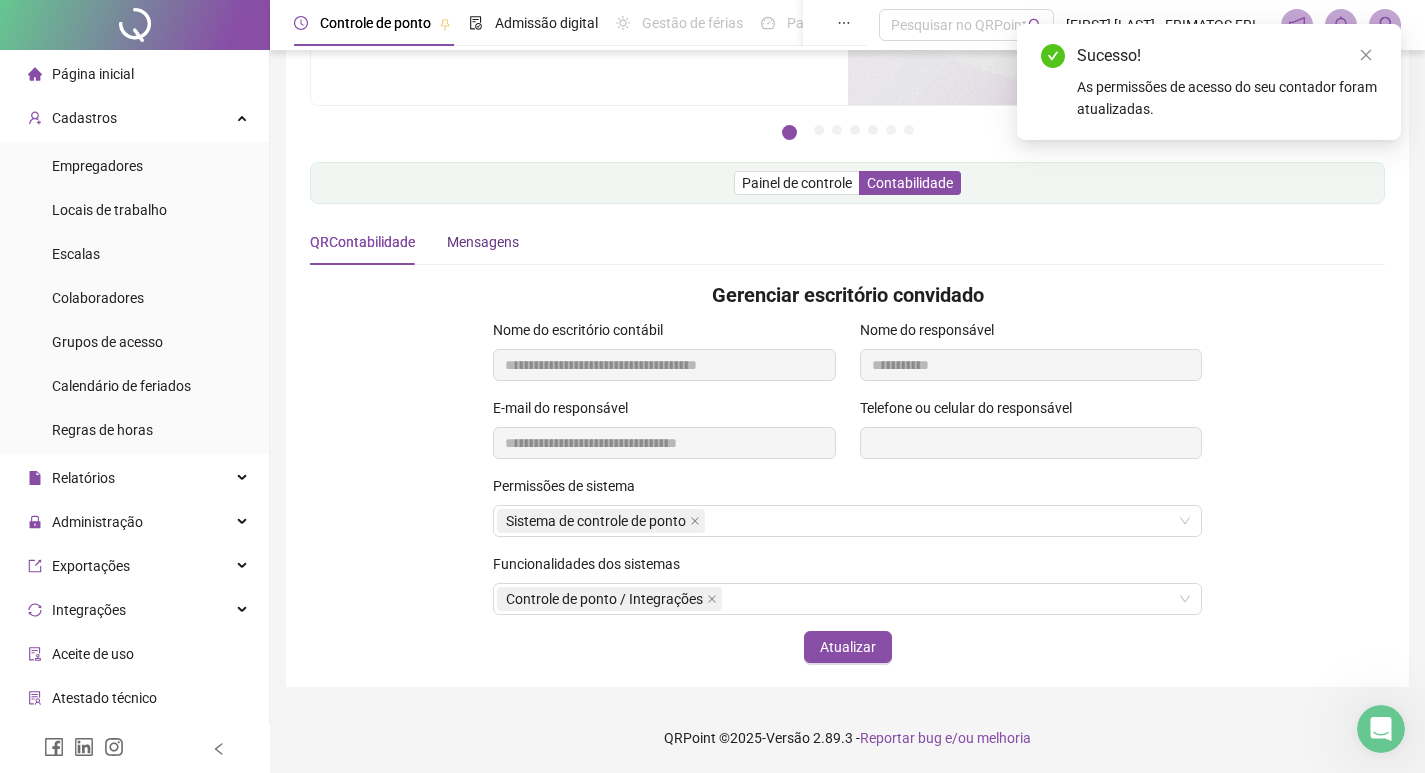 click on "Mensagens" at bounding box center [483, 242] 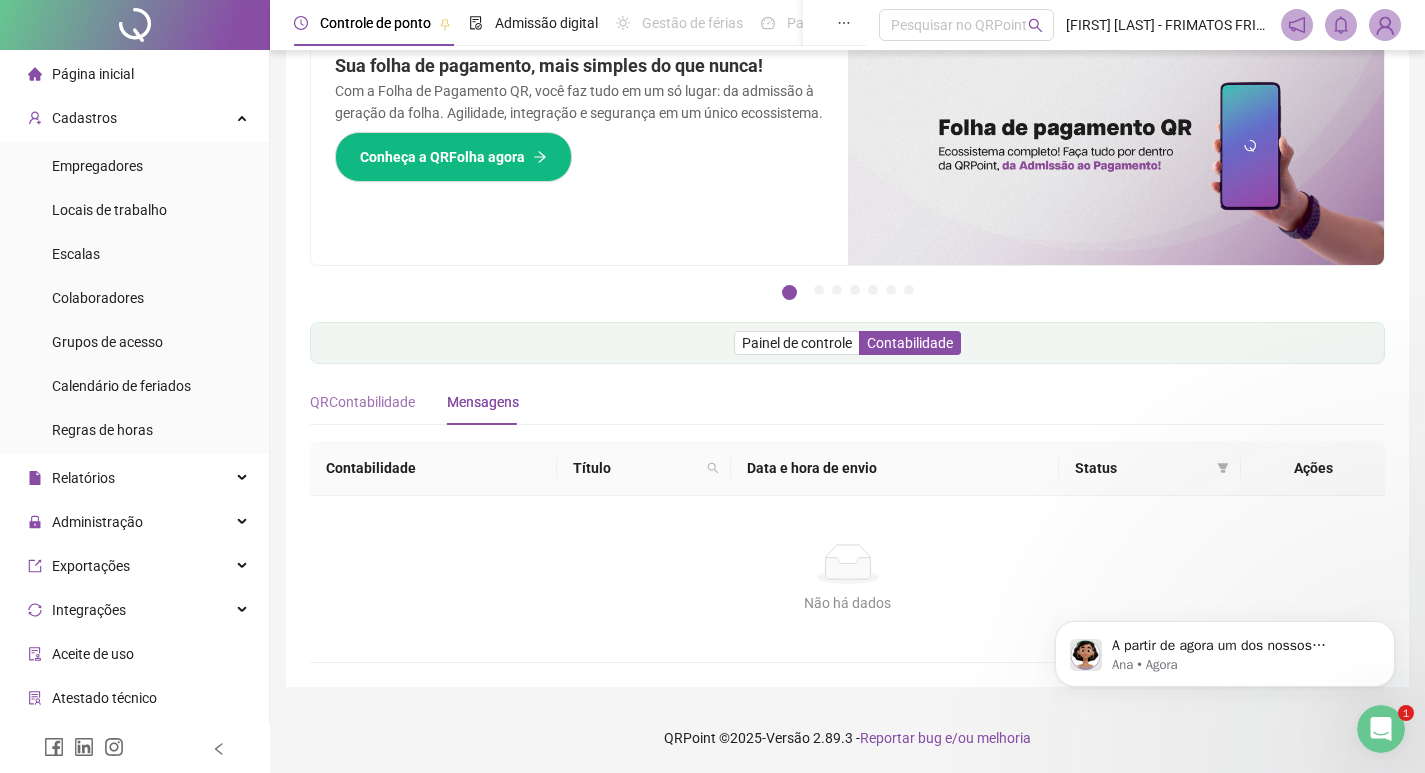 scroll, scrollTop: 0, scrollLeft: 0, axis: both 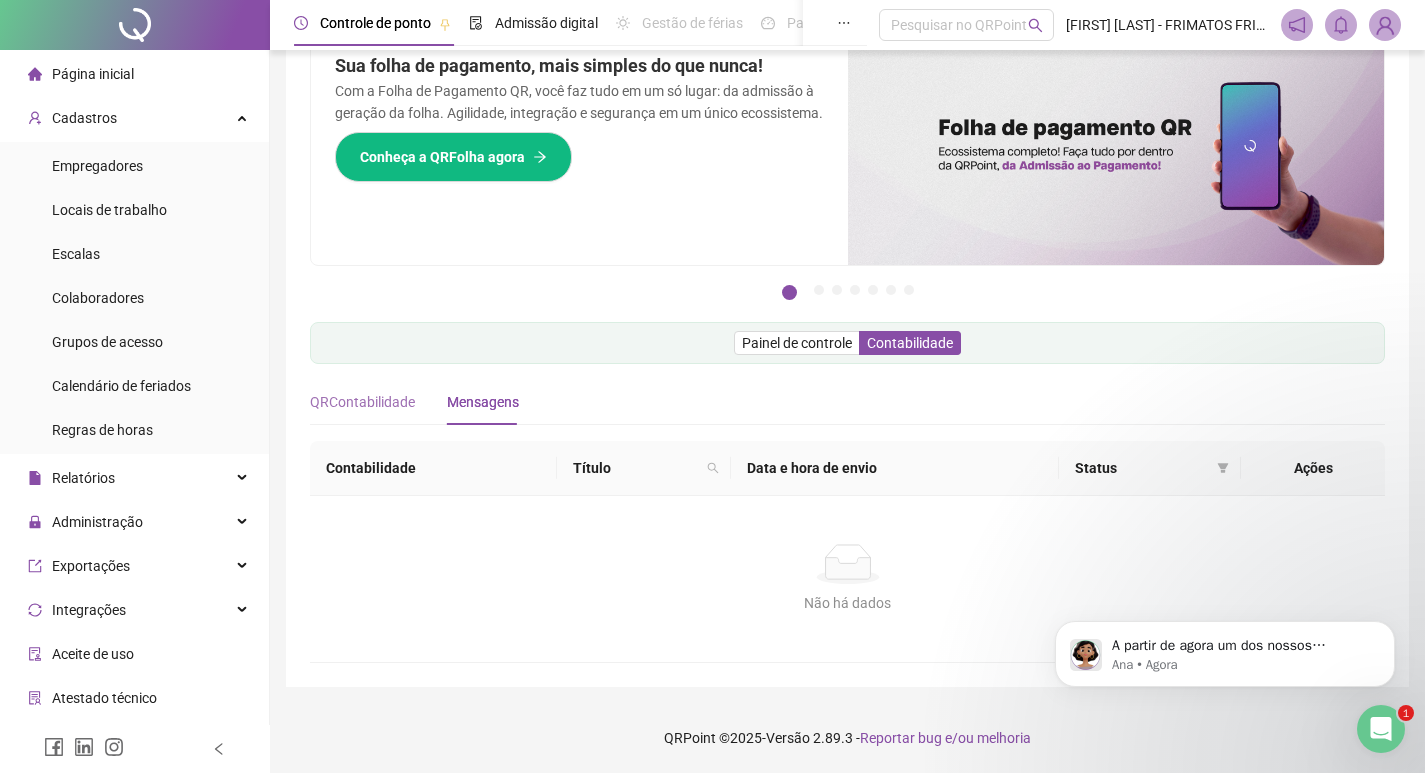 click on "QRContabilidade" at bounding box center [362, 402] 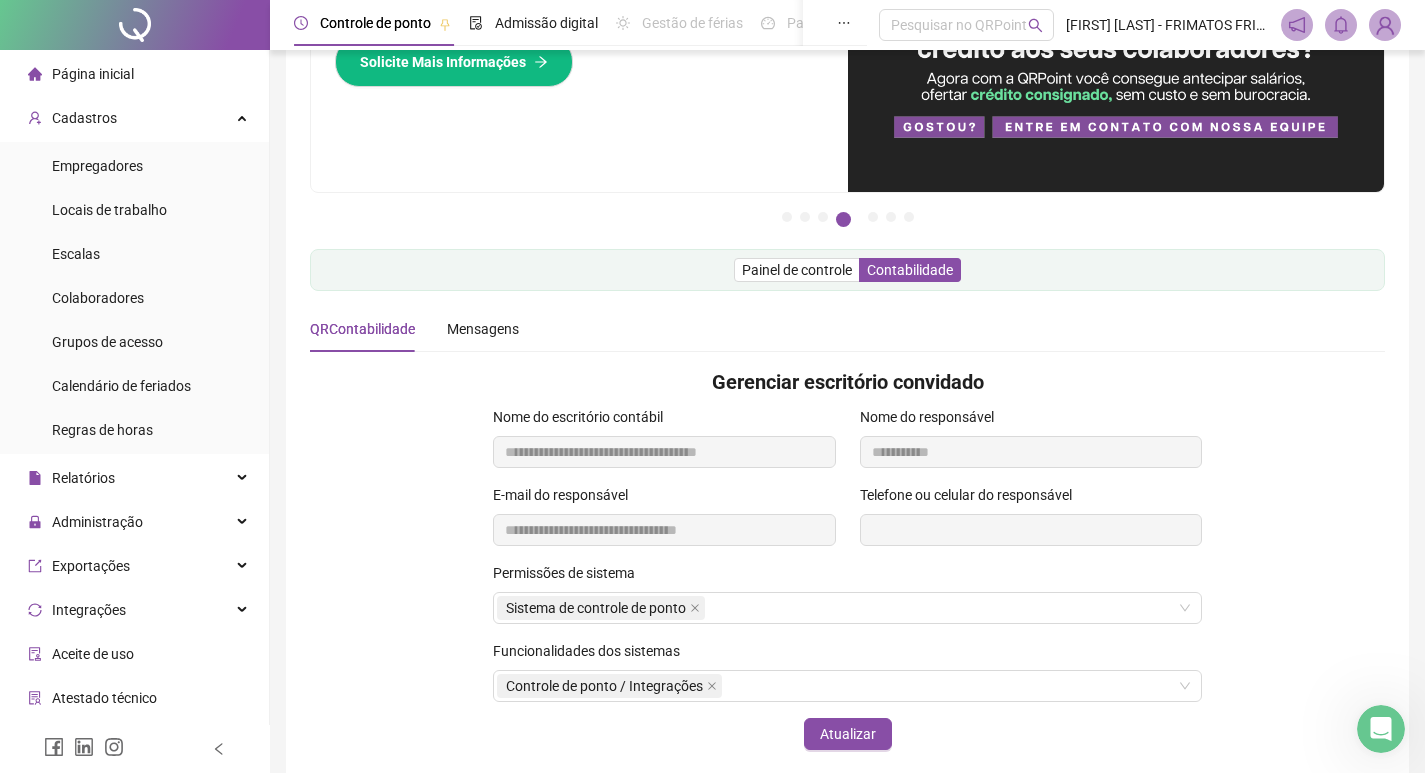scroll, scrollTop: 223, scrollLeft: 0, axis: vertical 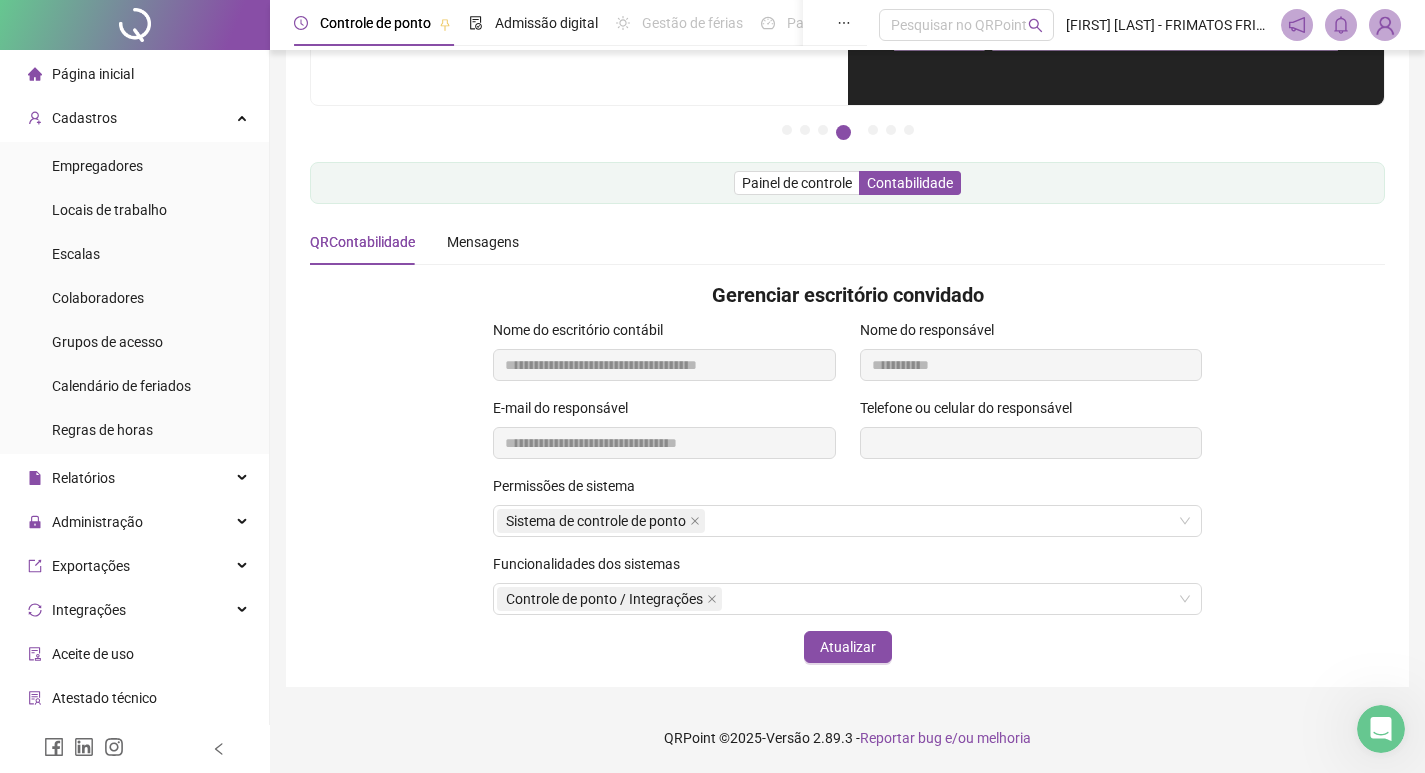 click on "Painel de controle Contabilidade" at bounding box center [847, 183] 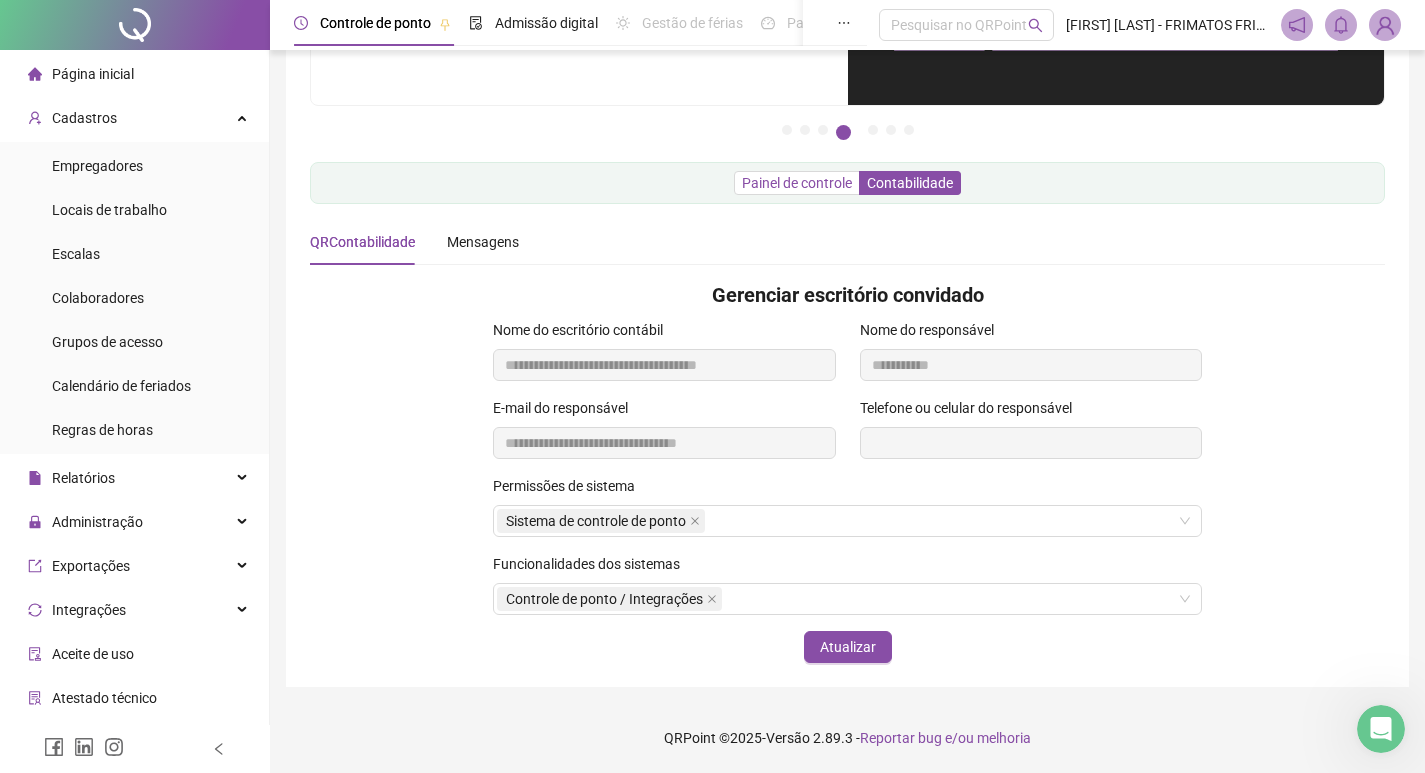 click on "Painel de controle" at bounding box center (797, 183) 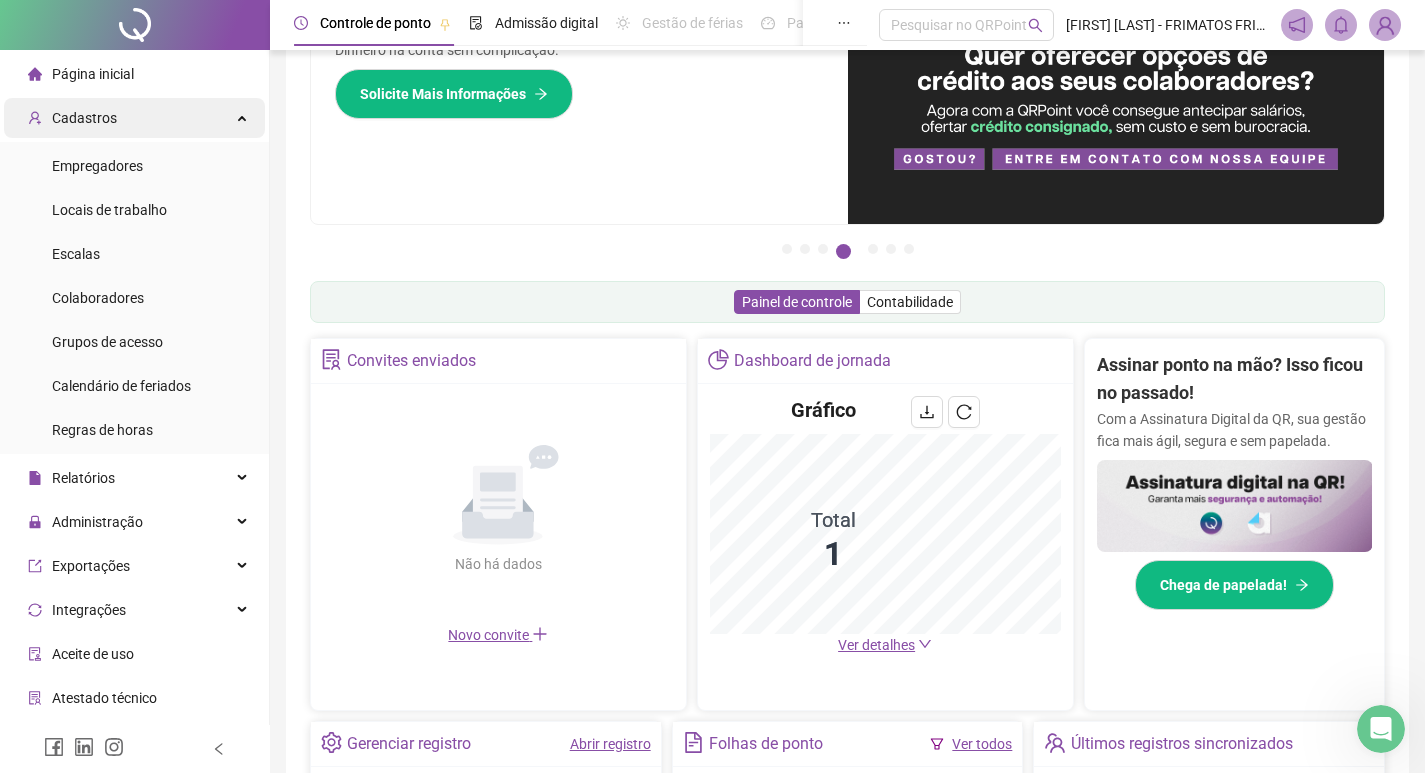 scroll, scrollTop: 0, scrollLeft: 0, axis: both 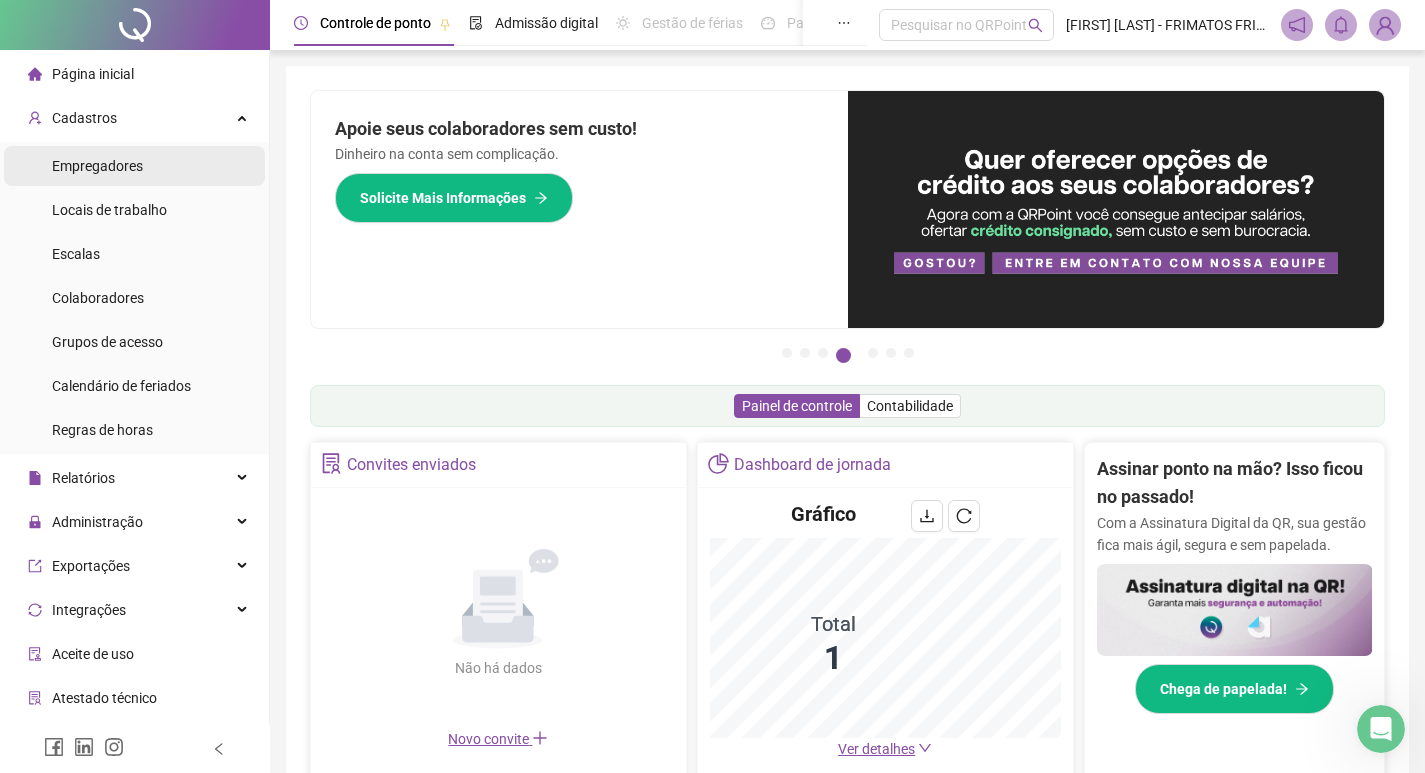 click on "Empregadores" at bounding box center [97, 166] 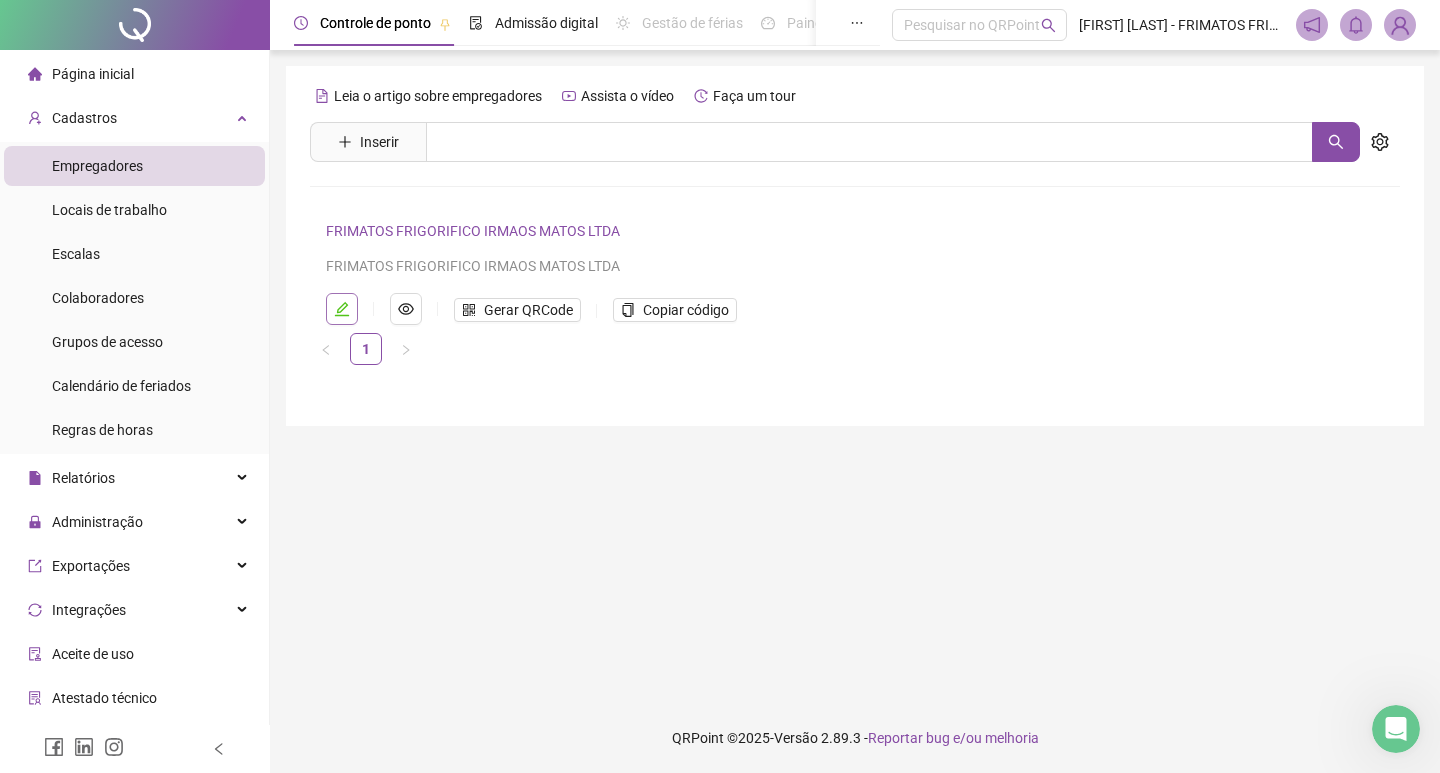 click 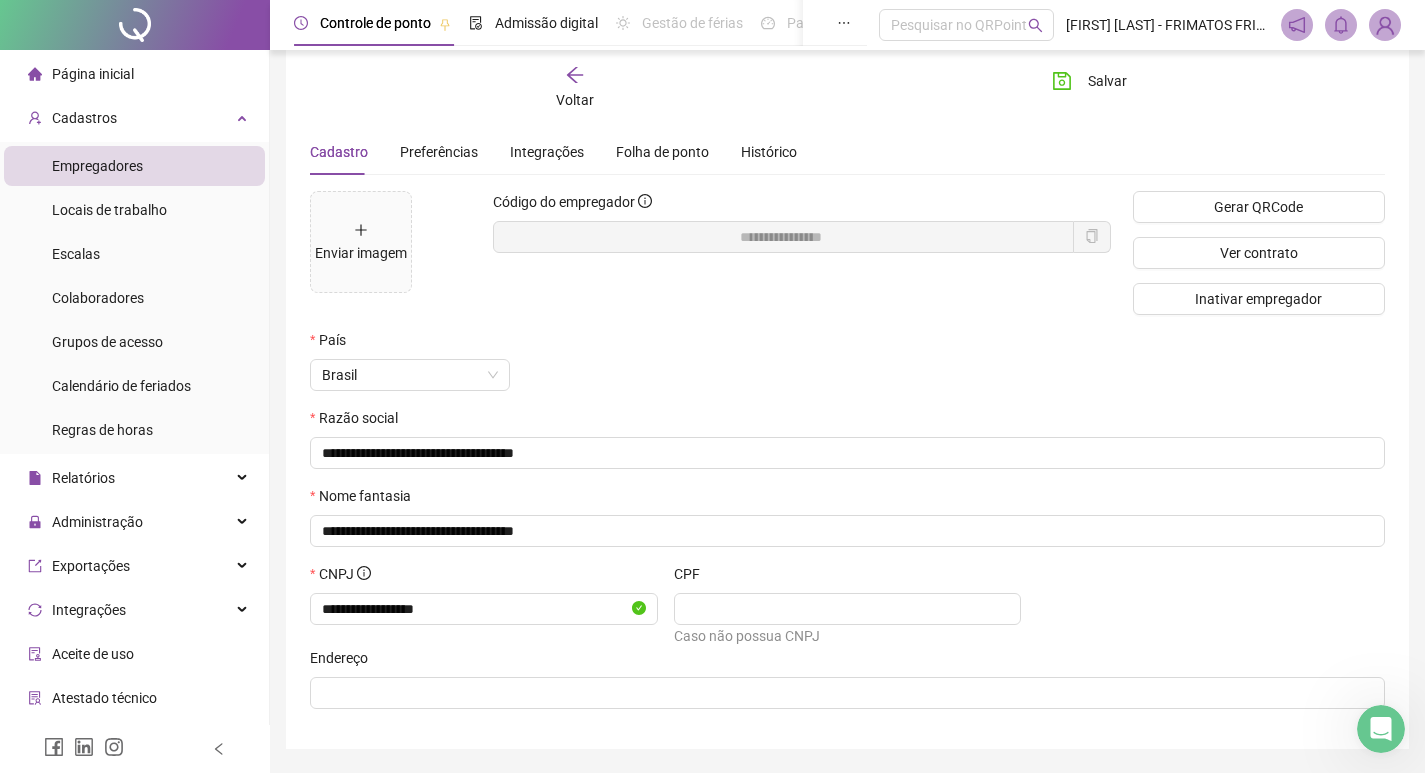scroll, scrollTop: 0, scrollLeft: 0, axis: both 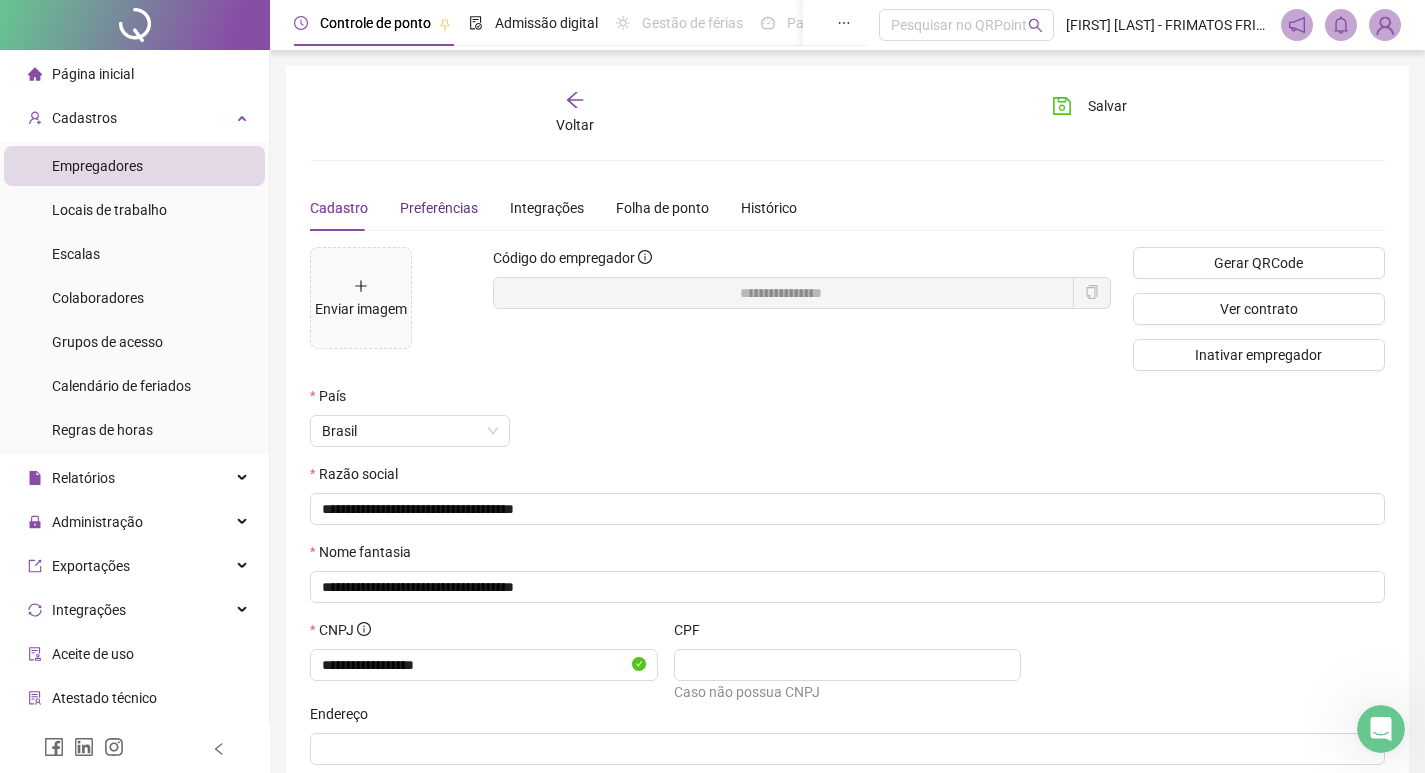 click on "Preferências" at bounding box center [439, 208] 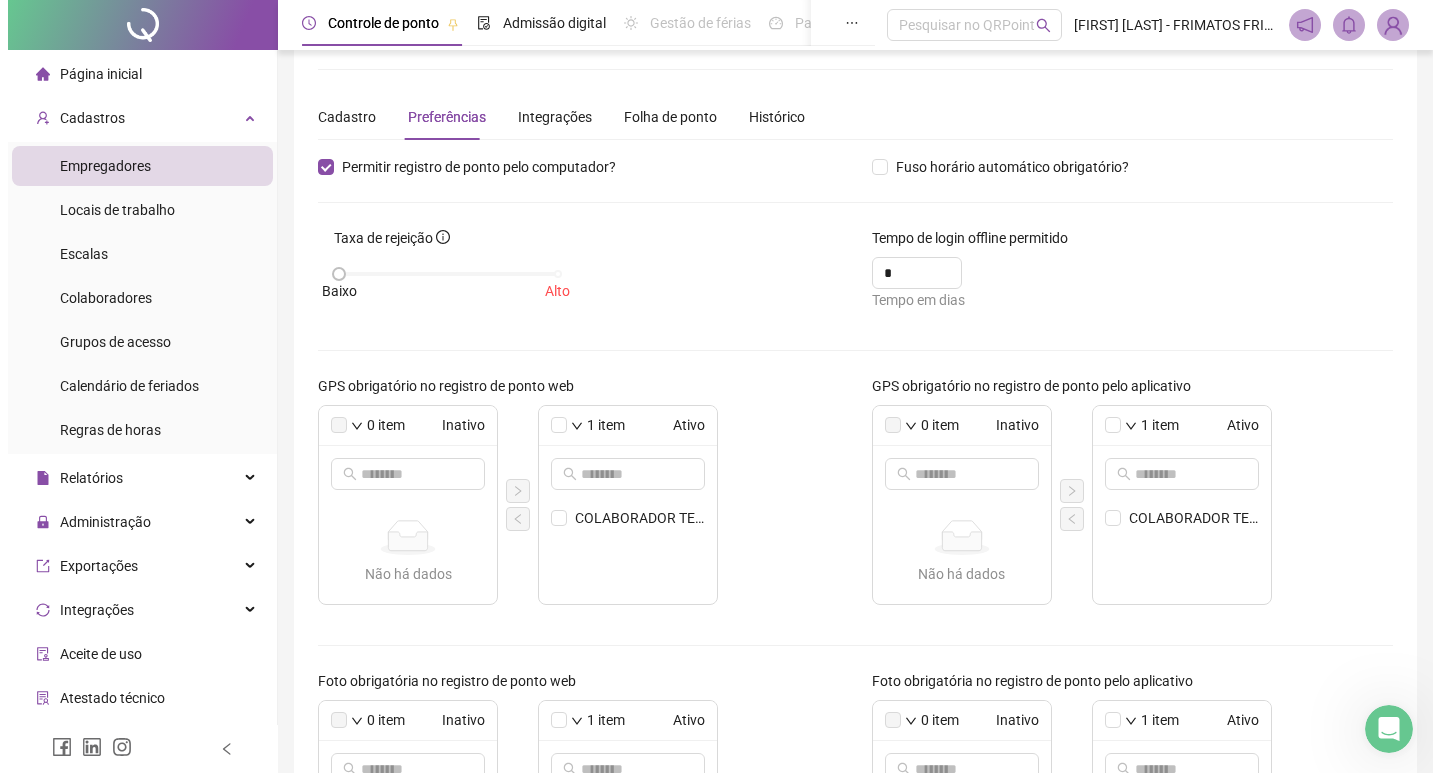 scroll, scrollTop: 0, scrollLeft: 0, axis: both 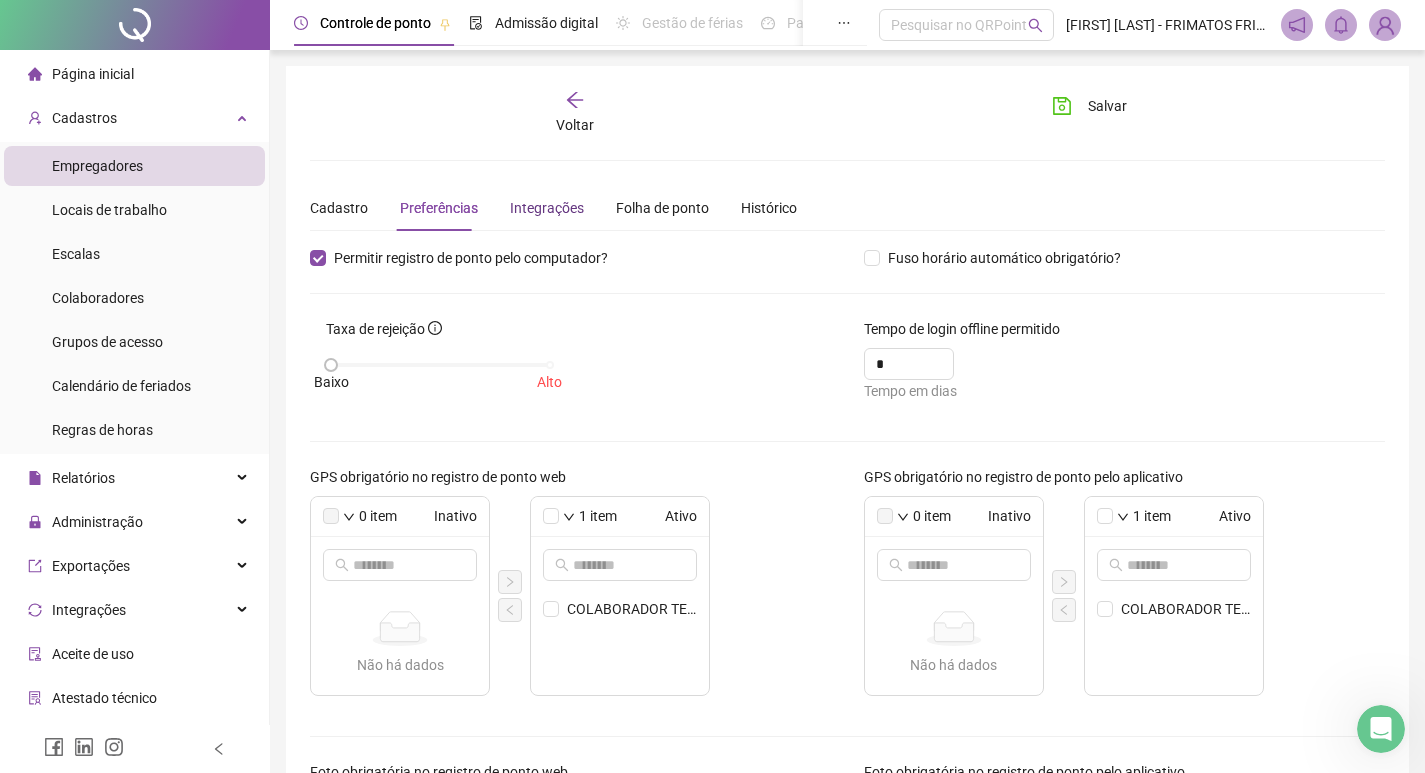 click on "Integrações" at bounding box center [547, 208] 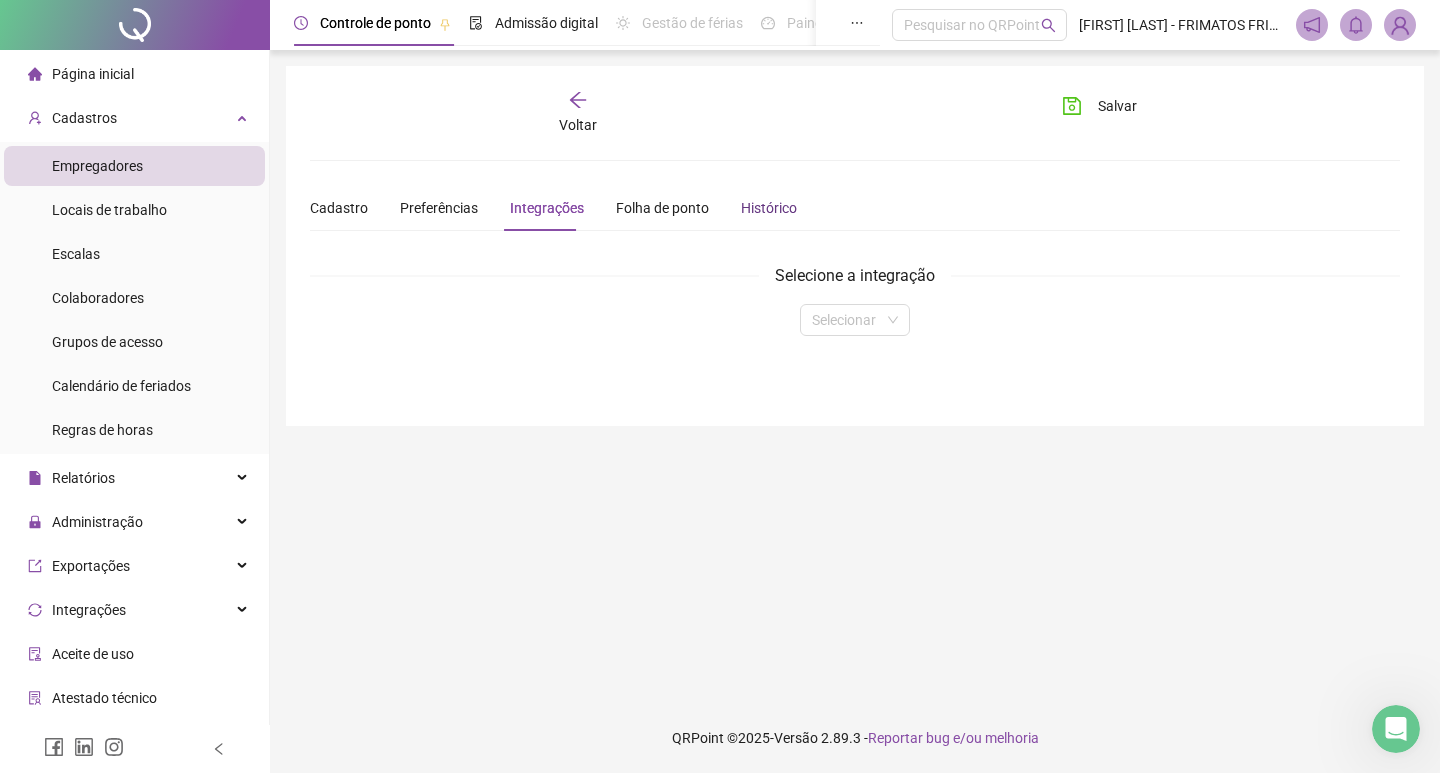 click on "Histórico" at bounding box center [769, 208] 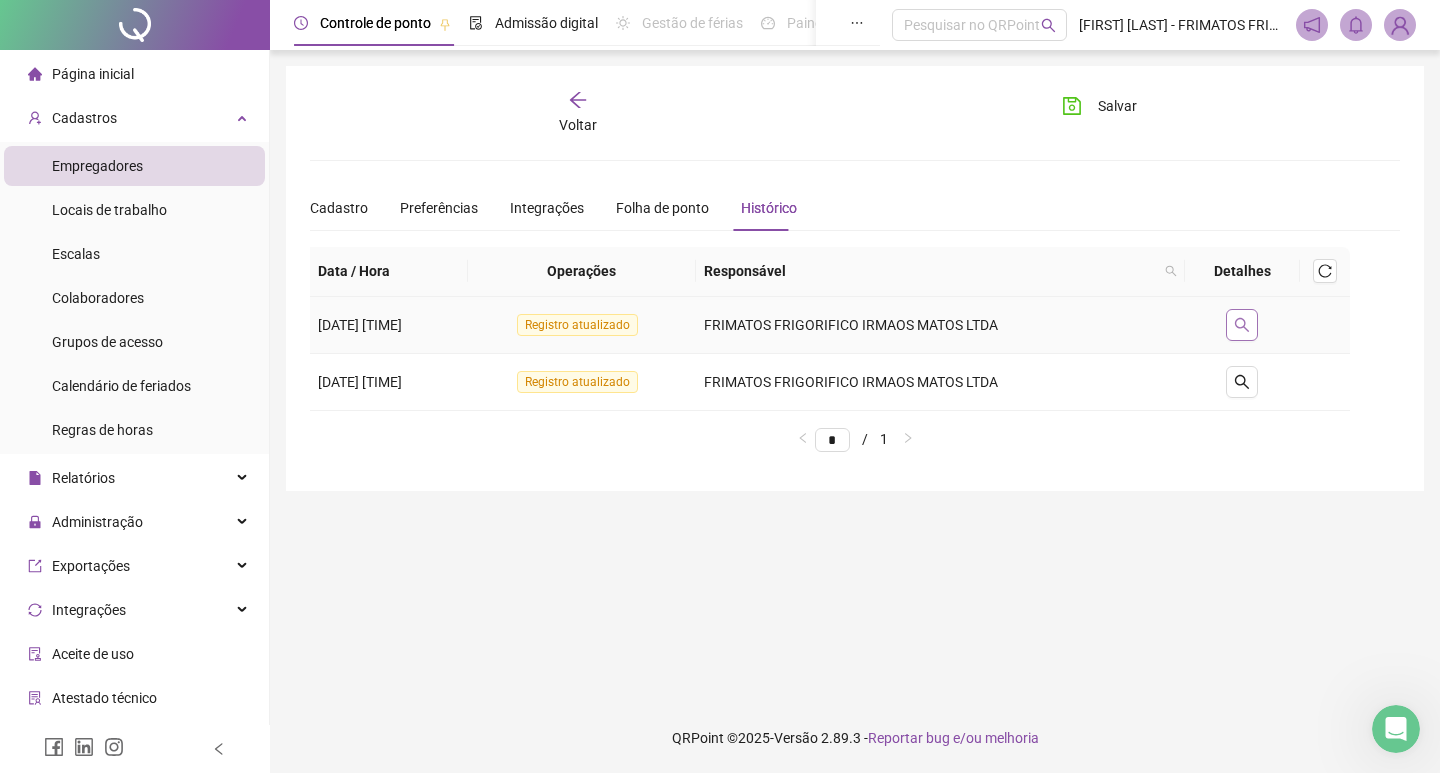 click at bounding box center (1242, 325) 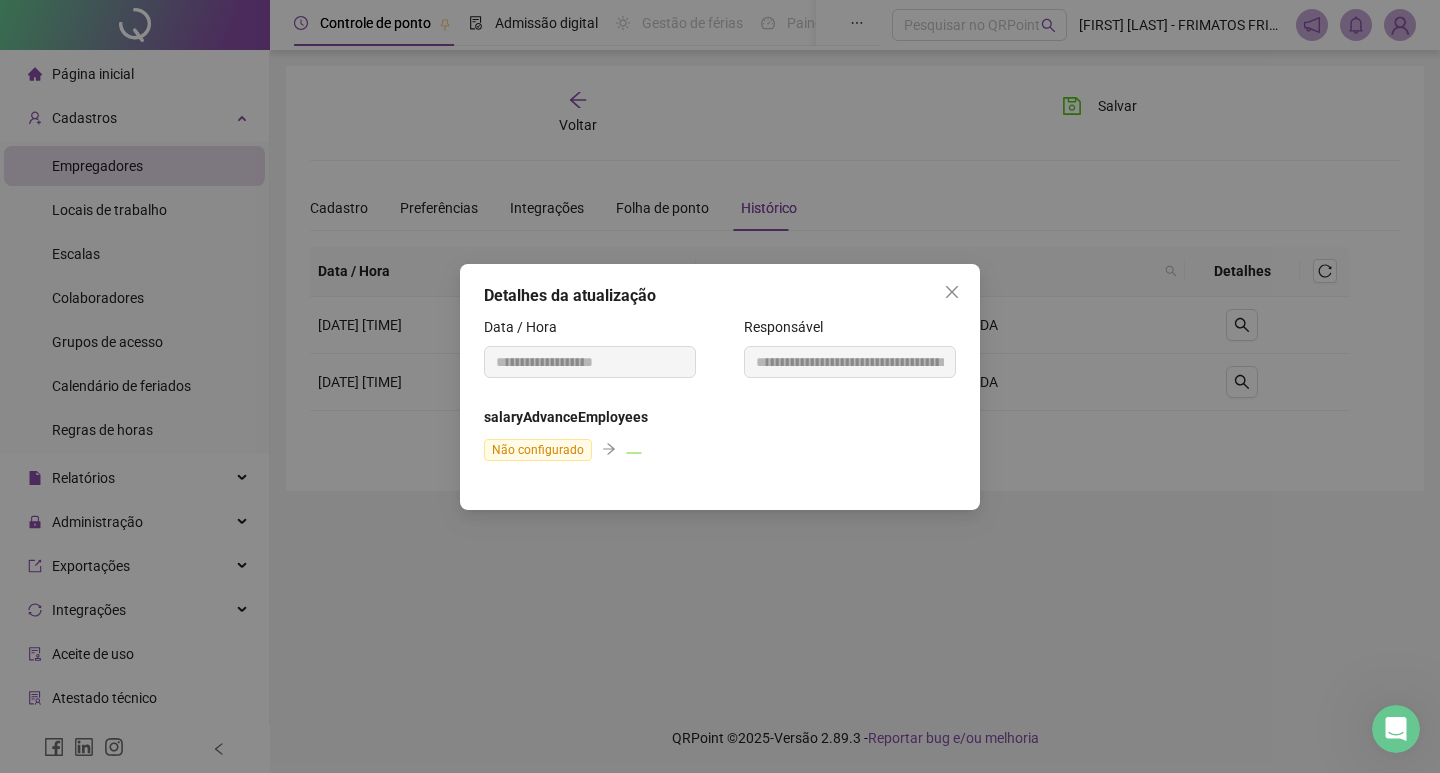 click at bounding box center (952, 292) 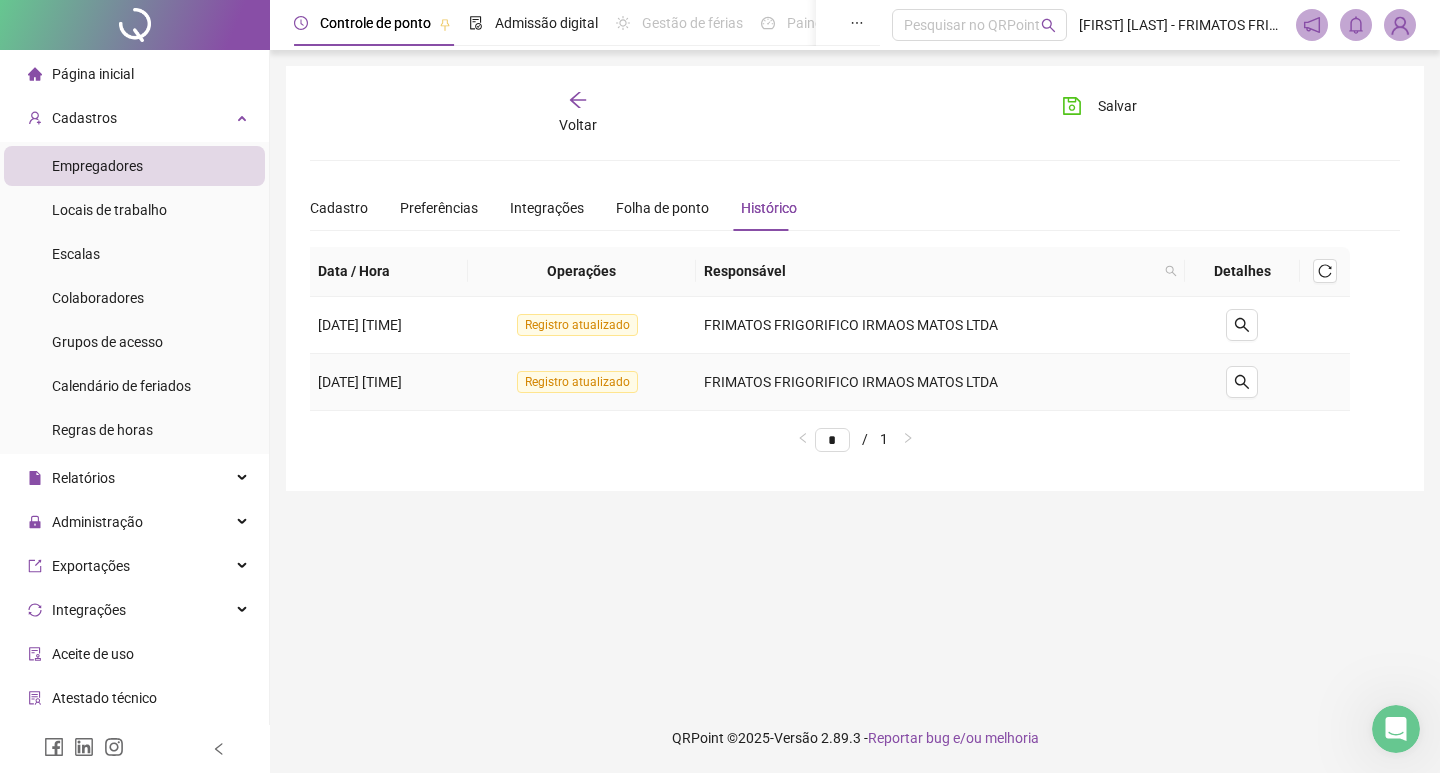 click 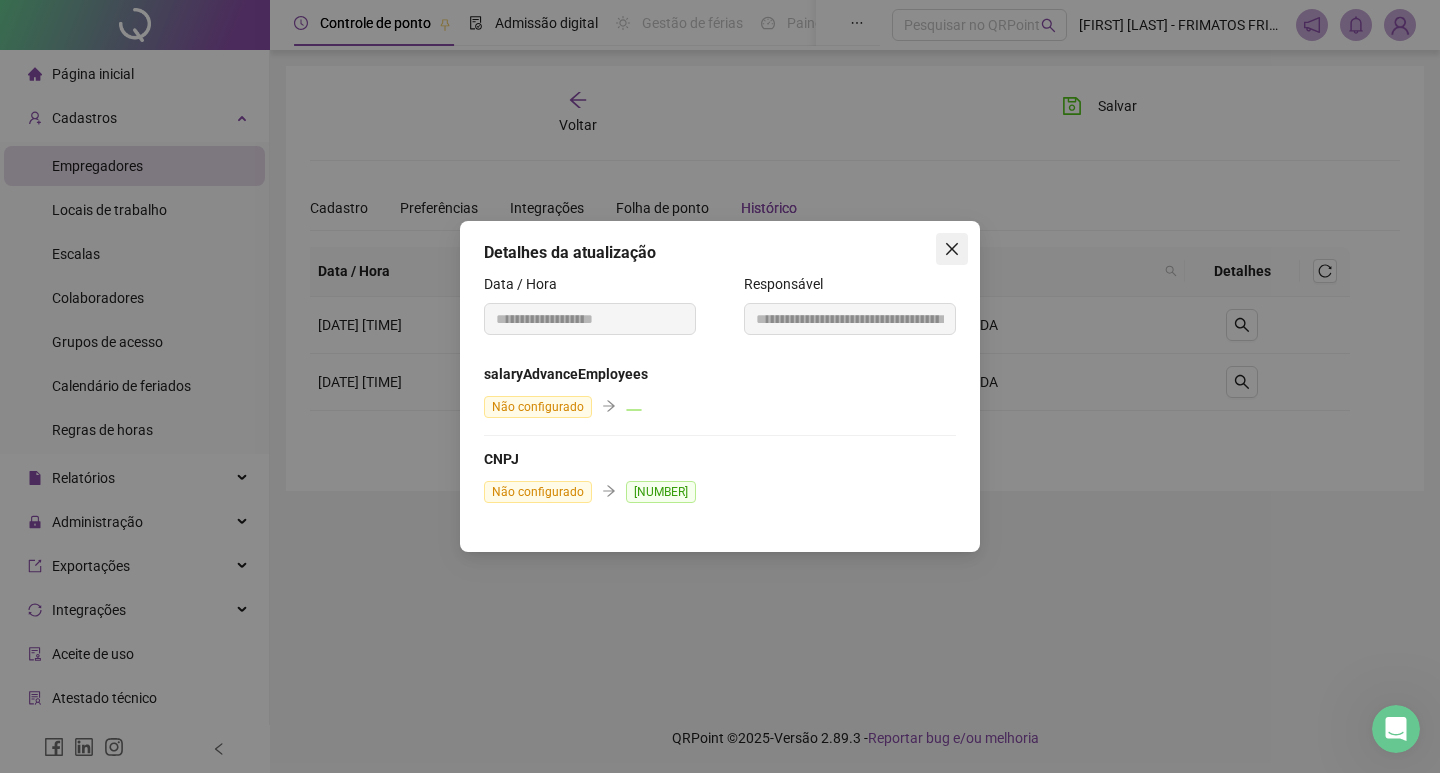 click at bounding box center (952, 249) 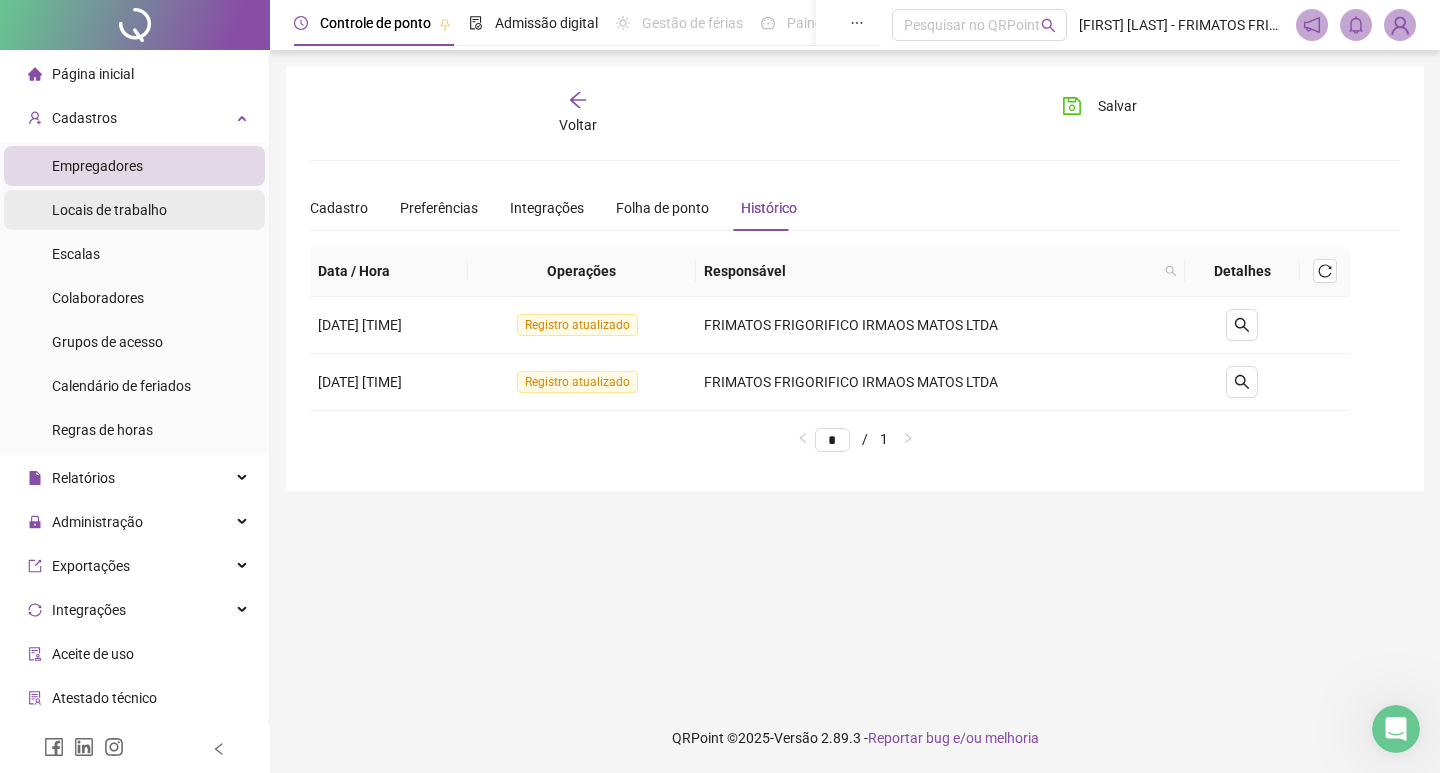 click on "Locais de trabalho" at bounding box center (109, 210) 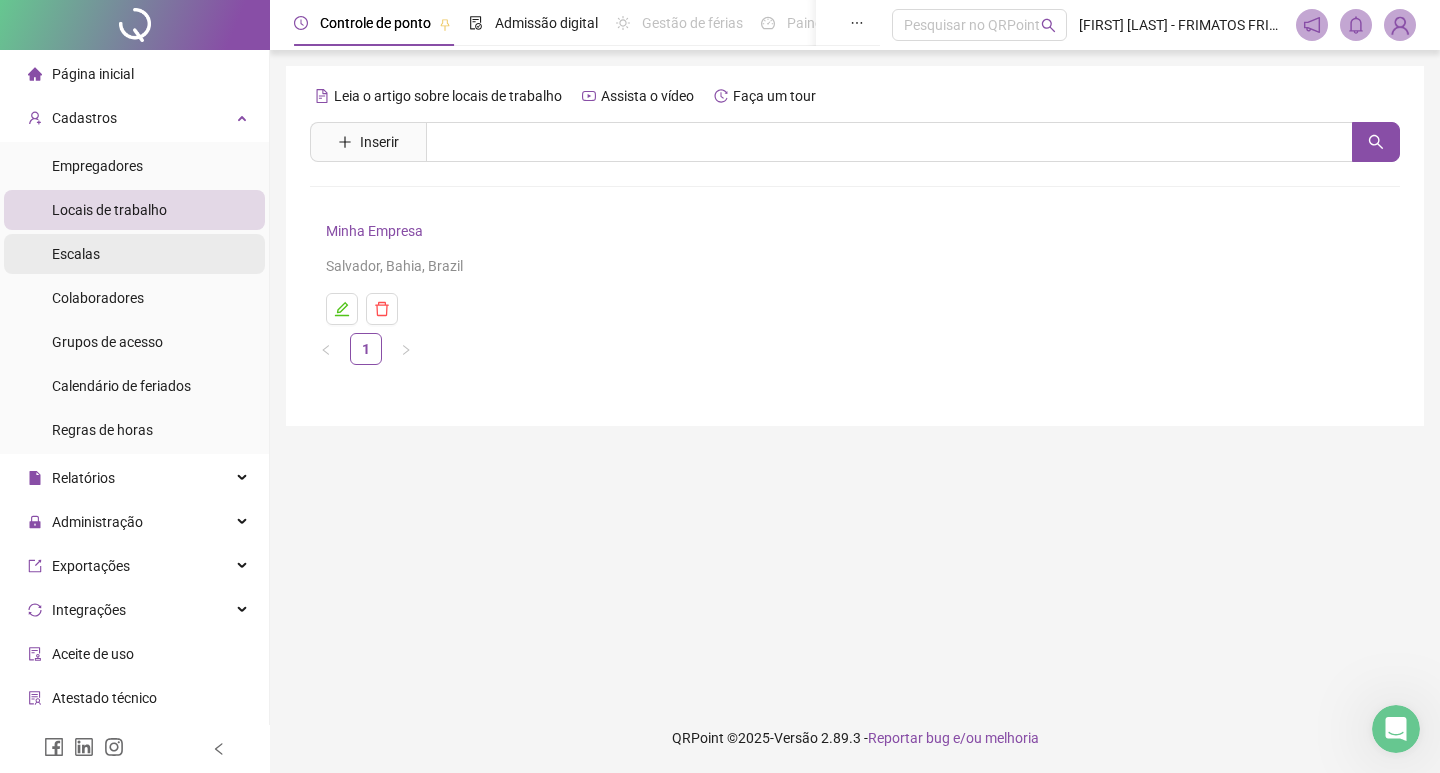 click on "Escalas" at bounding box center (76, 254) 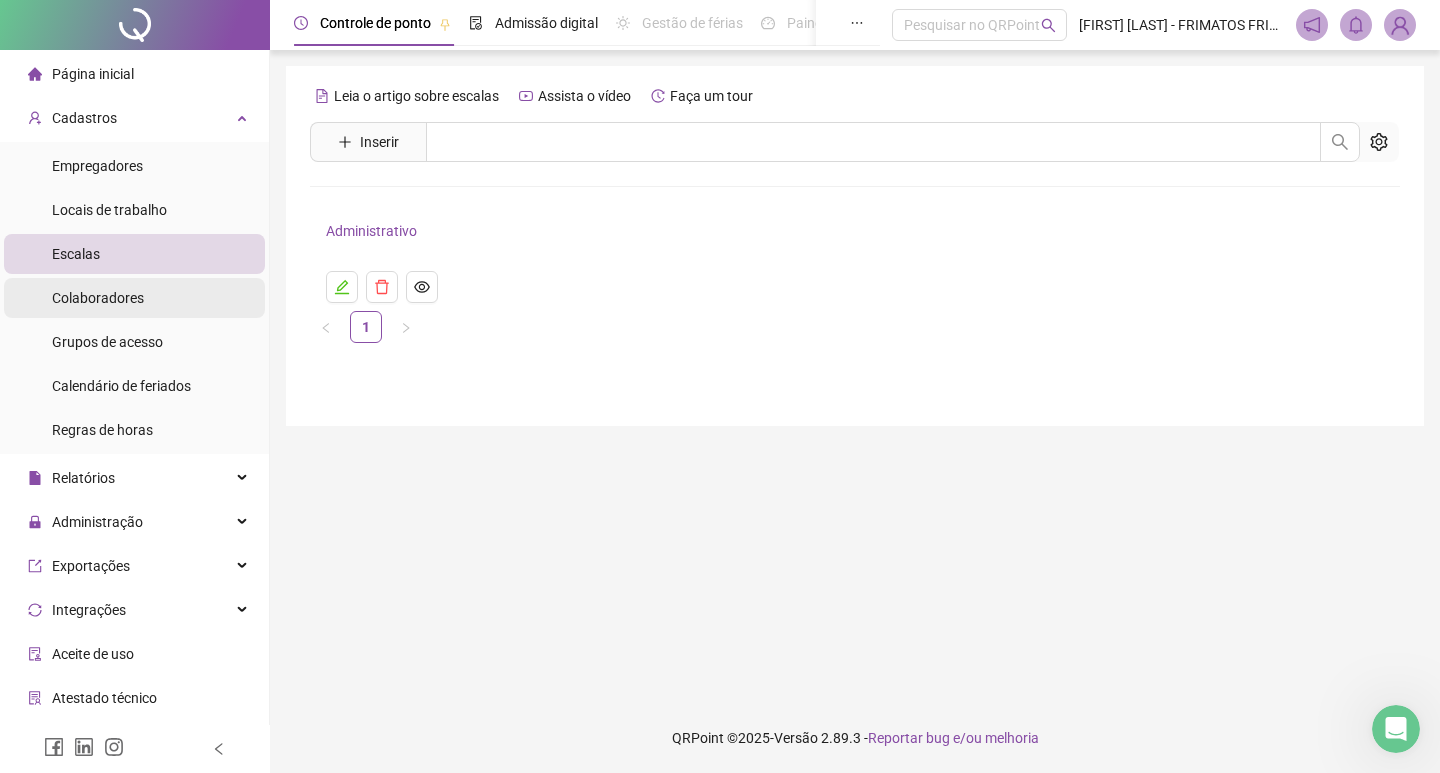 click on "Colaboradores" at bounding box center (98, 298) 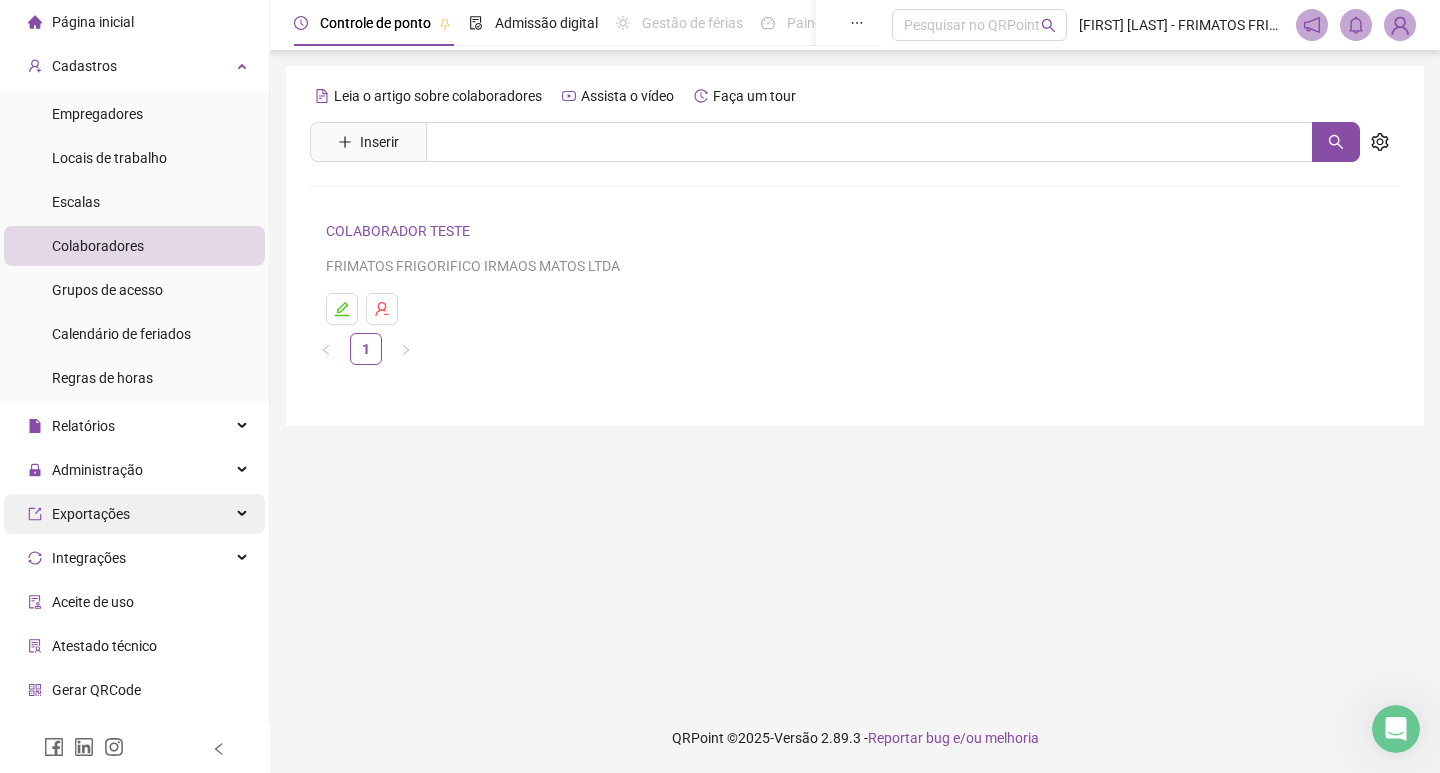 scroll, scrollTop: 81, scrollLeft: 0, axis: vertical 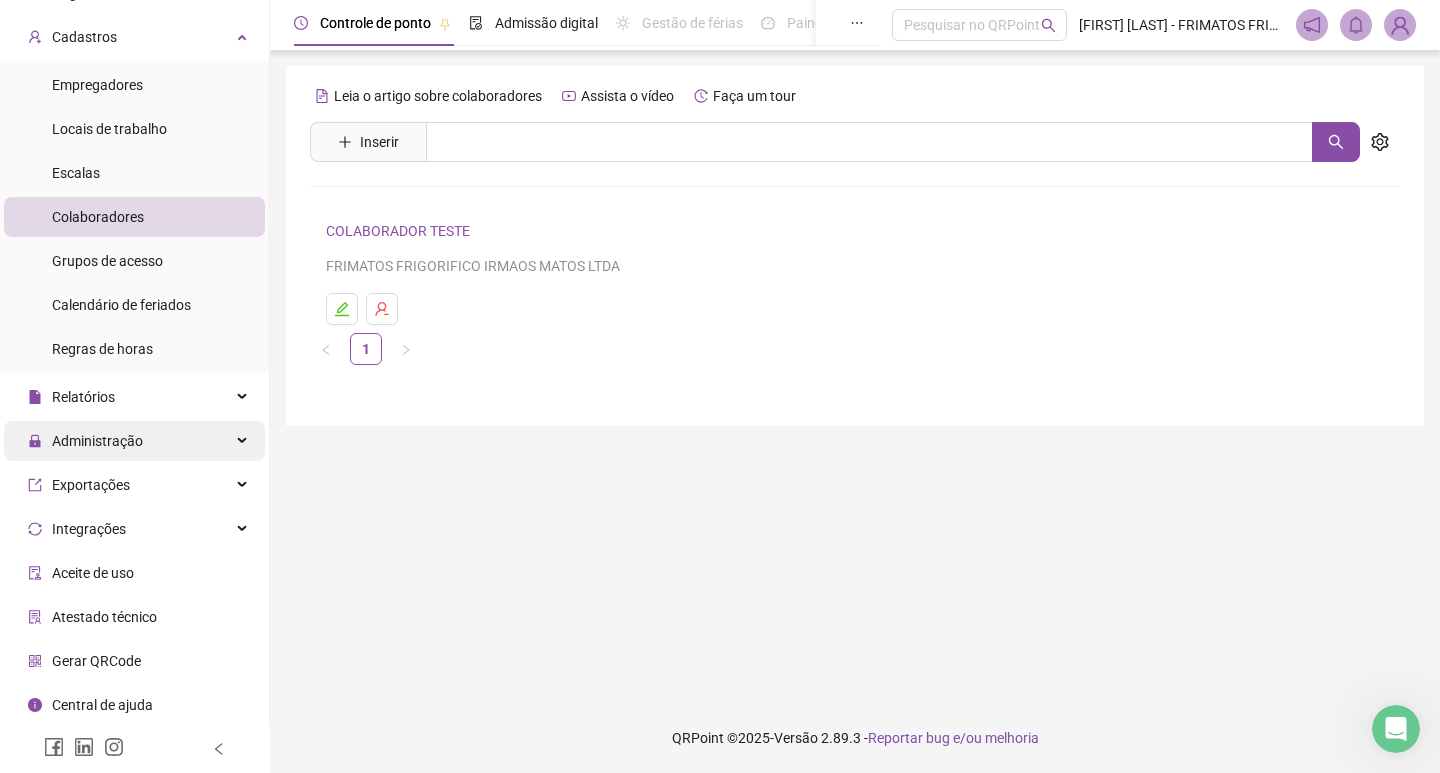 click on "Administração" at bounding box center (85, 441) 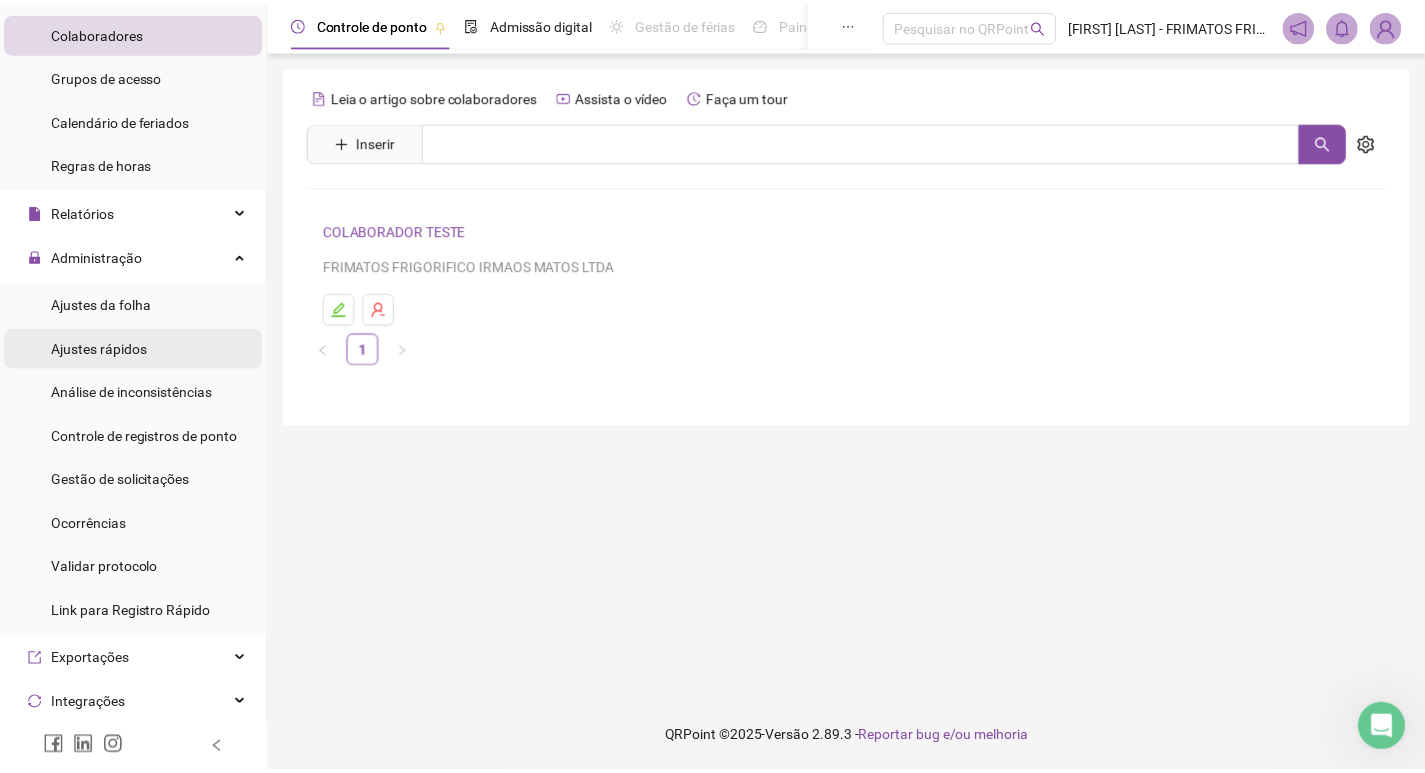 scroll, scrollTop: 441, scrollLeft: 0, axis: vertical 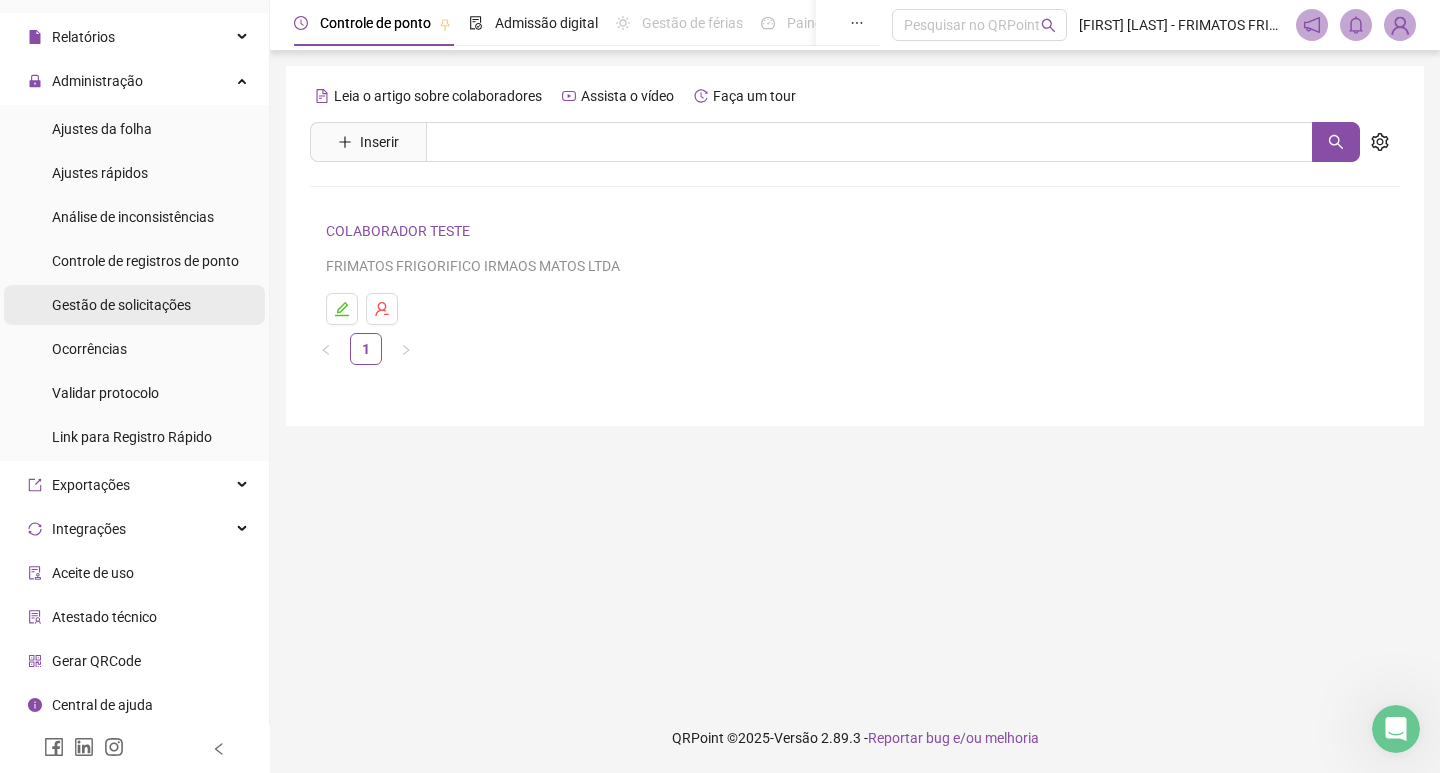 click on "Gestão de solicitações" at bounding box center [121, 305] 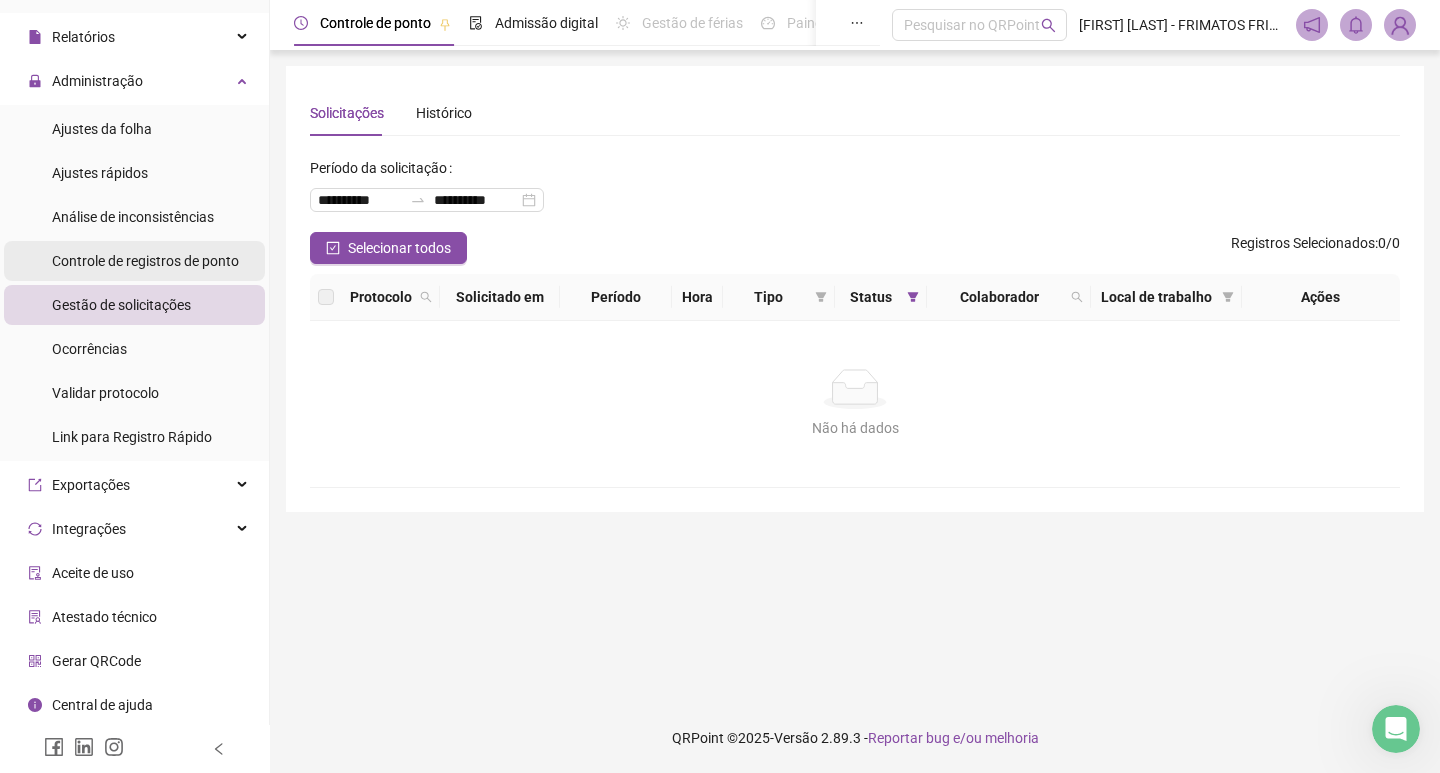 click on "Controle de registros de ponto" at bounding box center [145, 261] 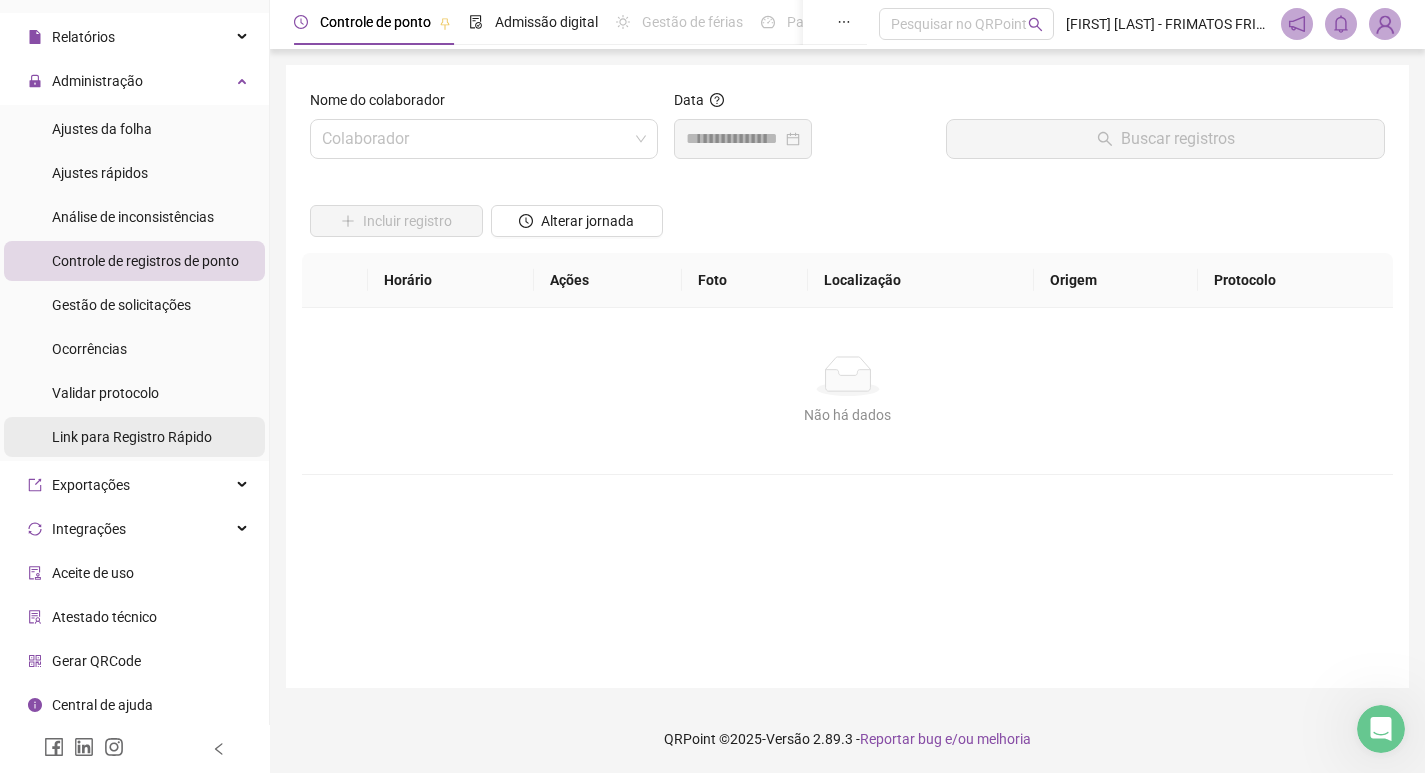 scroll, scrollTop: 2, scrollLeft: 0, axis: vertical 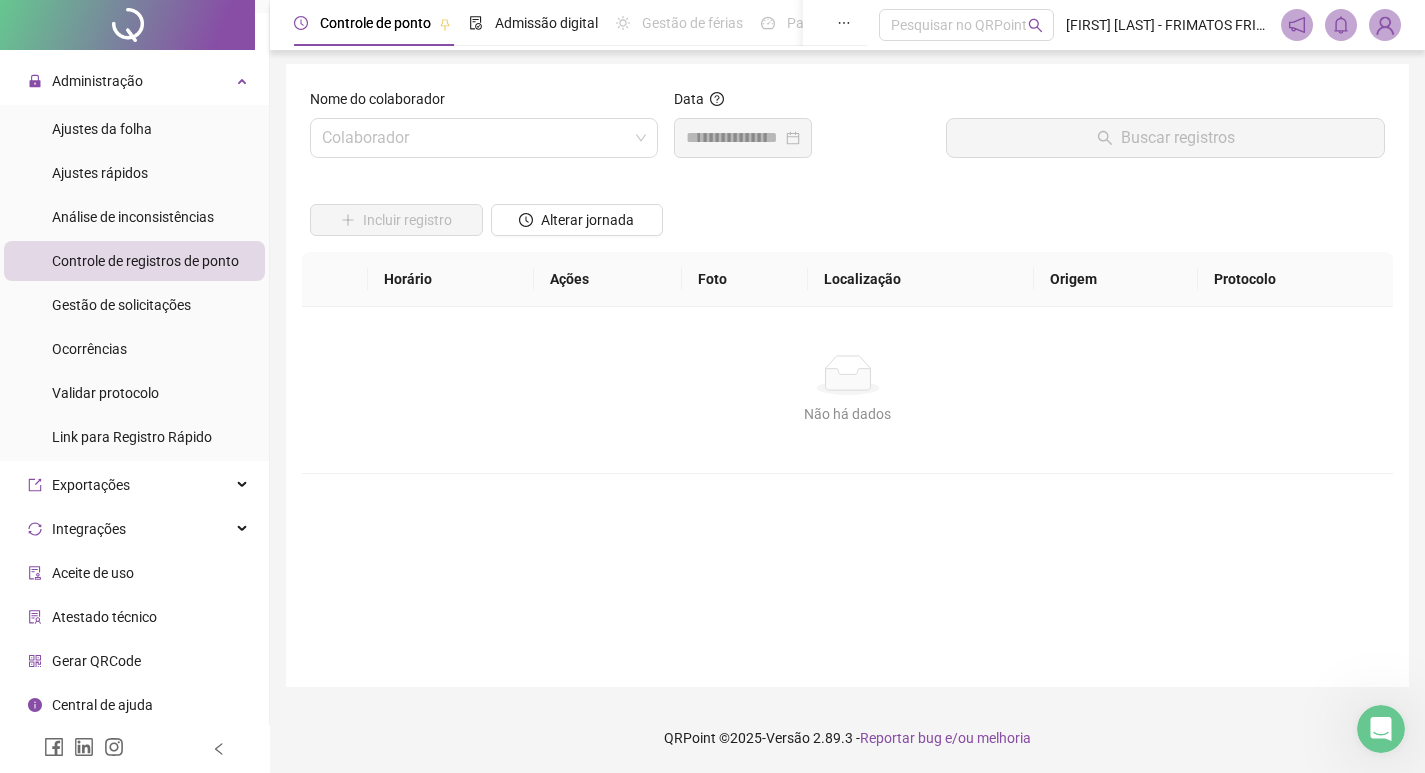 click on "Gerar QRCode" at bounding box center [96, 661] 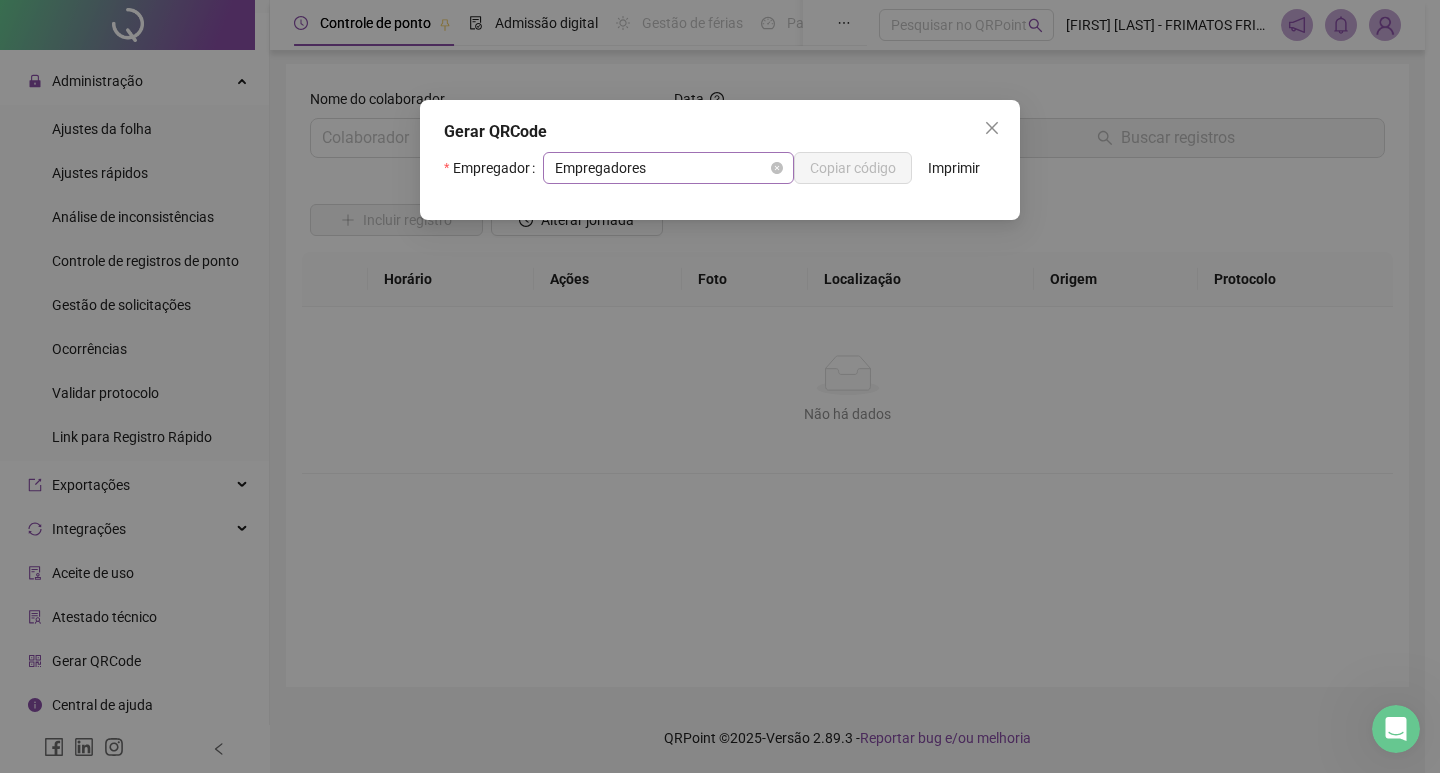 click on "Empregadores" at bounding box center [668, 168] 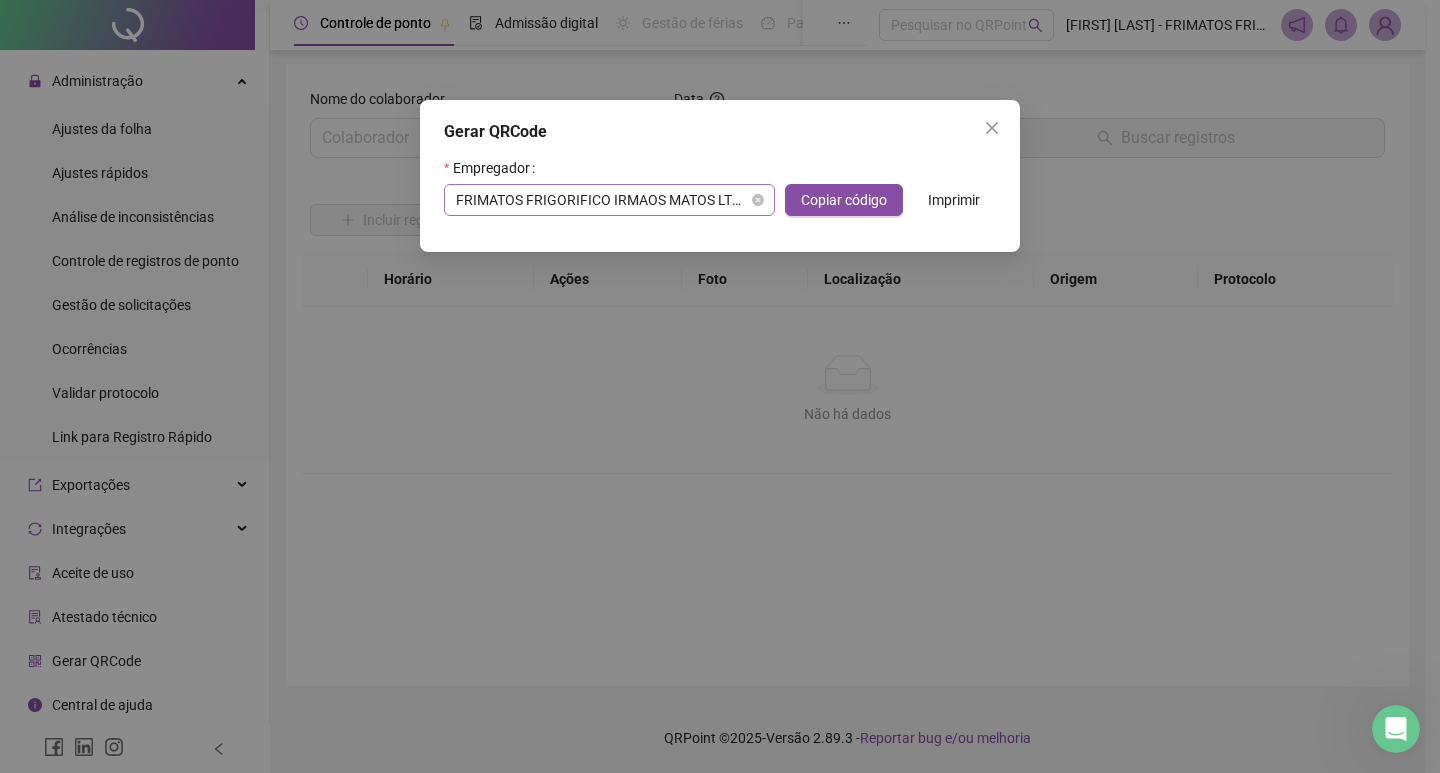 click on "Empregador FRIMATOS FRIGORIFICO IRMAOS MATOS LTDA Copiar código Imprimir" at bounding box center (720, 184) 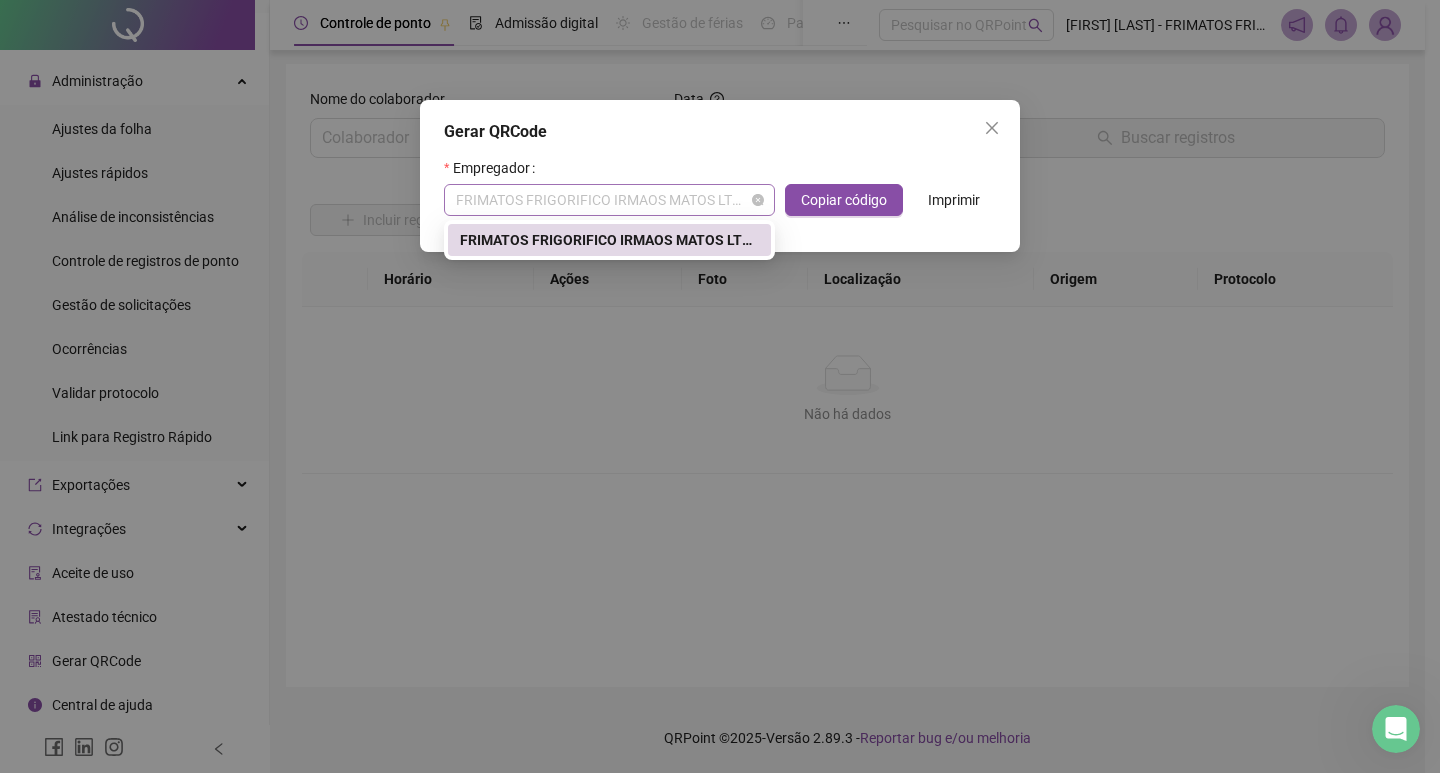 click on "FRIMATOS FRIGORIFICO IRMAOS MATOS LTDA" at bounding box center [609, 200] 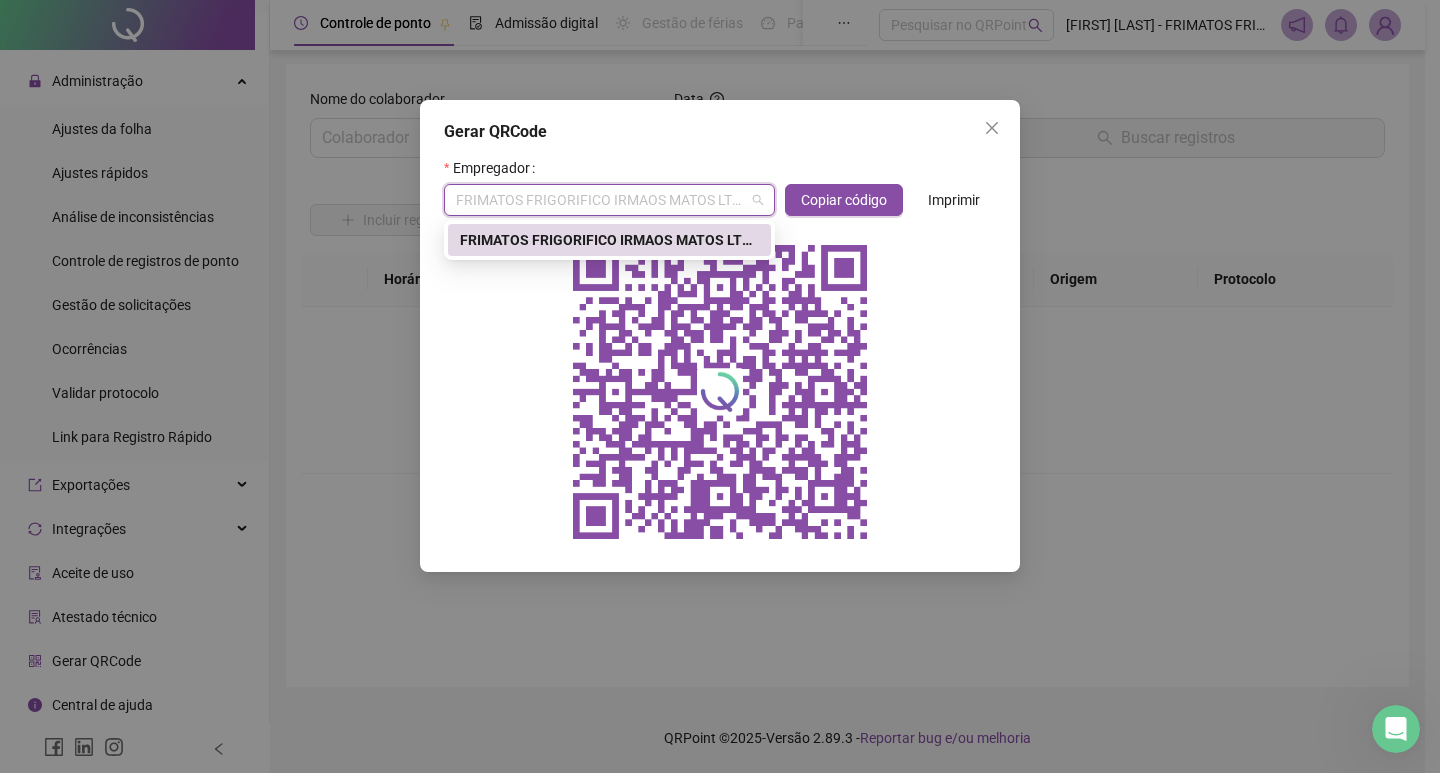 click on "Gerar QRCode" at bounding box center [720, 132] 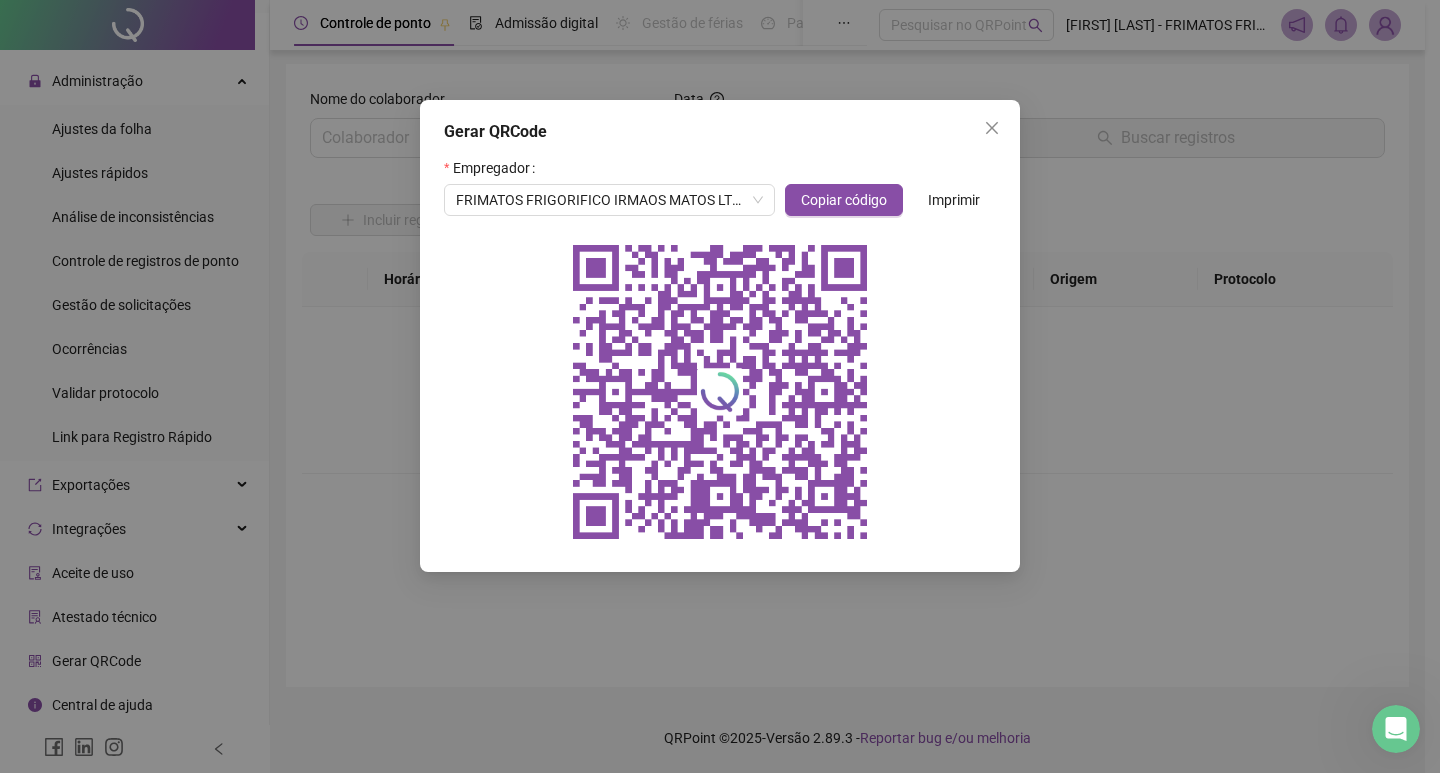 click 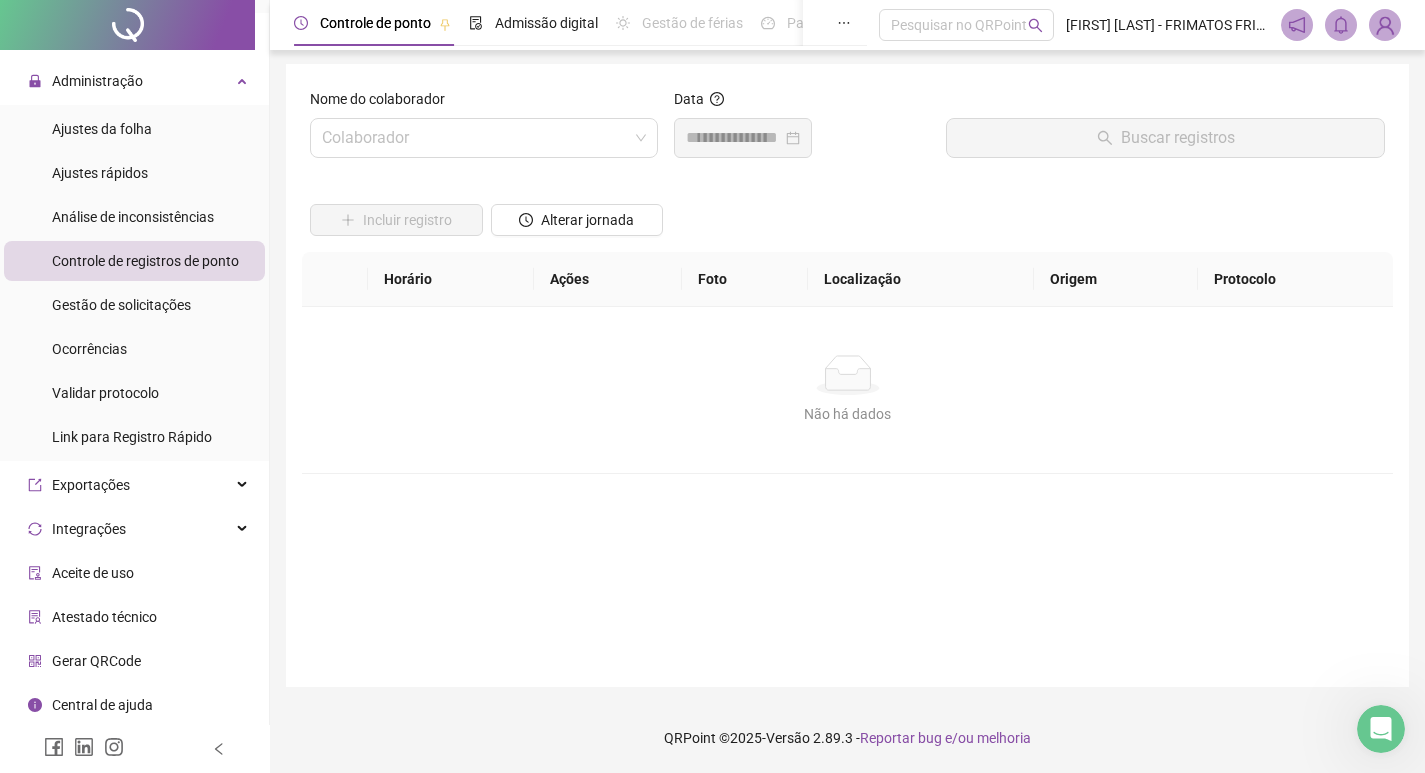 click on "Atestado técnico" at bounding box center (104, 617) 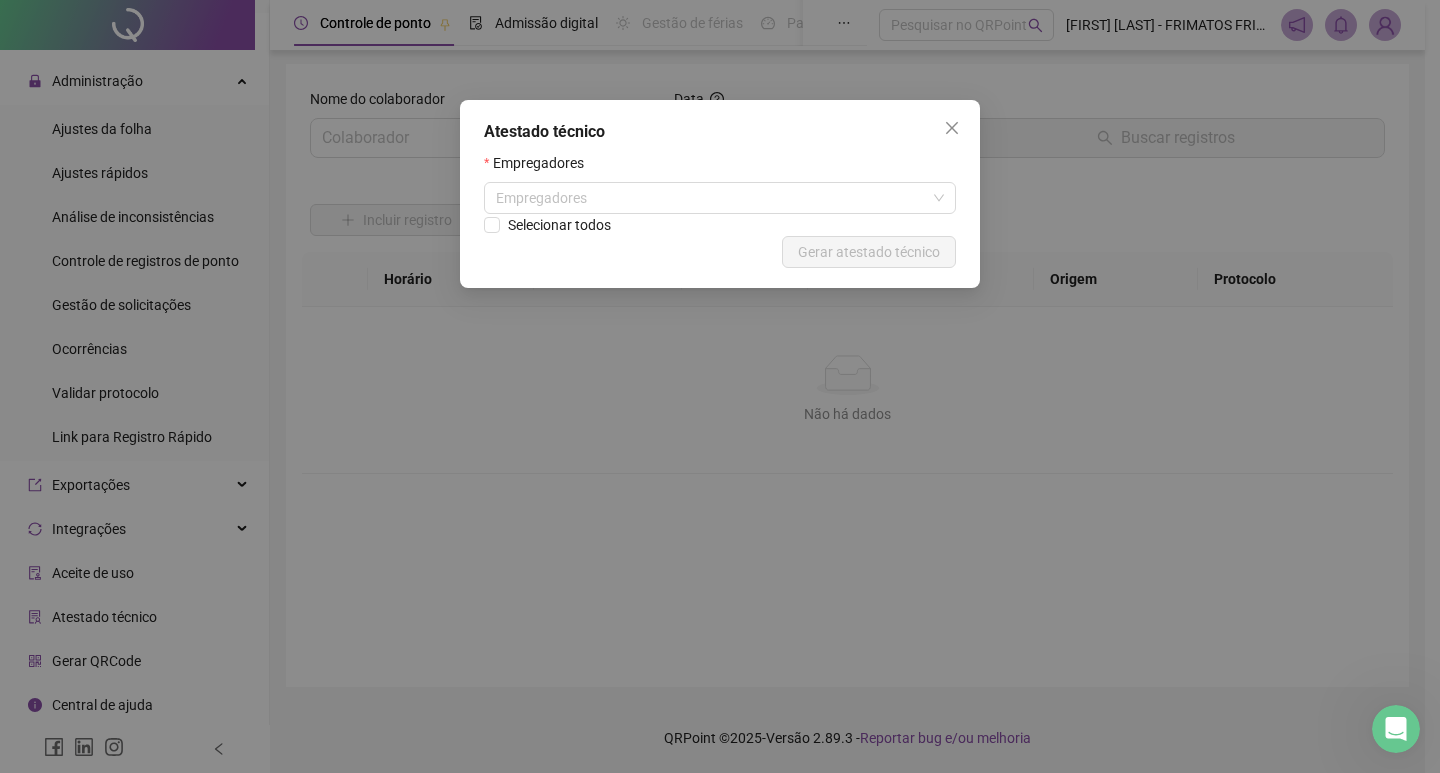 click at bounding box center (952, 128) 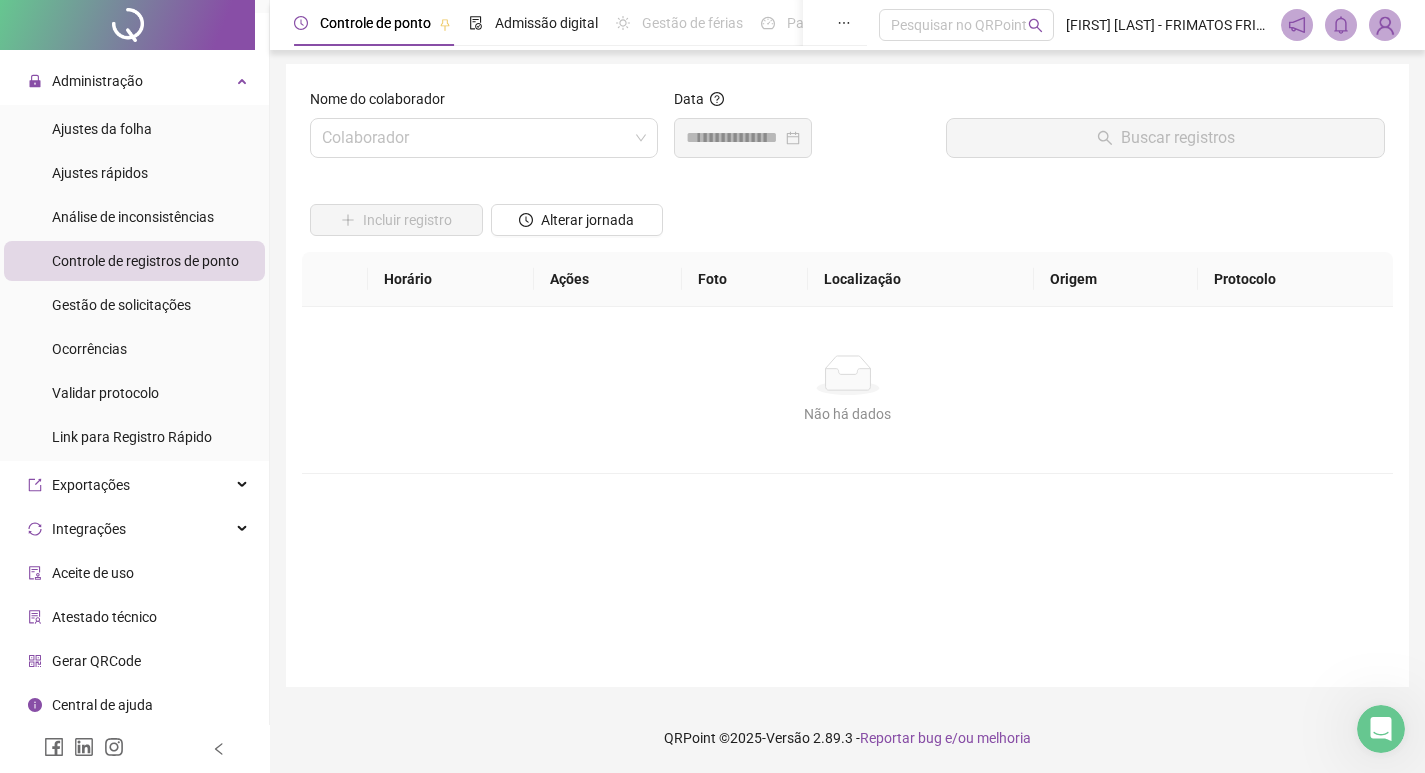 click on "Página inicial Cadastros Empregadores Locais de trabalho Escalas Colaboradores Grupos de acesso Calendário de feriados Regras de horas Relatórios Listagem de colaboradores Listagem de atrasos Folha de ponto Listagem de registros Resumo da jornada Localização de registros Banco de Horas Escalas de trabalho Relatório de solicitações Administração Ajustes da folha Ajustes rápidos Análise de inconsistências Controle de registros de ponto Gestão de solicitações Ocorrências Validar protocolo Link para Registro Rápido Exportações Integrações Aceite de uso Atestado técnico Gerar QRCode Central de ajuda Clube QR - Beneficios" at bounding box center [135, 191] 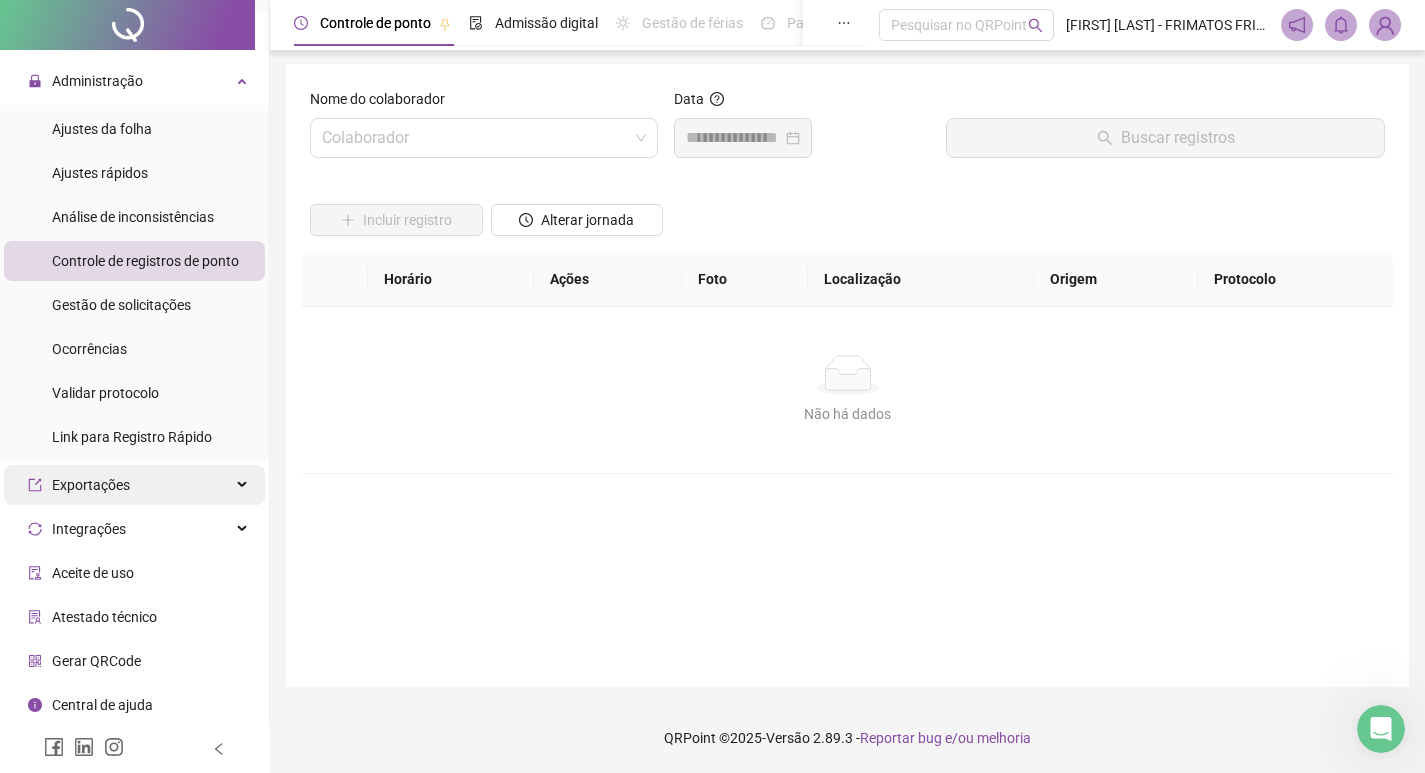 click on "Exportações" at bounding box center [134, 485] 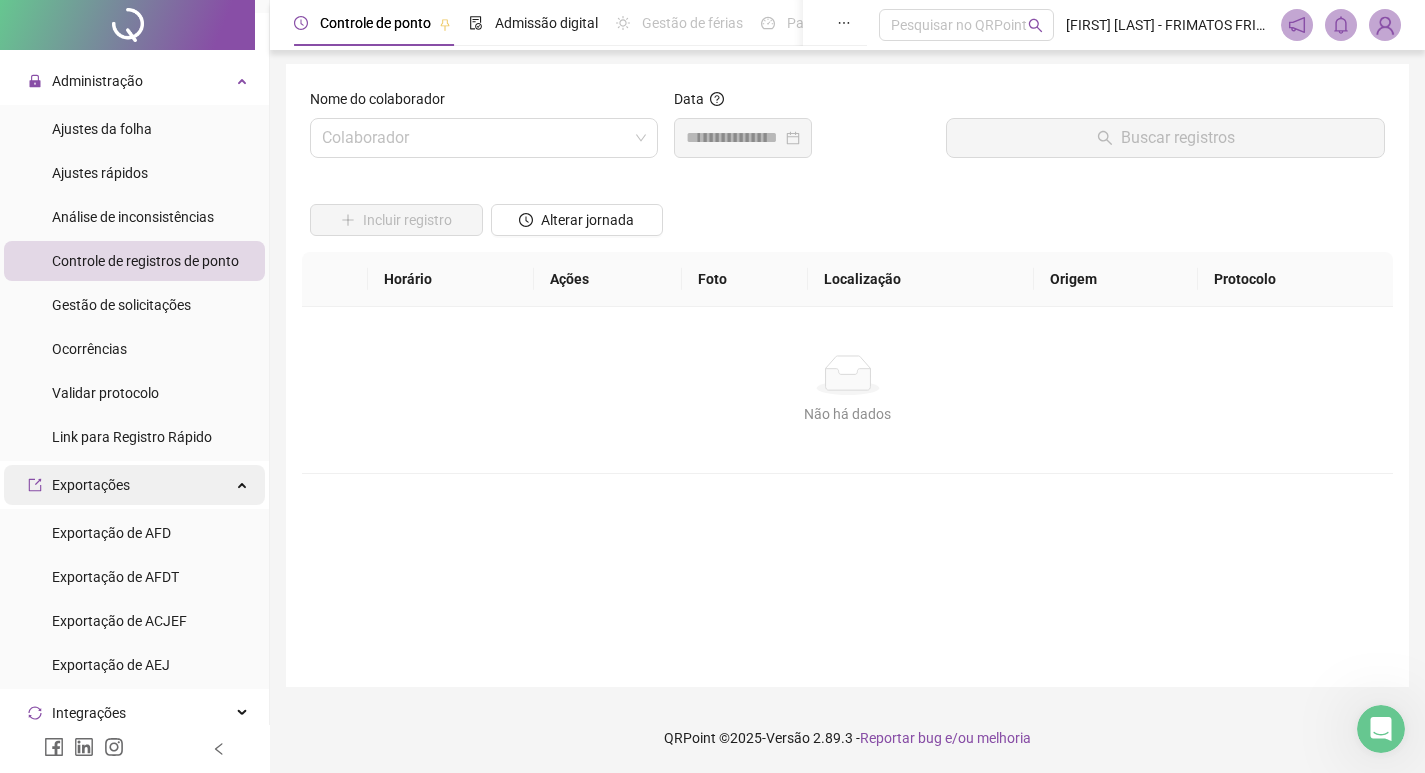 click on "Exportações" at bounding box center (134, 485) 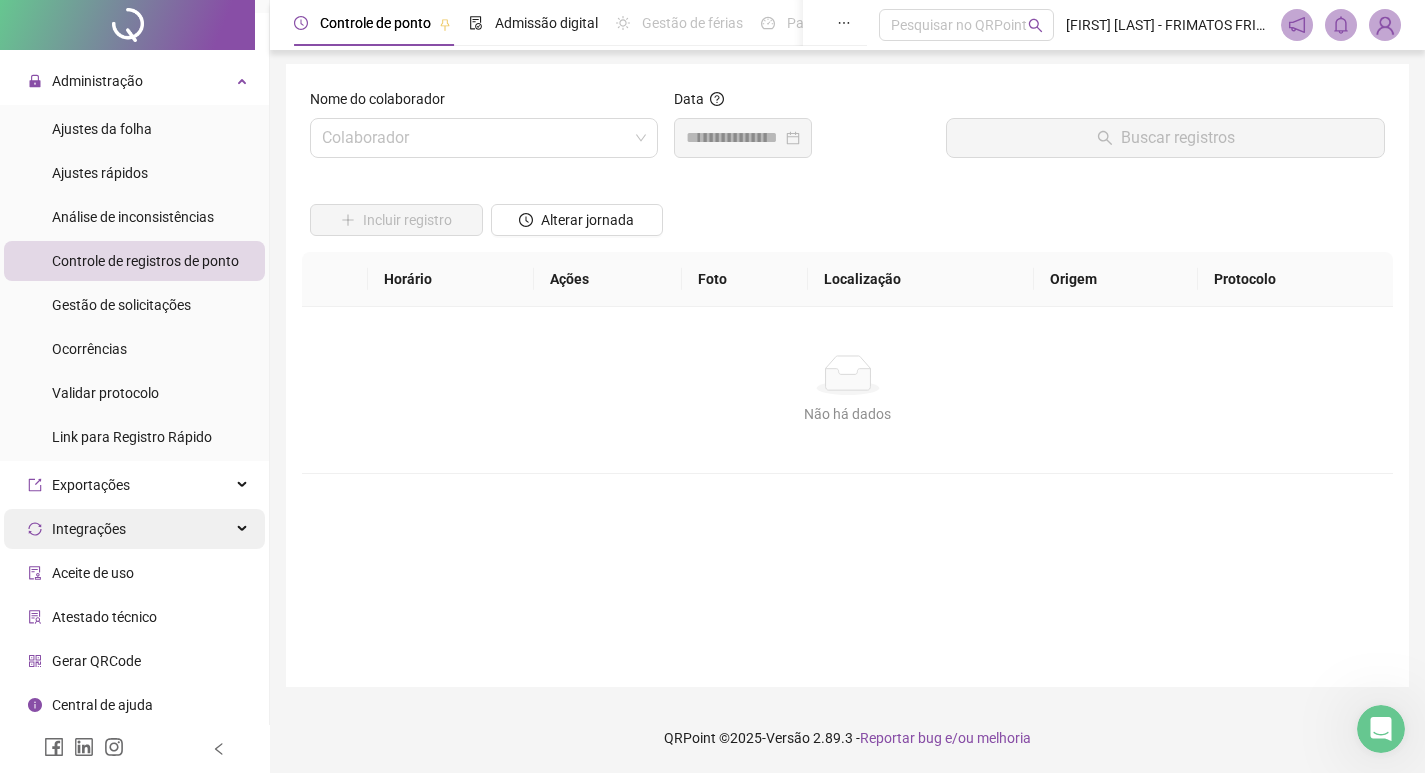 click on "Integrações" at bounding box center [134, 529] 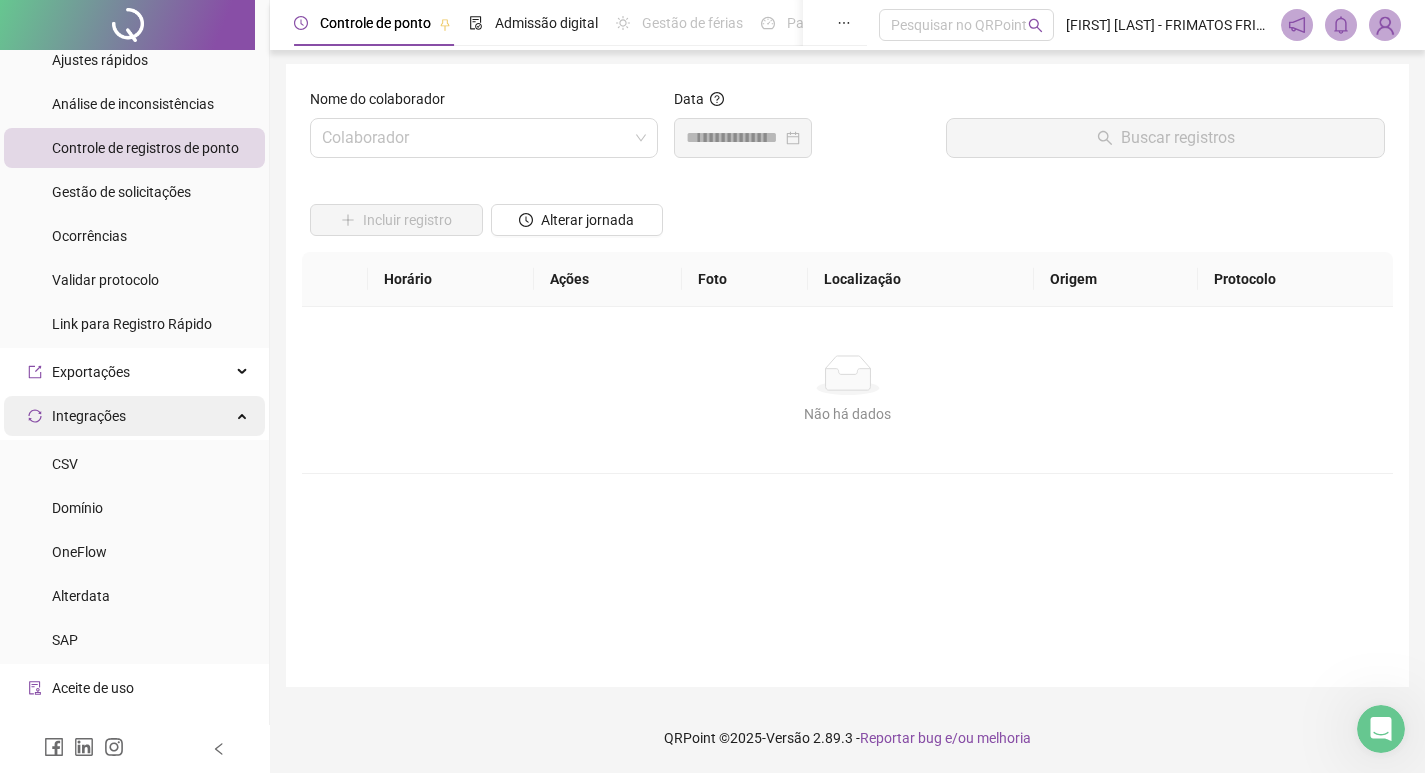 scroll, scrollTop: 669, scrollLeft: 0, axis: vertical 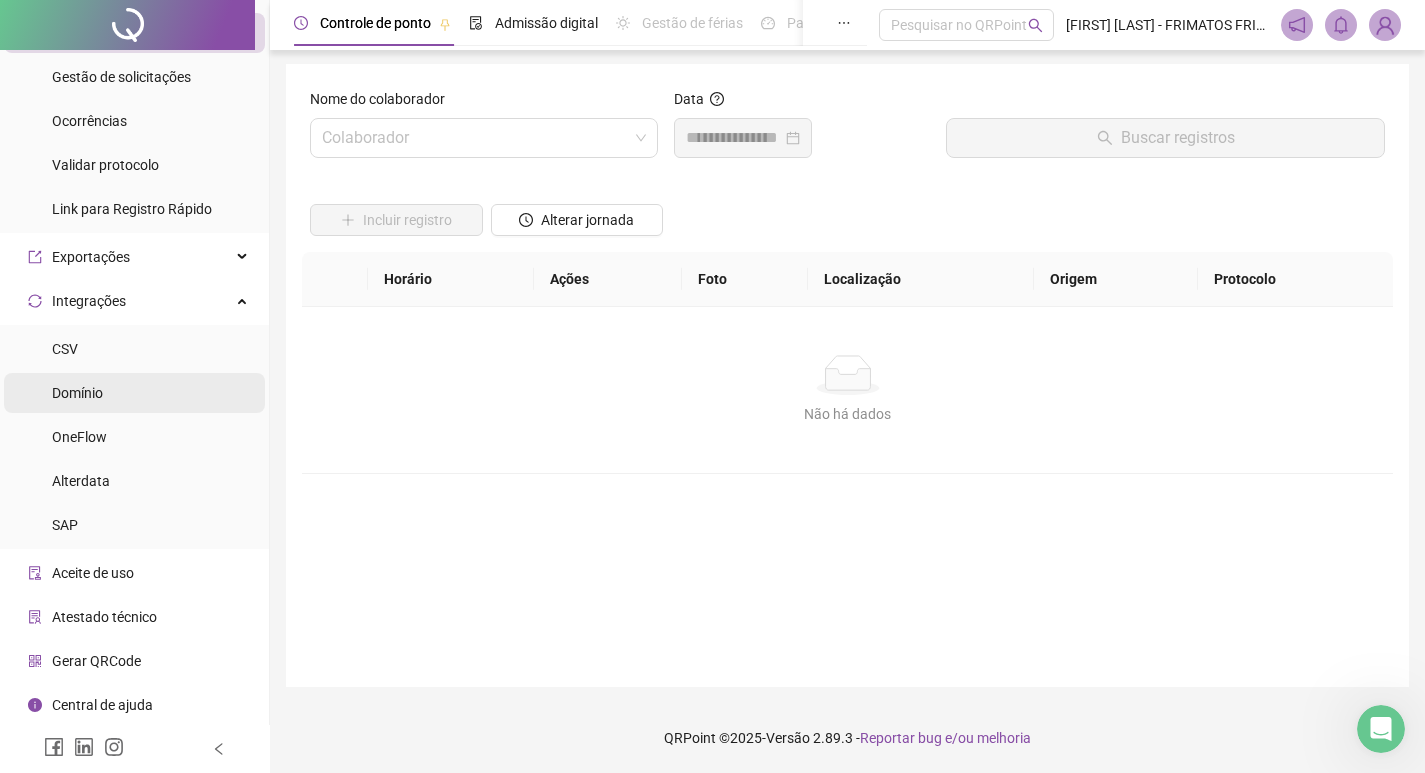 click on "Domínio" at bounding box center [77, 393] 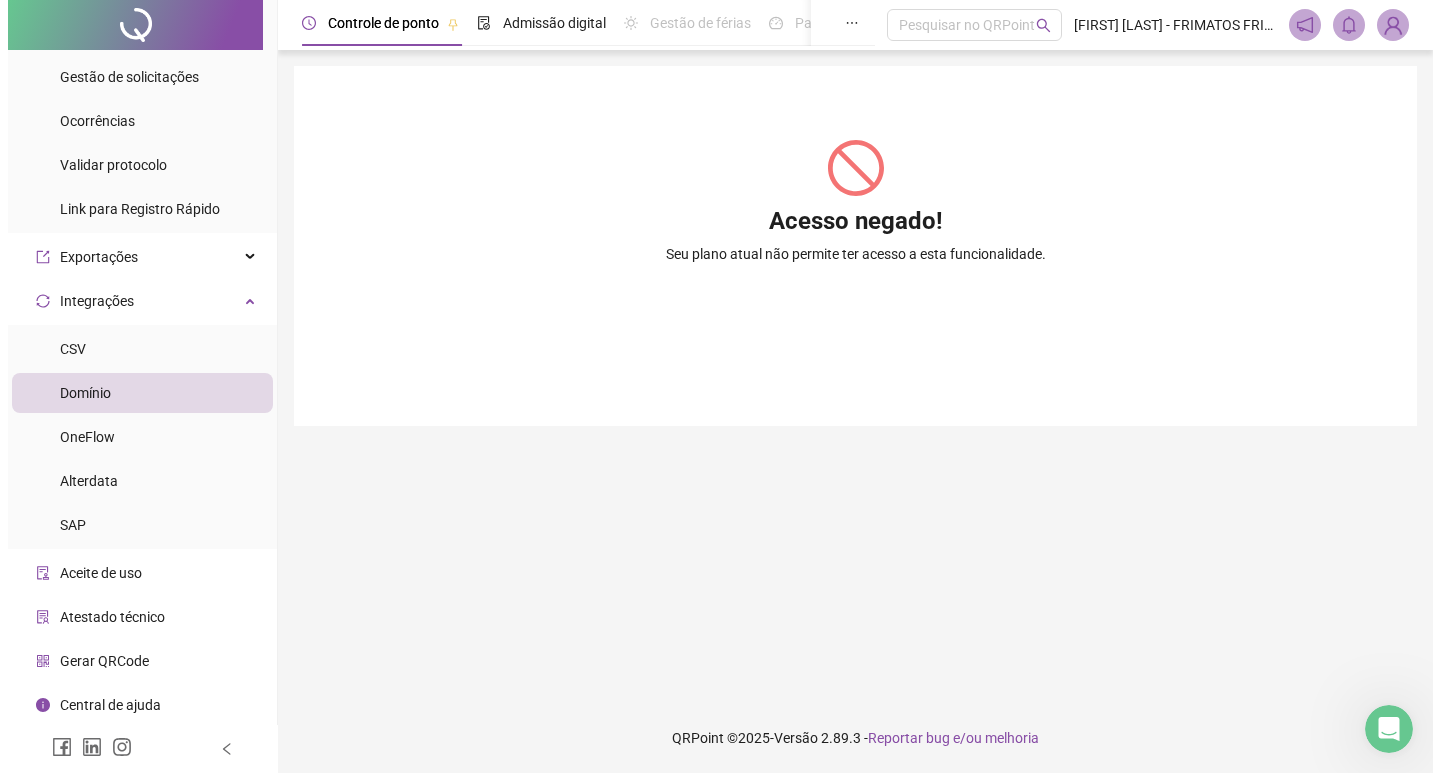 scroll, scrollTop: 0, scrollLeft: 0, axis: both 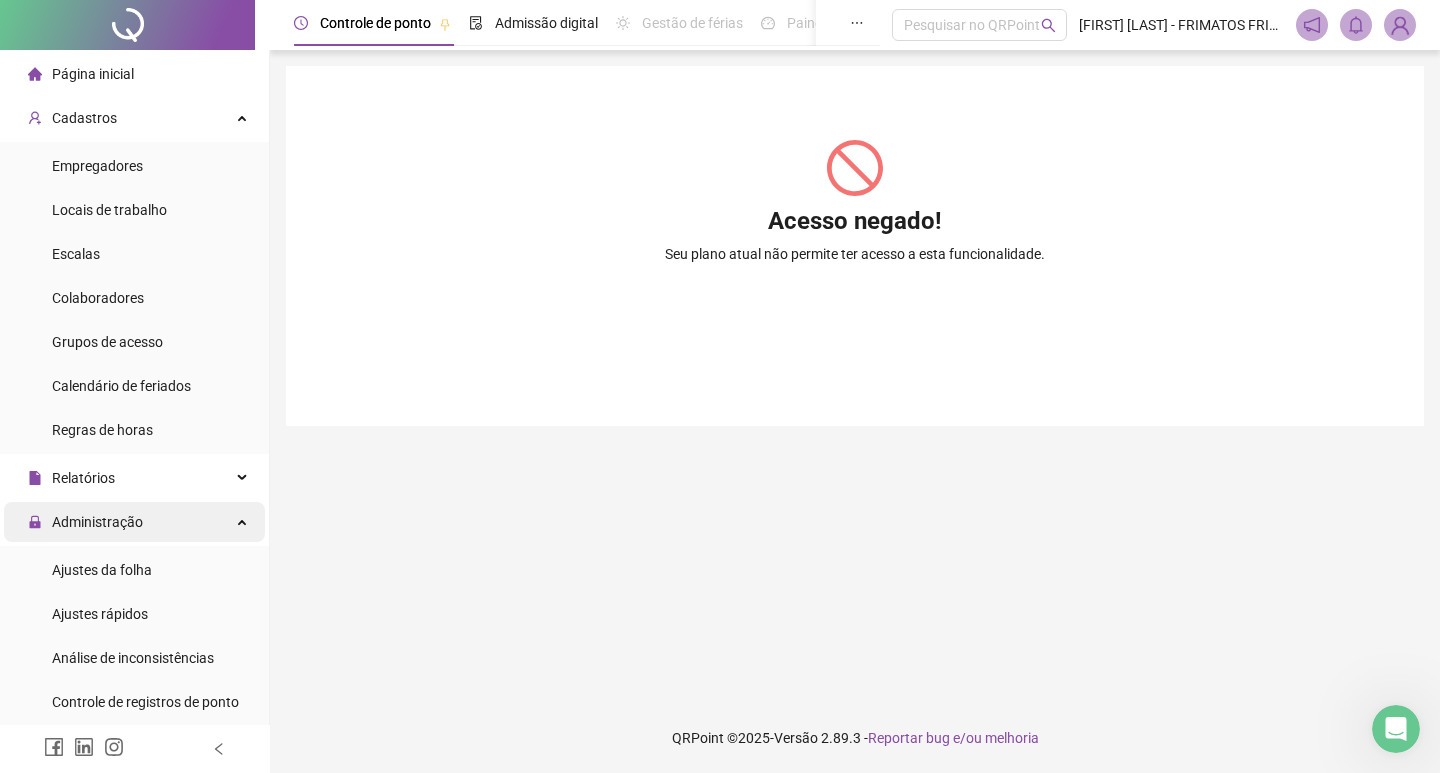 click on "Administração" at bounding box center (97, 522) 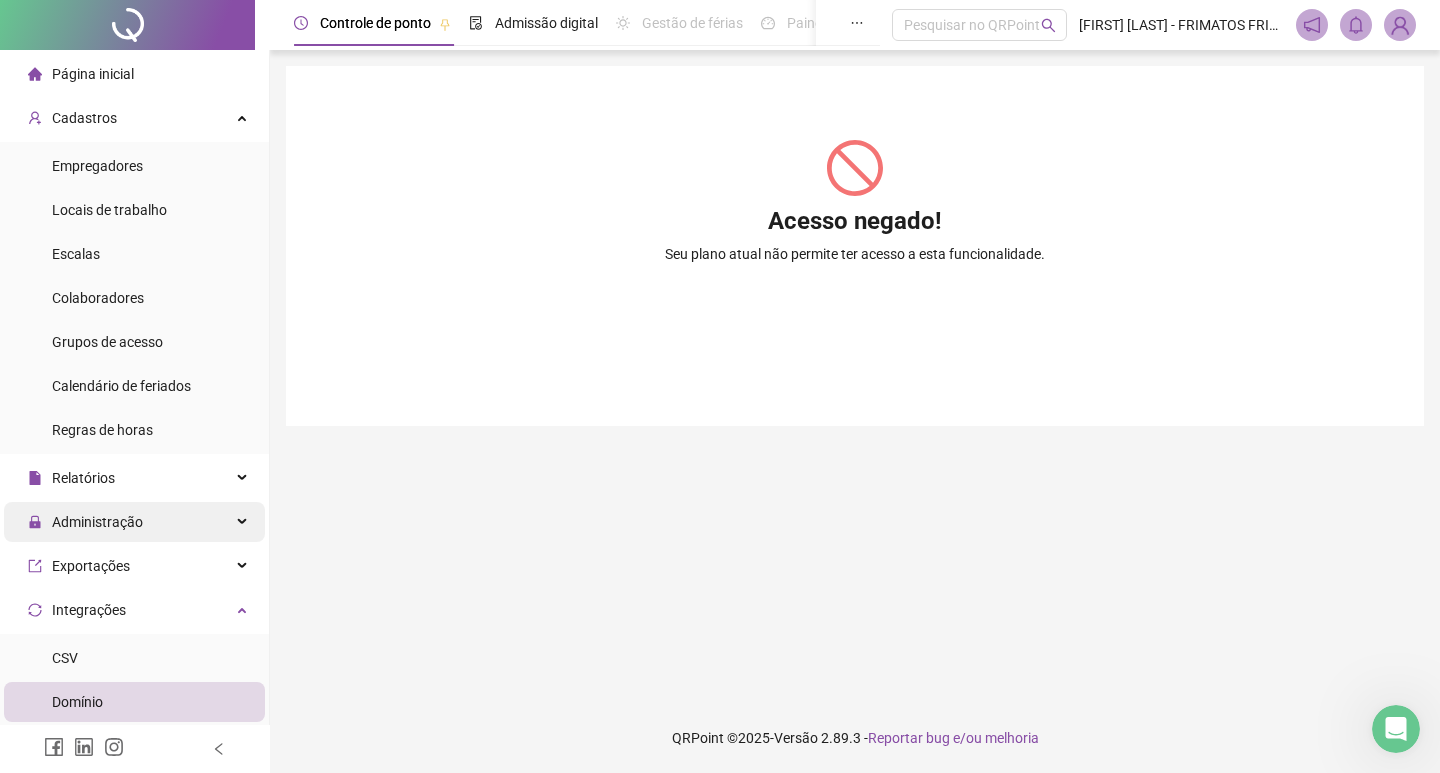 scroll, scrollTop: 200, scrollLeft: 0, axis: vertical 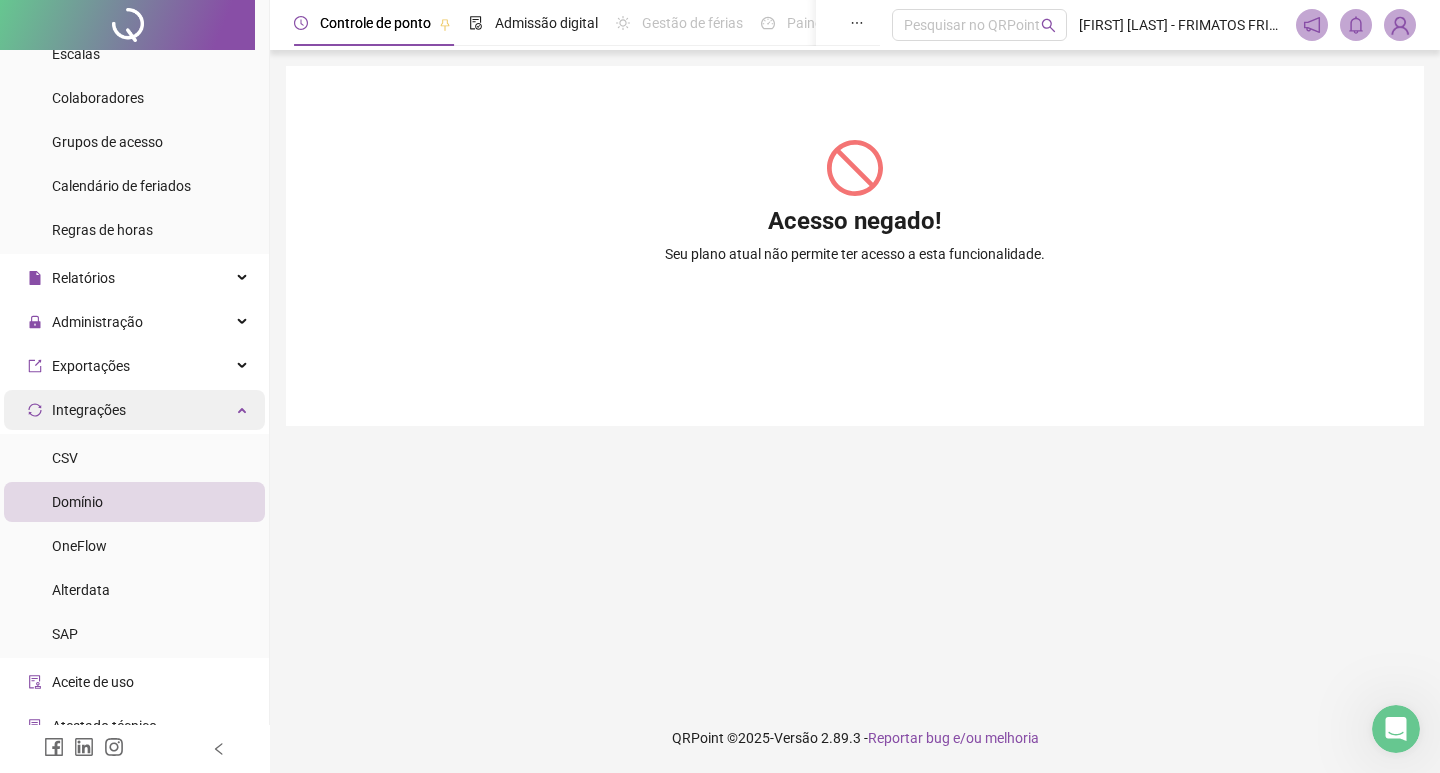 click on "Integrações" at bounding box center [134, 410] 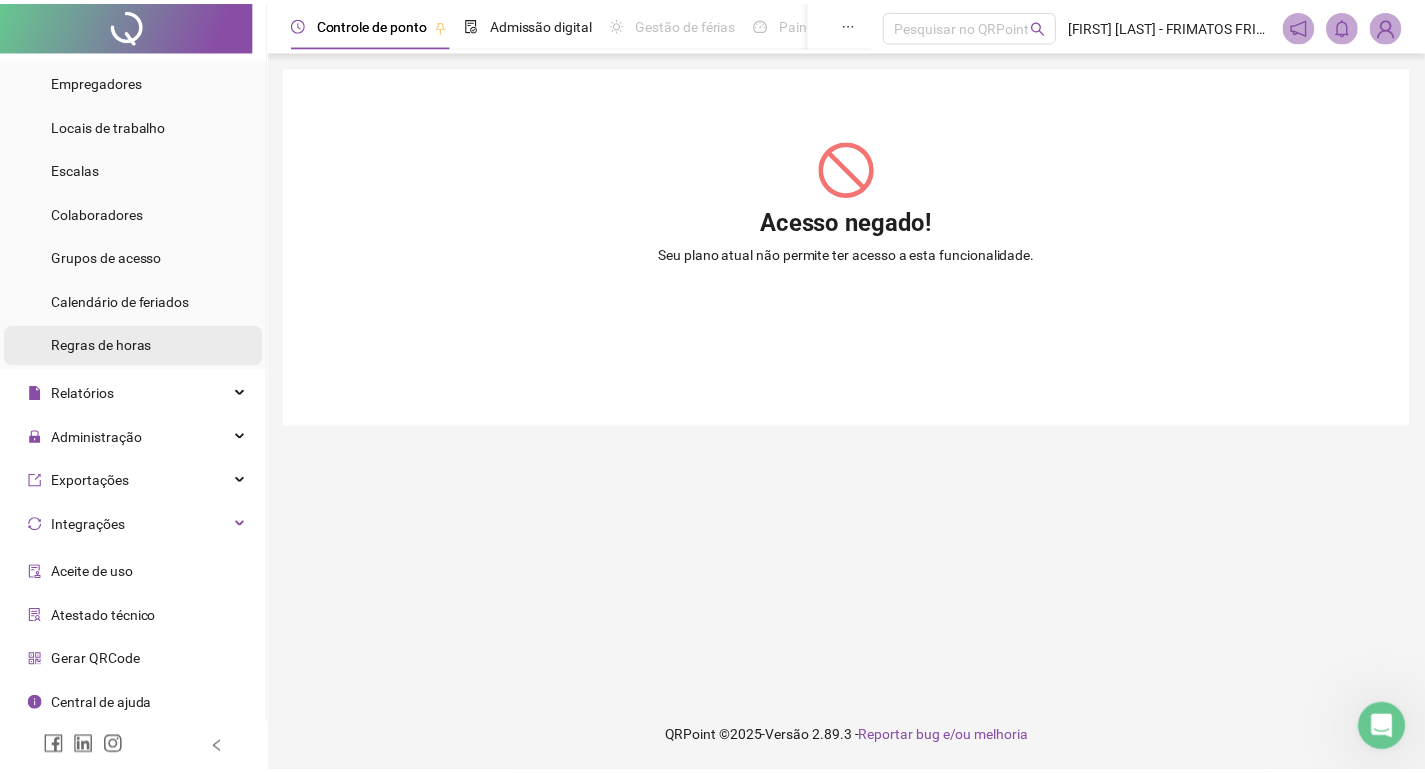 scroll, scrollTop: 0, scrollLeft: 0, axis: both 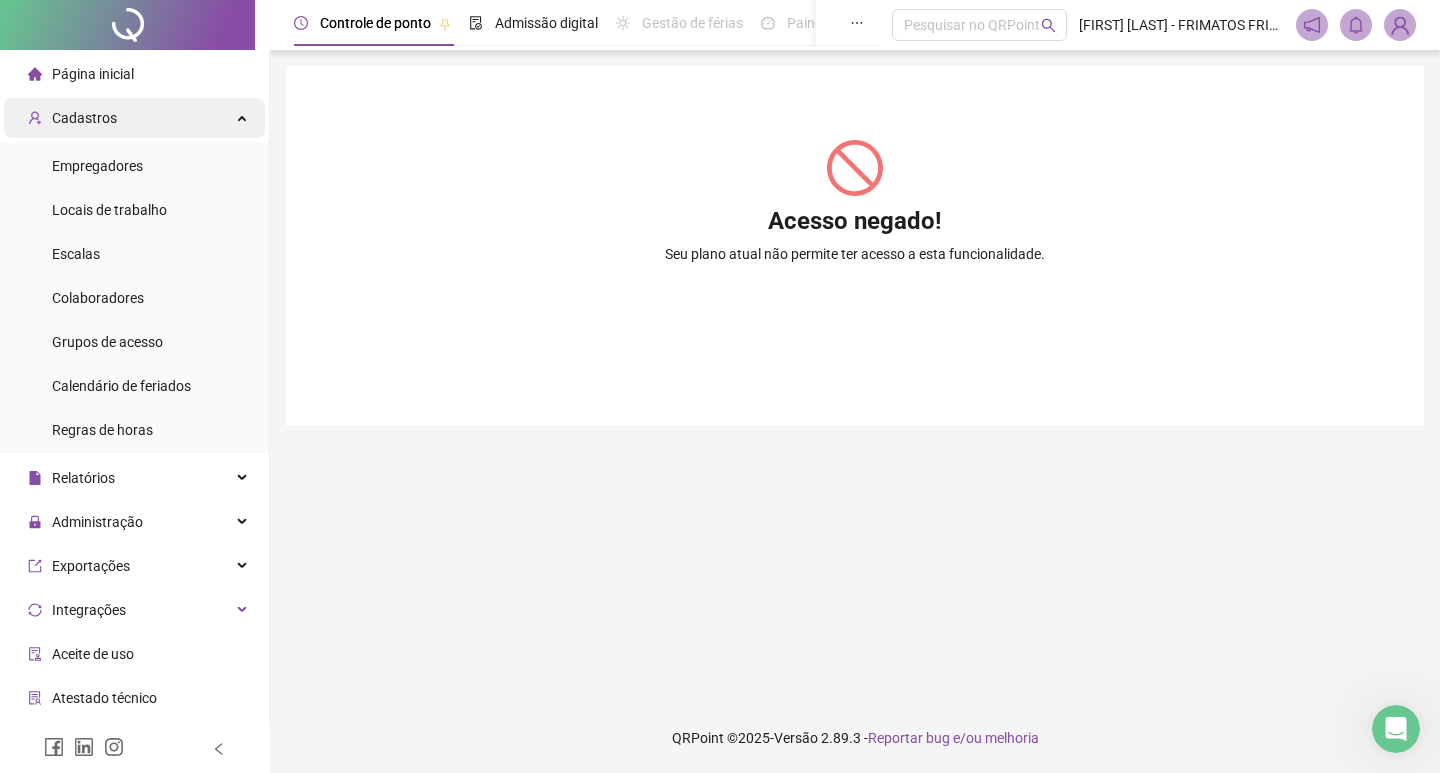click on "Cadastros" at bounding box center (84, 118) 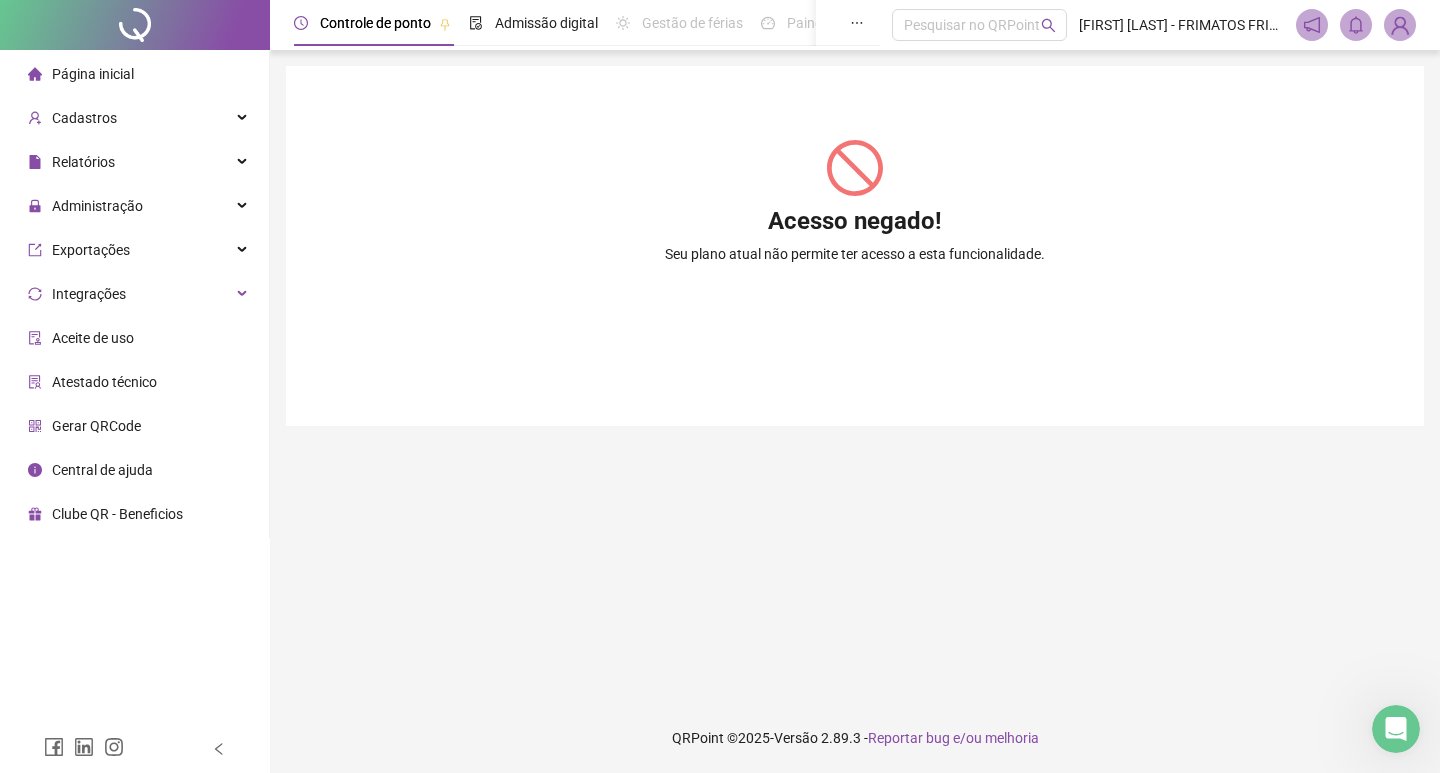 click at bounding box center [135, 25] 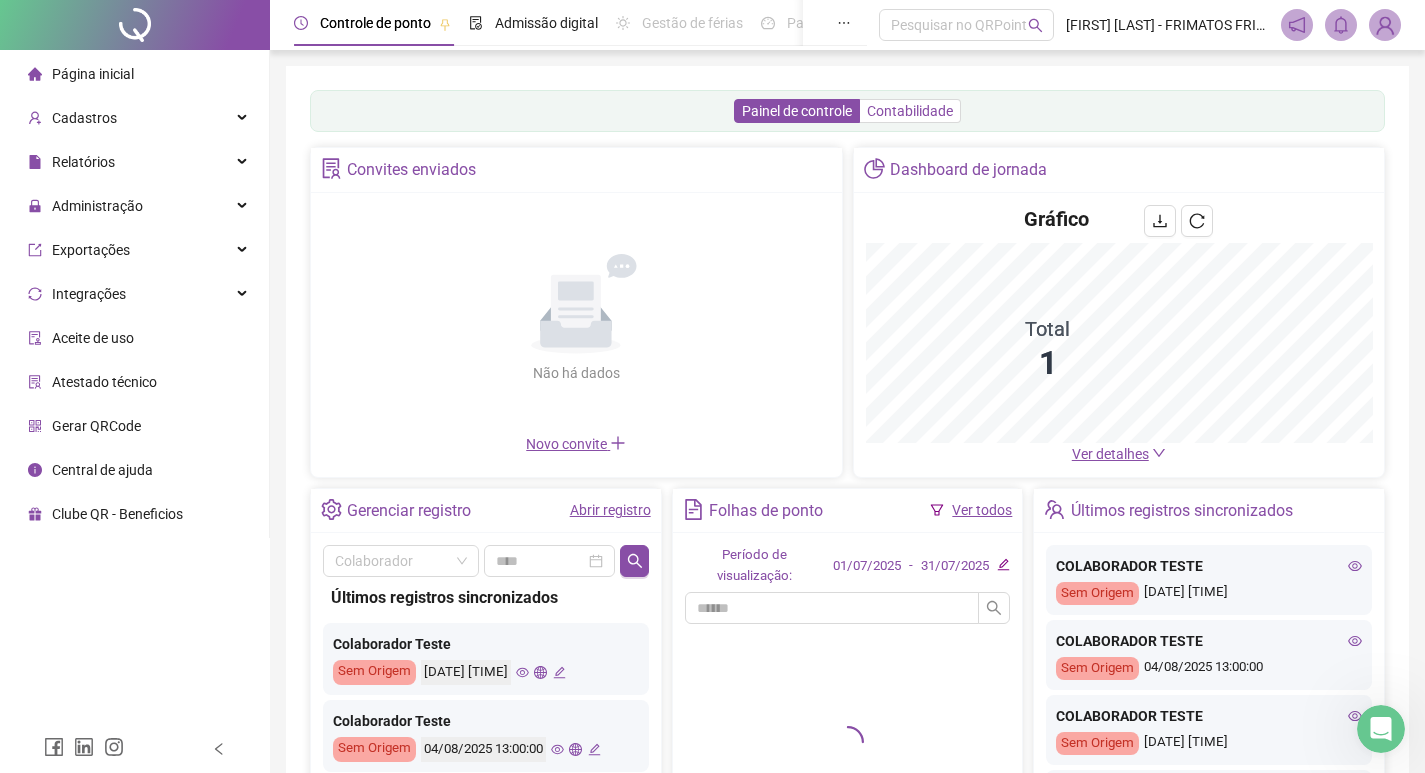 click on "Contabilidade" at bounding box center [910, 111] 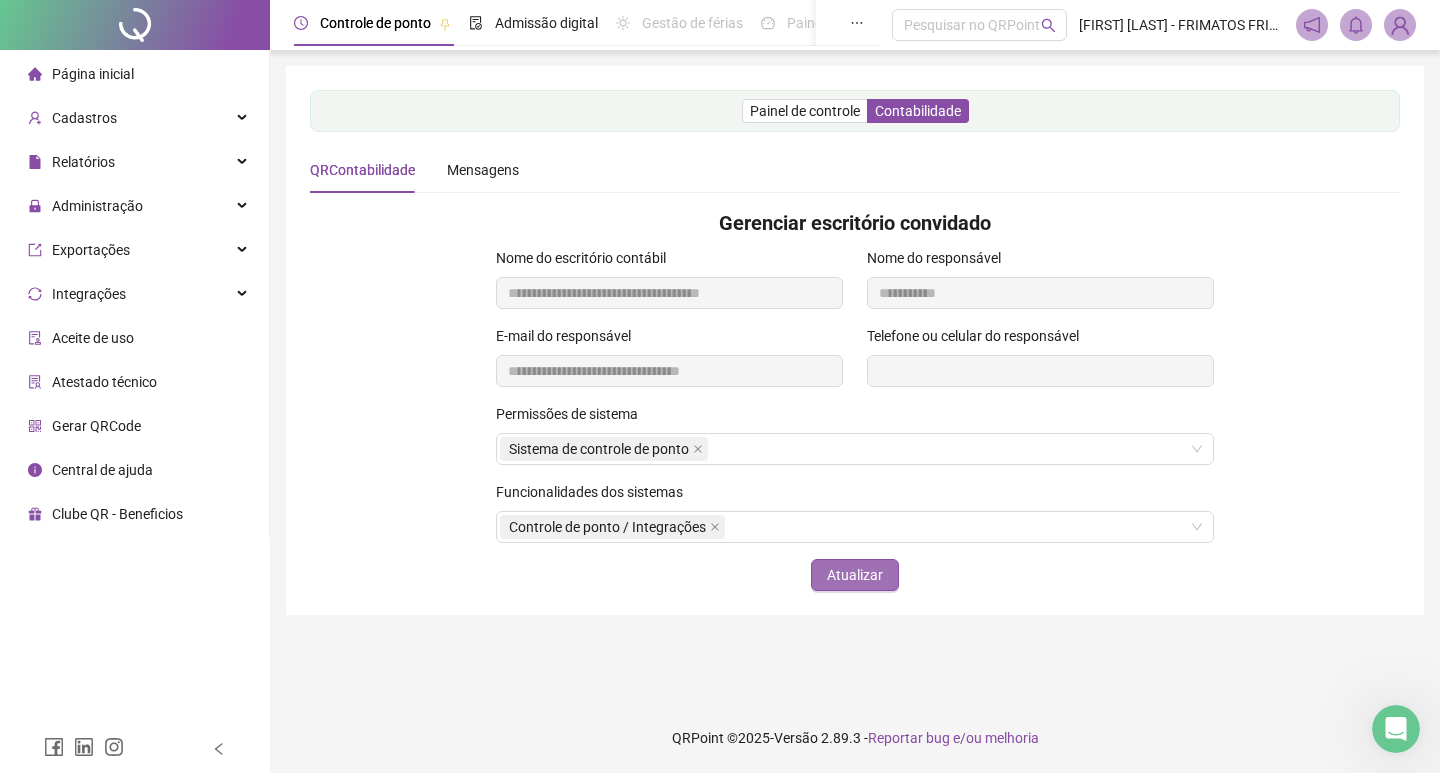 click on "Atualizar" at bounding box center [855, 575] 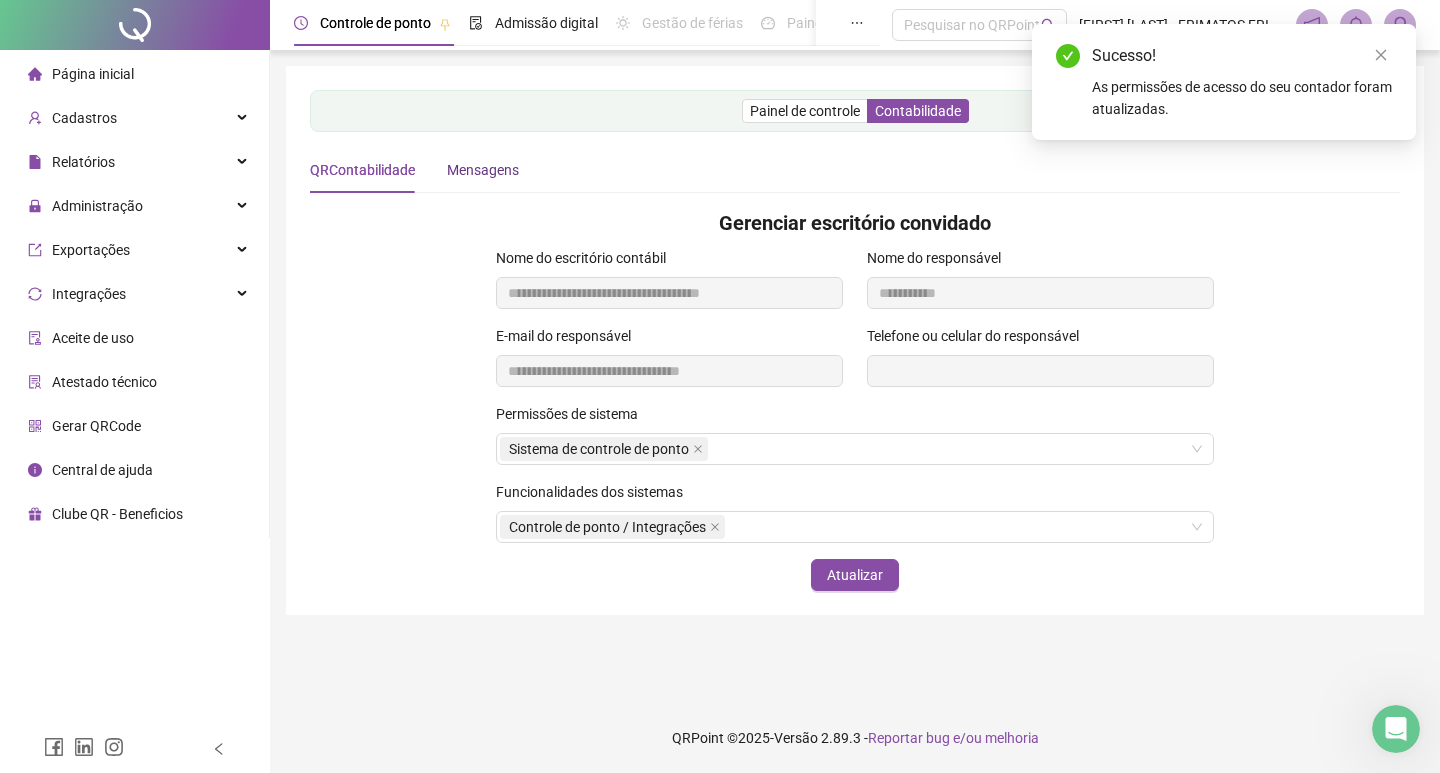 click on "Mensagens" at bounding box center [483, 170] 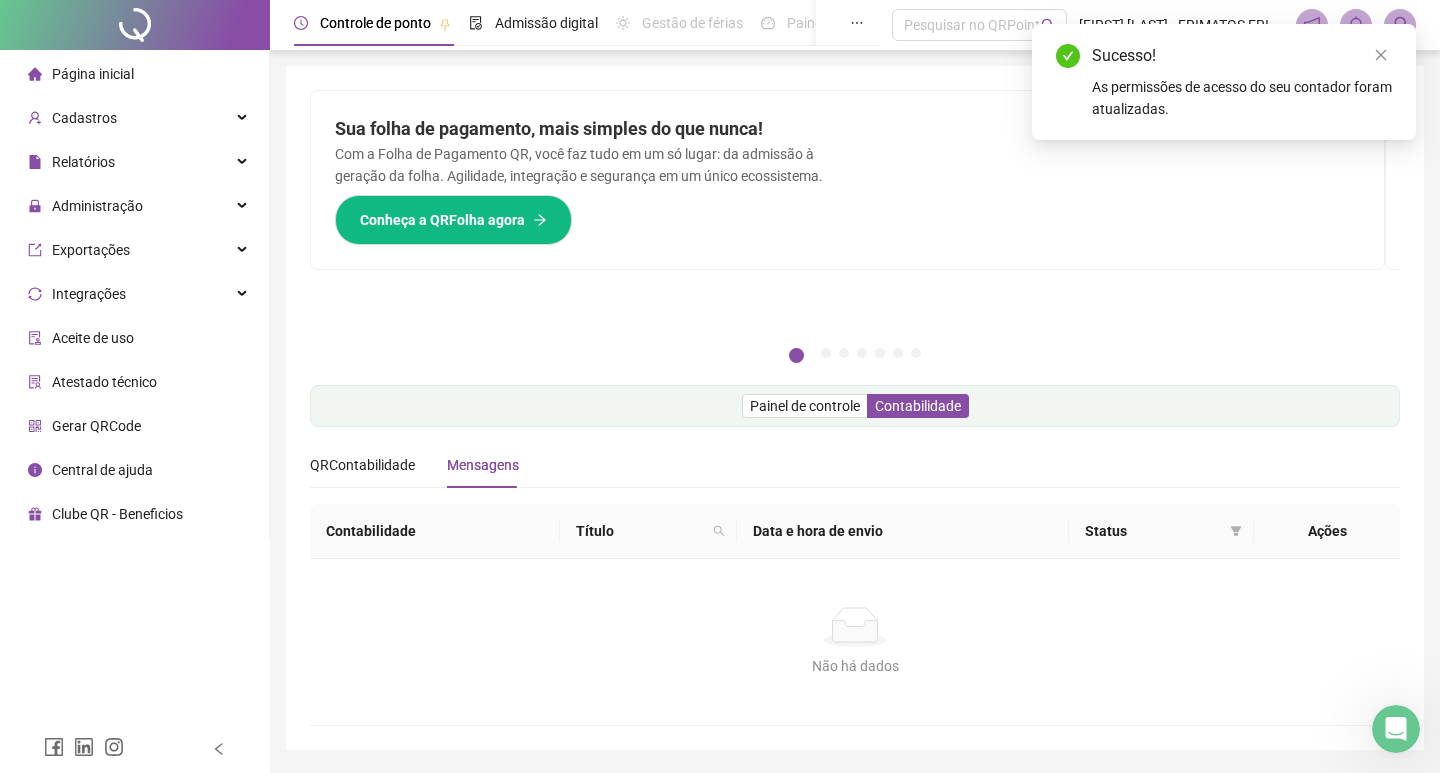 click on "Sua folha de pagamento, mais simples do que nunca! Com a Folha de Pagamento QR, você faz tudo em um só lugar: da admissão à geração da folha. Agilidade, integração e segurança em um único ecossistema. Conheça a QRFolha agora" at bounding box center (579, 180) 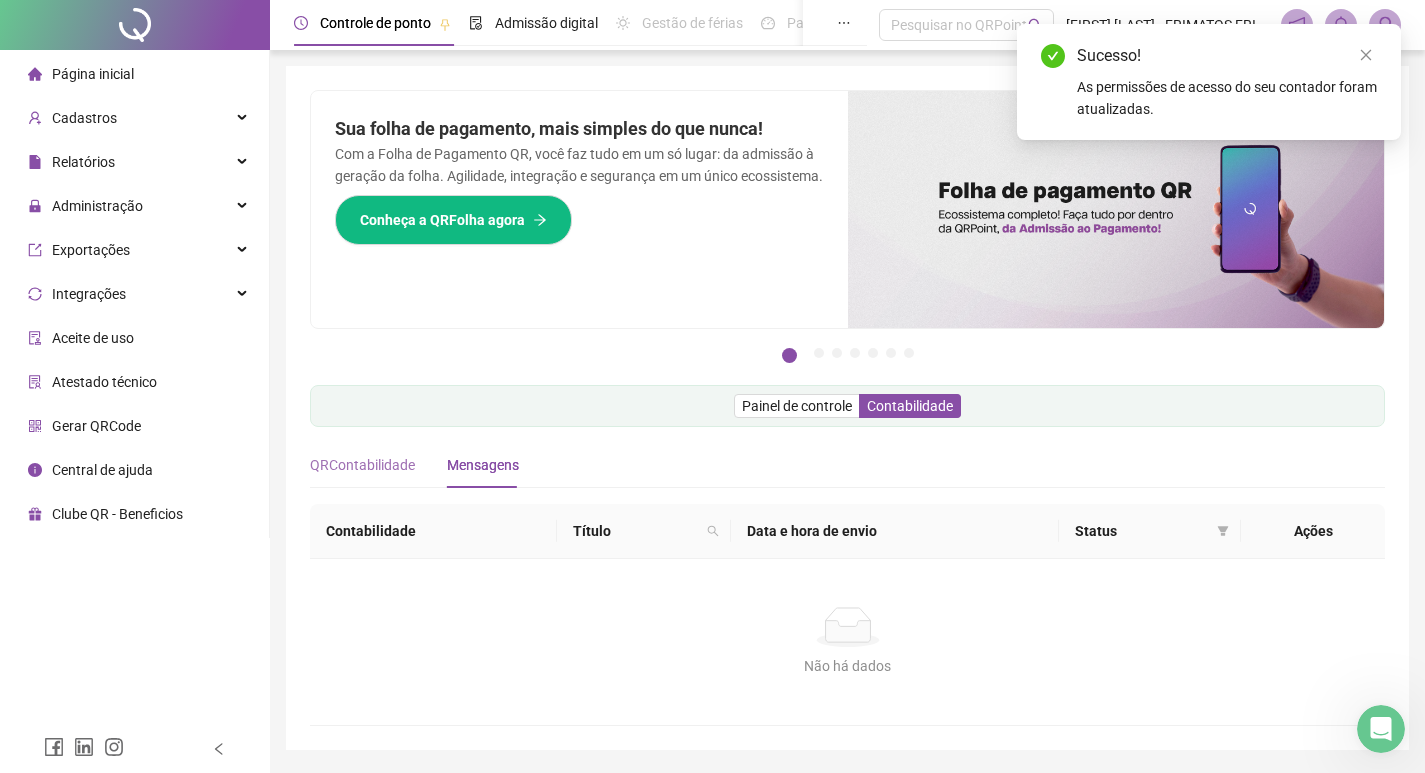click on "QRContabilidade" at bounding box center (362, 465) 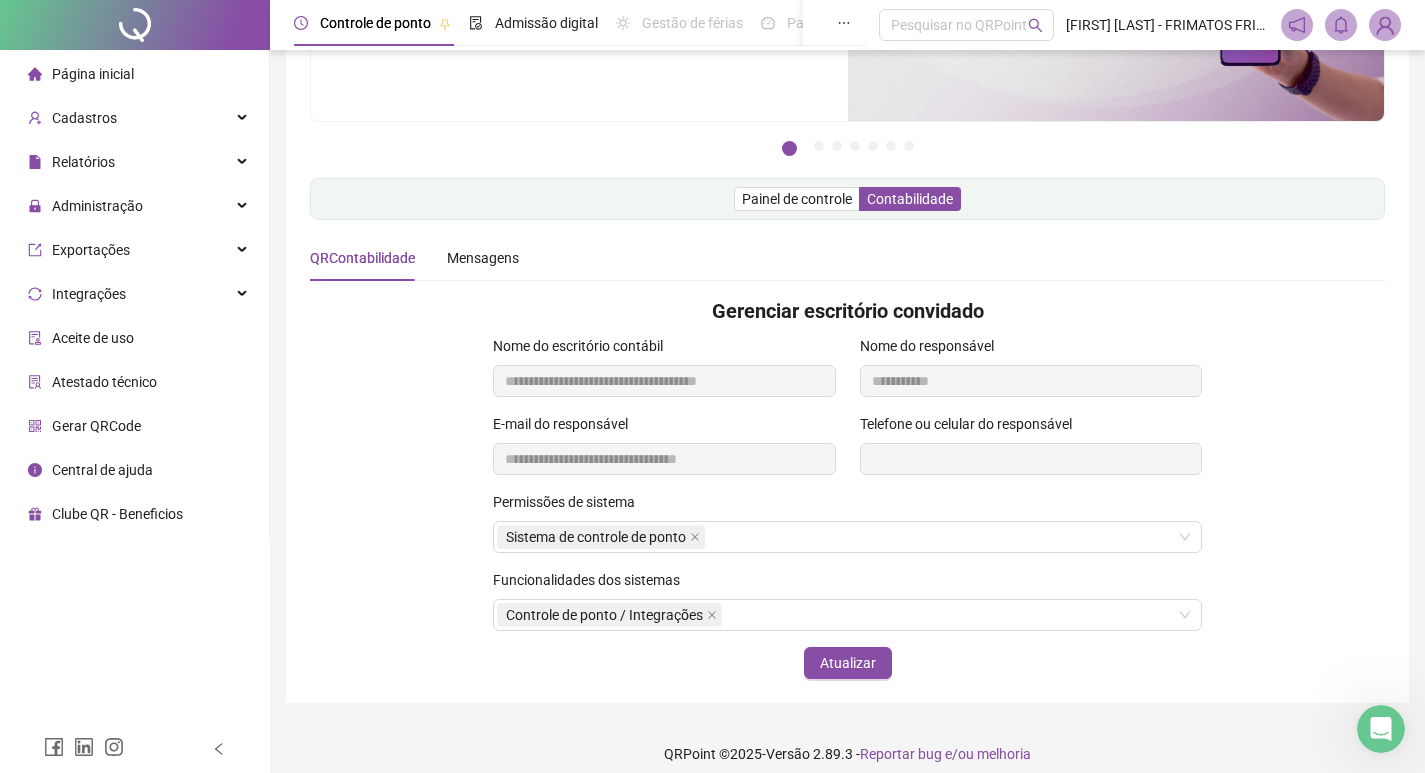 scroll, scrollTop: 223, scrollLeft: 0, axis: vertical 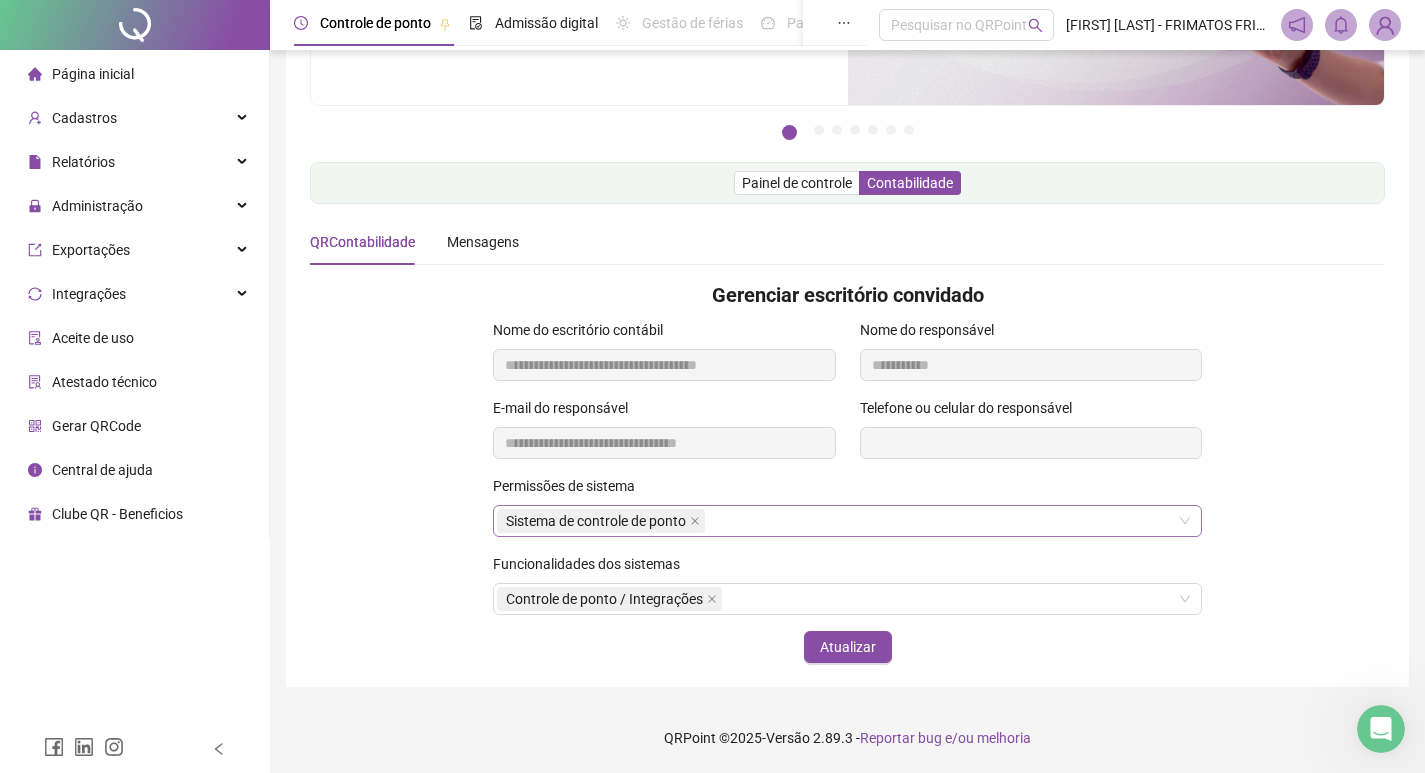 click on "Sistema de controle de ponto" at bounding box center (847, 521) 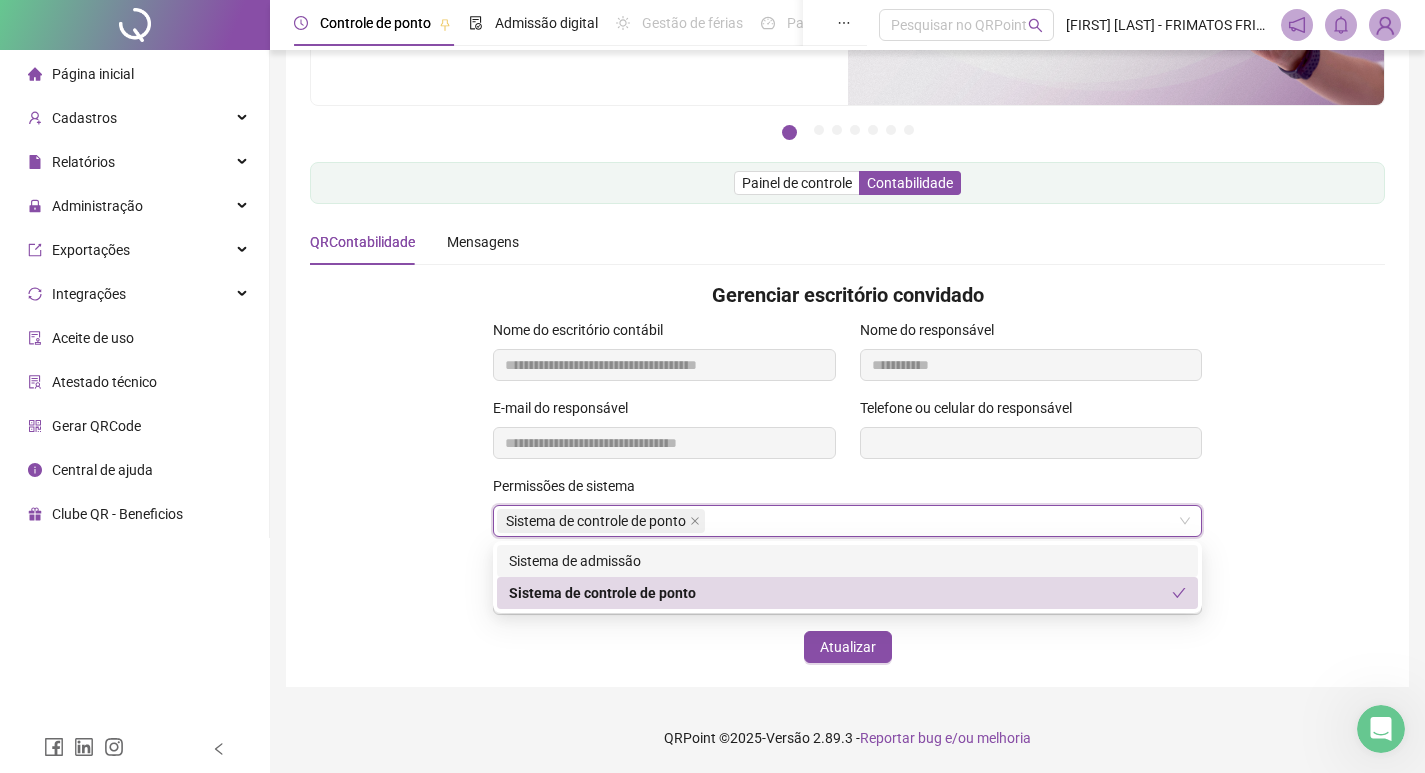 click on "Sistema de admissão" at bounding box center [847, 561] 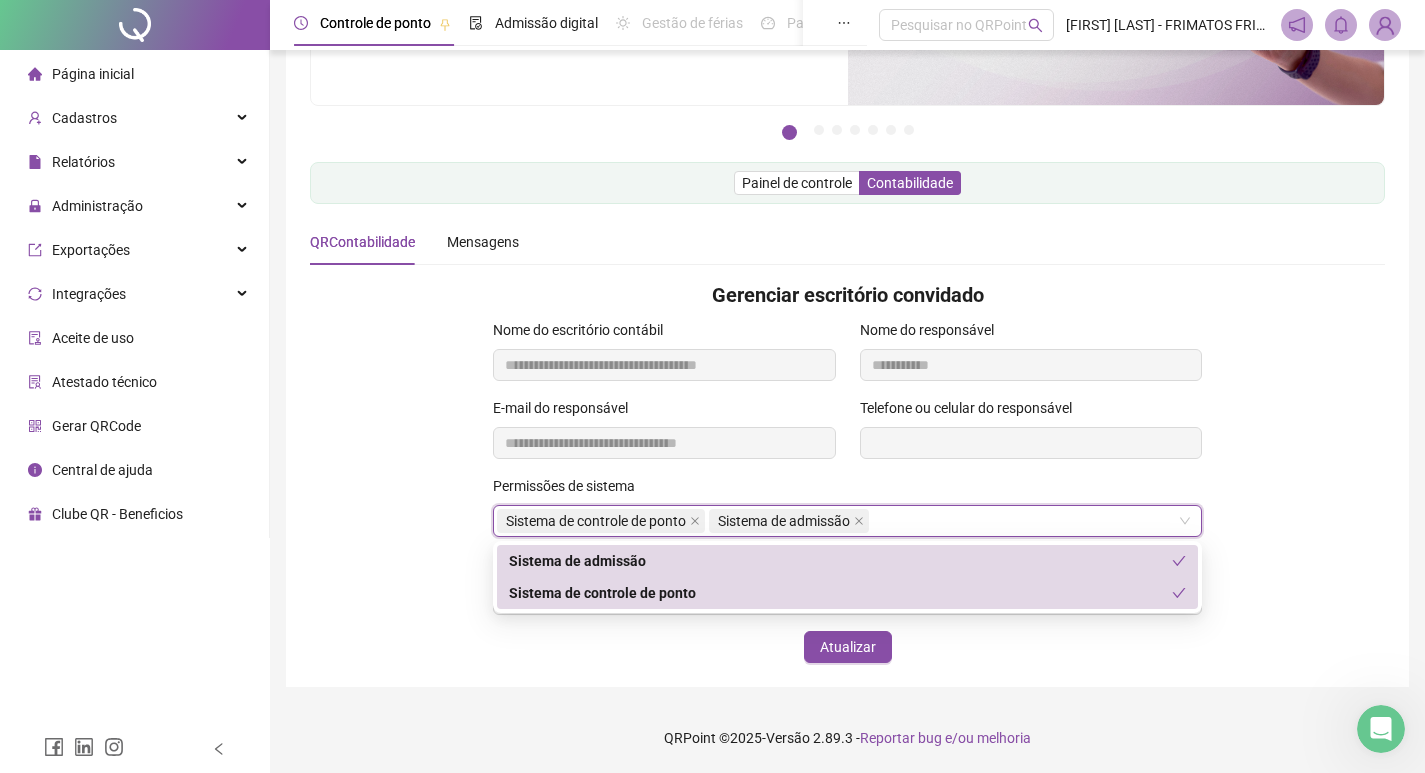 click on "Atualizar" at bounding box center [847, 647] 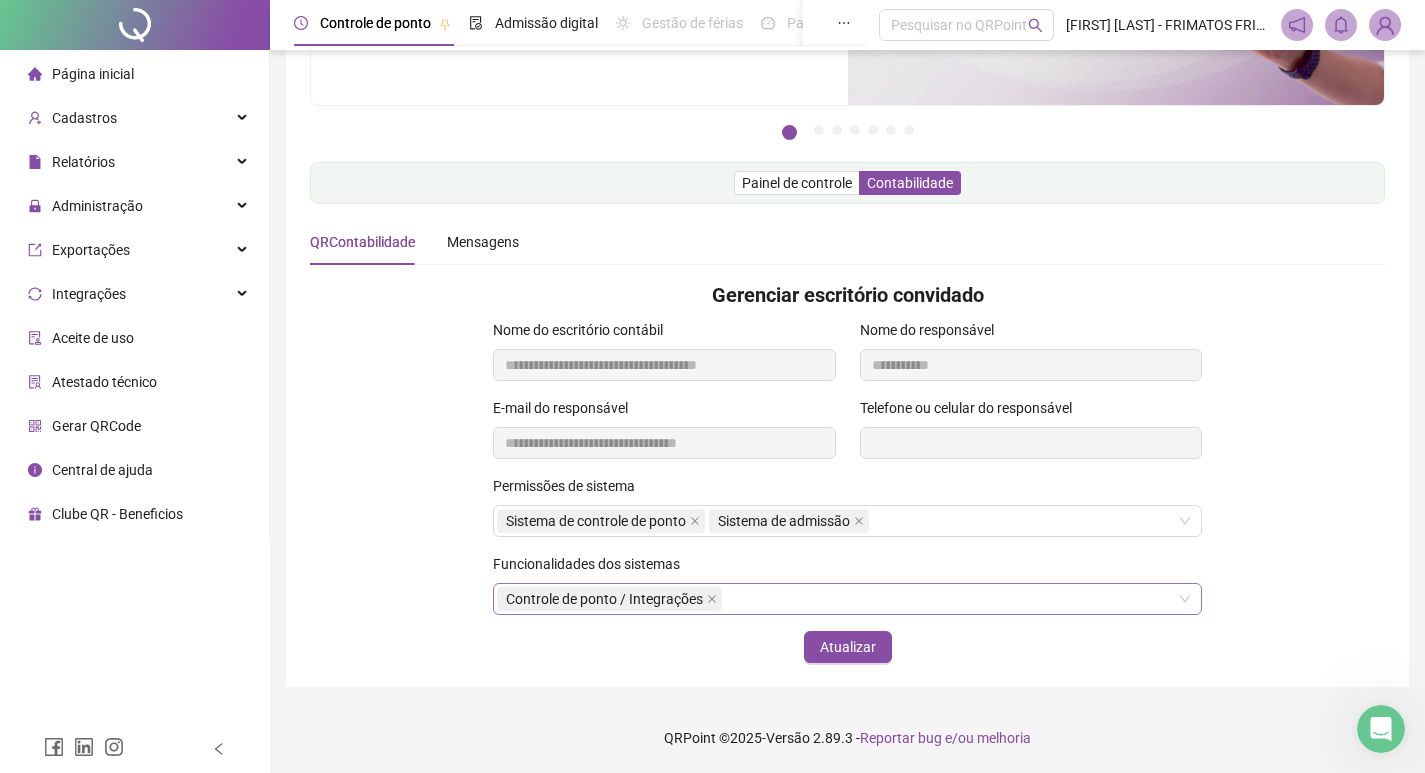 click on "Controle de ponto / Integrações" at bounding box center [847, 599] 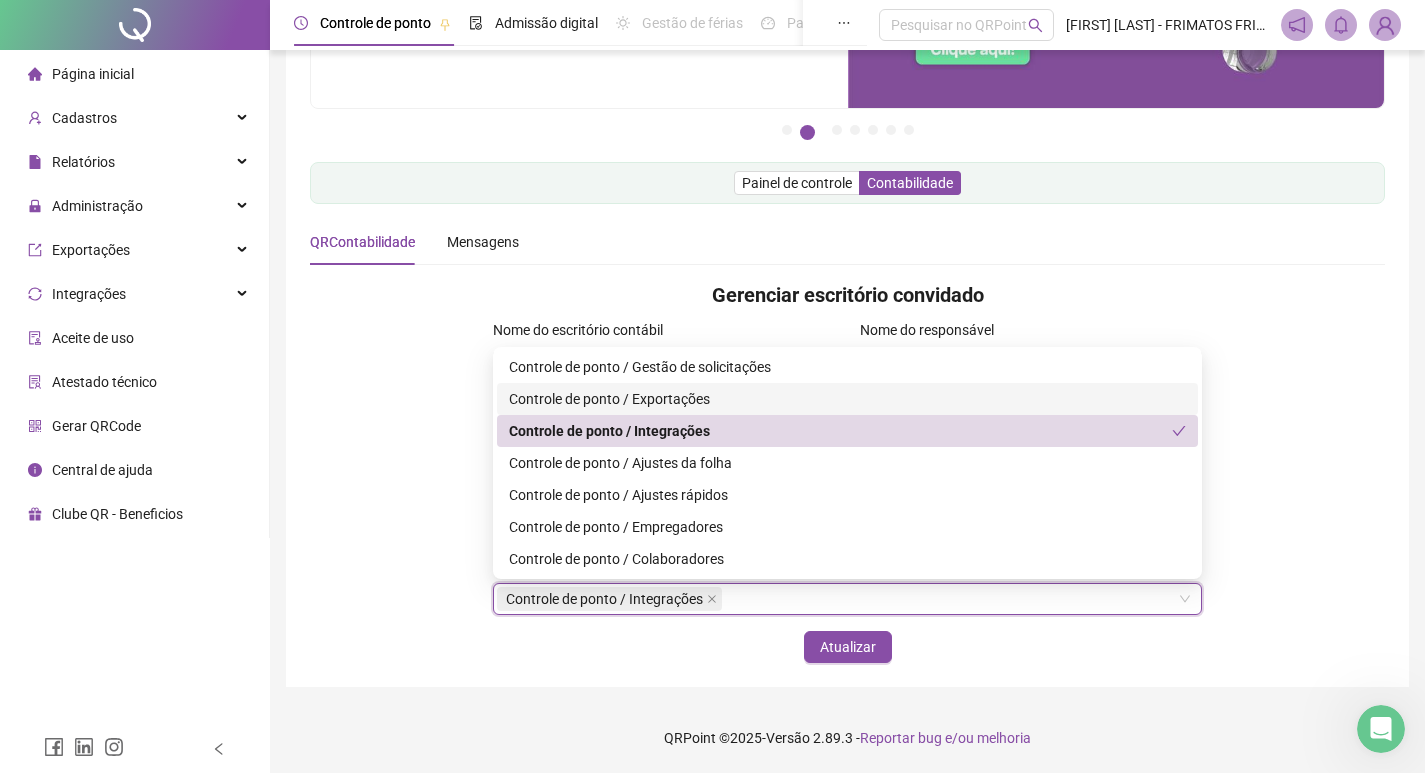 click on "Controle de ponto / Exportações" at bounding box center (847, 399) 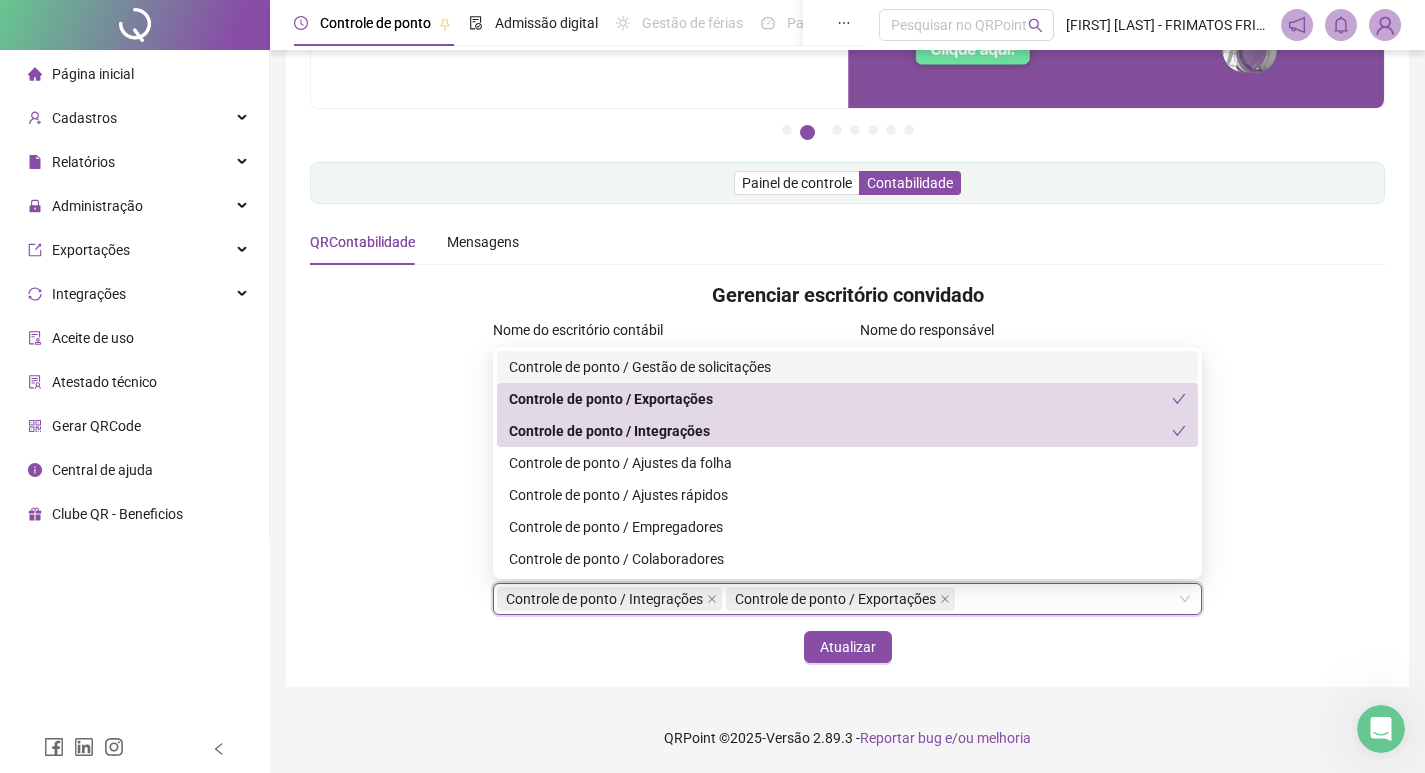 click on "Controle de ponto / Gestão de solicitações" at bounding box center [847, 367] 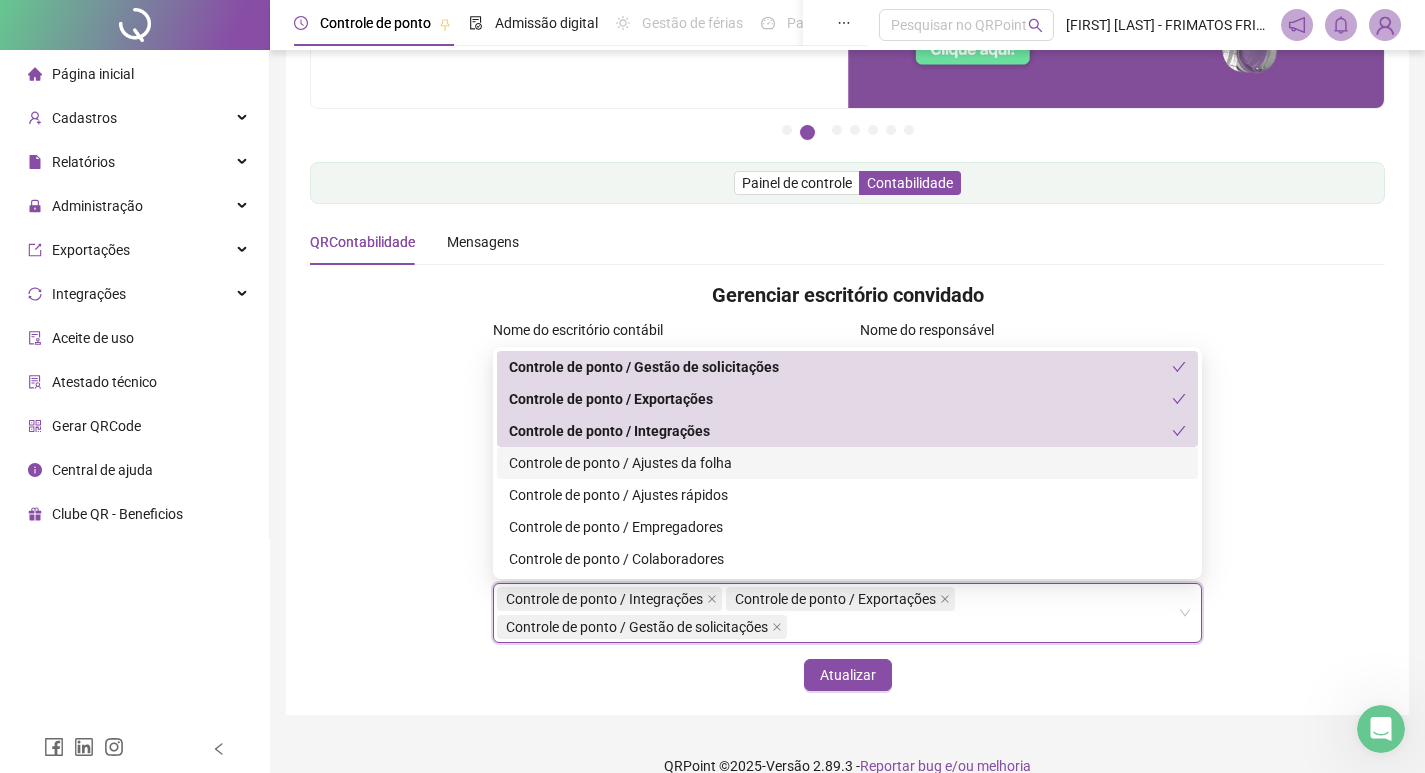 click on "Controle de ponto / Ajustes da folha" at bounding box center [847, 463] 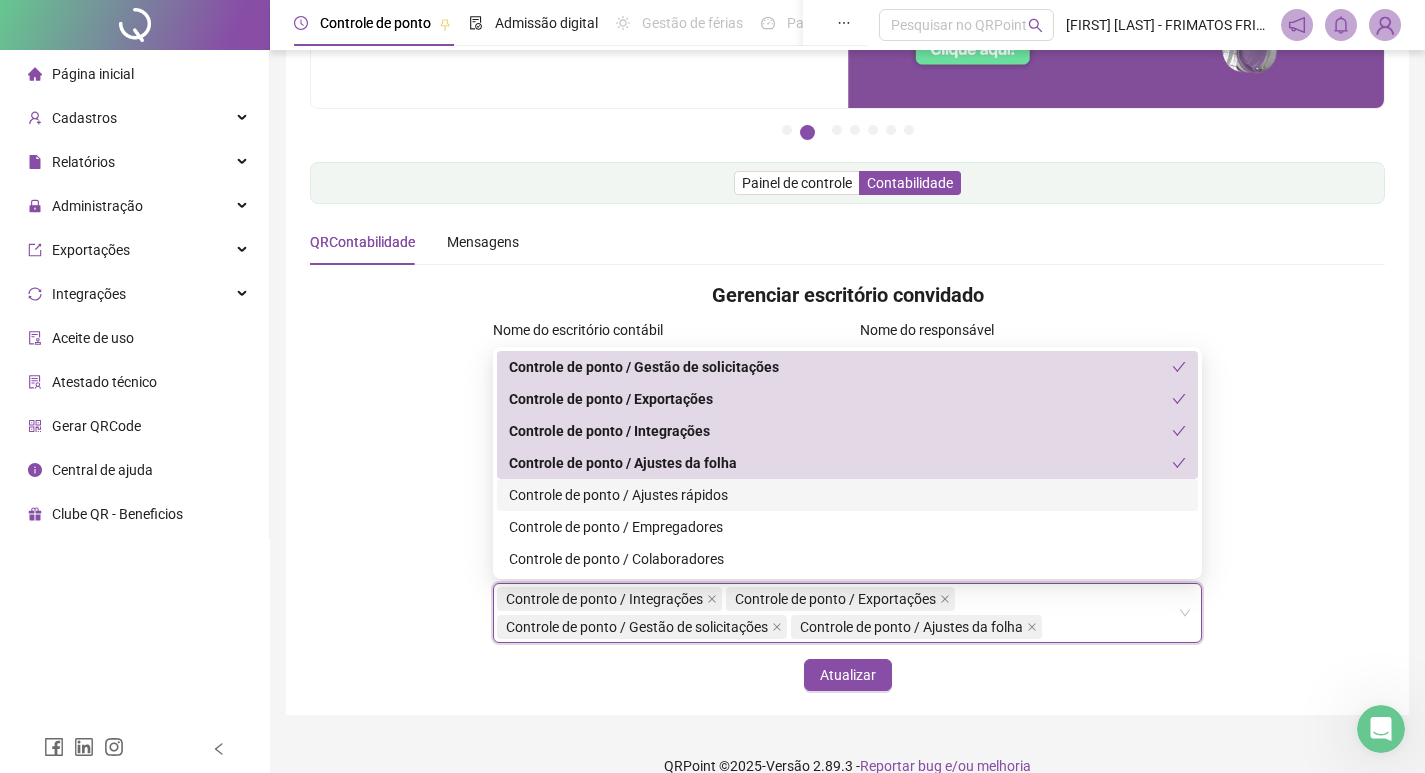 click on "Controle de ponto / Ajustes rápidos" at bounding box center [847, 495] 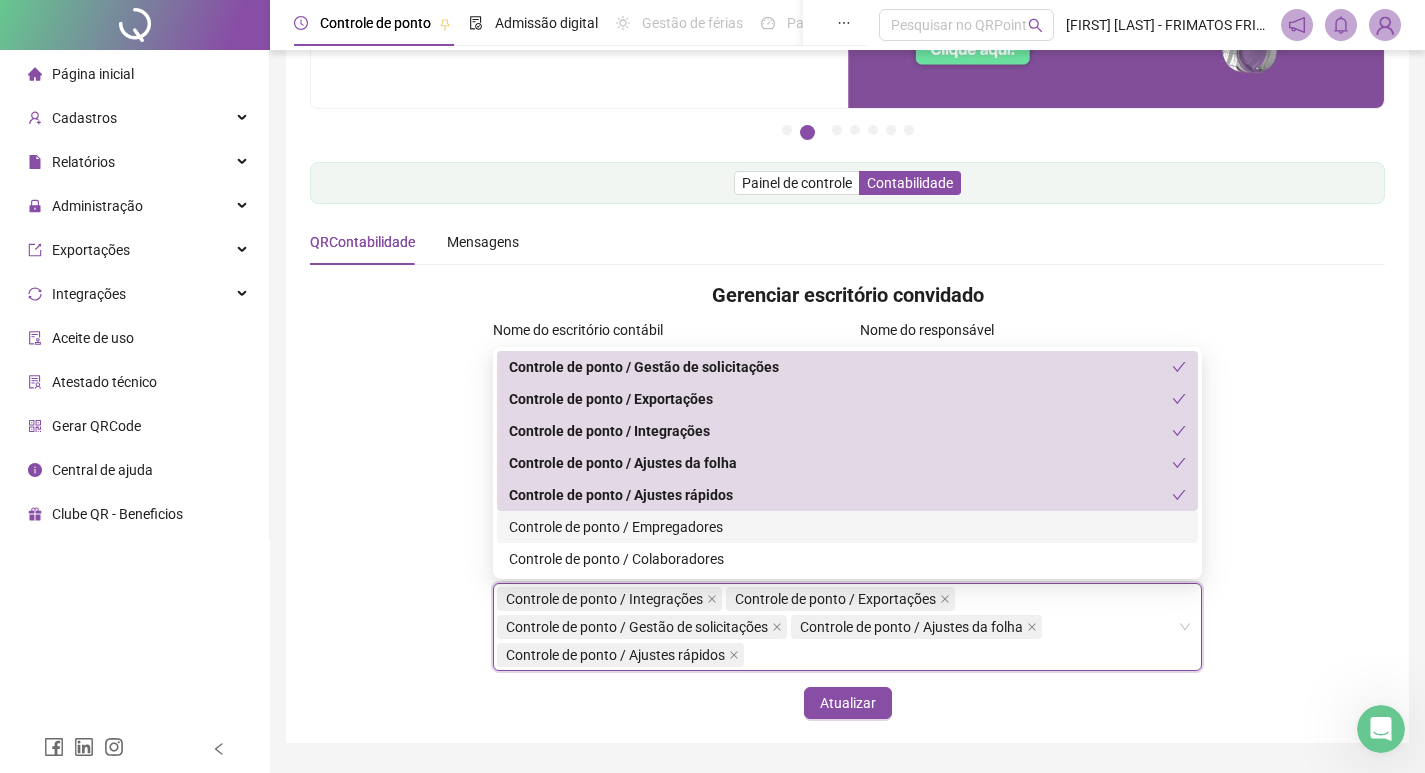 click on "Controle de ponto / Empregadores" at bounding box center [847, 527] 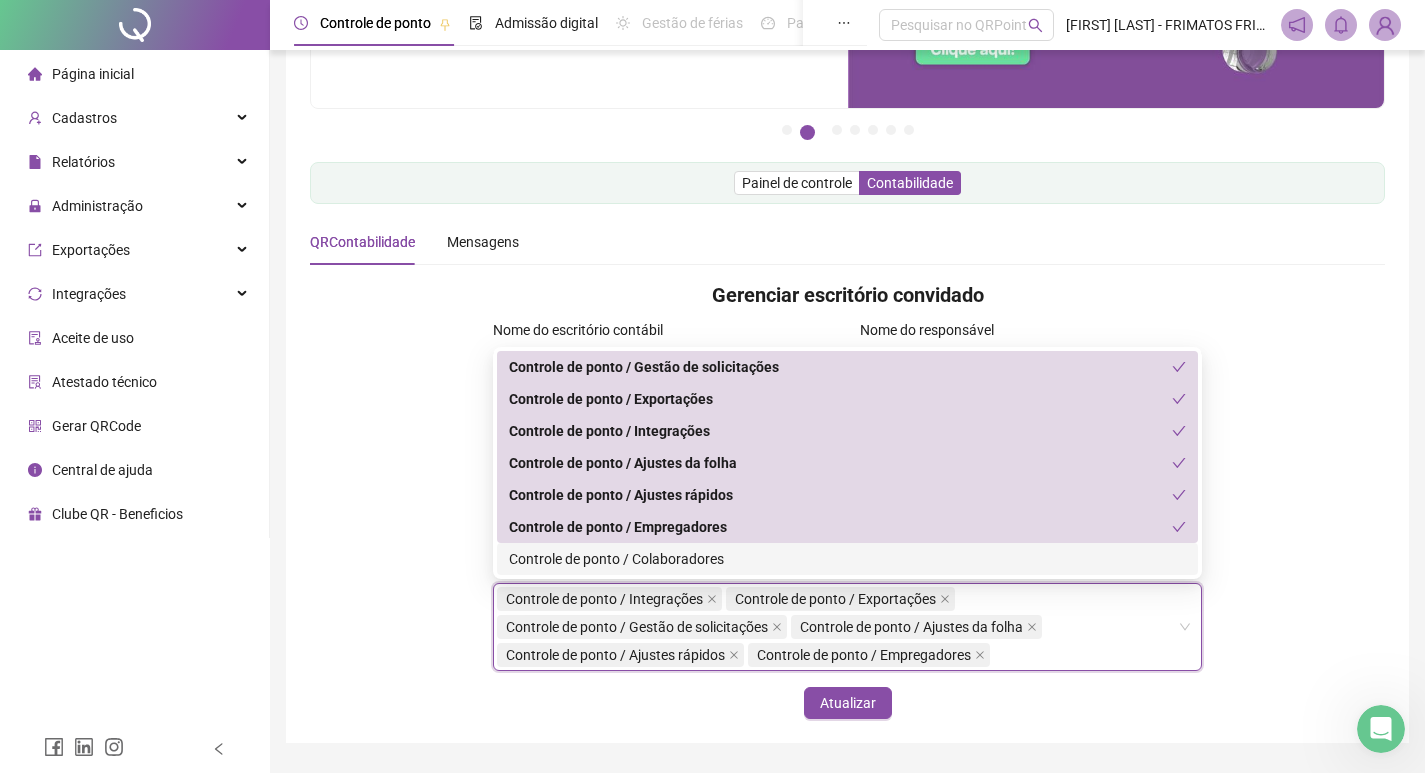 drag, startPoint x: 692, startPoint y: 559, endPoint x: 745, endPoint y: 622, distance: 82.32861 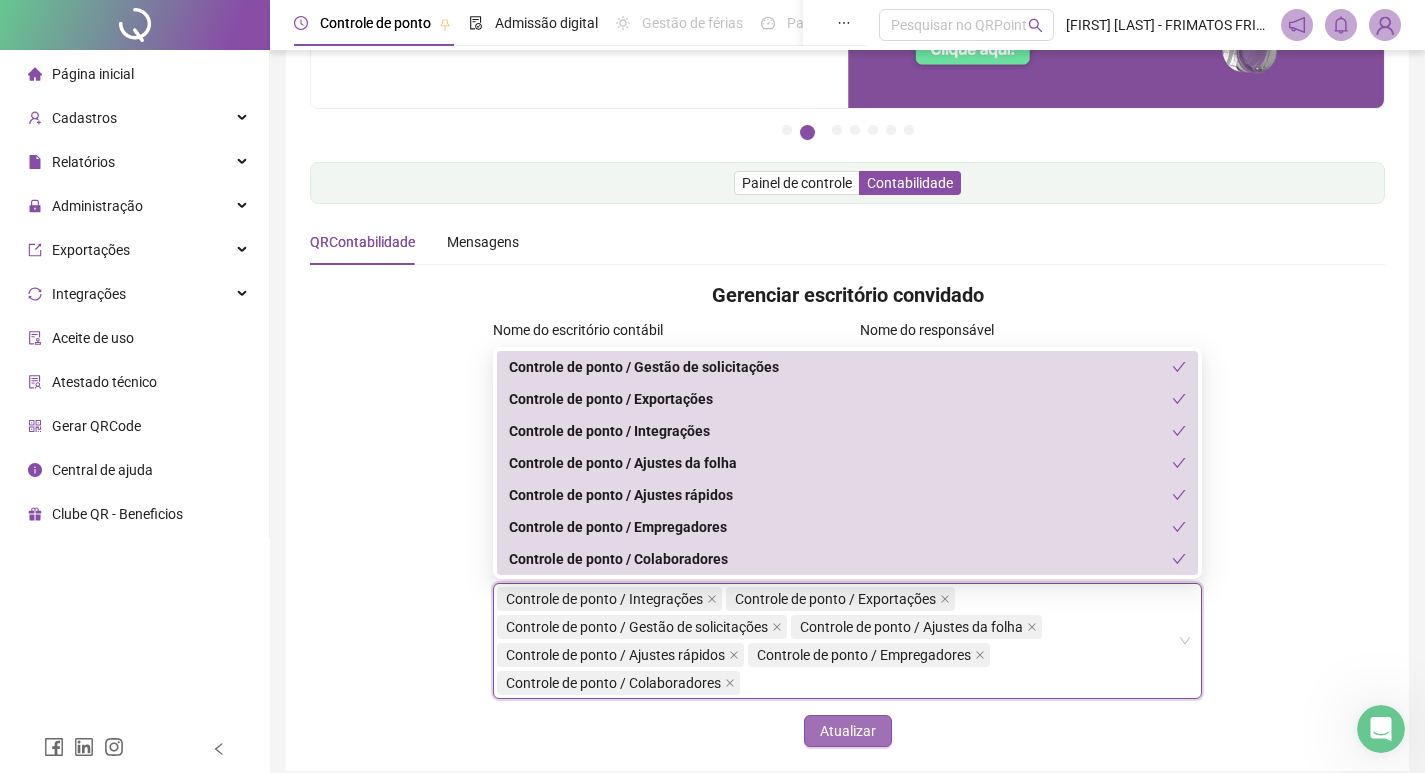 click on "Atualizar" at bounding box center (848, 731) 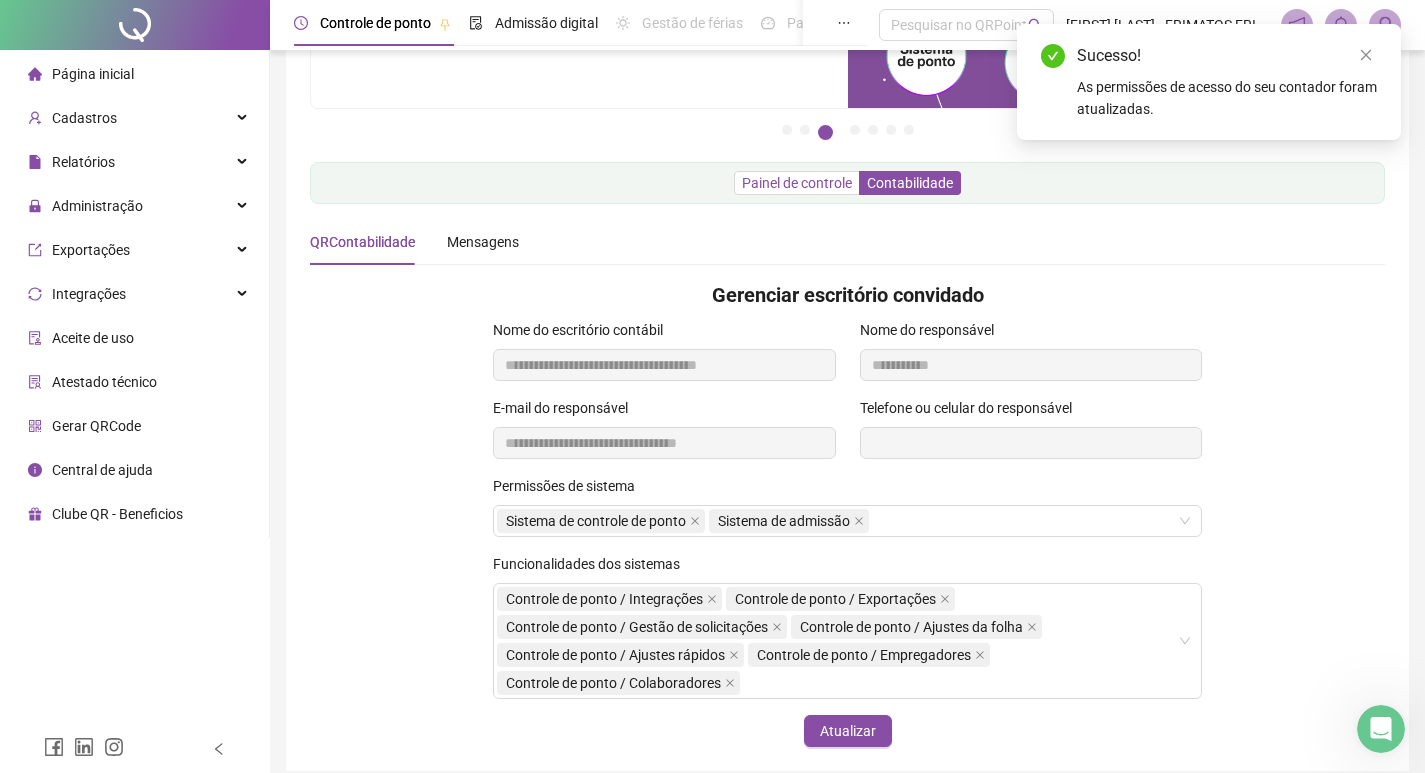 click on "Painel de controle" at bounding box center (797, 183) 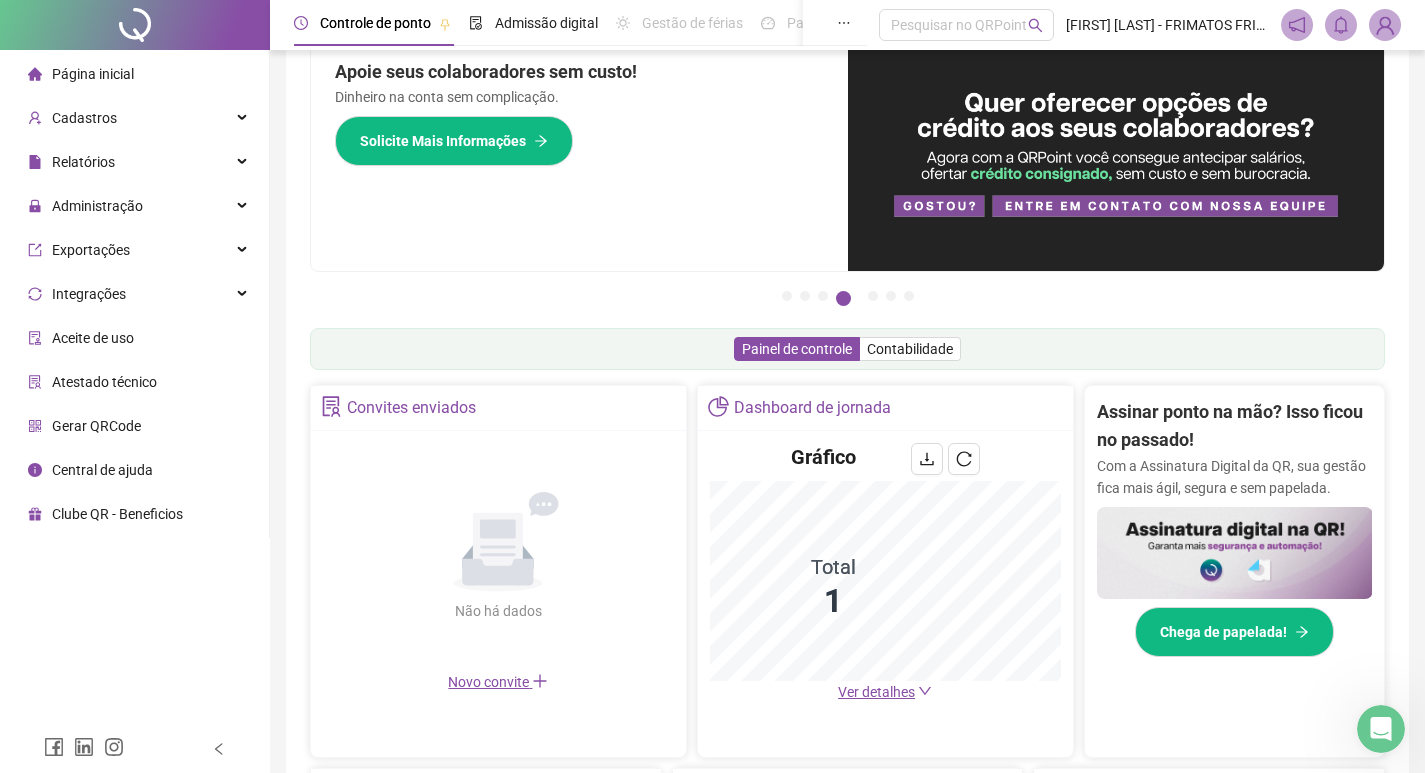 scroll, scrollTop: 0, scrollLeft: 0, axis: both 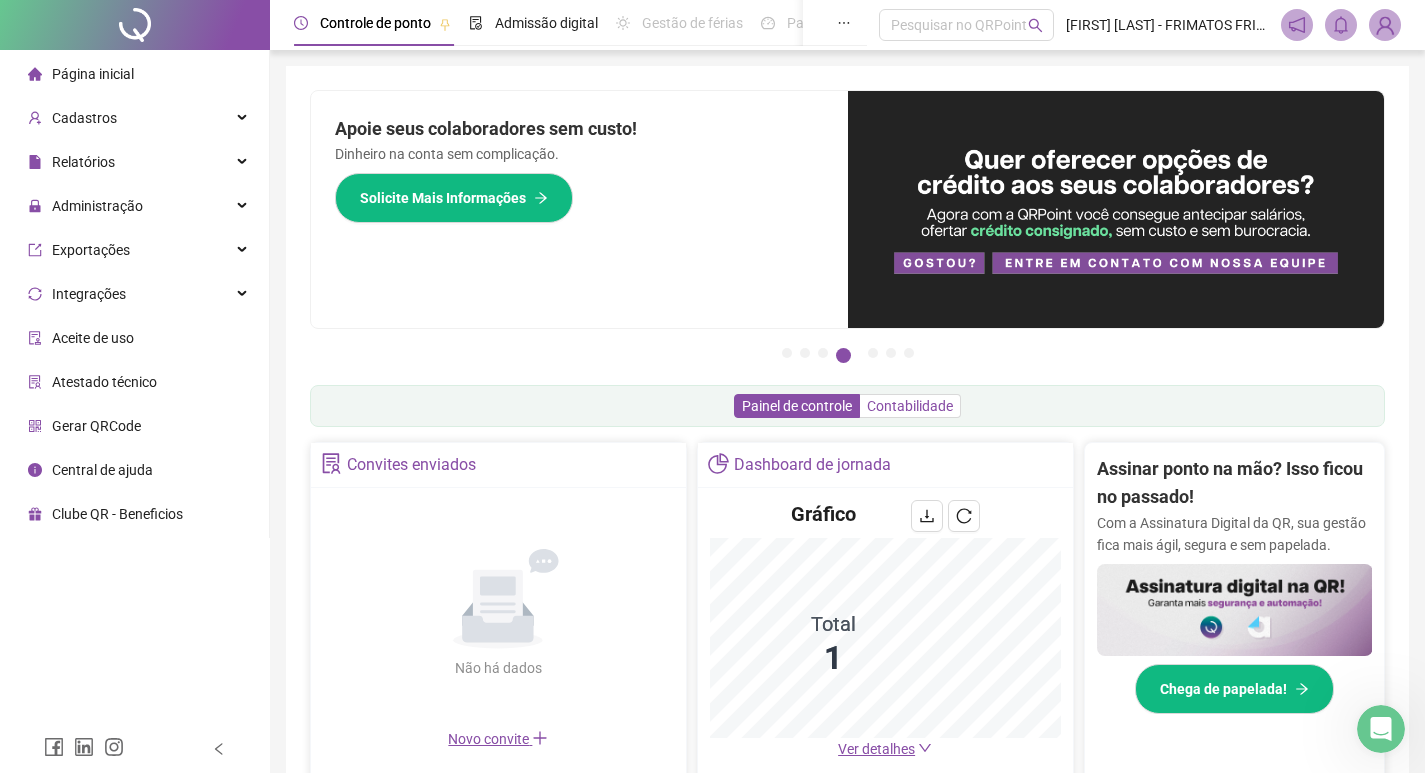 click on "Contabilidade" at bounding box center (910, 406) 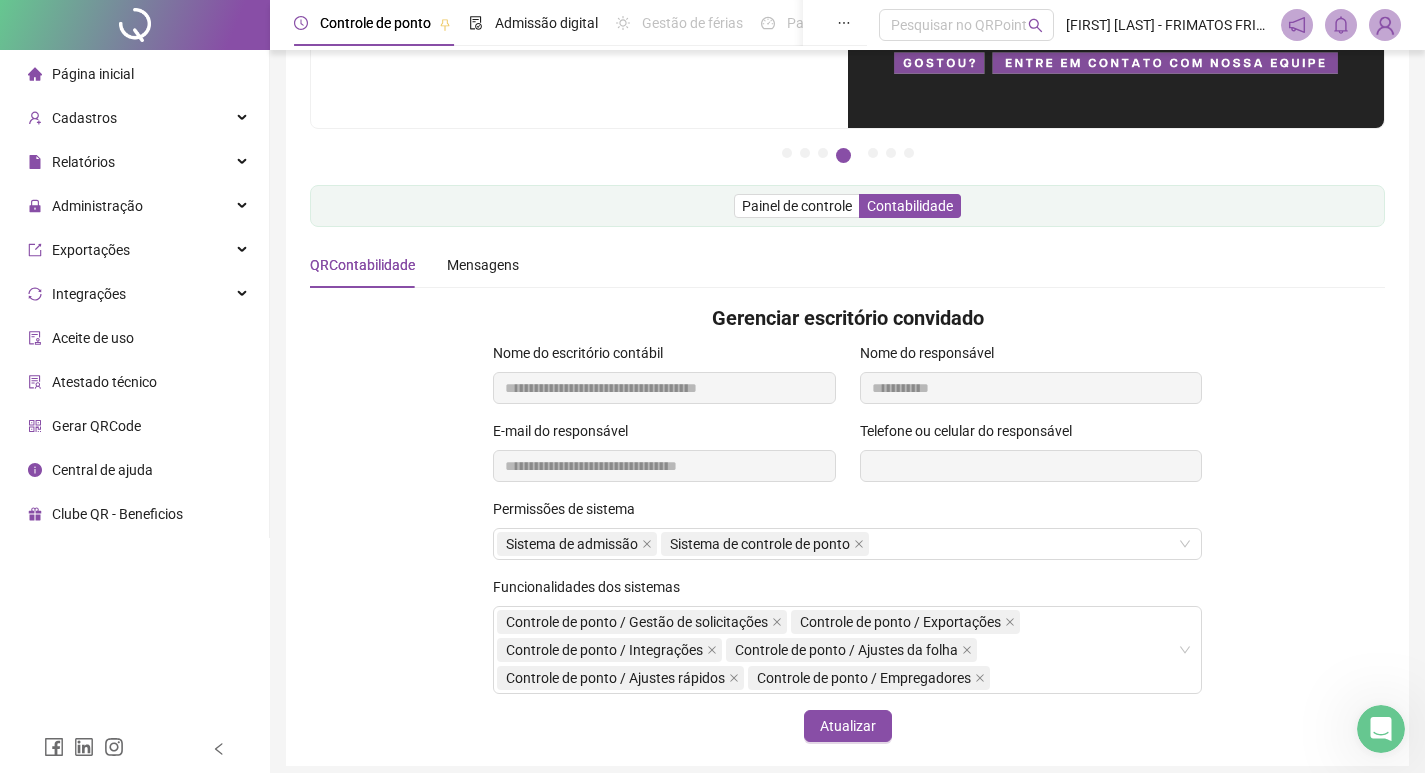click on "Mensagens" at bounding box center [483, 265] 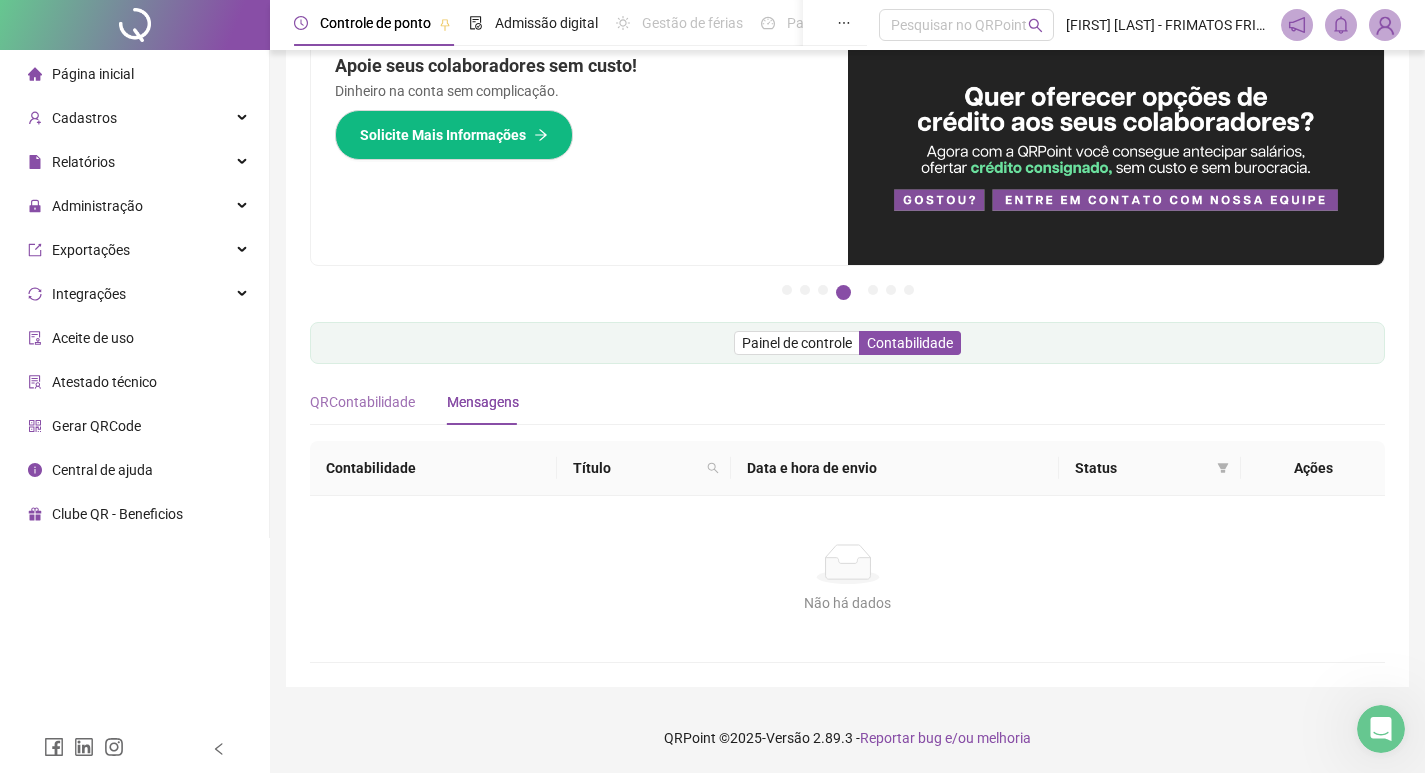 click on "QRContabilidade" at bounding box center (362, 402) 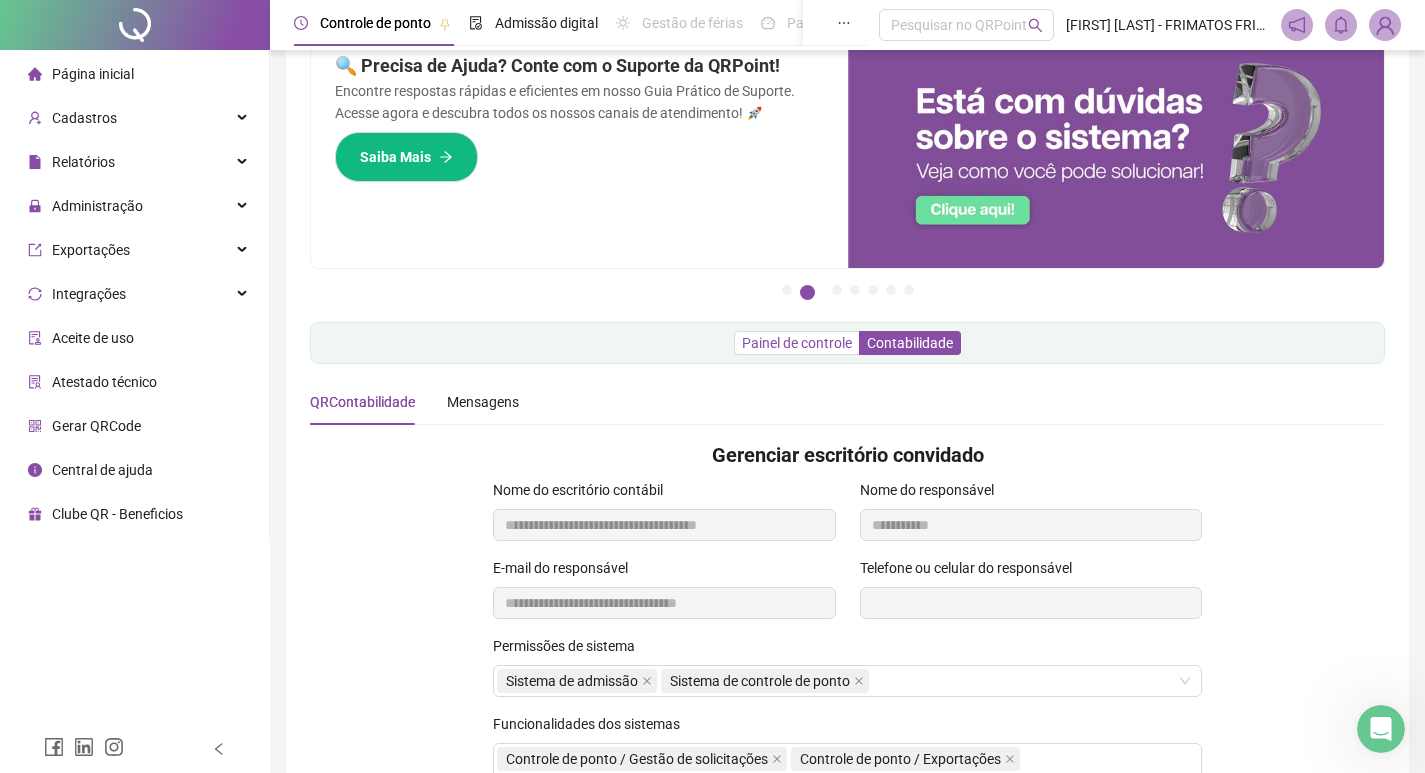 click on "Painel de controle" at bounding box center [797, 343] 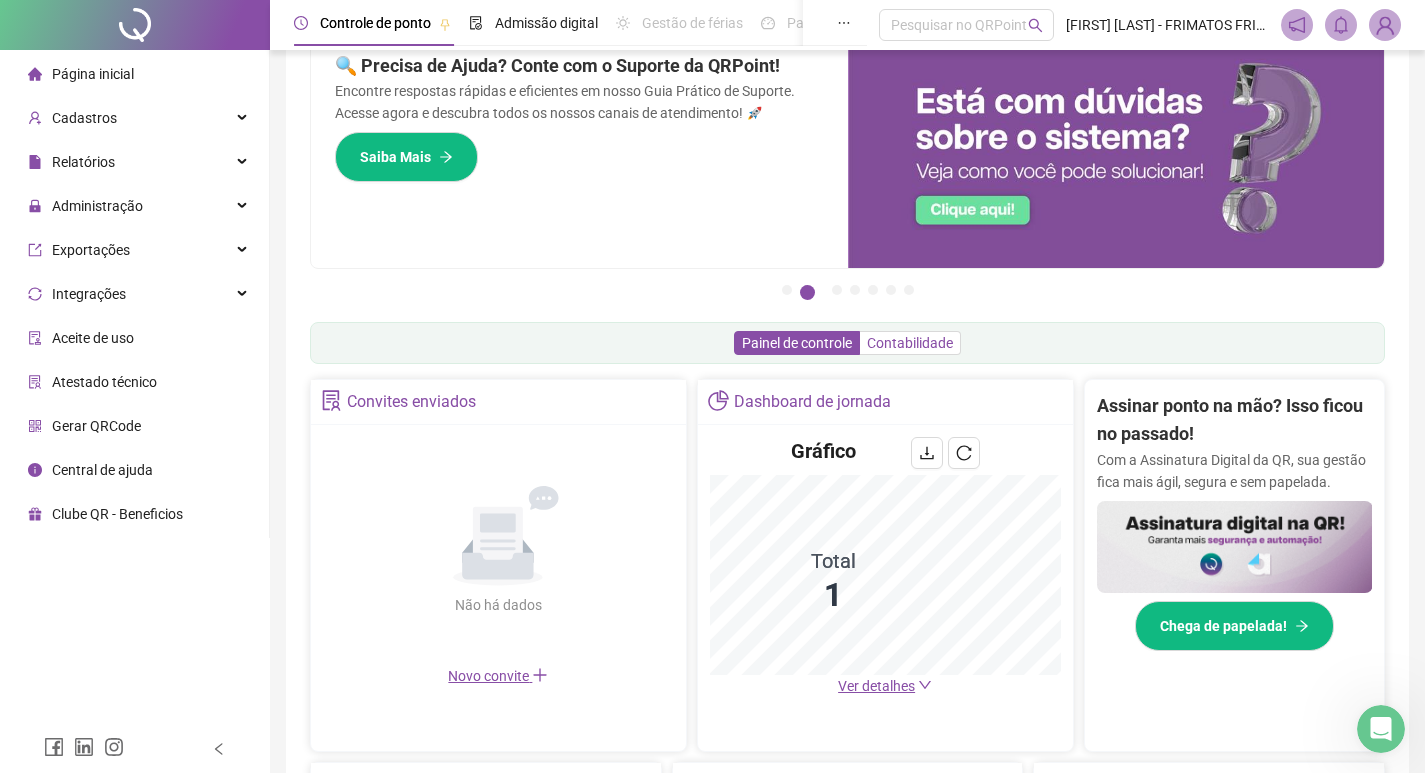 click on "Contabilidade" at bounding box center (910, 343) 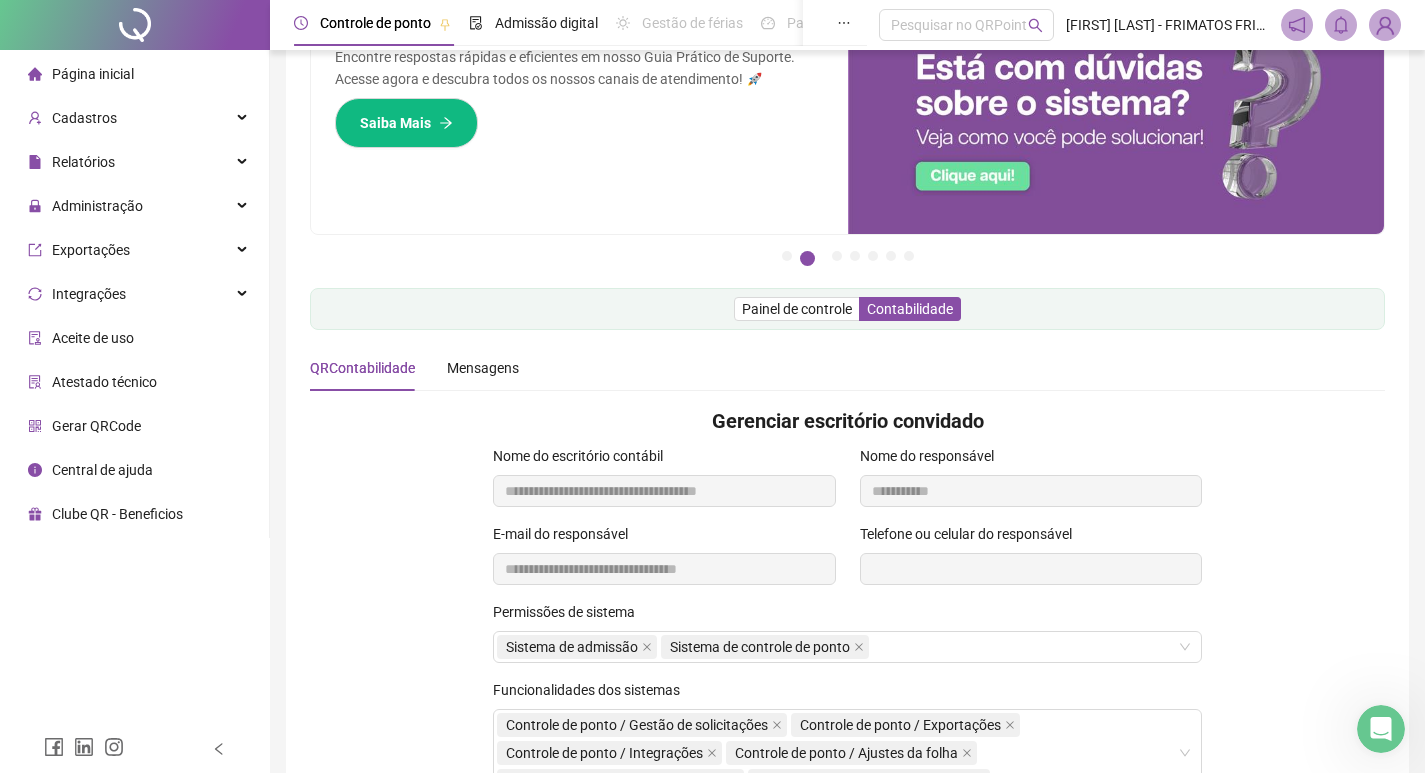 scroll, scrollTop: 0, scrollLeft: 0, axis: both 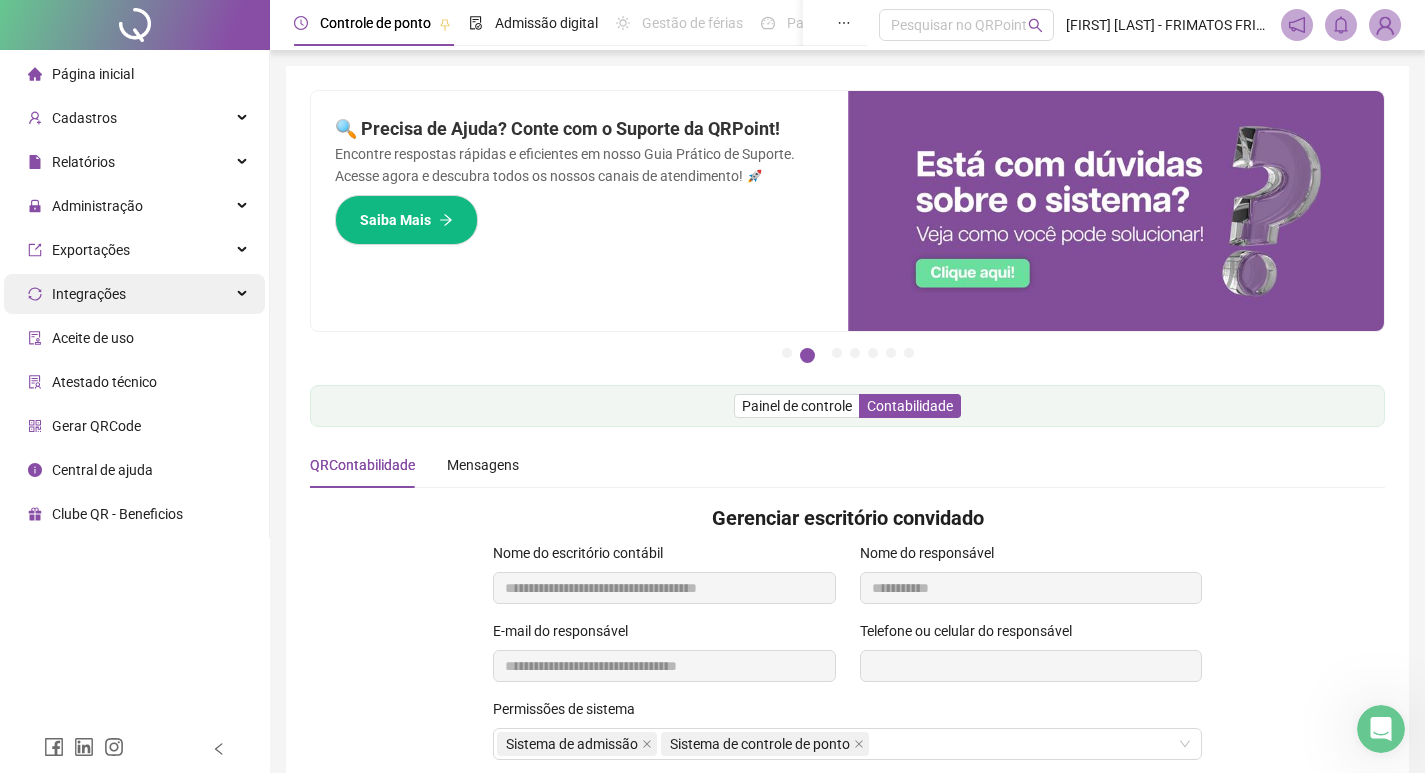click on "Integrações" at bounding box center [134, 294] 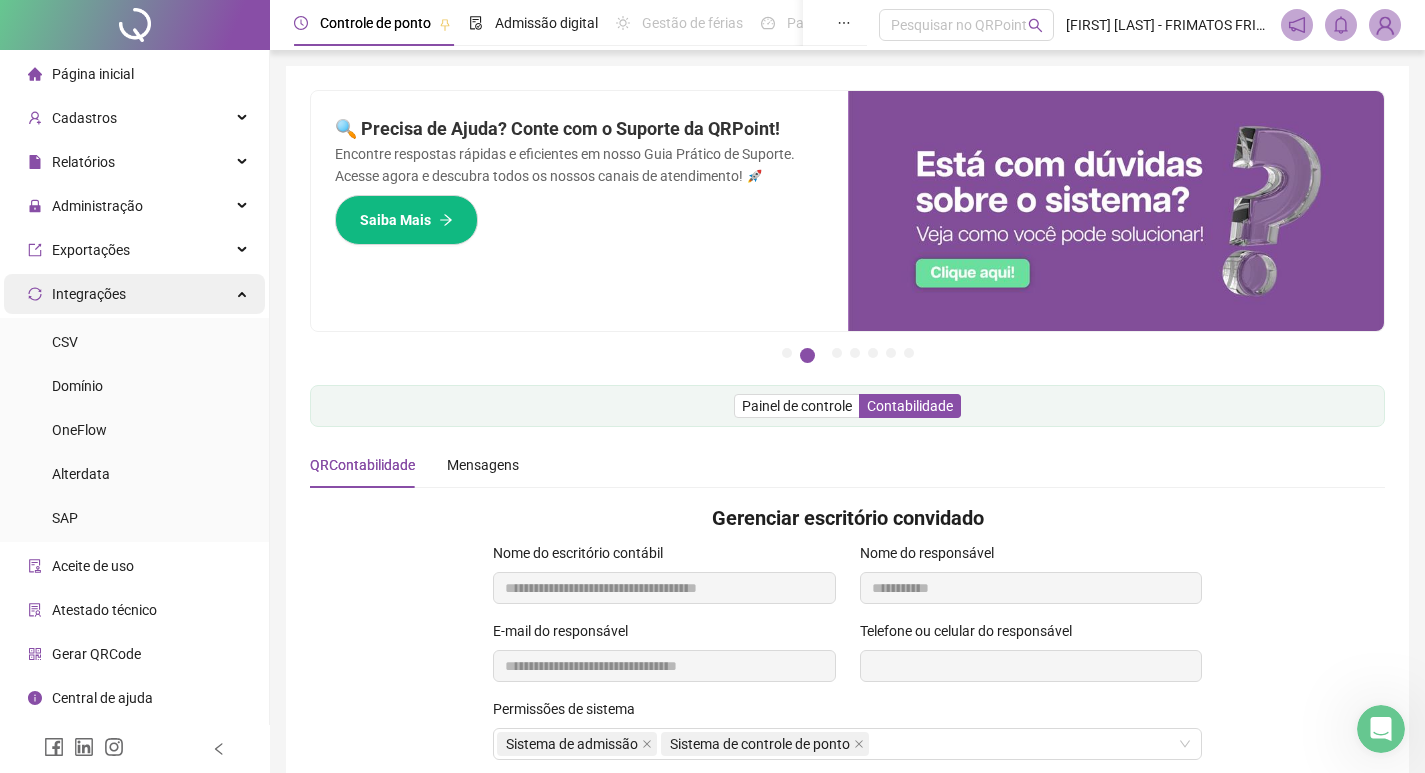 click on "Integrações" at bounding box center [134, 294] 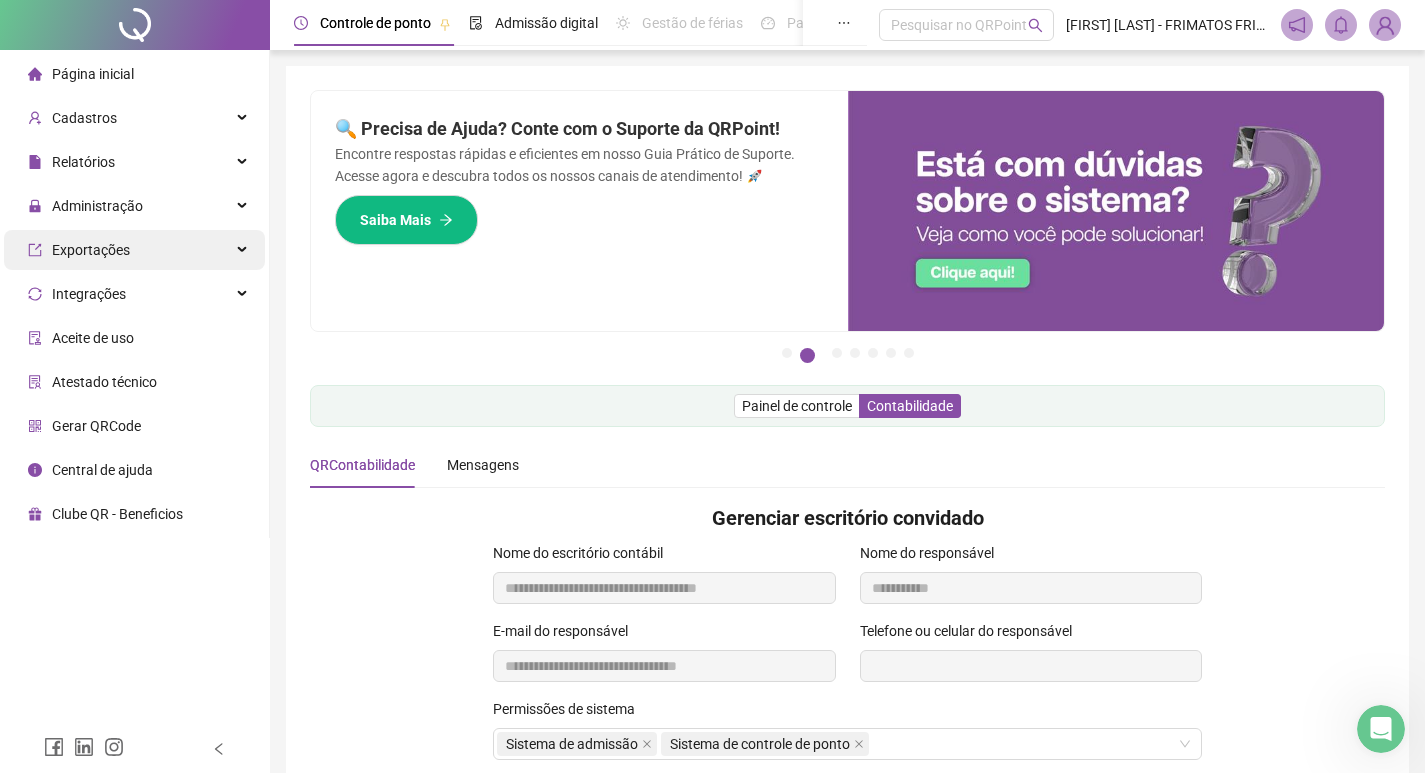 click on "Exportações" at bounding box center (134, 250) 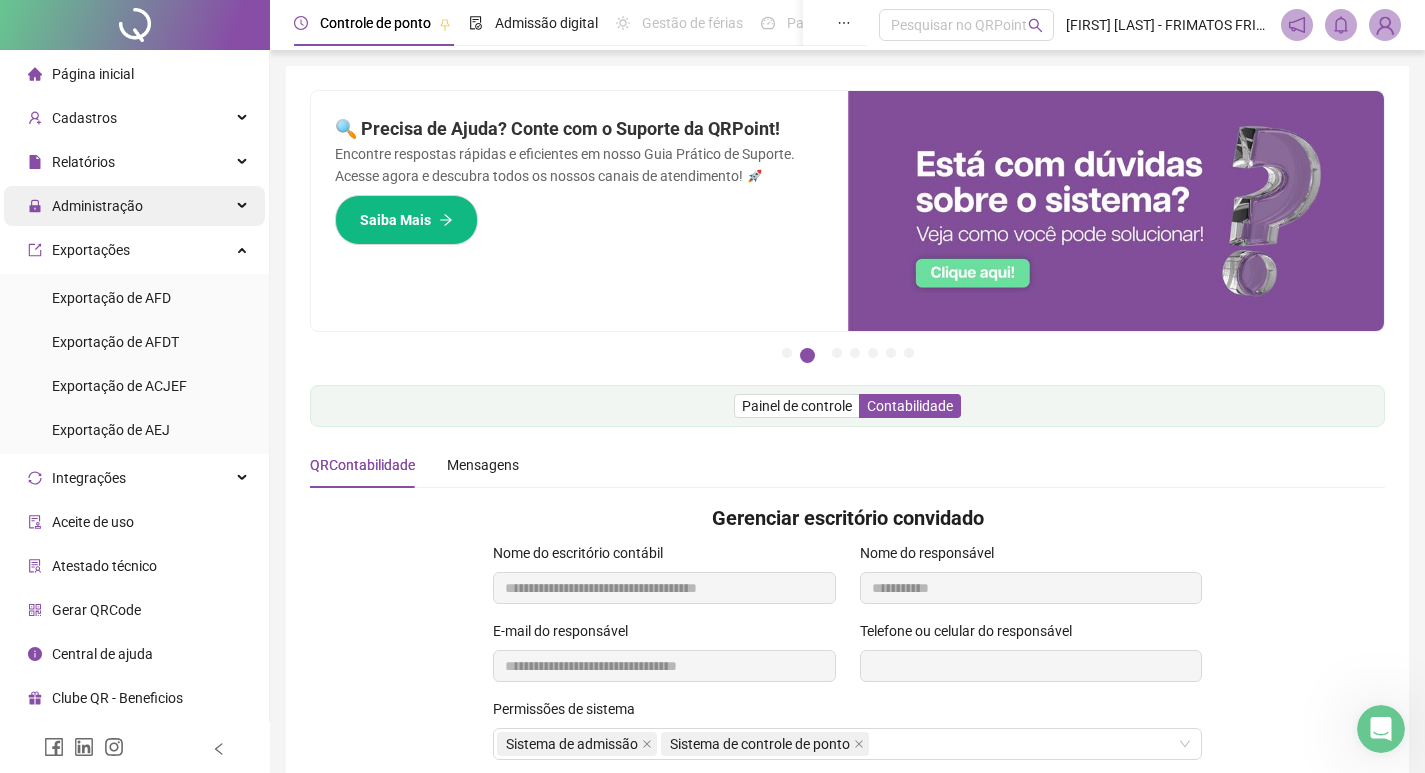 click on "Administração" at bounding box center [134, 206] 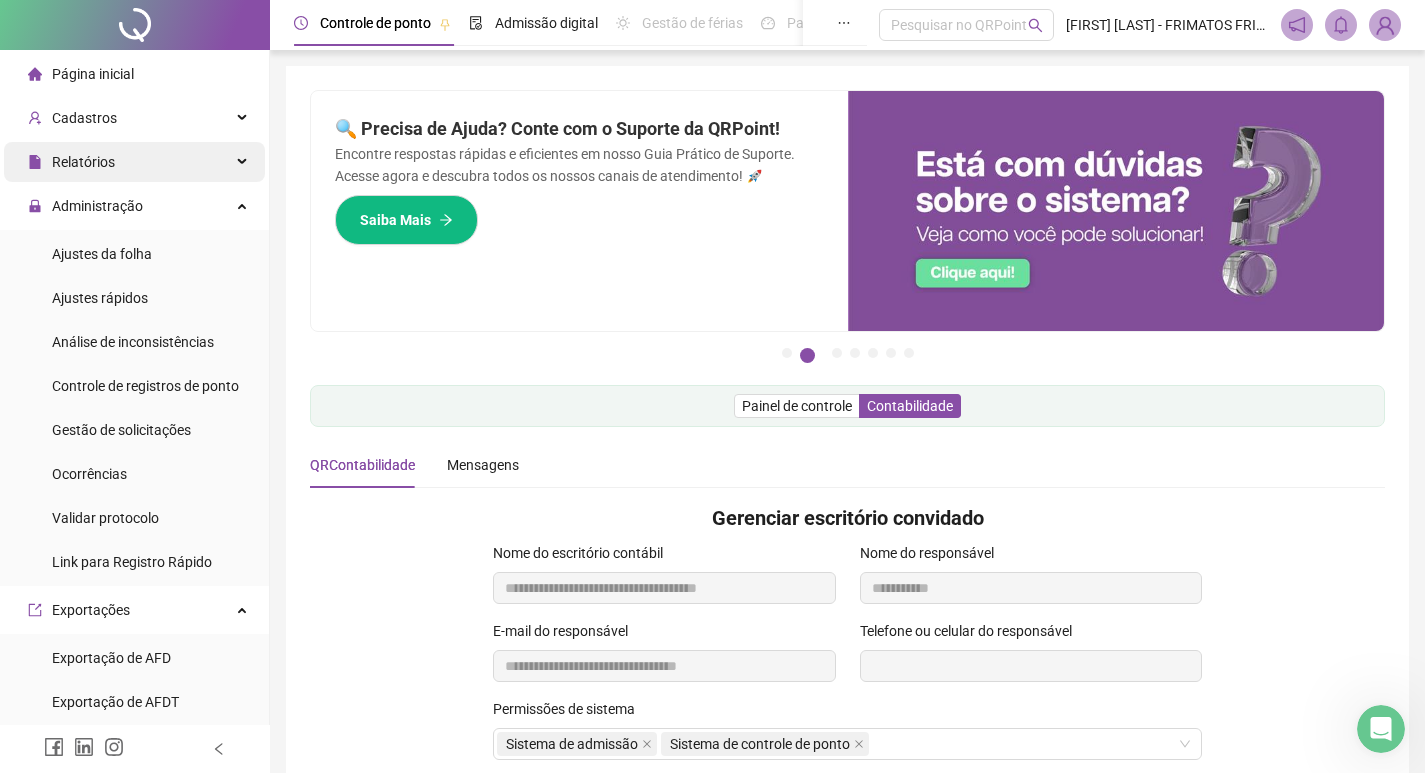 click on "Relatórios" at bounding box center (134, 162) 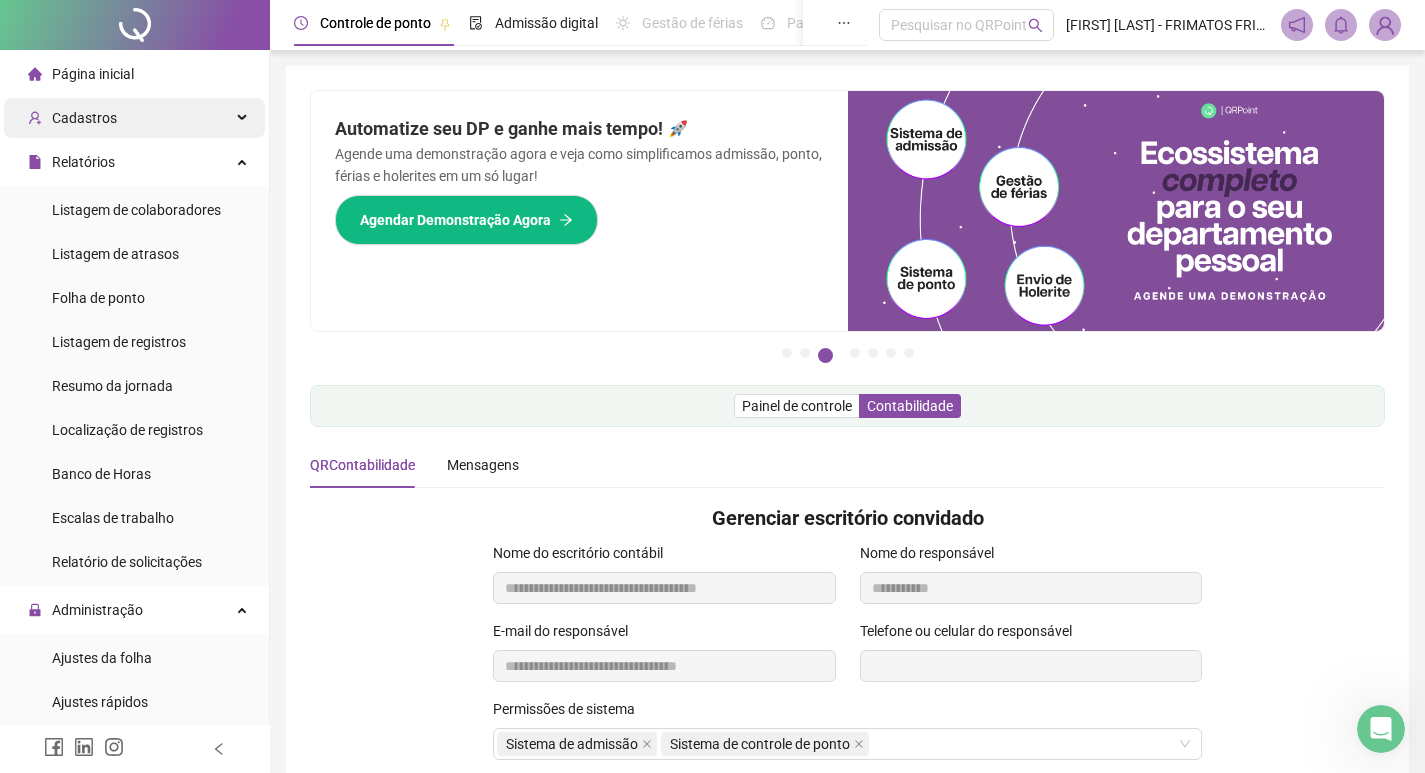 click on "Cadastros" at bounding box center (134, 118) 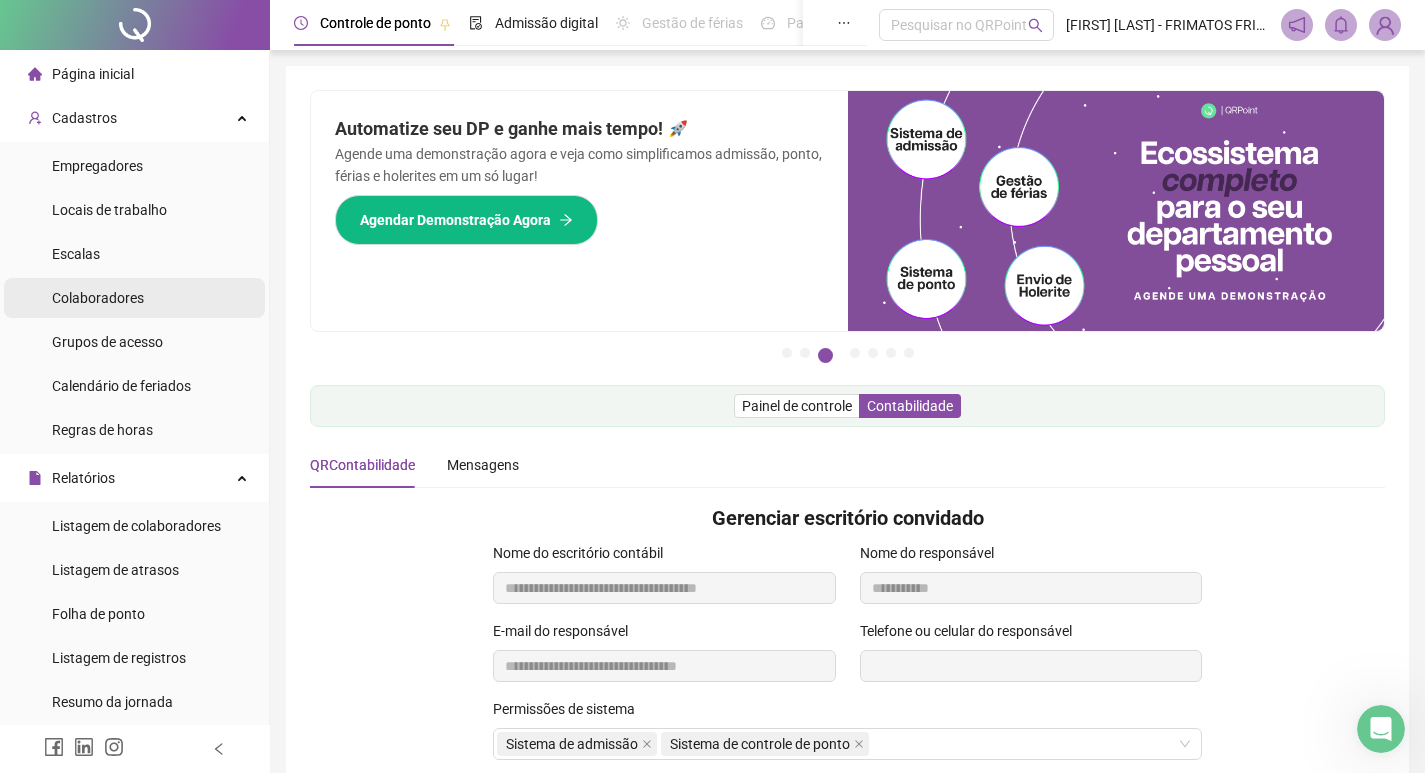 click on "Colaboradores" at bounding box center (98, 298) 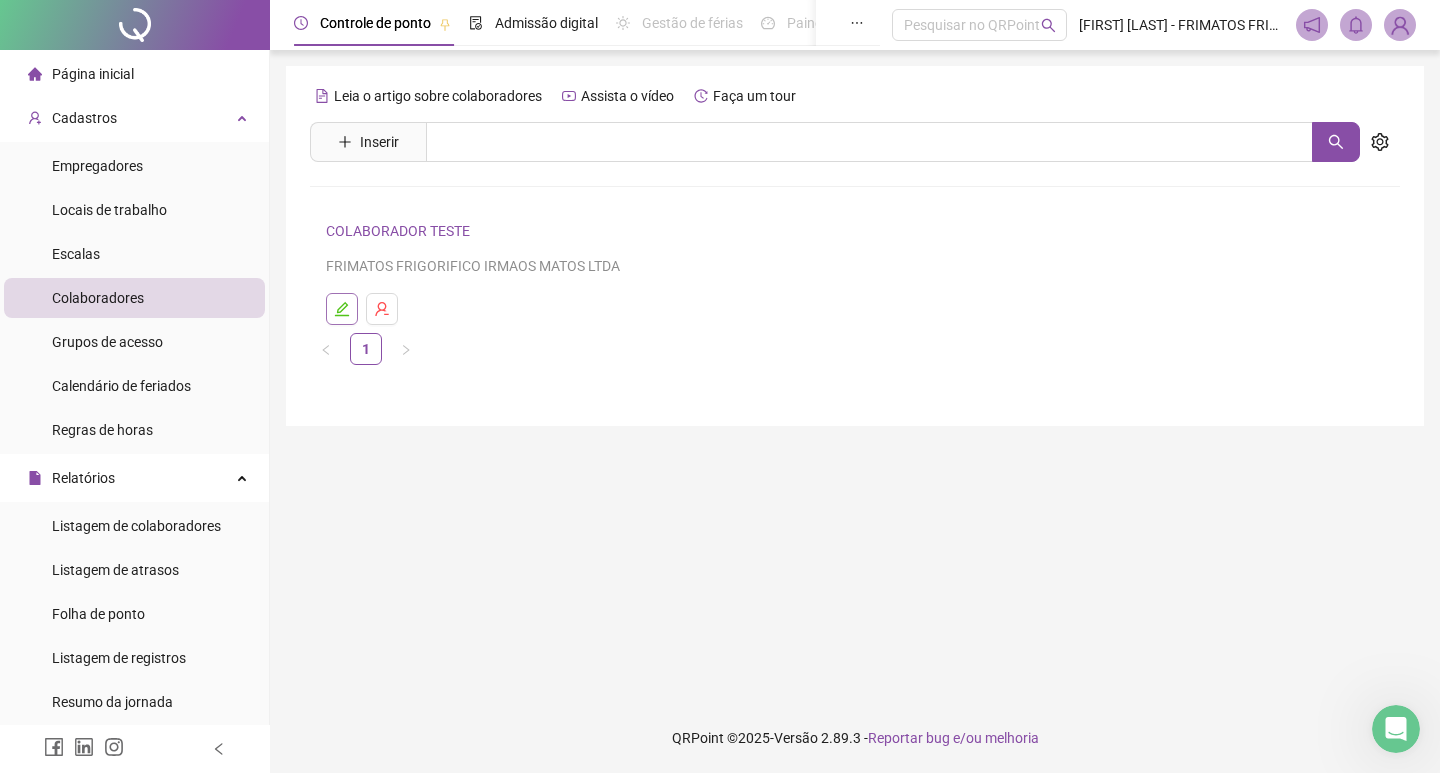 click at bounding box center [342, 309] 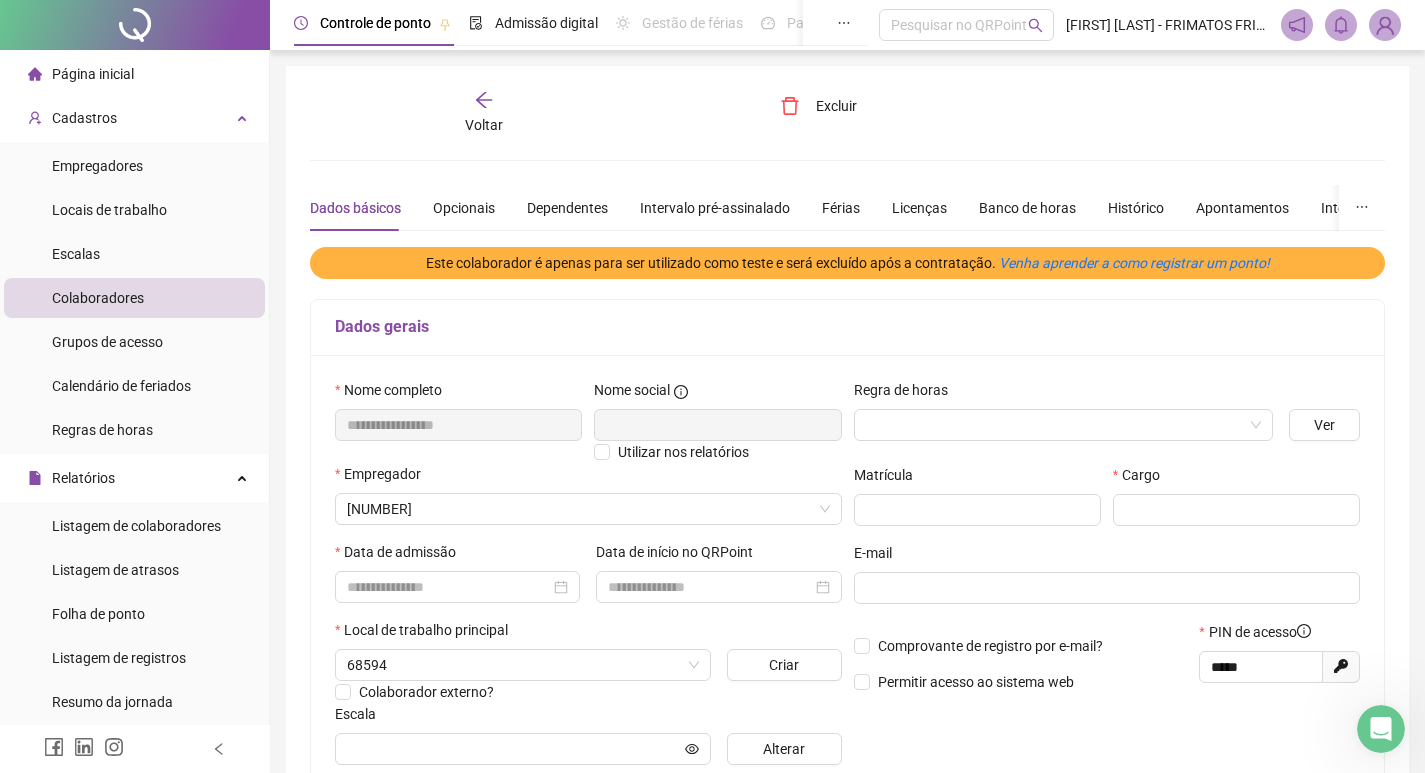 type on "**********" 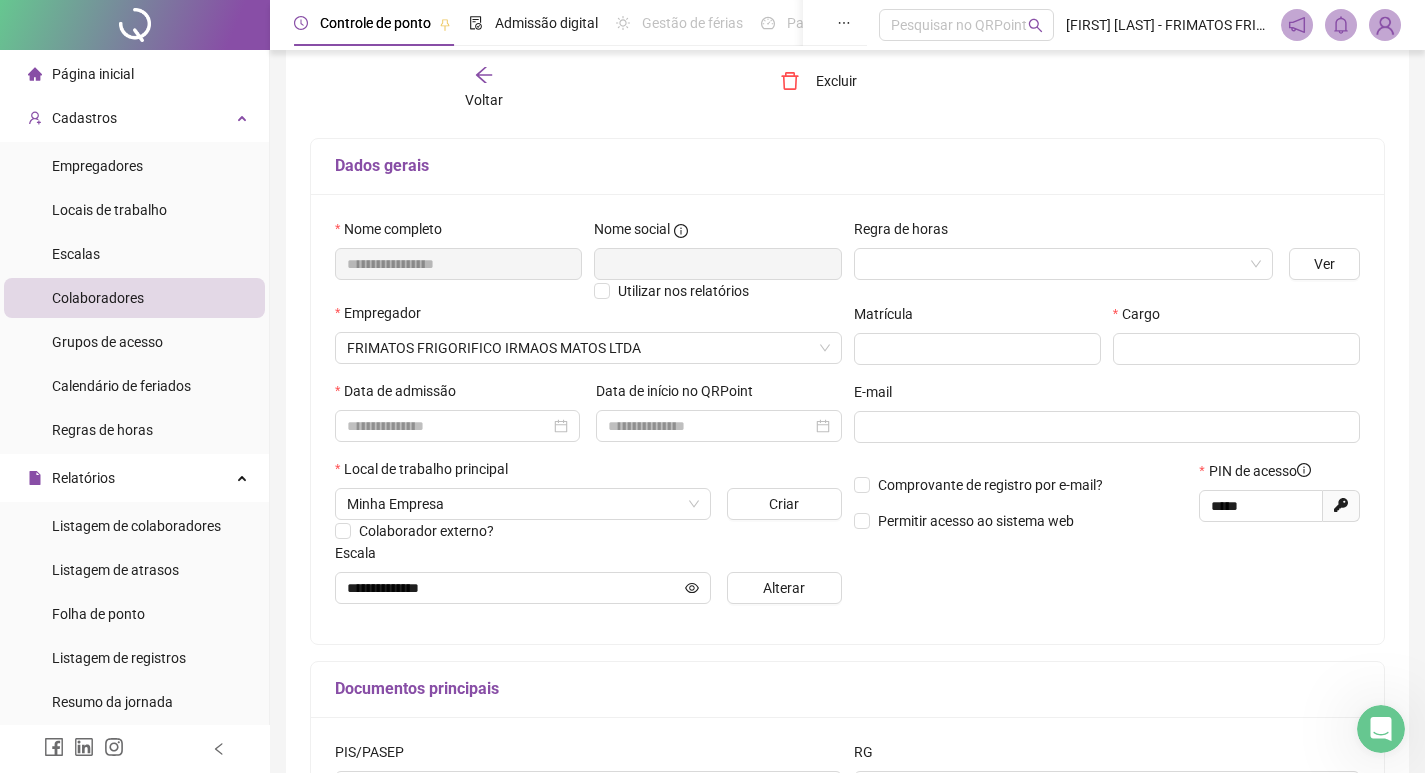 scroll, scrollTop: 0, scrollLeft: 0, axis: both 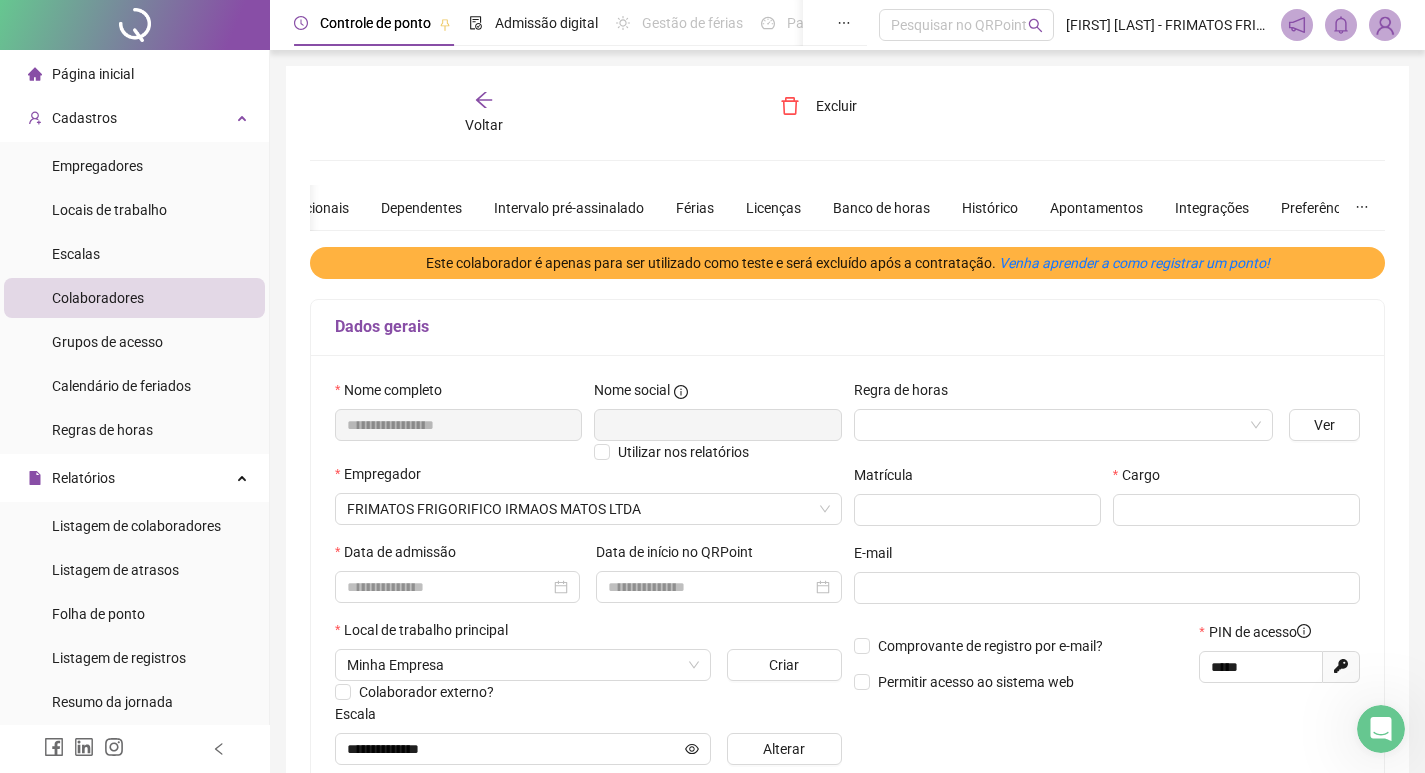 click on "Voltar" at bounding box center (484, 125) 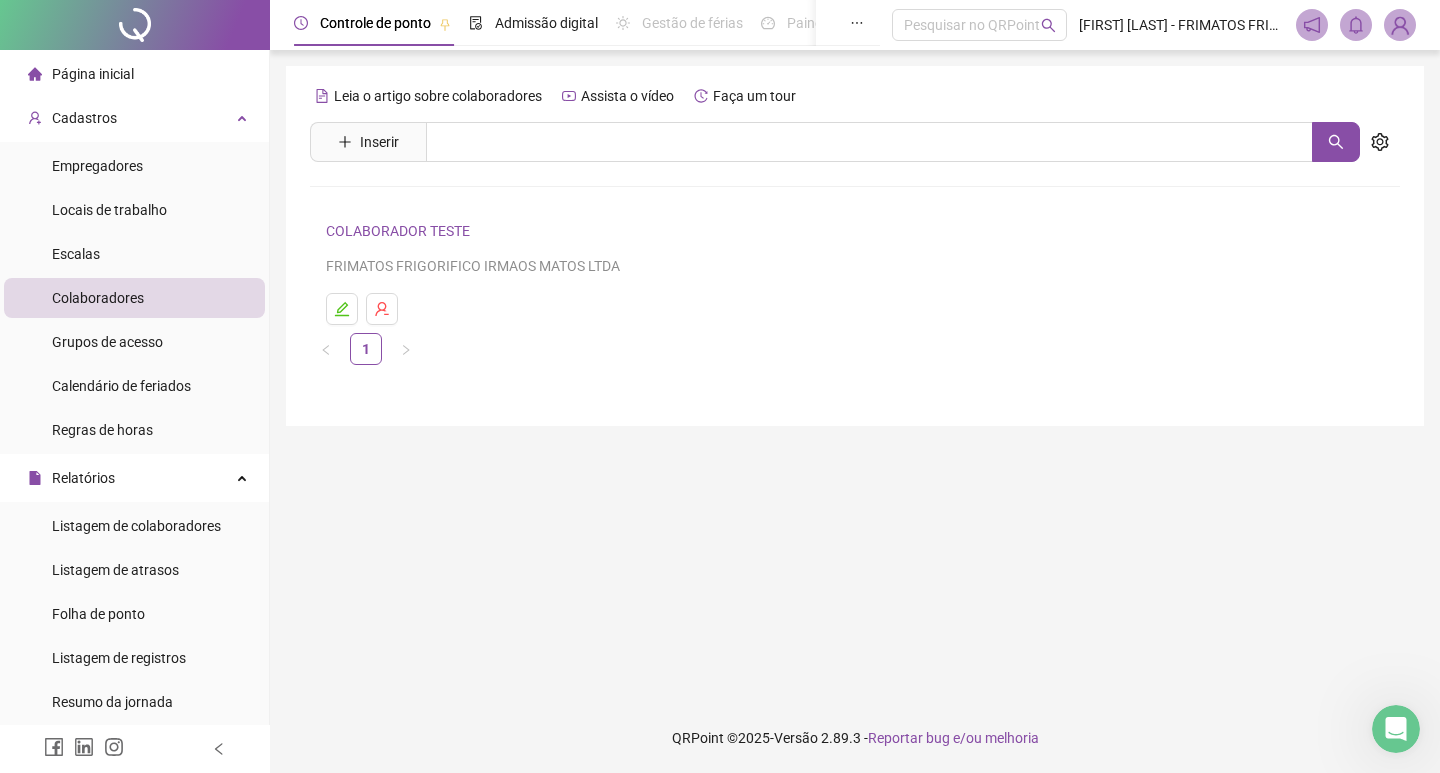 click on "Inserir" at bounding box center [368, 142] 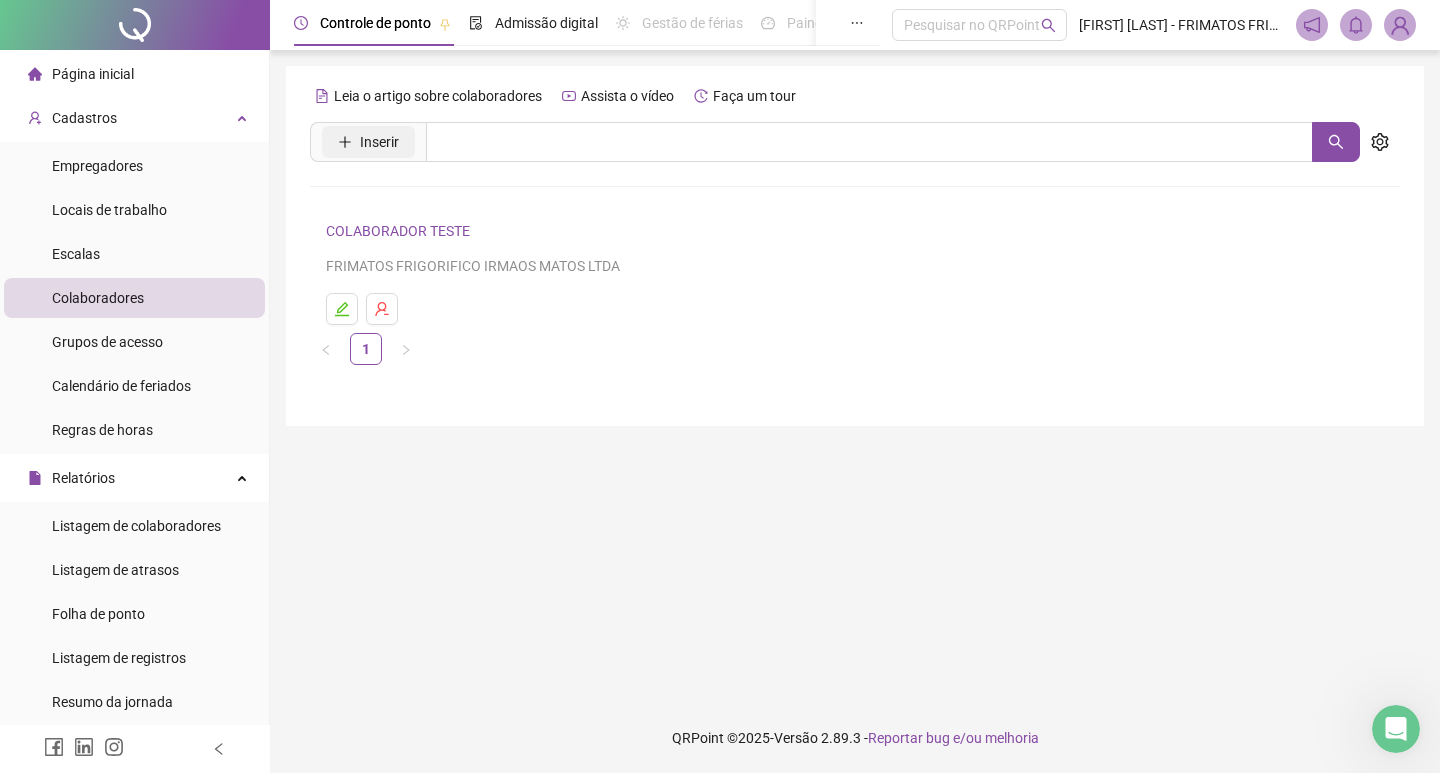 click on "Inserir" at bounding box center [368, 142] 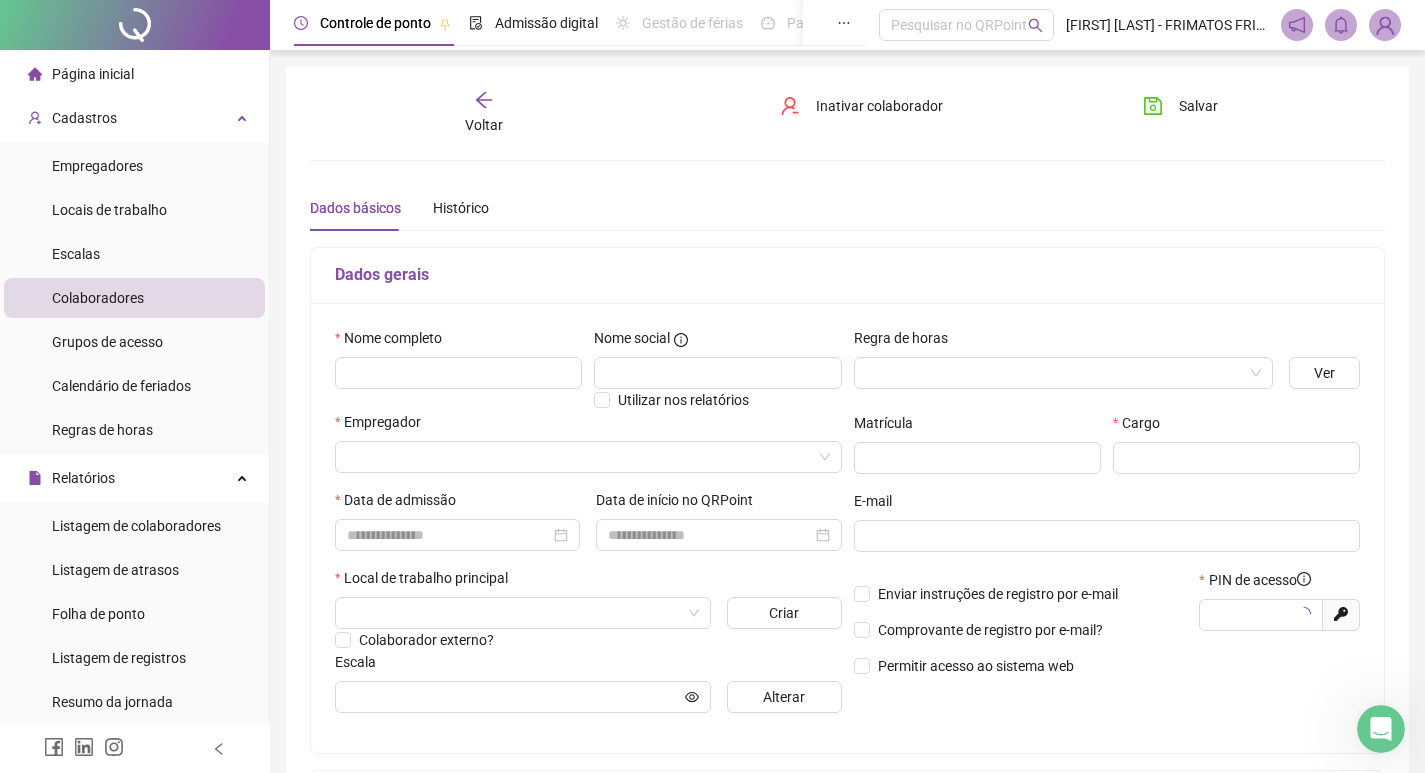 type on "*****" 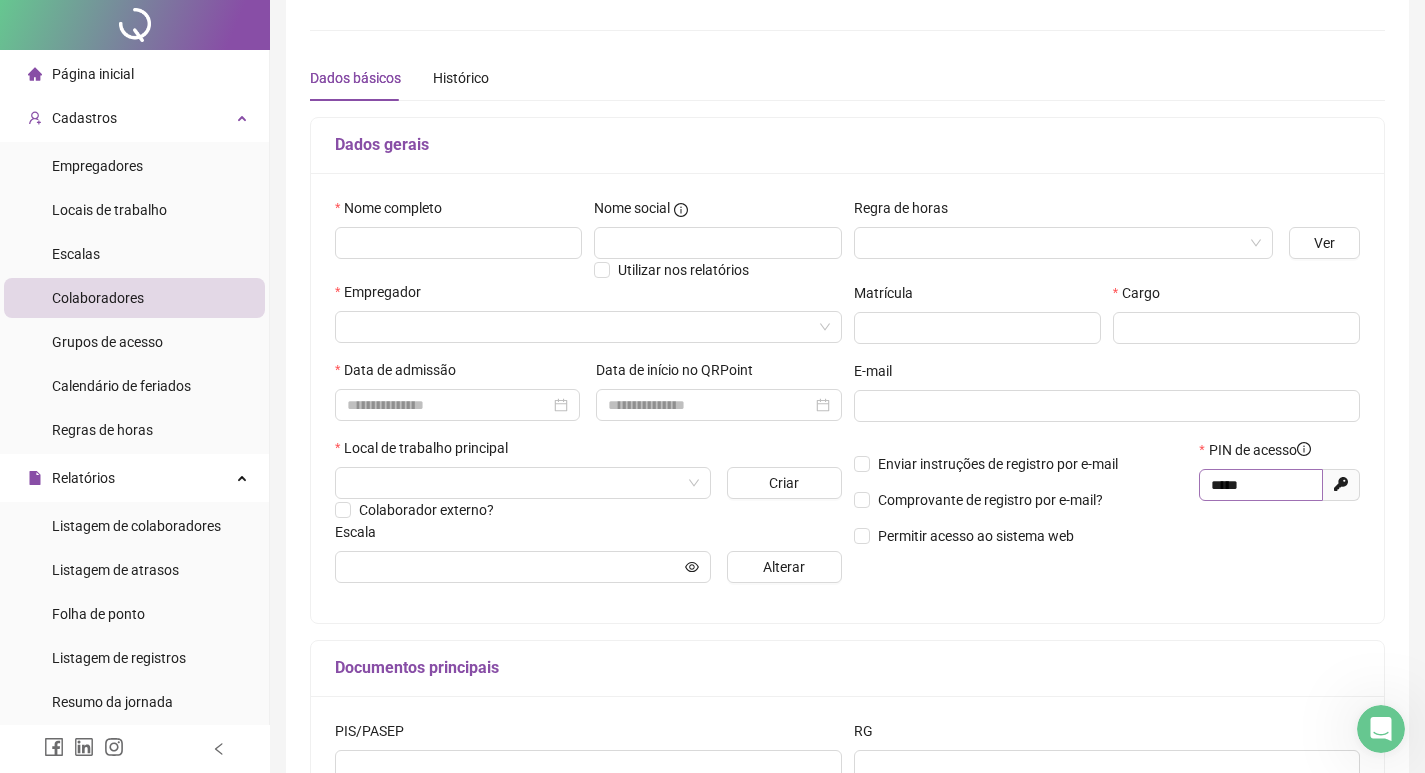 scroll, scrollTop: 0, scrollLeft: 0, axis: both 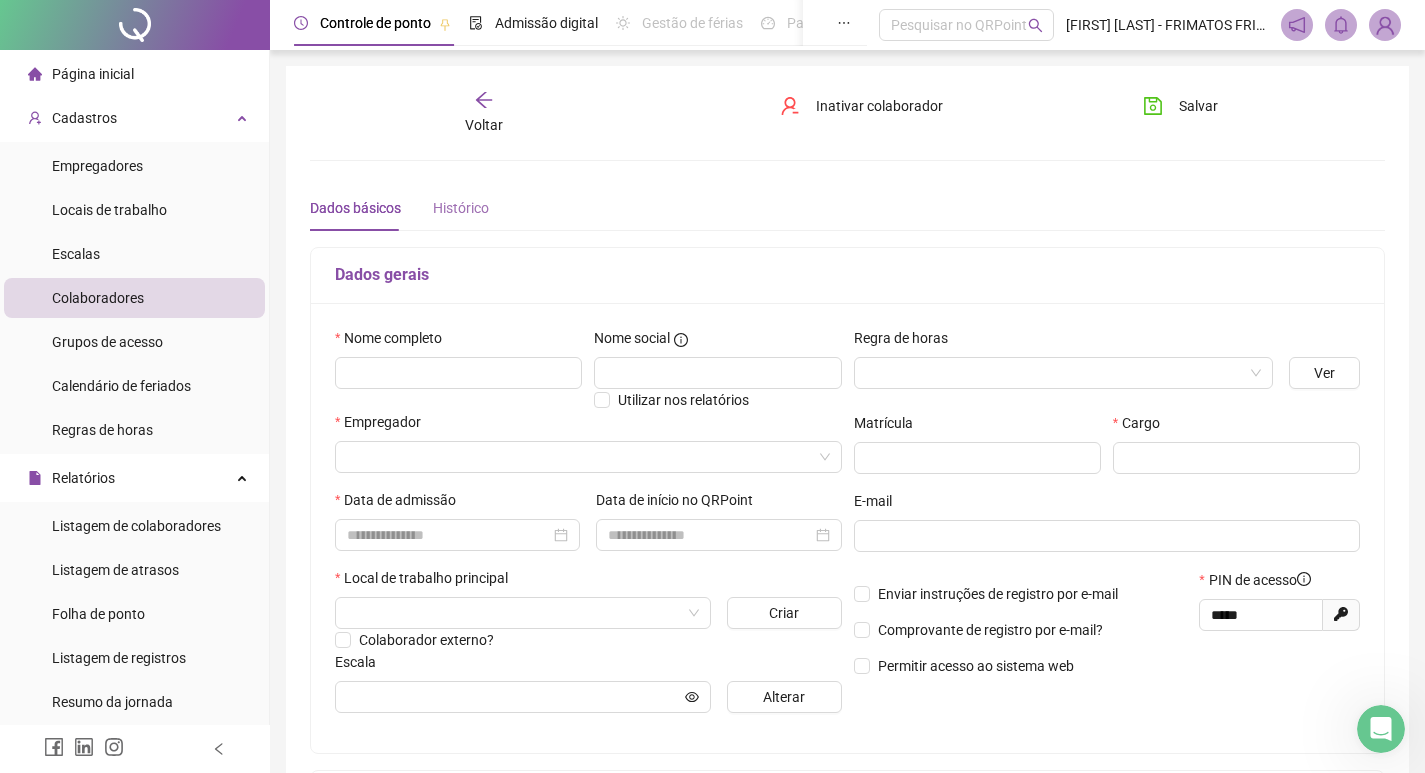 click on "Histórico" at bounding box center (461, 208) 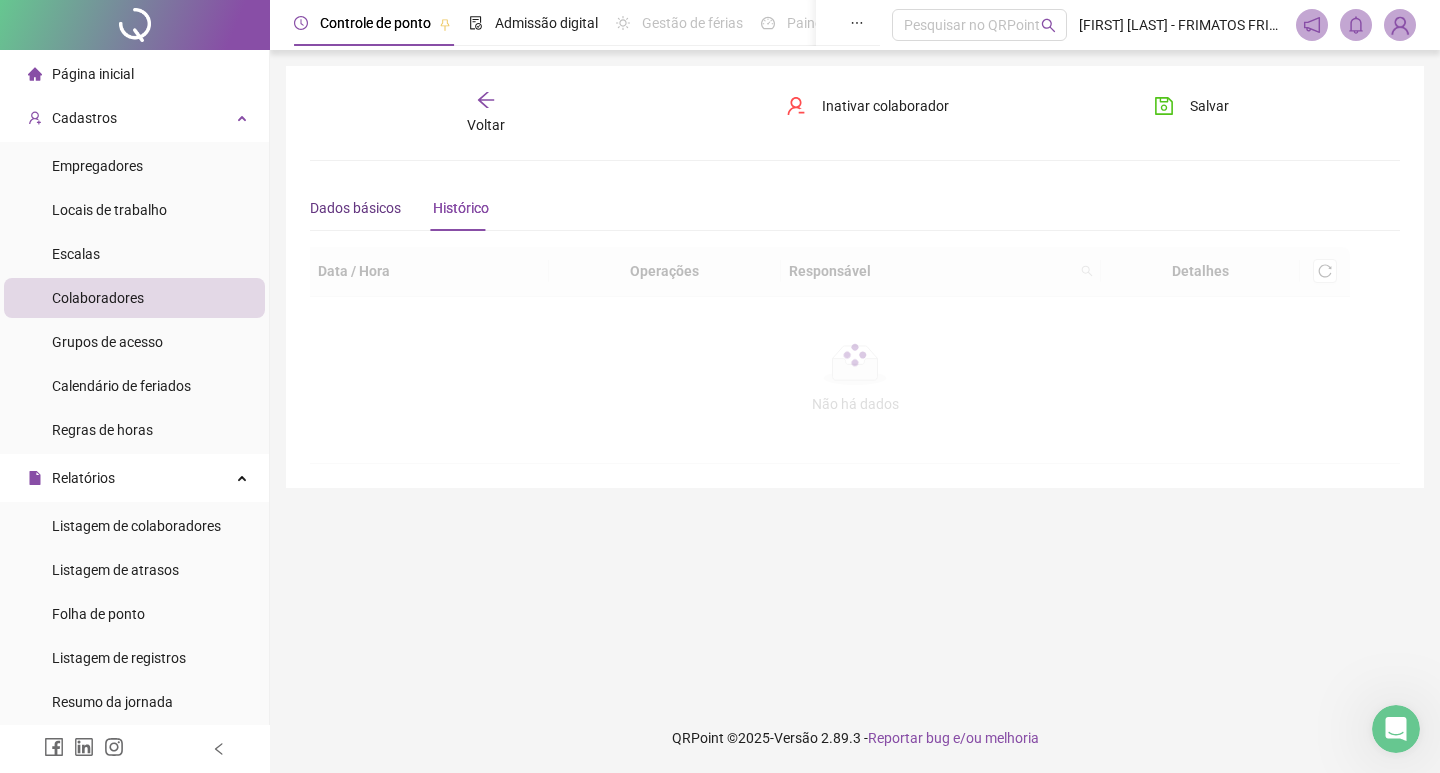 click on "Dados básicos" at bounding box center [355, 208] 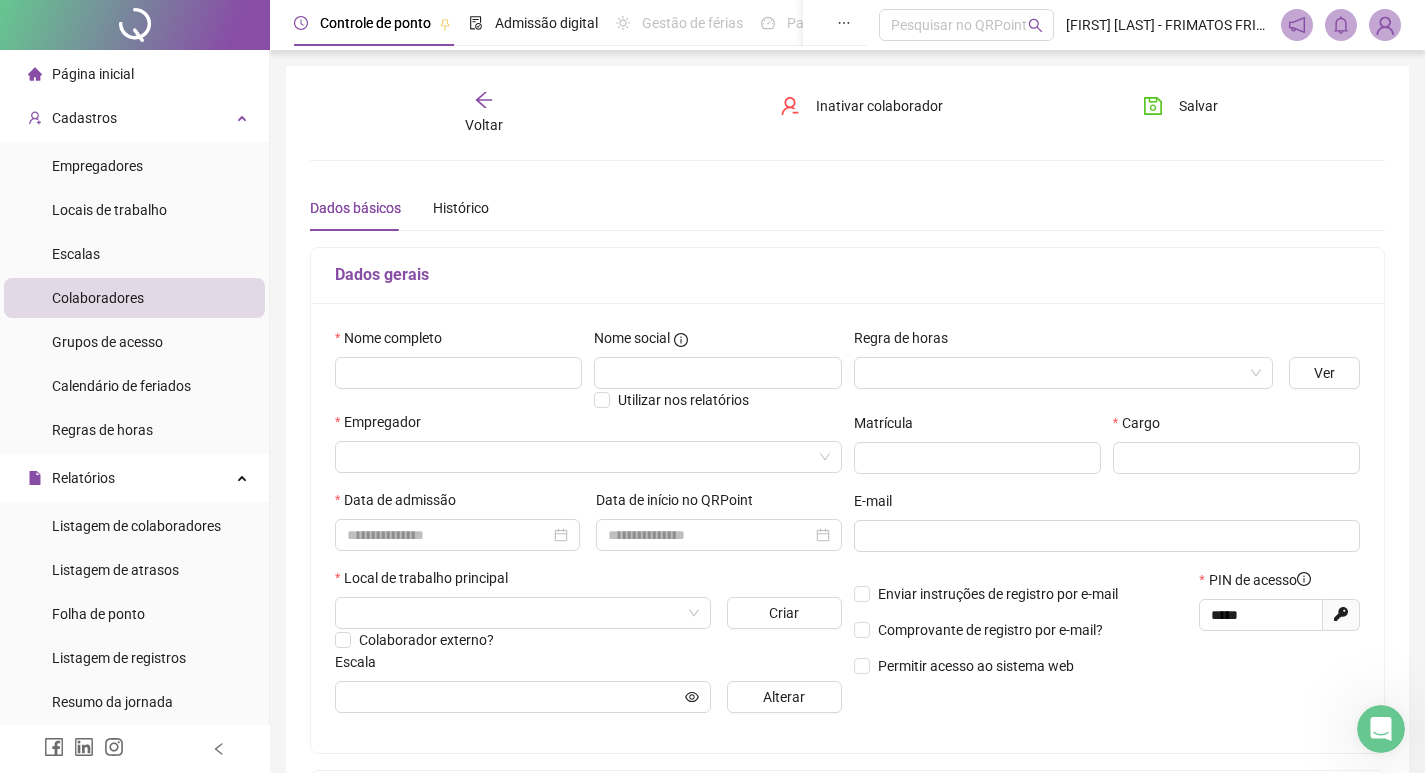 drag, startPoint x: 1092, startPoint y: 154, endPoint x: 1236, endPoint y: 210, distance: 154.50566 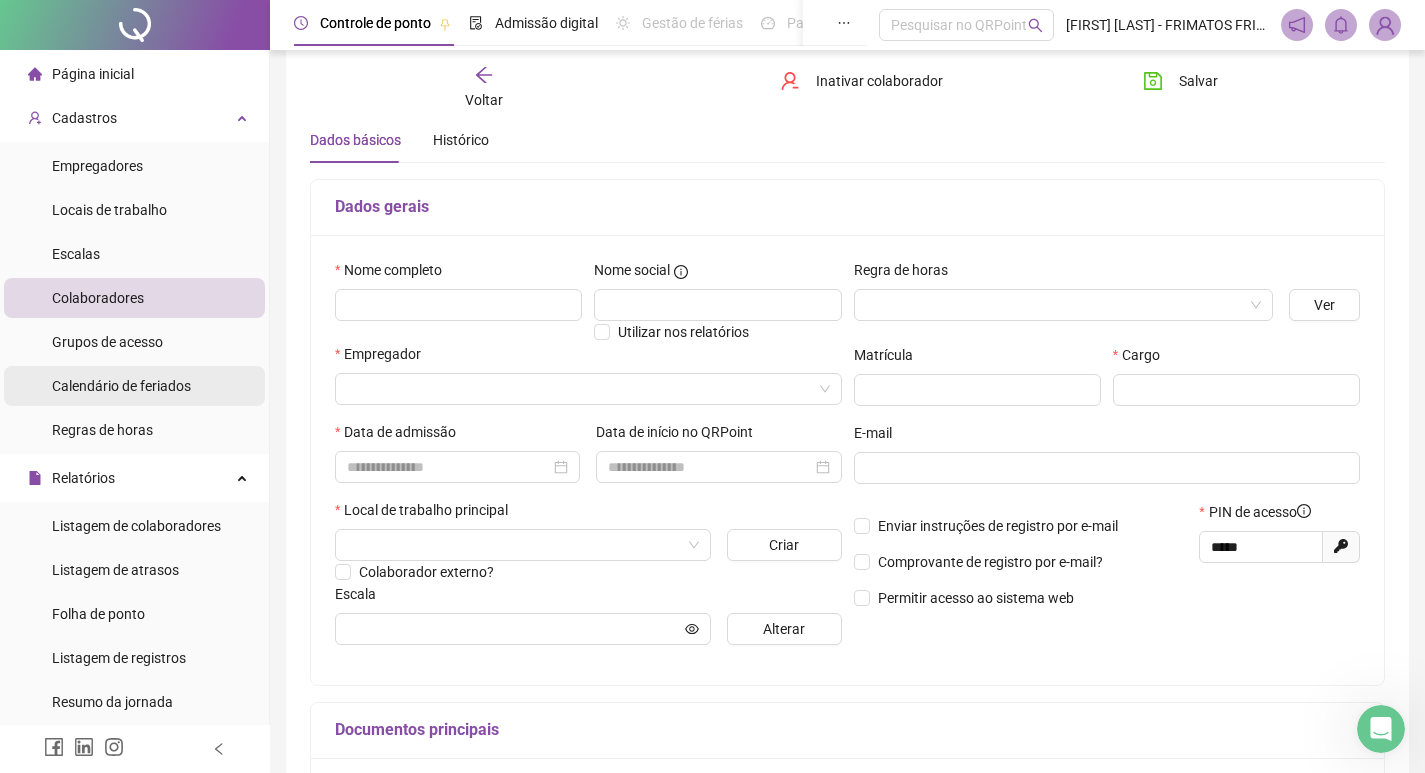 scroll, scrollTop: 0, scrollLeft: 0, axis: both 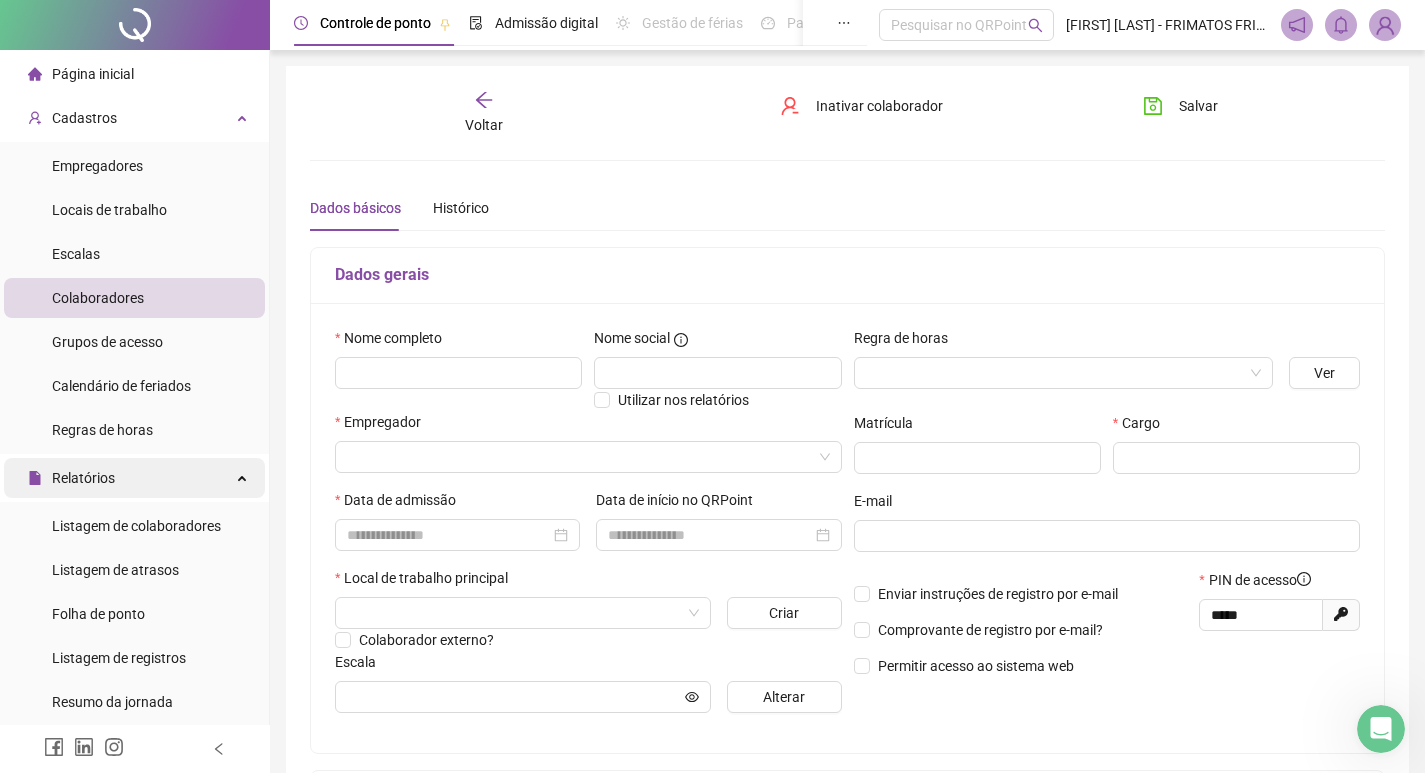 click on "Relatórios" at bounding box center (83, 478) 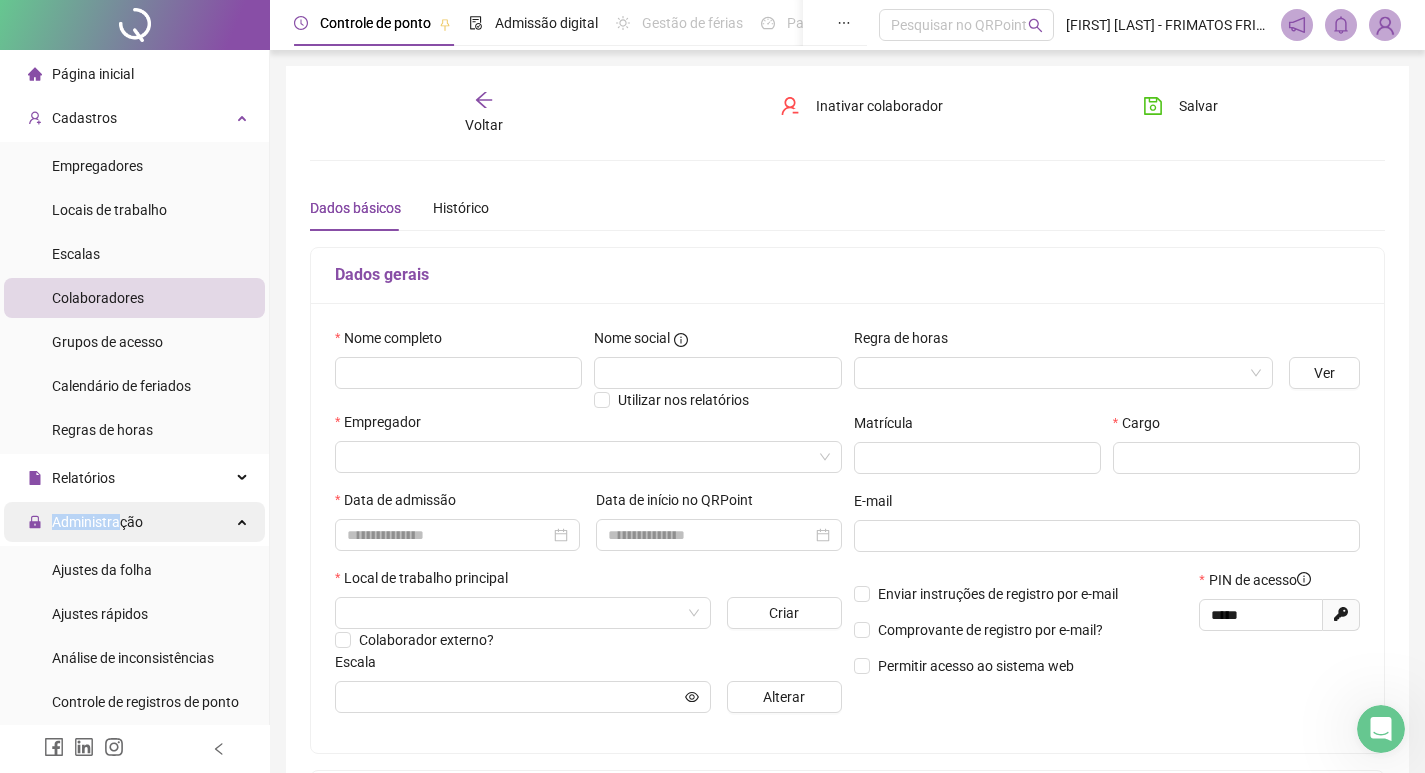 click on "Administração" at bounding box center [85, 522] 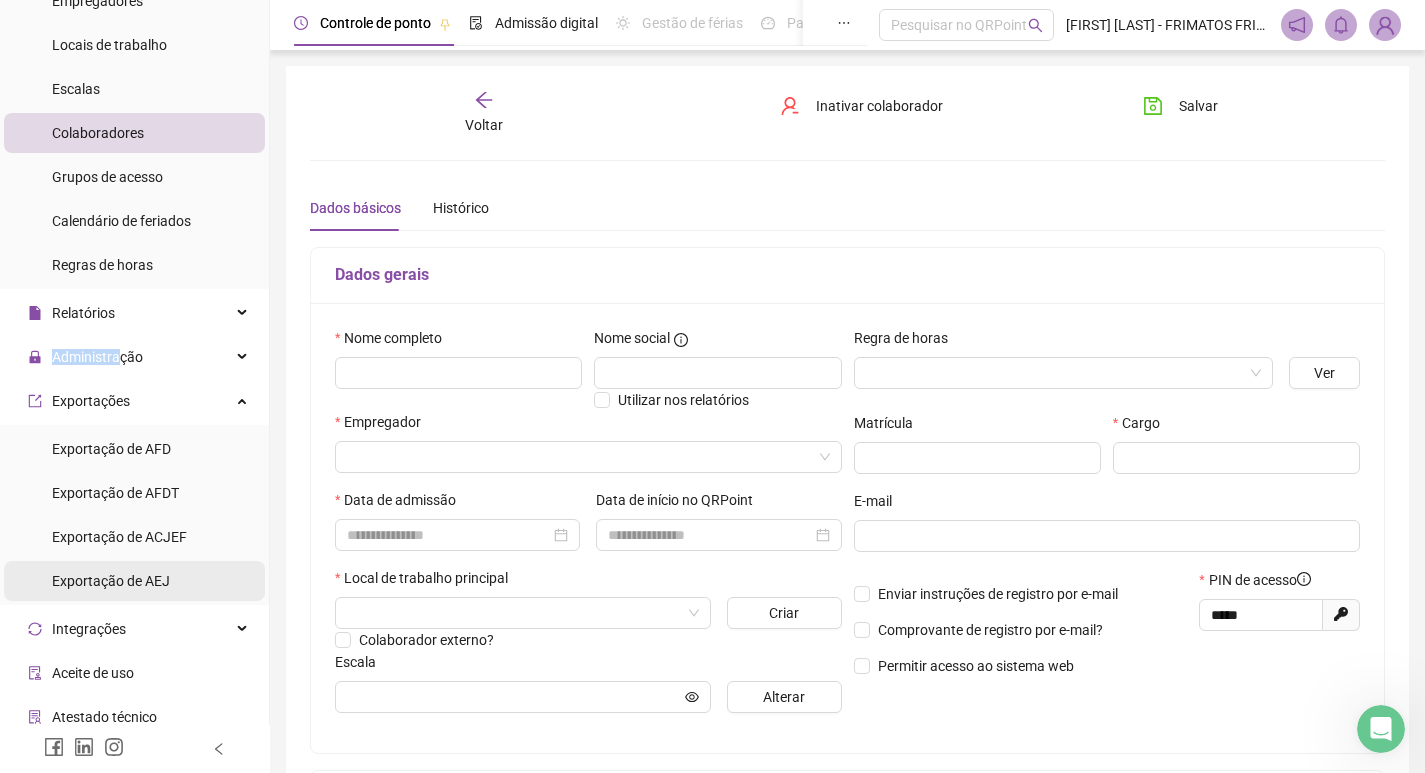 scroll, scrollTop: 200, scrollLeft: 0, axis: vertical 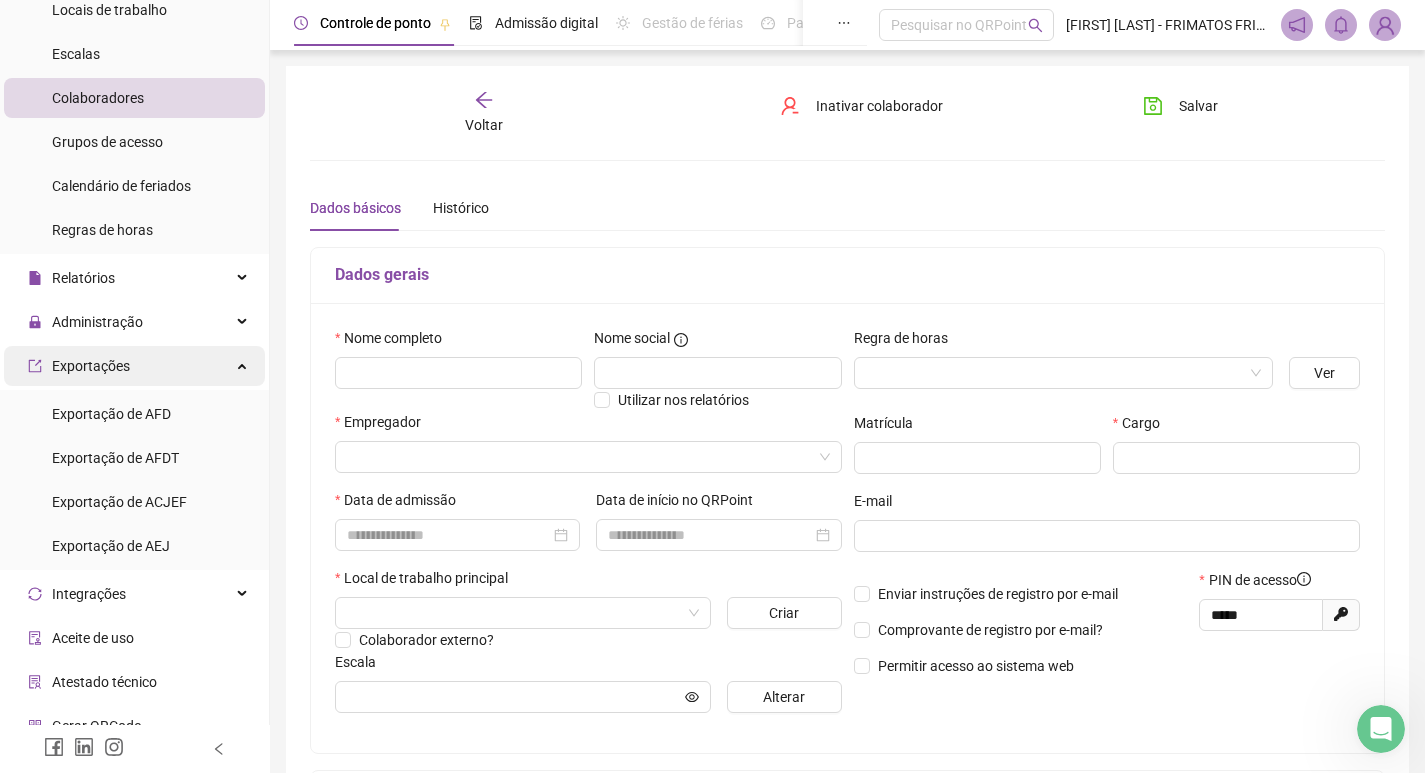click on "Exportações" at bounding box center [91, 366] 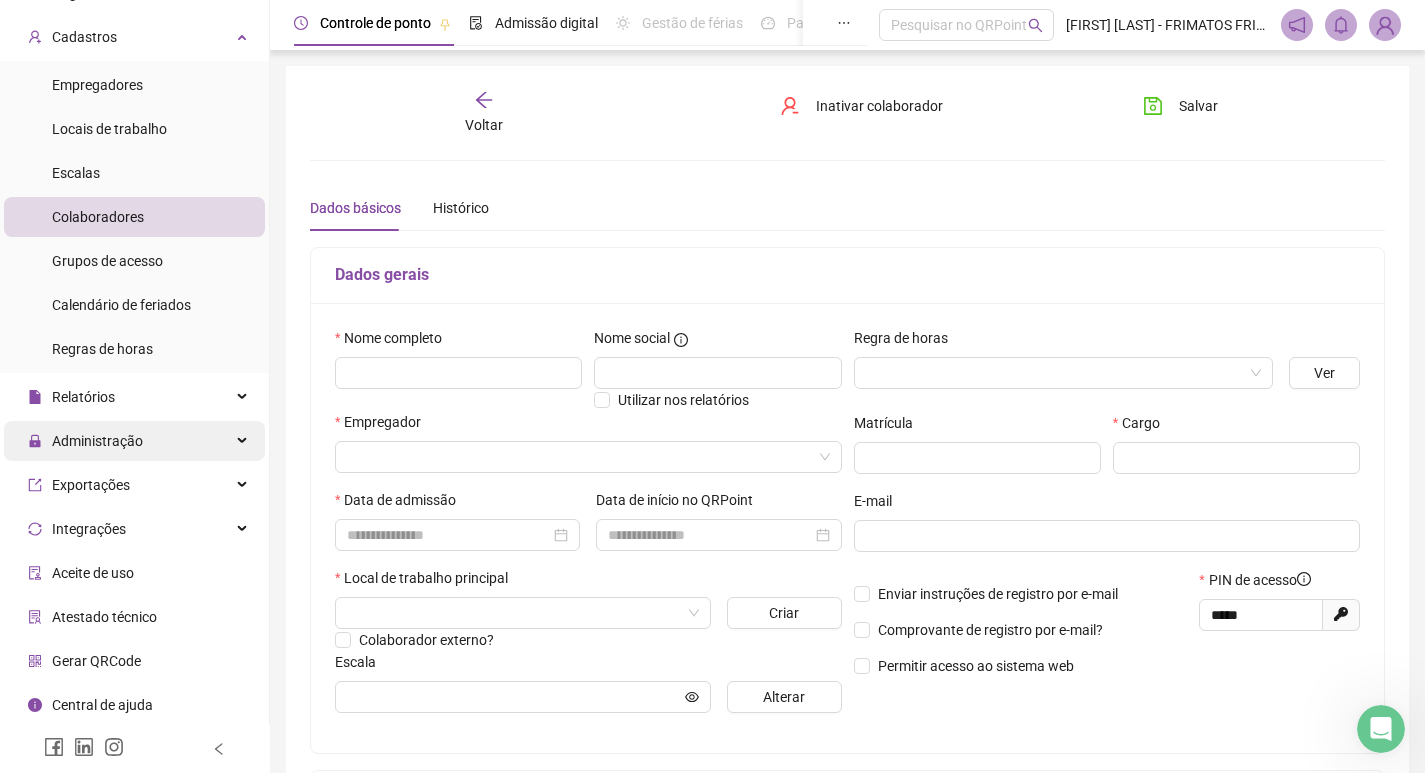 scroll, scrollTop: 81, scrollLeft: 0, axis: vertical 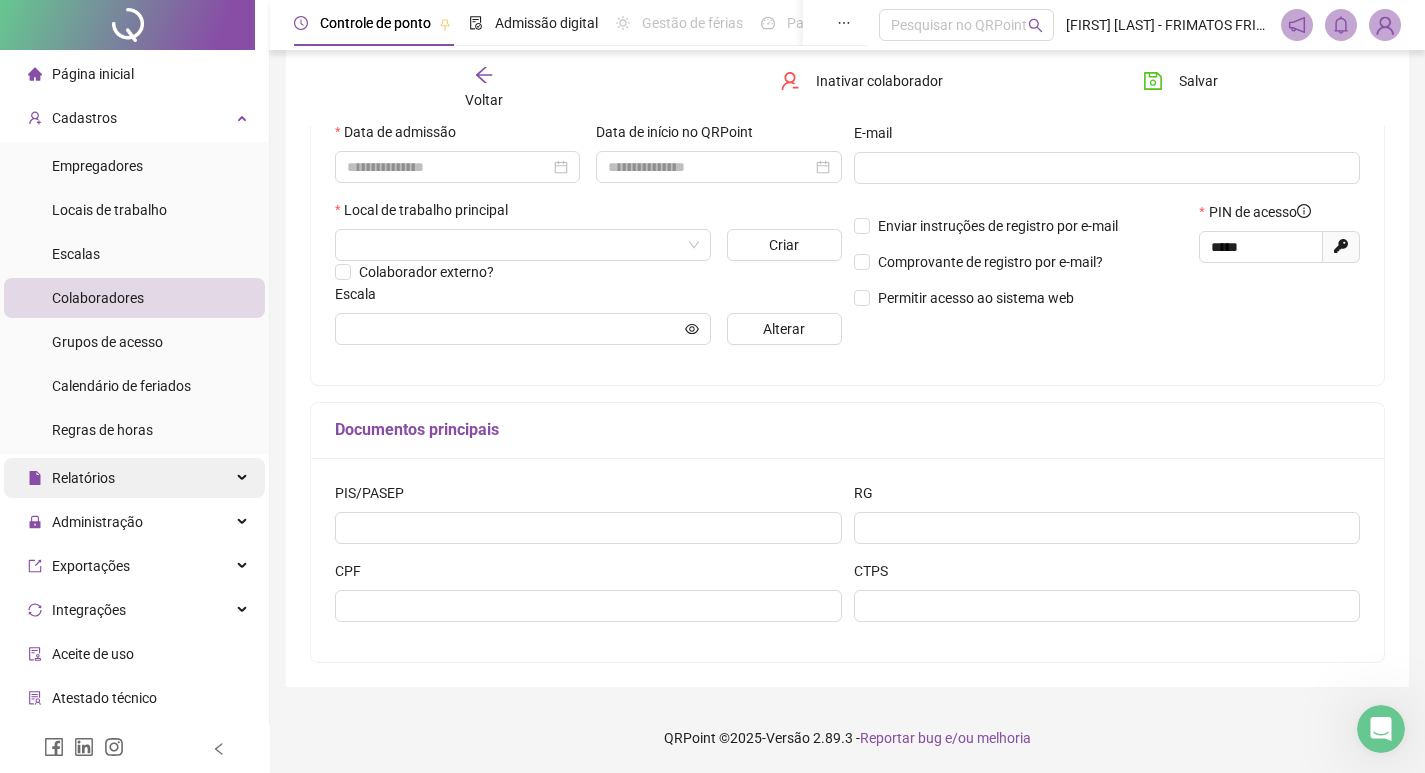 click on "Relatórios" at bounding box center (134, 478) 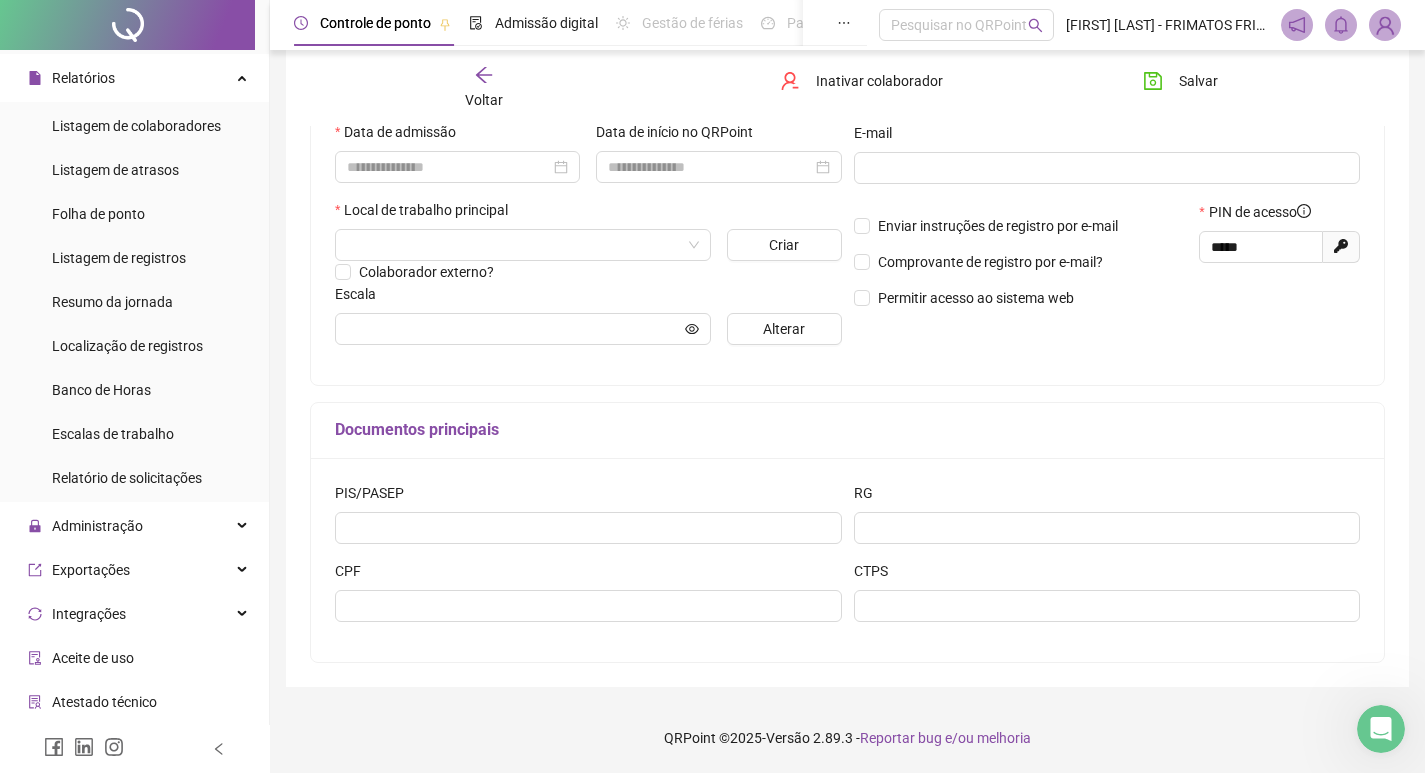scroll, scrollTop: 200, scrollLeft: 0, axis: vertical 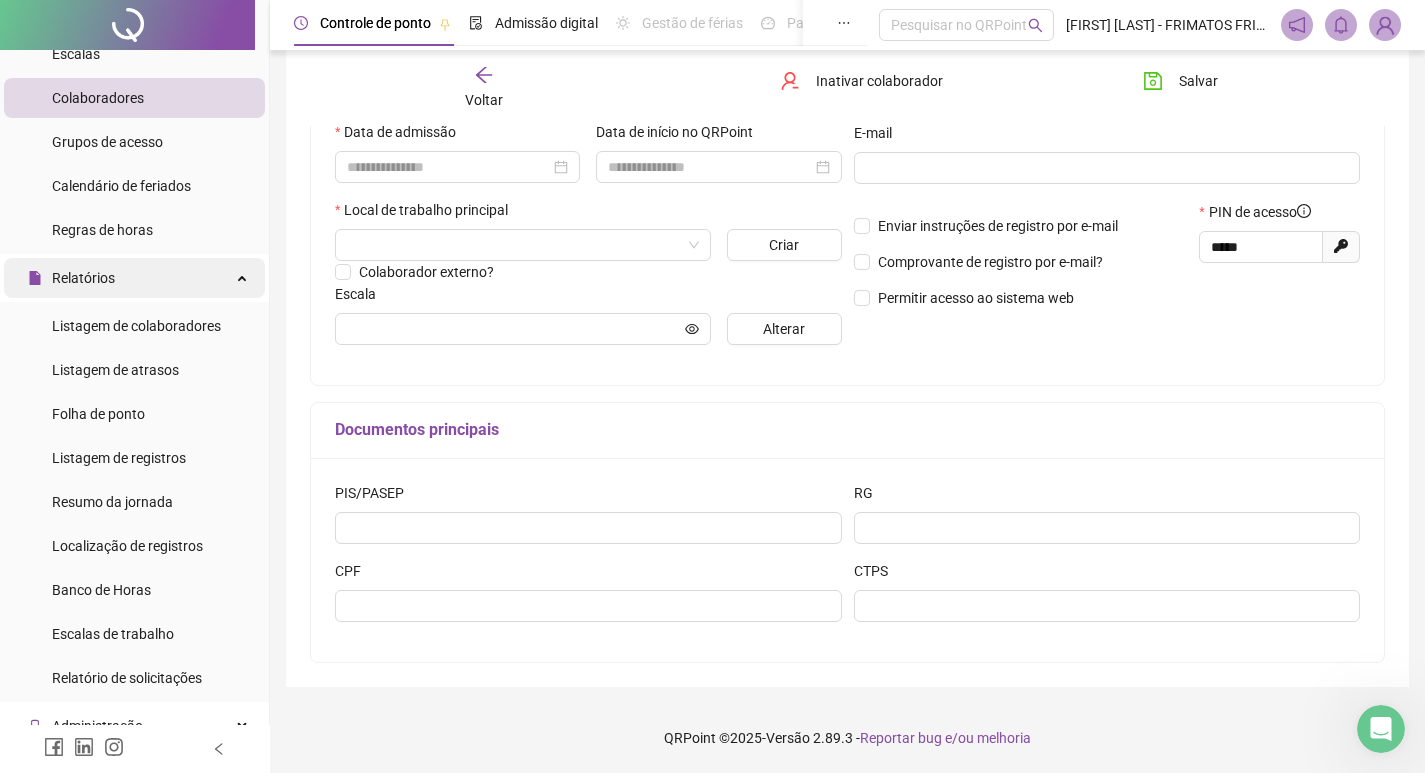 click on "Relatórios" at bounding box center [134, 278] 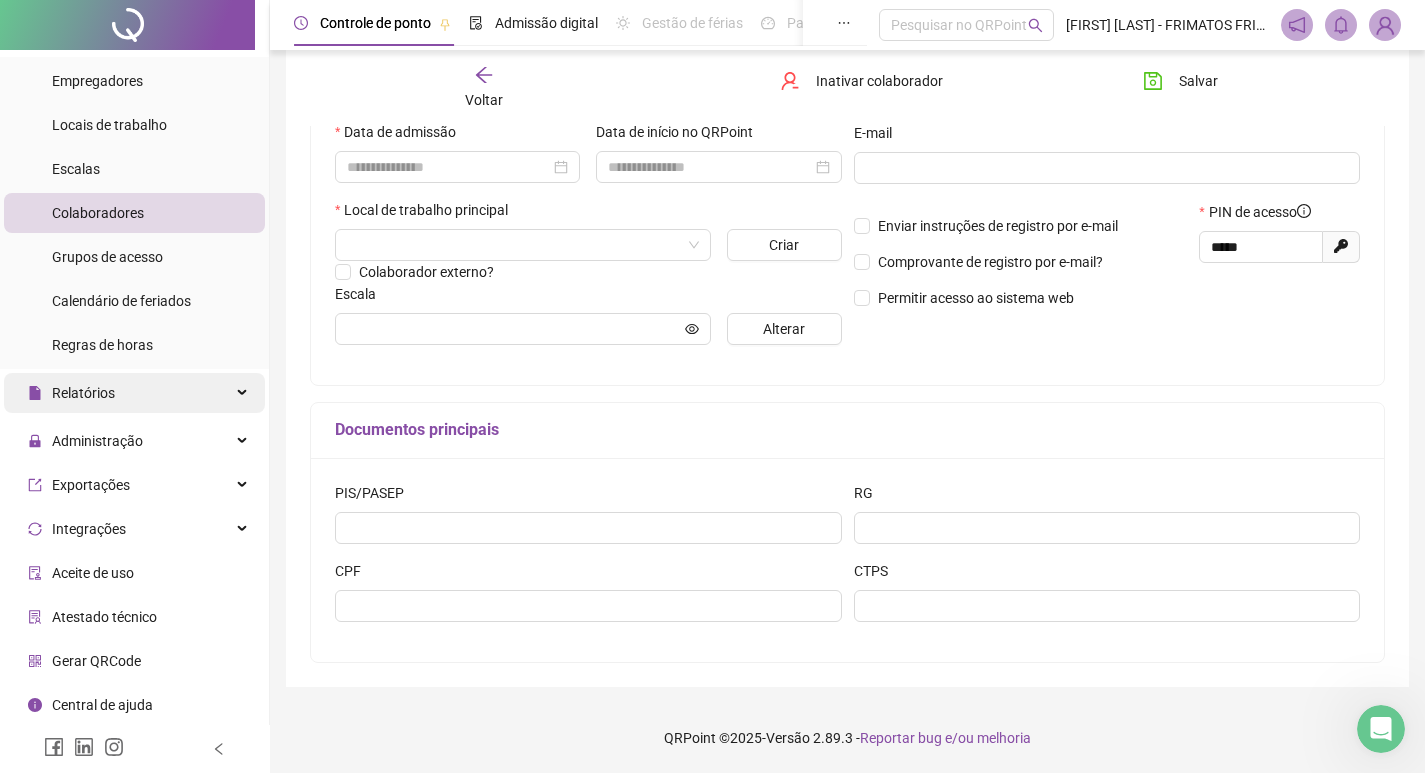 scroll, scrollTop: 81, scrollLeft: 0, axis: vertical 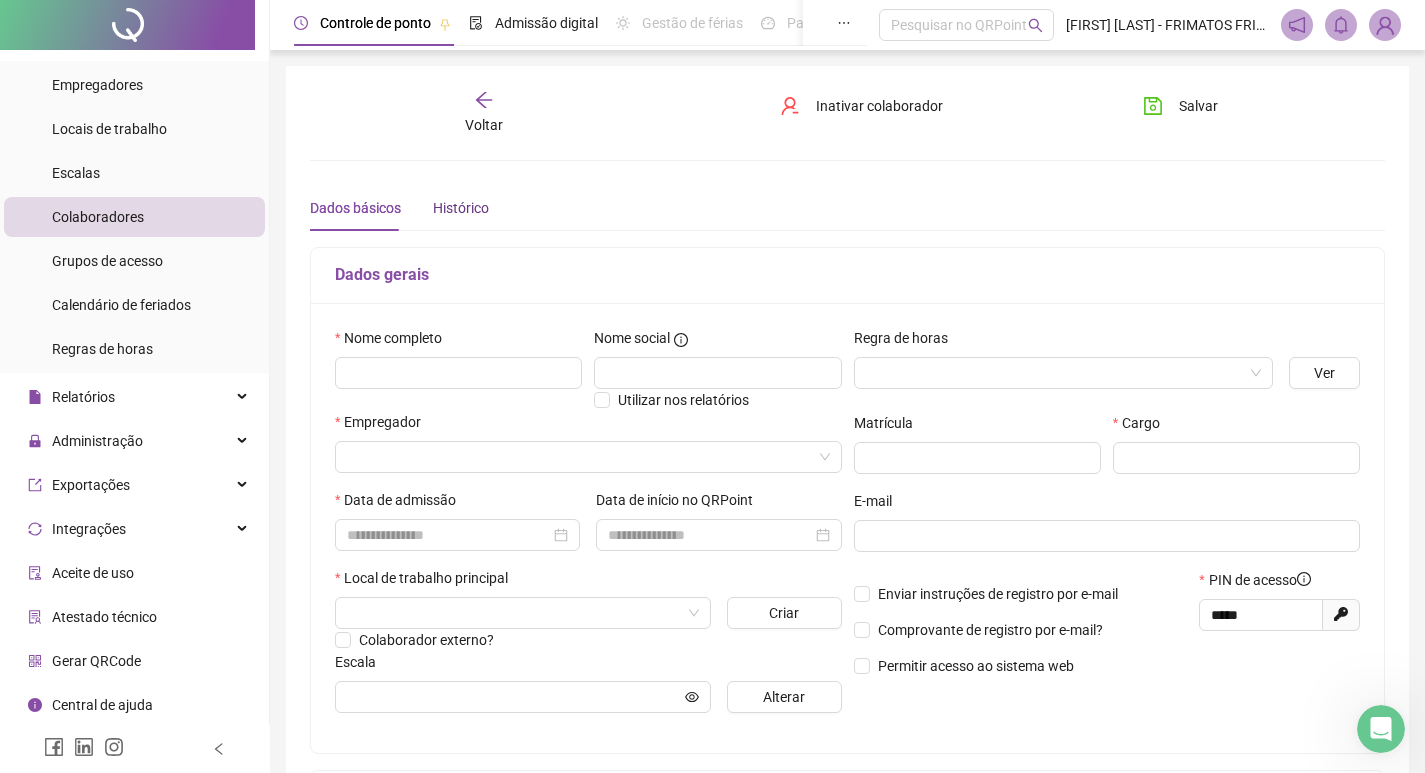 click on "Histórico" at bounding box center [461, 208] 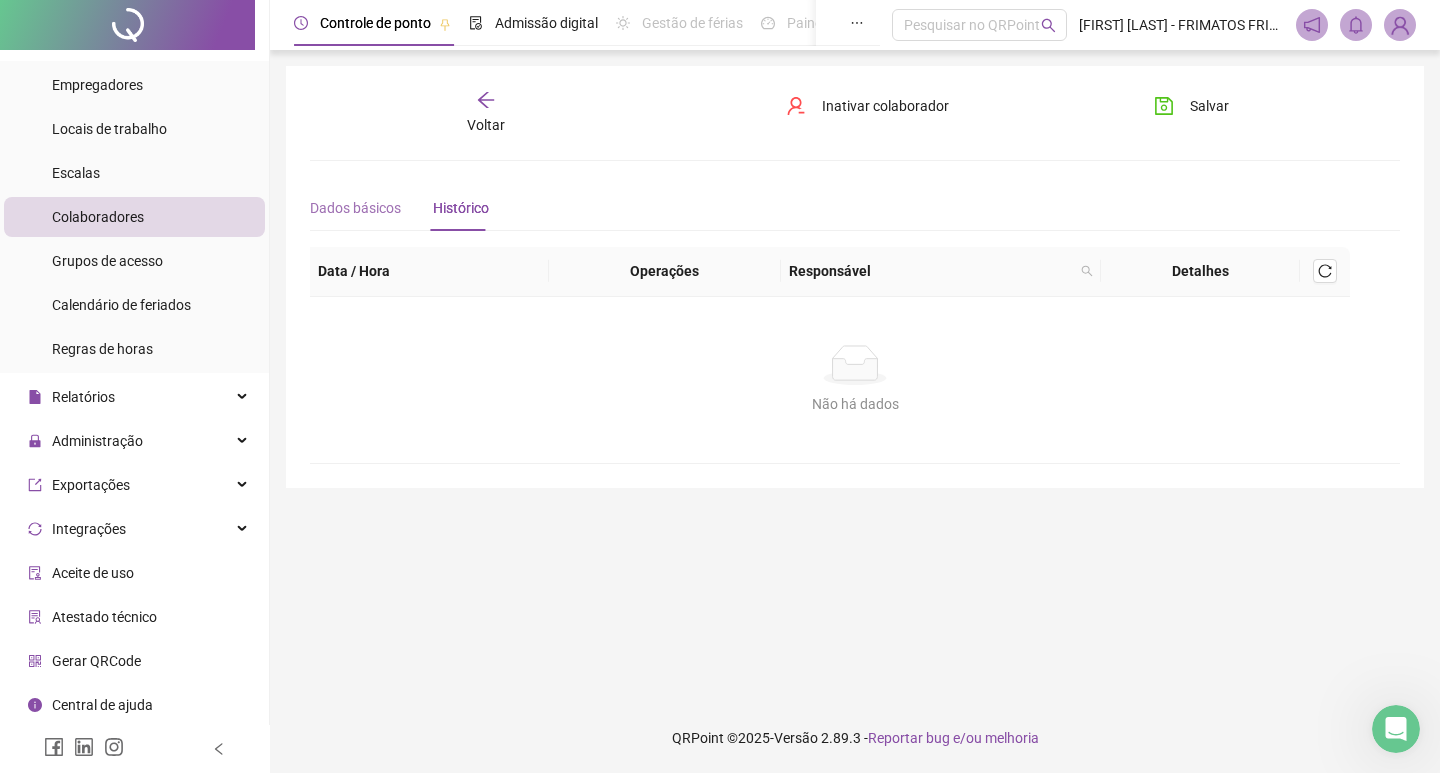 click on "Dados básicos" at bounding box center [355, 208] 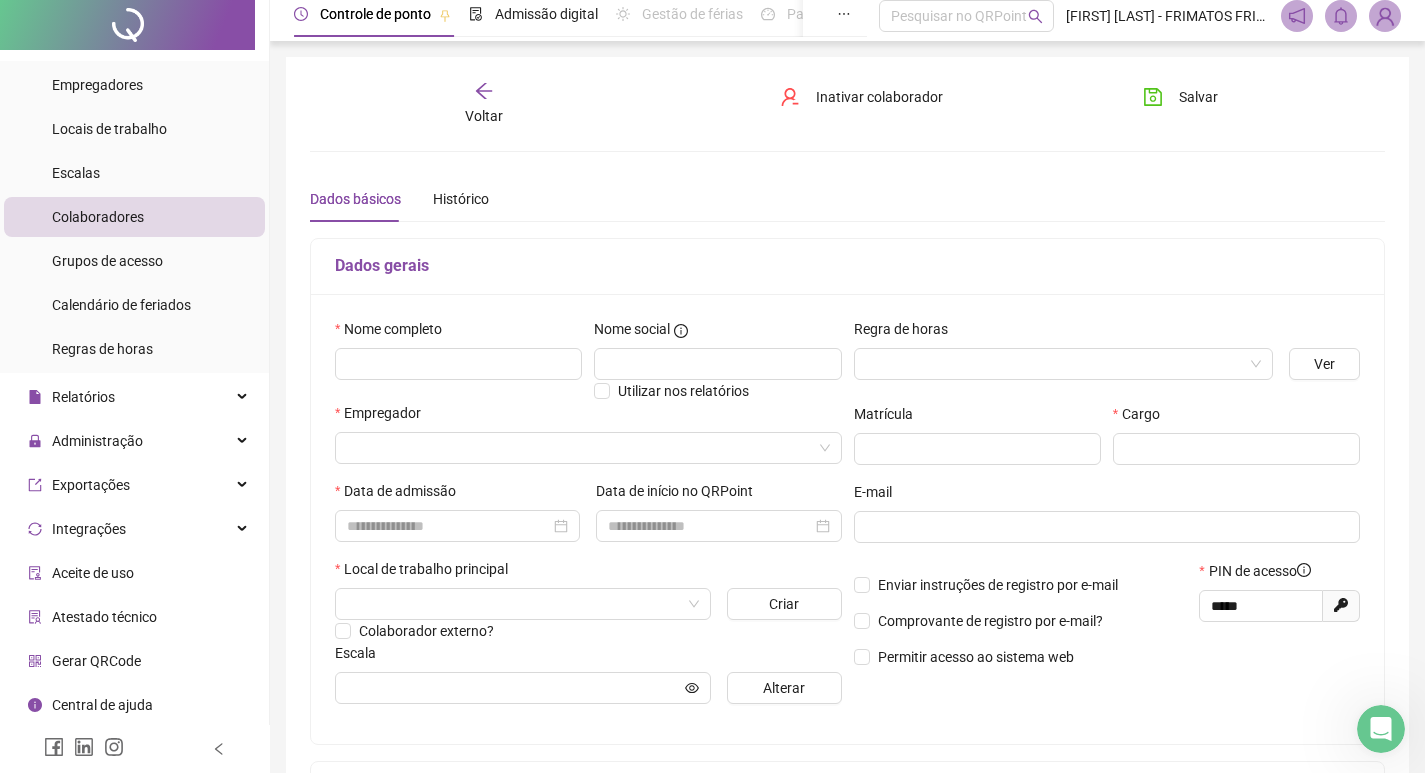 scroll, scrollTop: 0, scrollLeft: 0, axis: both 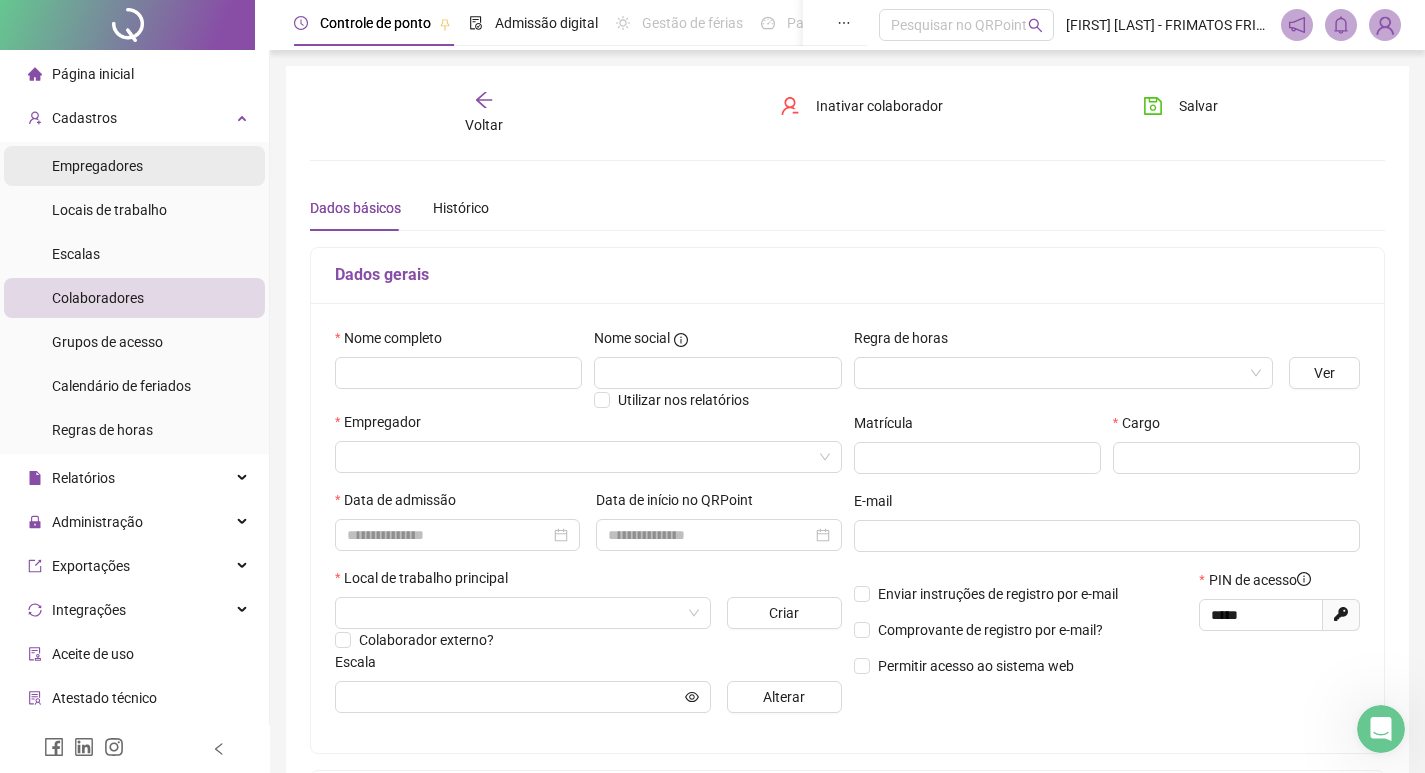 click on "Empregadores" at bounding box center [97, 166] 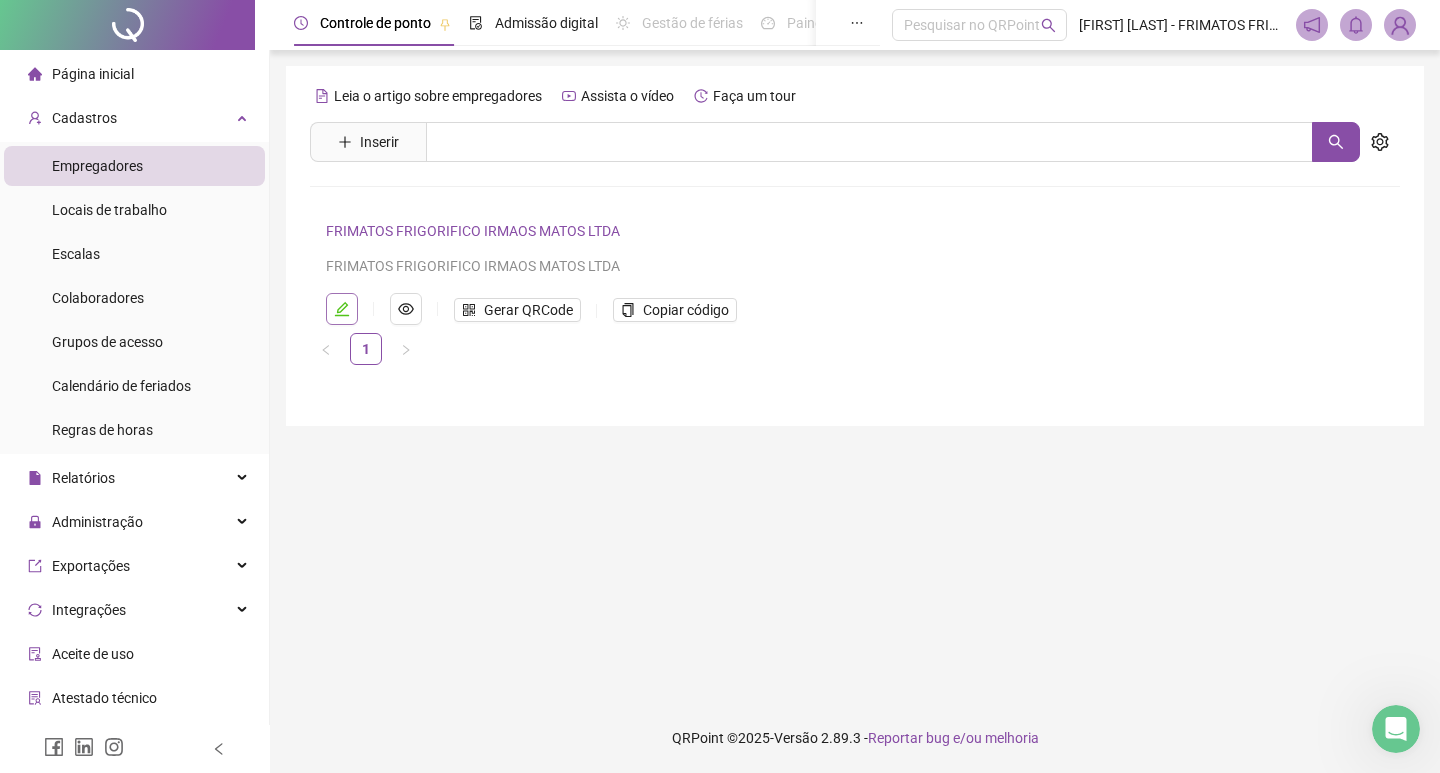 click at bounding box center (342, 309) 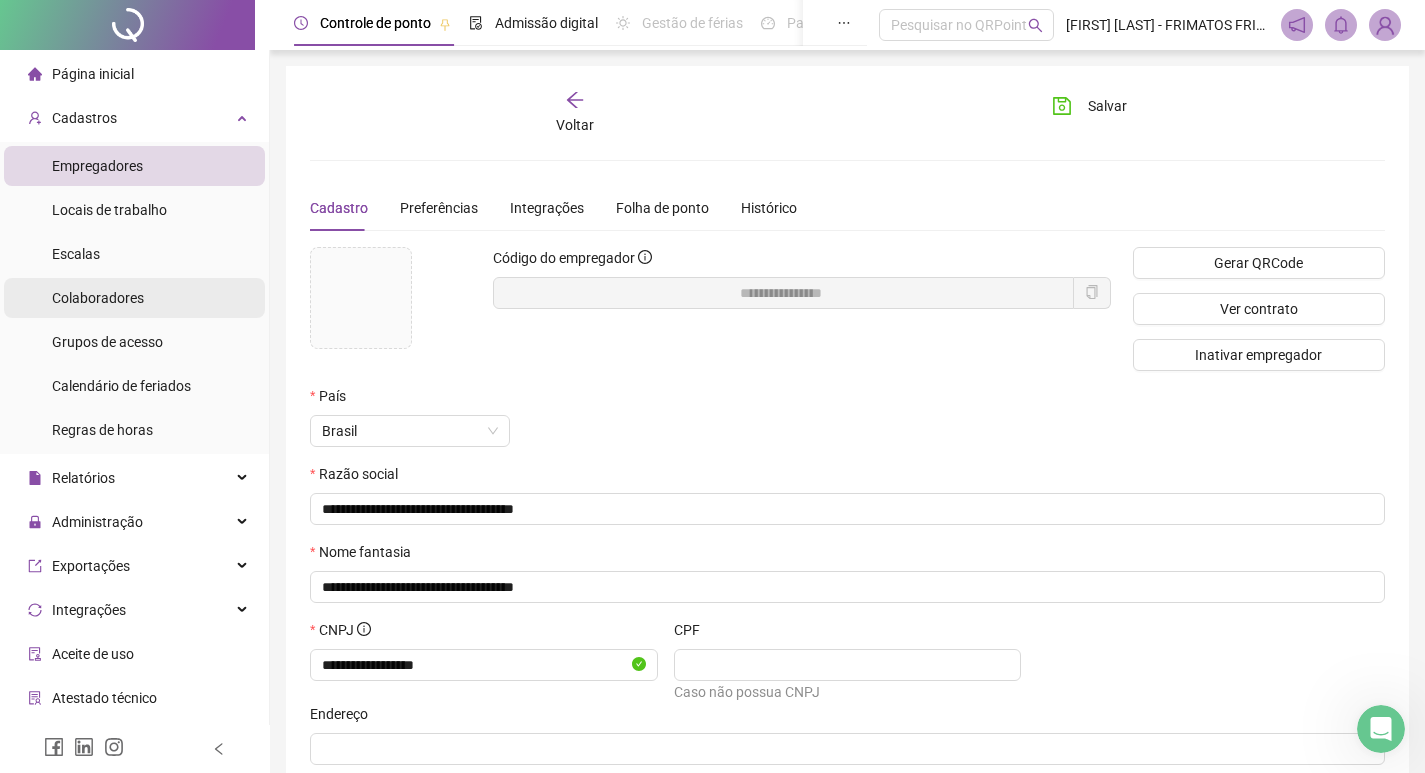 click on "Colaboradores" at bounding box center [98, 298] 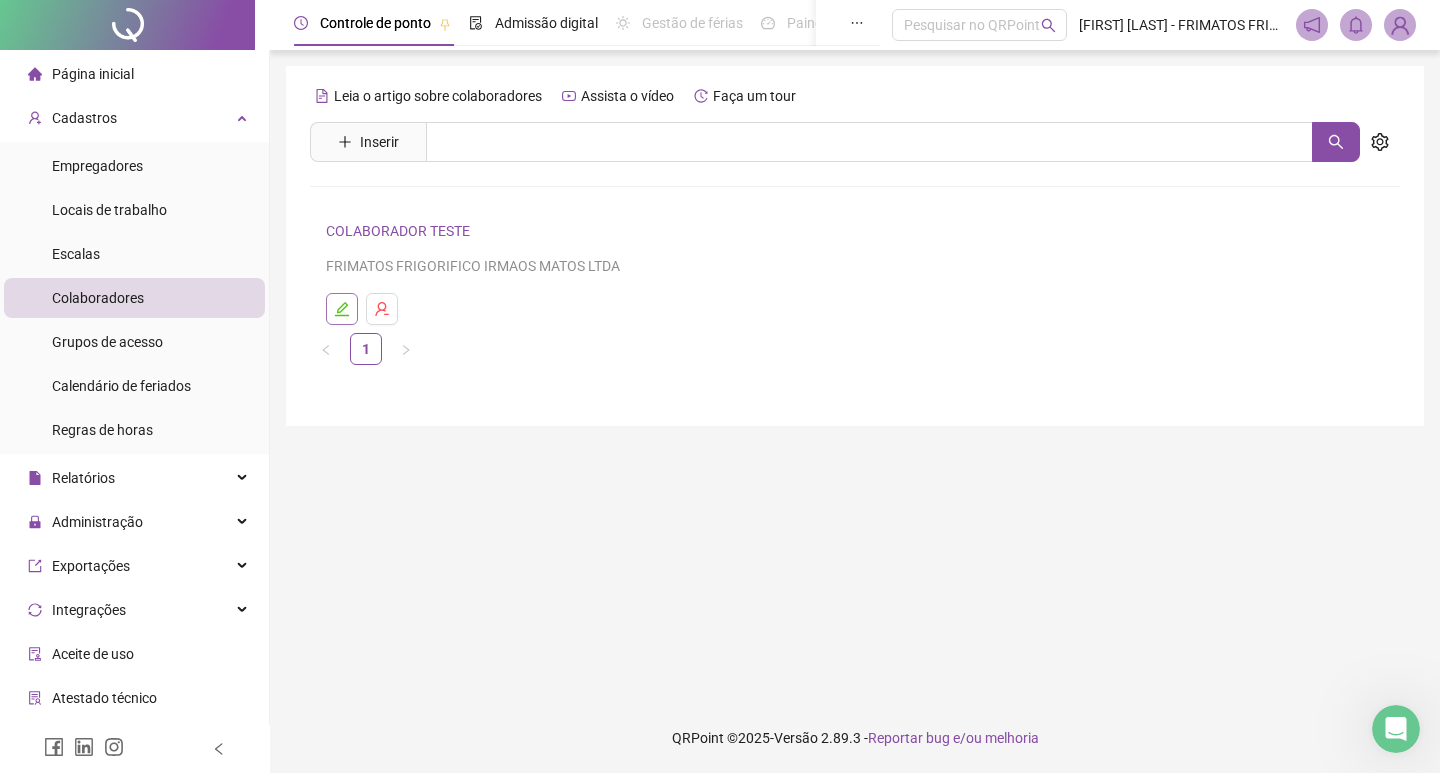 click 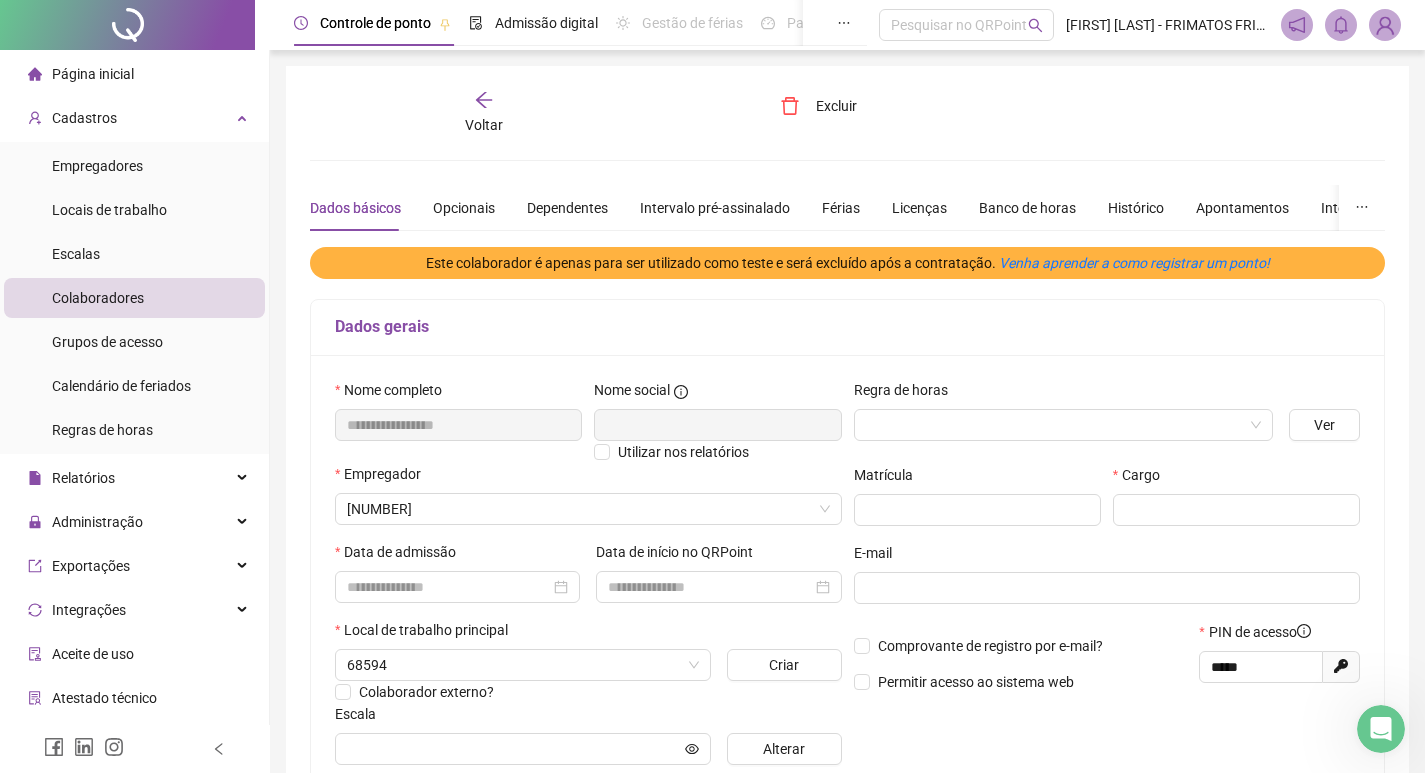 type on "**********" 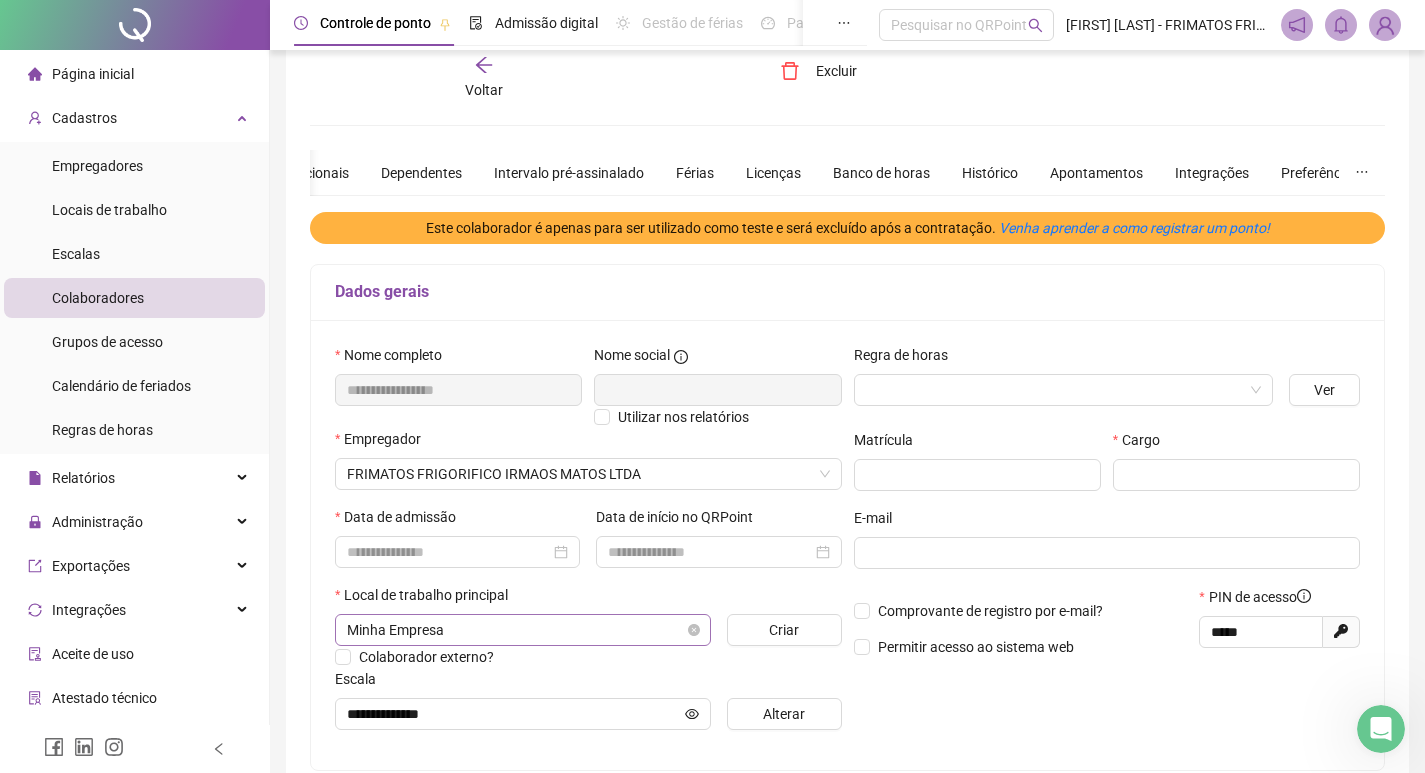 scroll, scrollTop: 0, scrollLeft: 0, axis: both 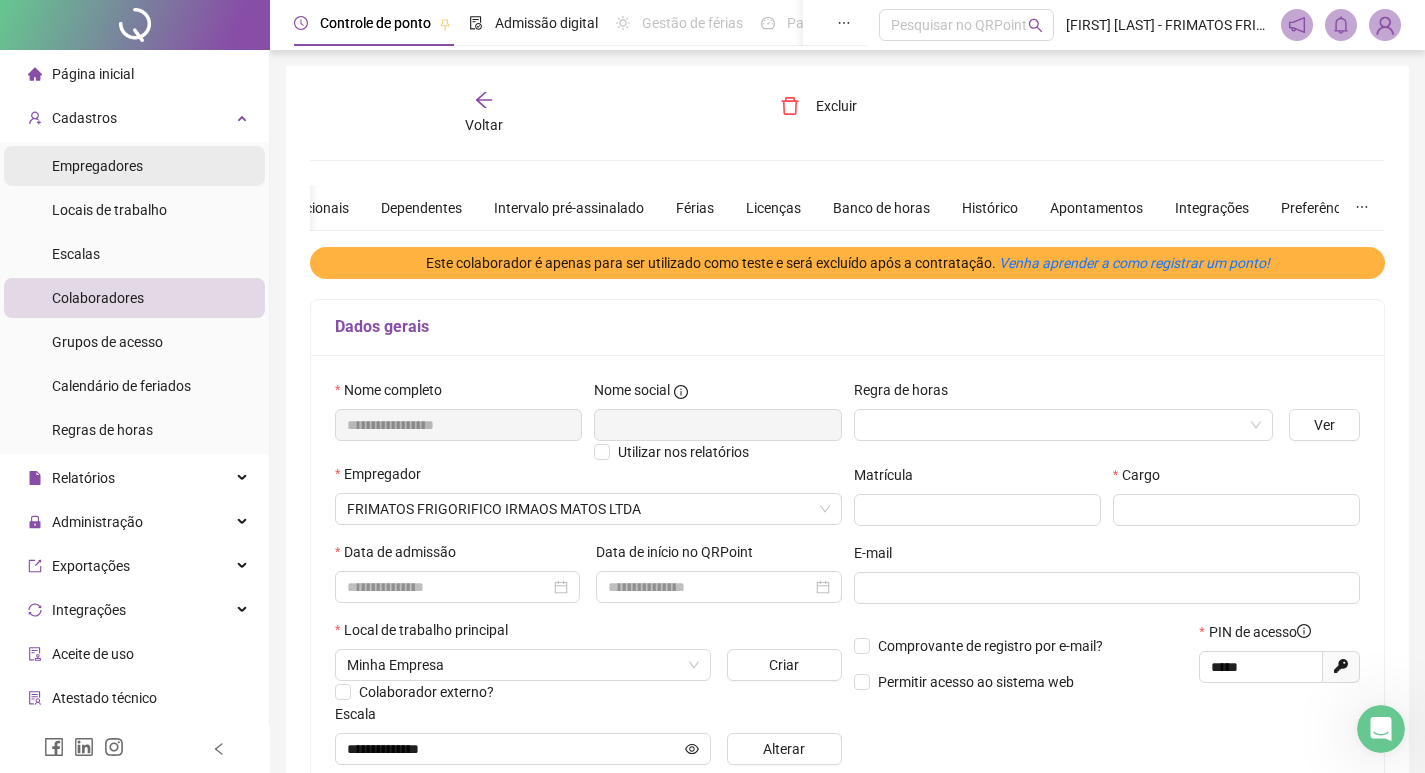 click on "Empregadores" at bounding box center [134, 166] 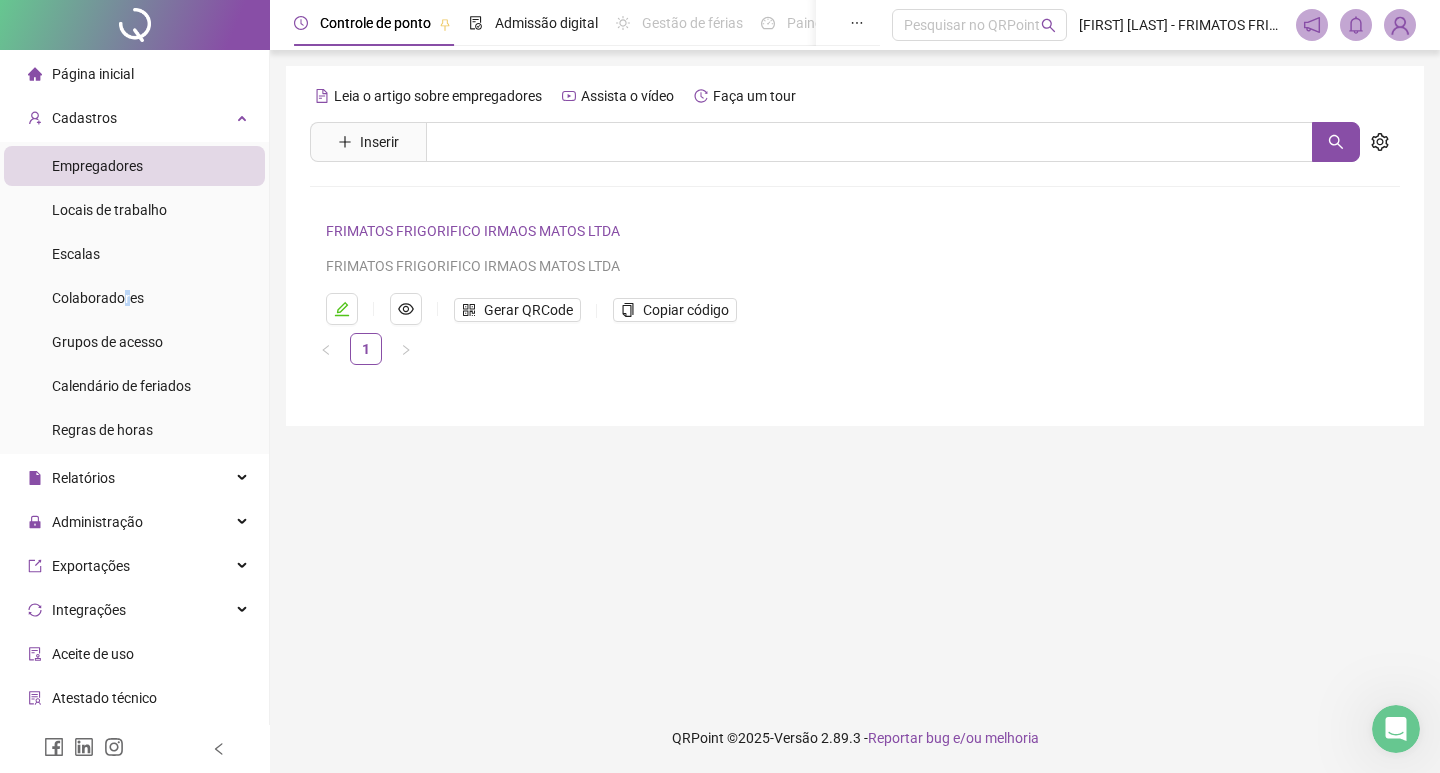 drag, startPoint x: 127, startPoint y: 290, endPoint x: 156, endPoint y: 276, distance: 32.202484 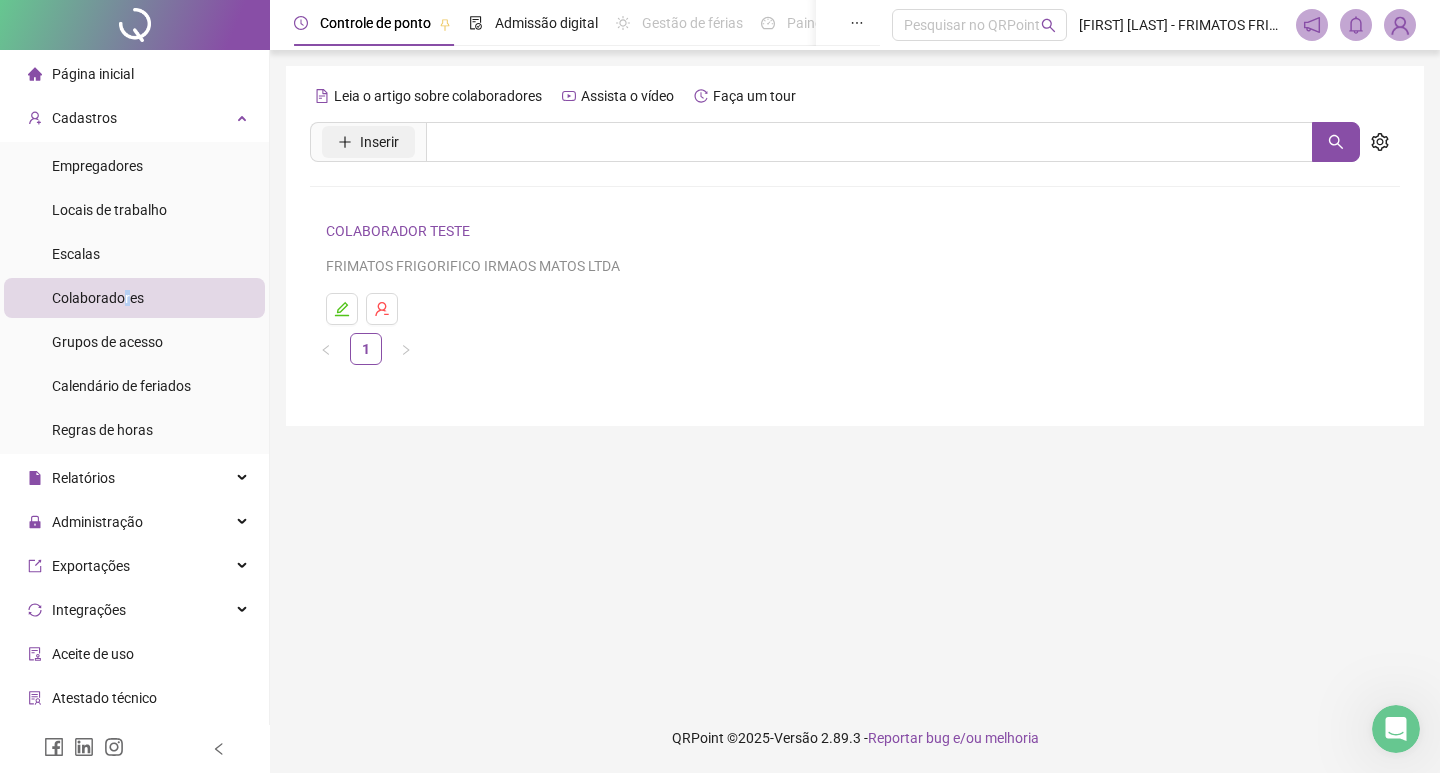 click on "Inserir" at bounding box center (379, 142) 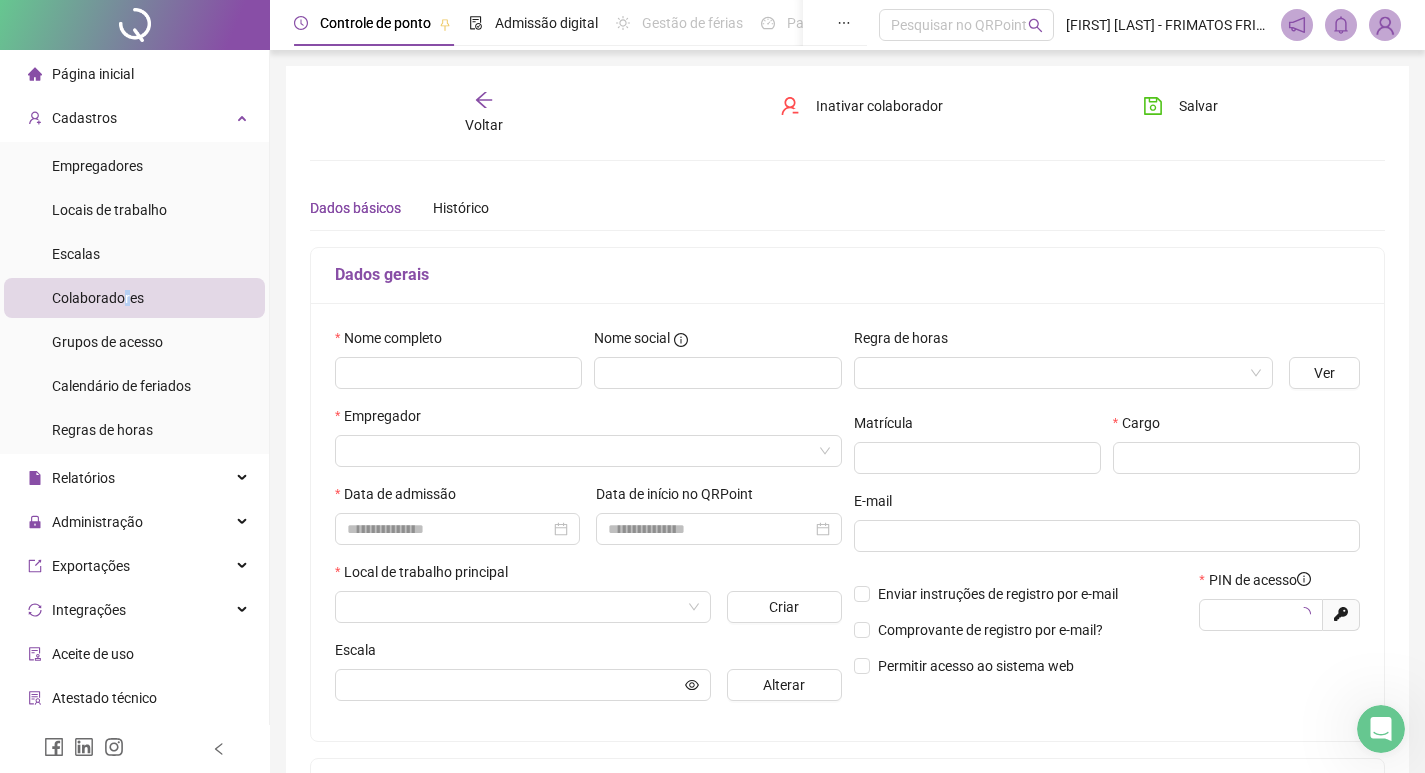 type on "*****" 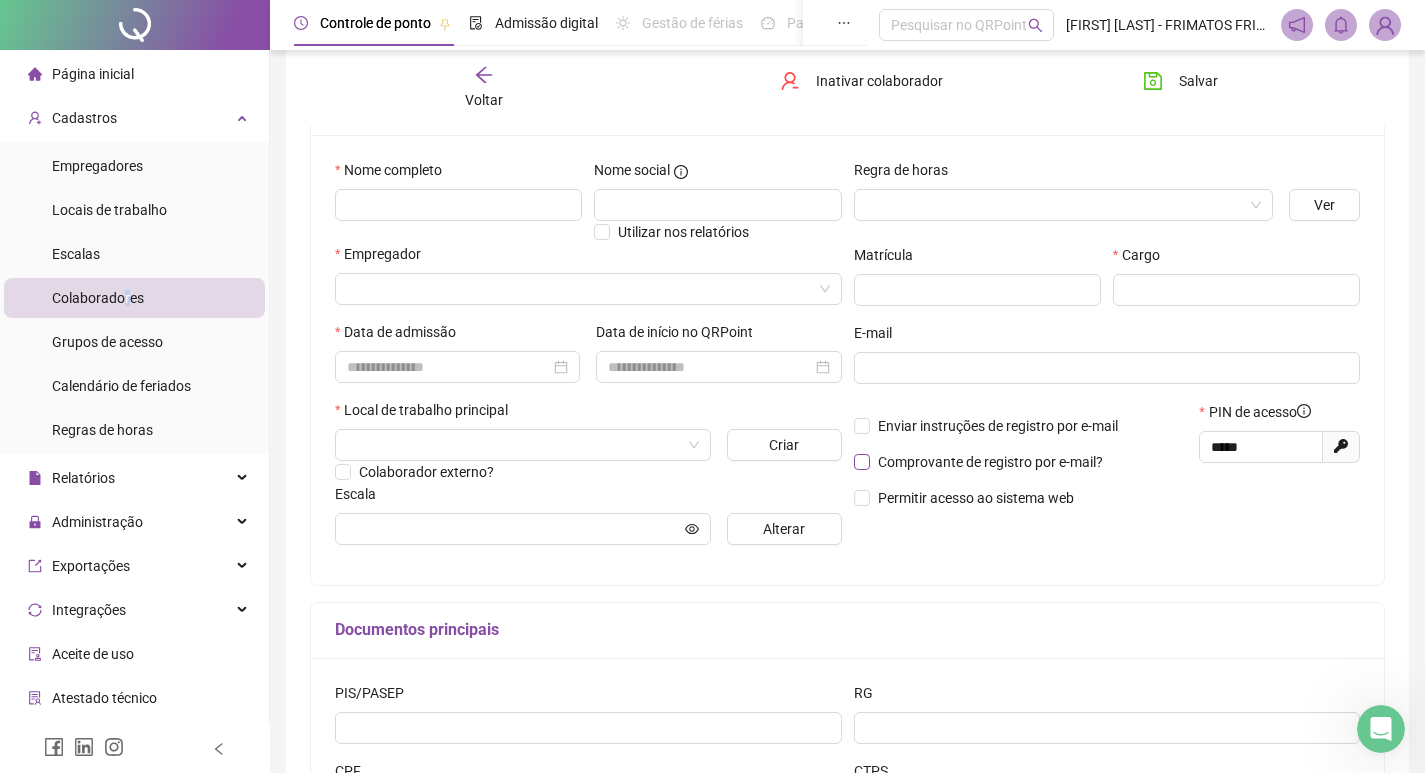 scroll, scrollTop: 0, scrollLeft: 0, axis: both 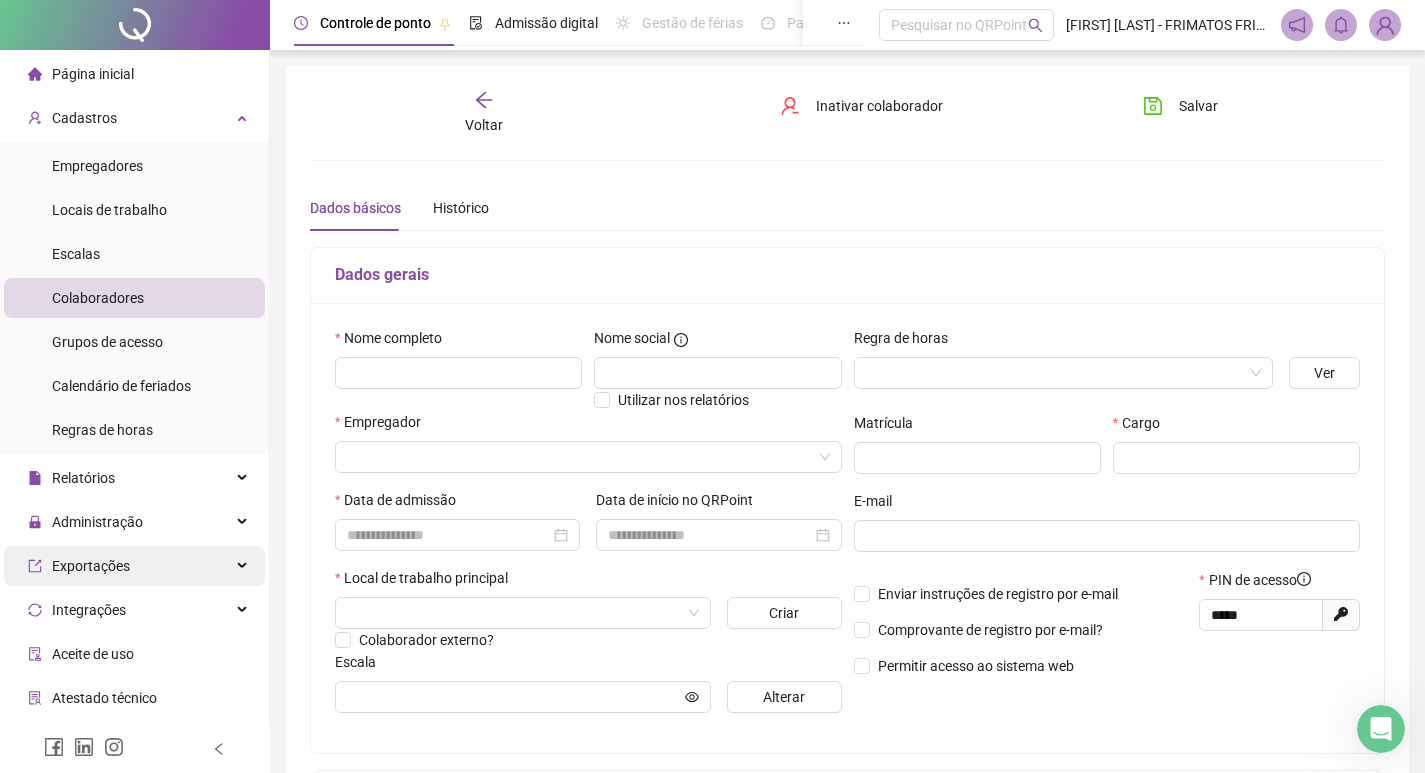 click on "Exportações" at bounding box center (134, 566) 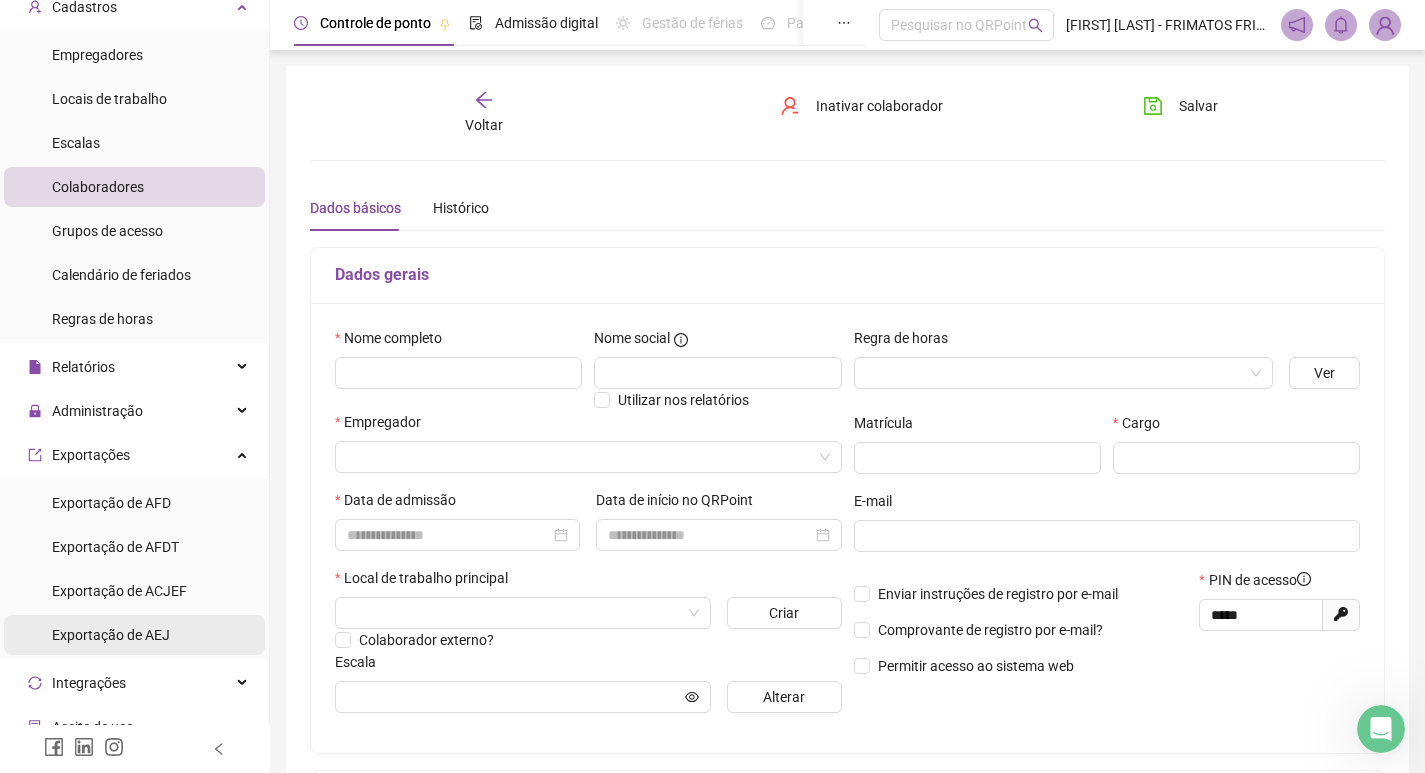 scroll, scrollTop: 200, scrollLeft: 0, axis: vertical 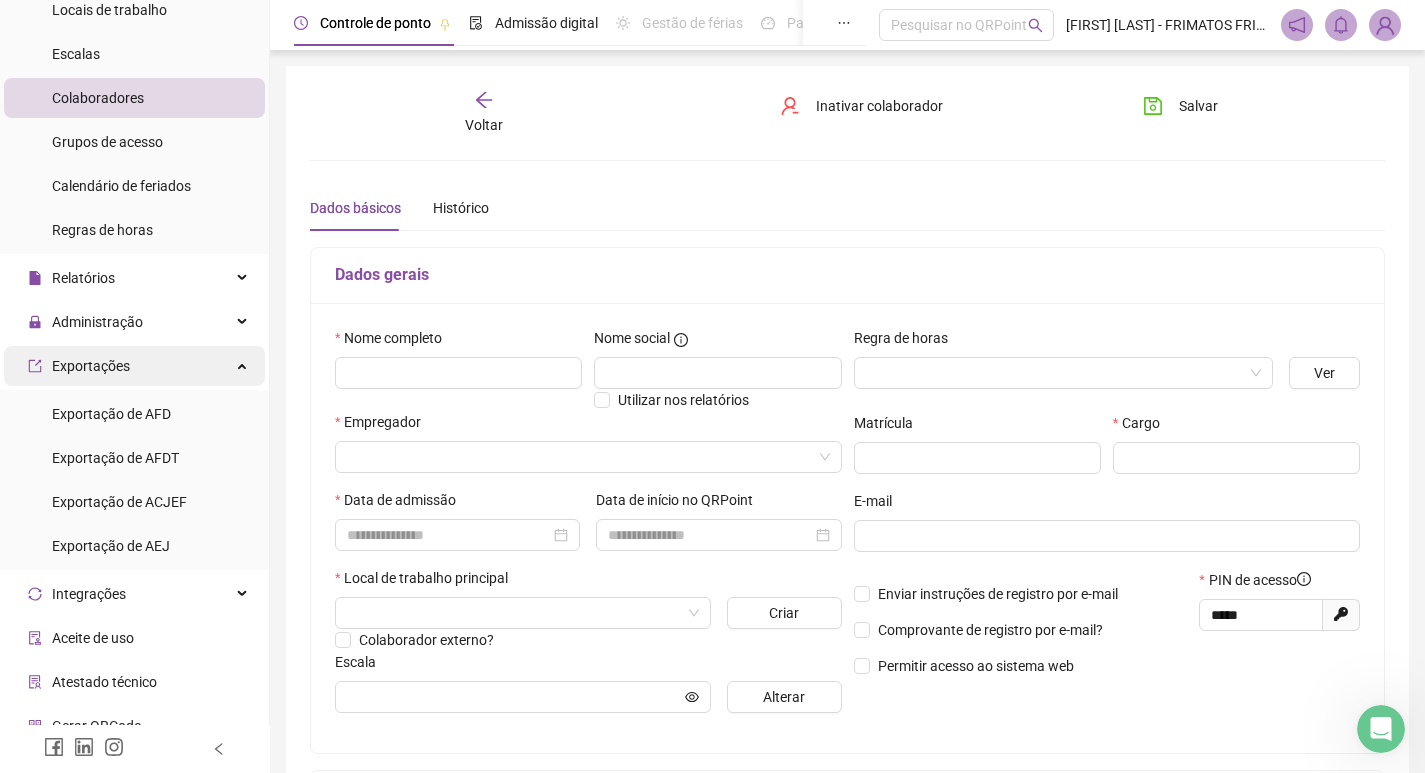 click on "Exportações" at bounding box center (91, 366) 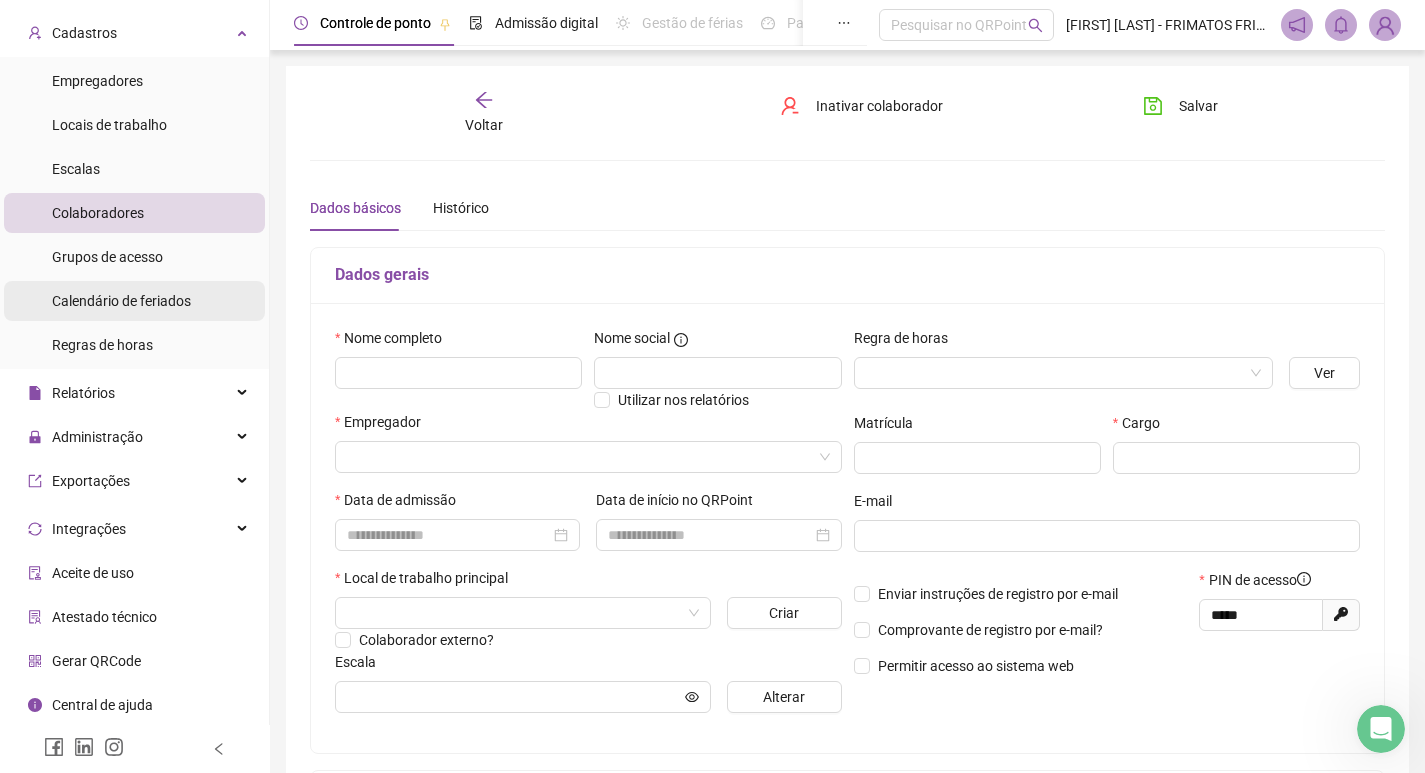 scroll, scrollTop: 81, scrollLeft: 0, axis: vertical 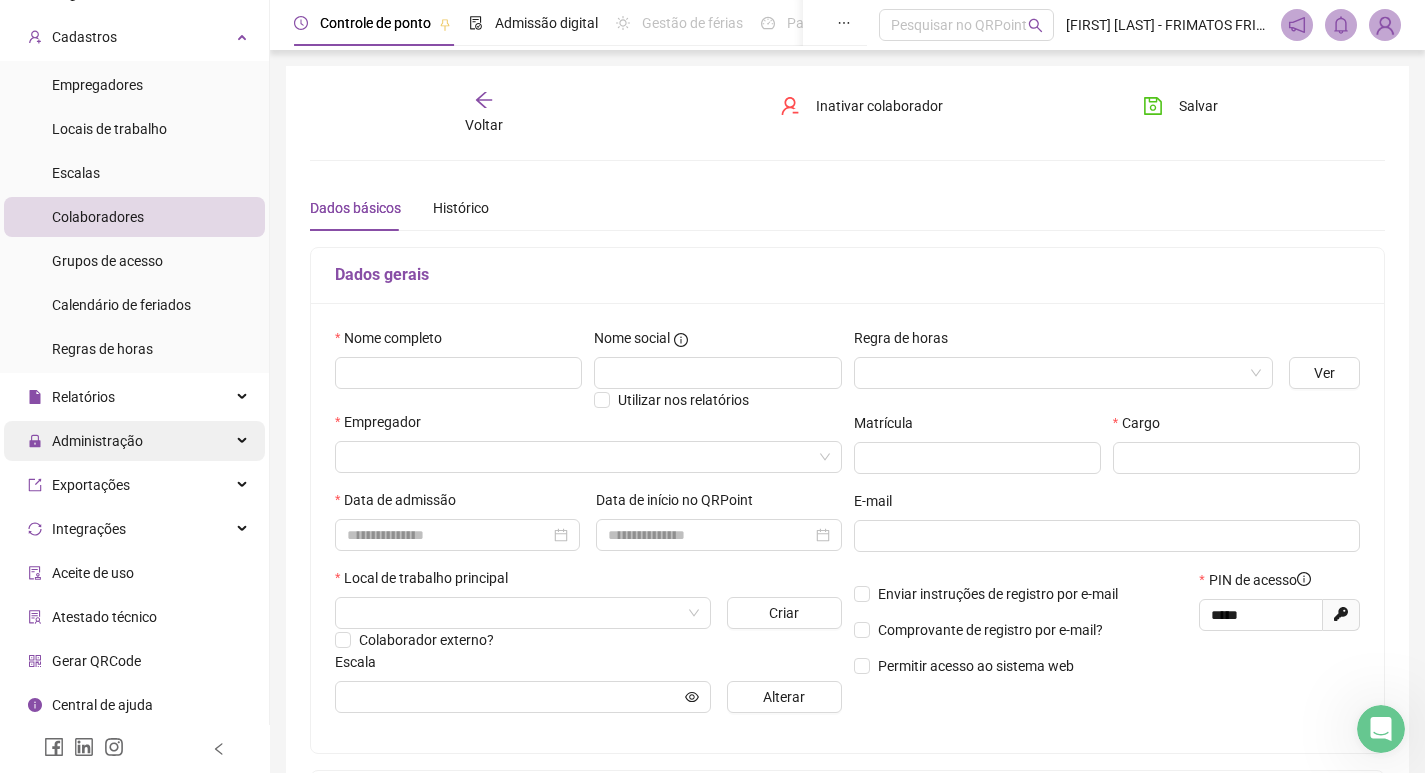 click on "Administração" at bounding box center [85, 441] 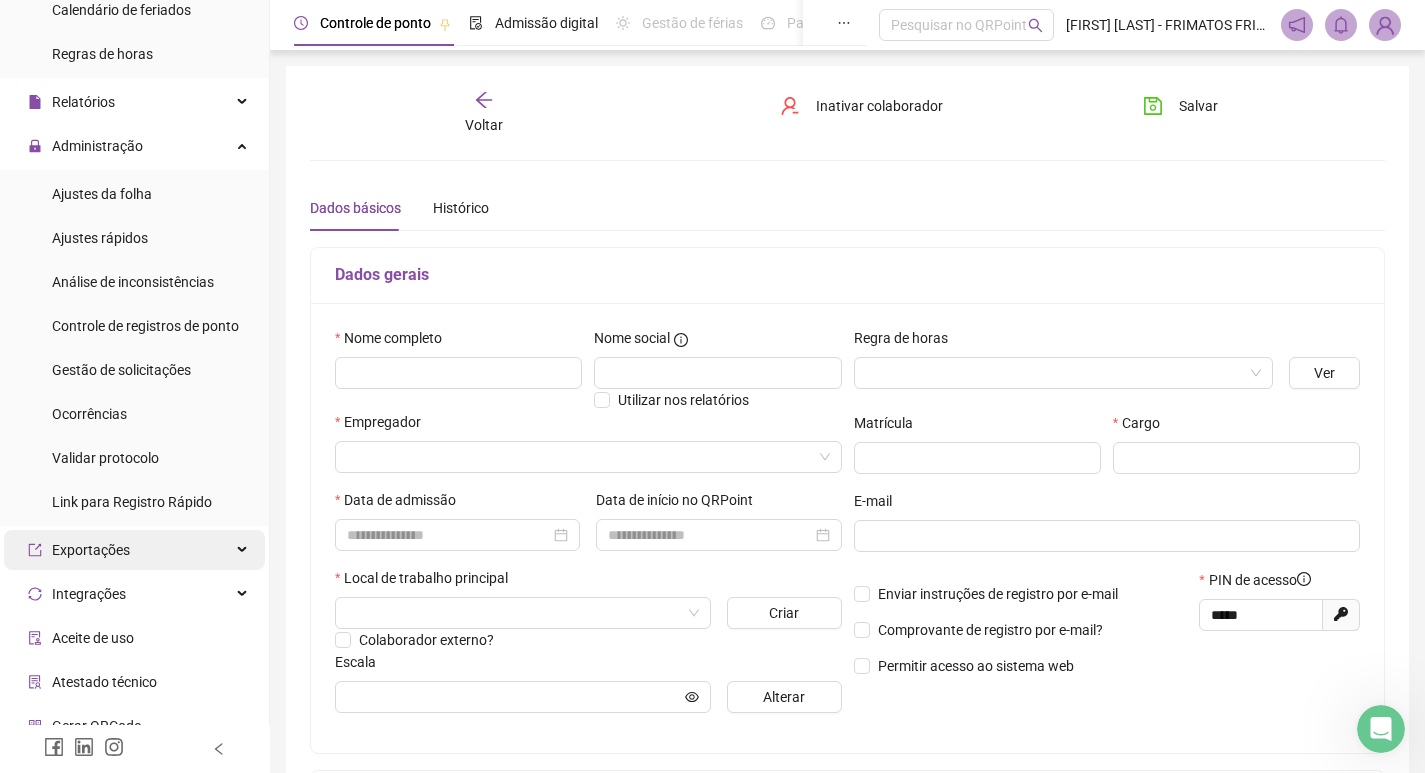 scroll, scrollTop: 341, scrollLeft: 0, axis: vertical 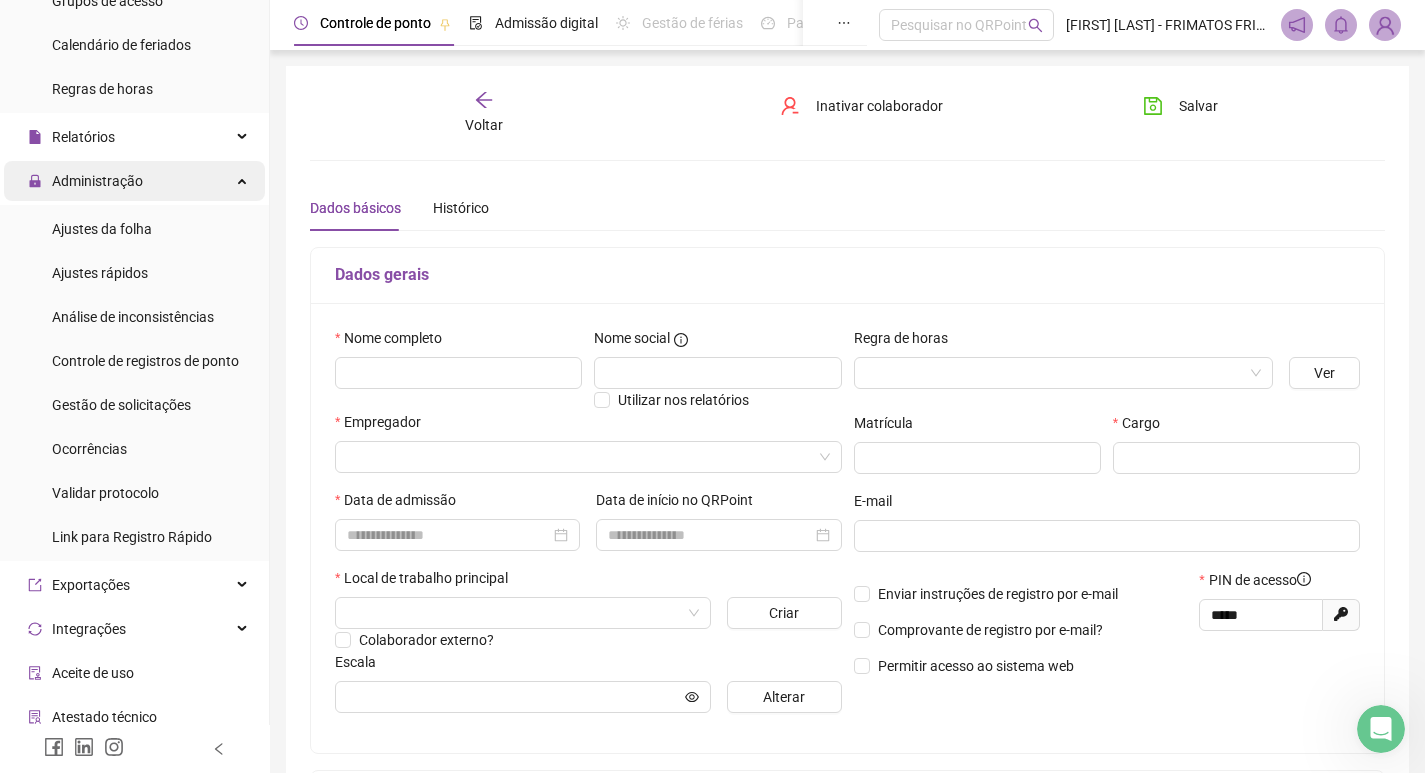 click on "Administração" at bounding box center [97, 181] 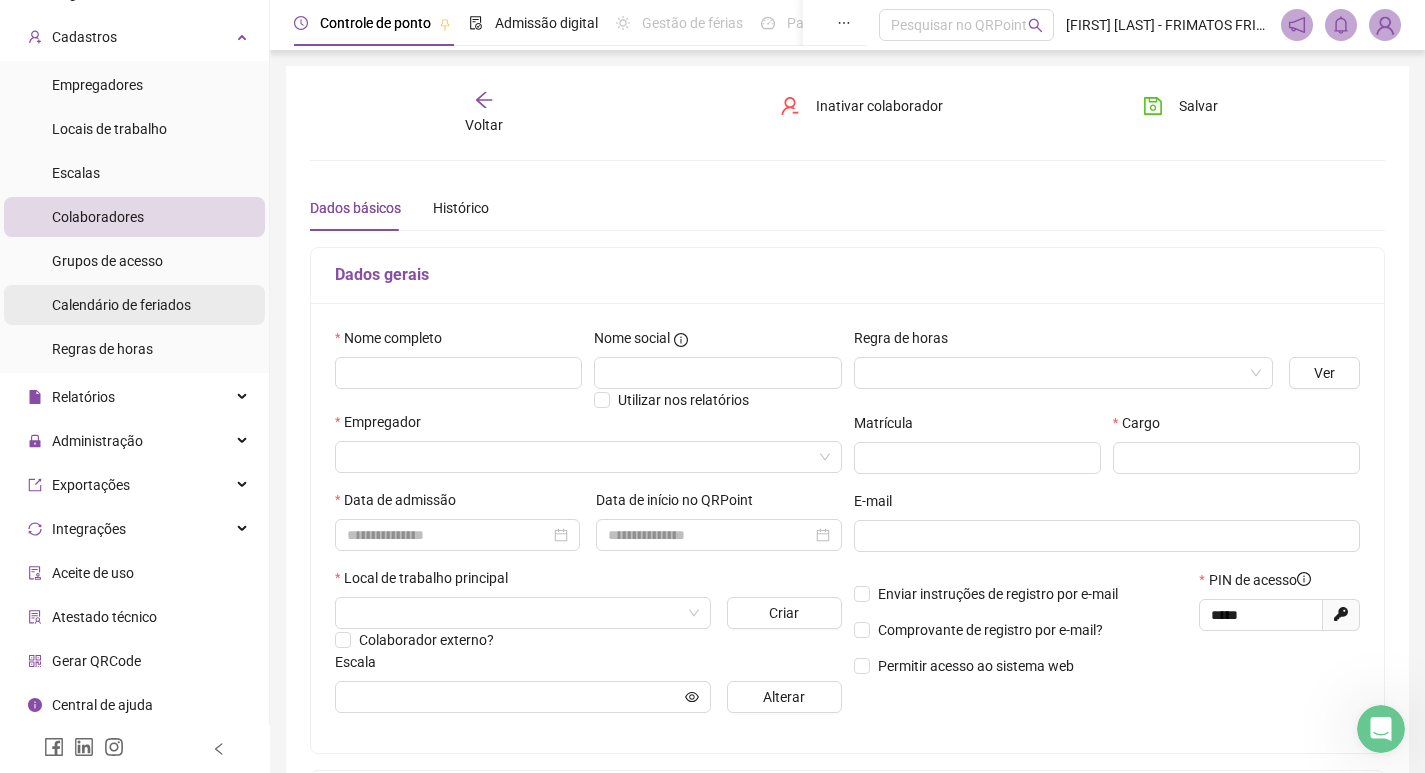 scroll, scrollTop: 81, scrollLeft: 0, axis: vertical 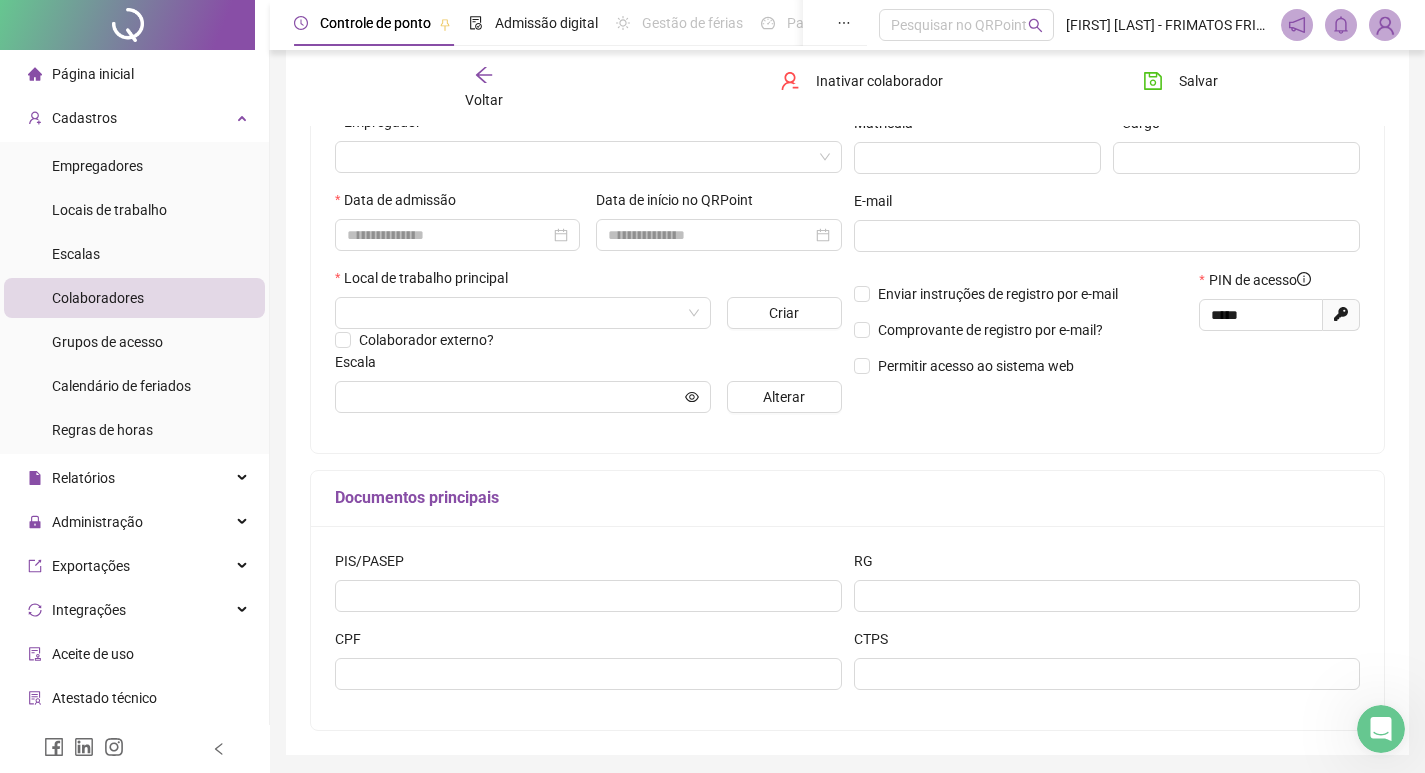 click on "Página inicial" at bounding box center [134, 74] 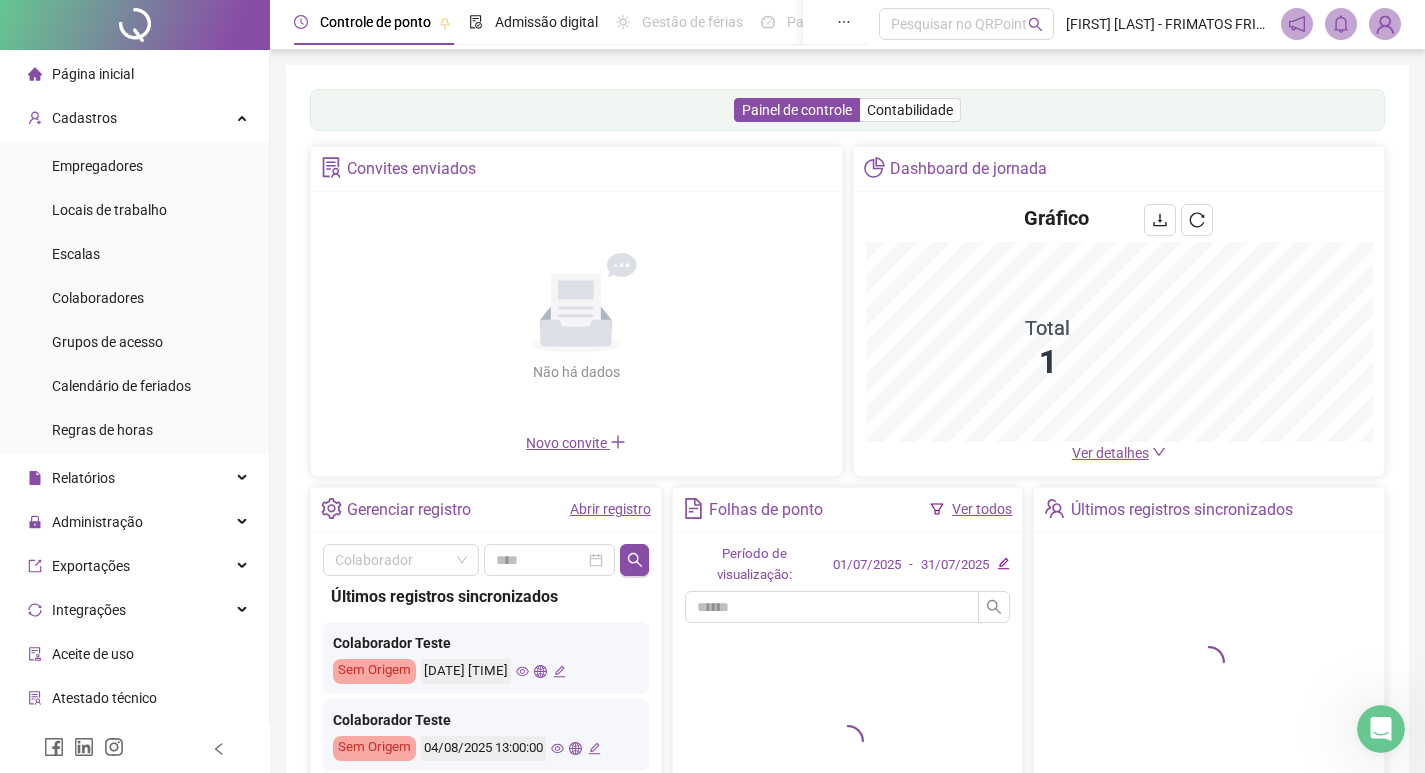 scroll, scrollTop: 0, scrollLeft: 0, axis: both 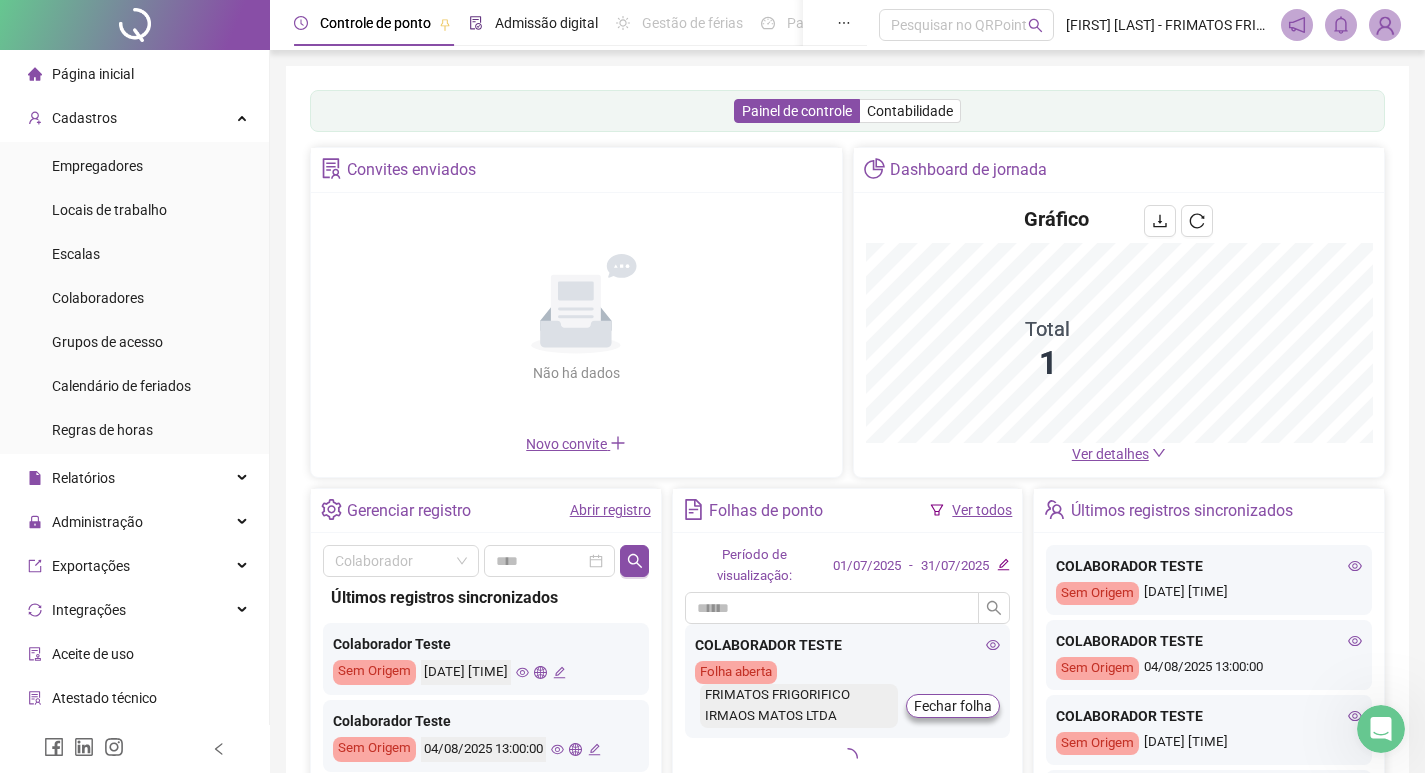click on "Admissão digital" at bounding box center [546, 23] 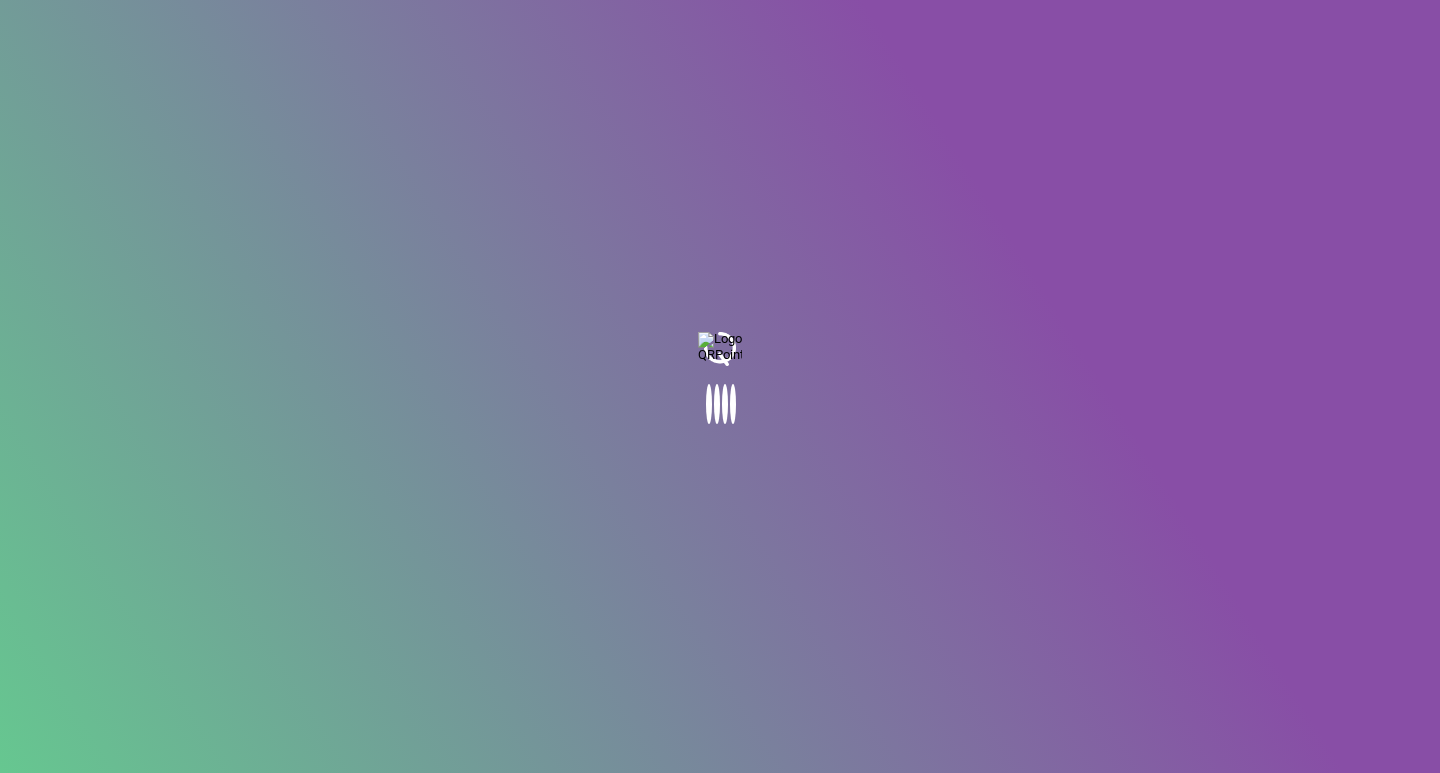 scroll, scrollTop: 0, scrollLeft: 0, axis: both 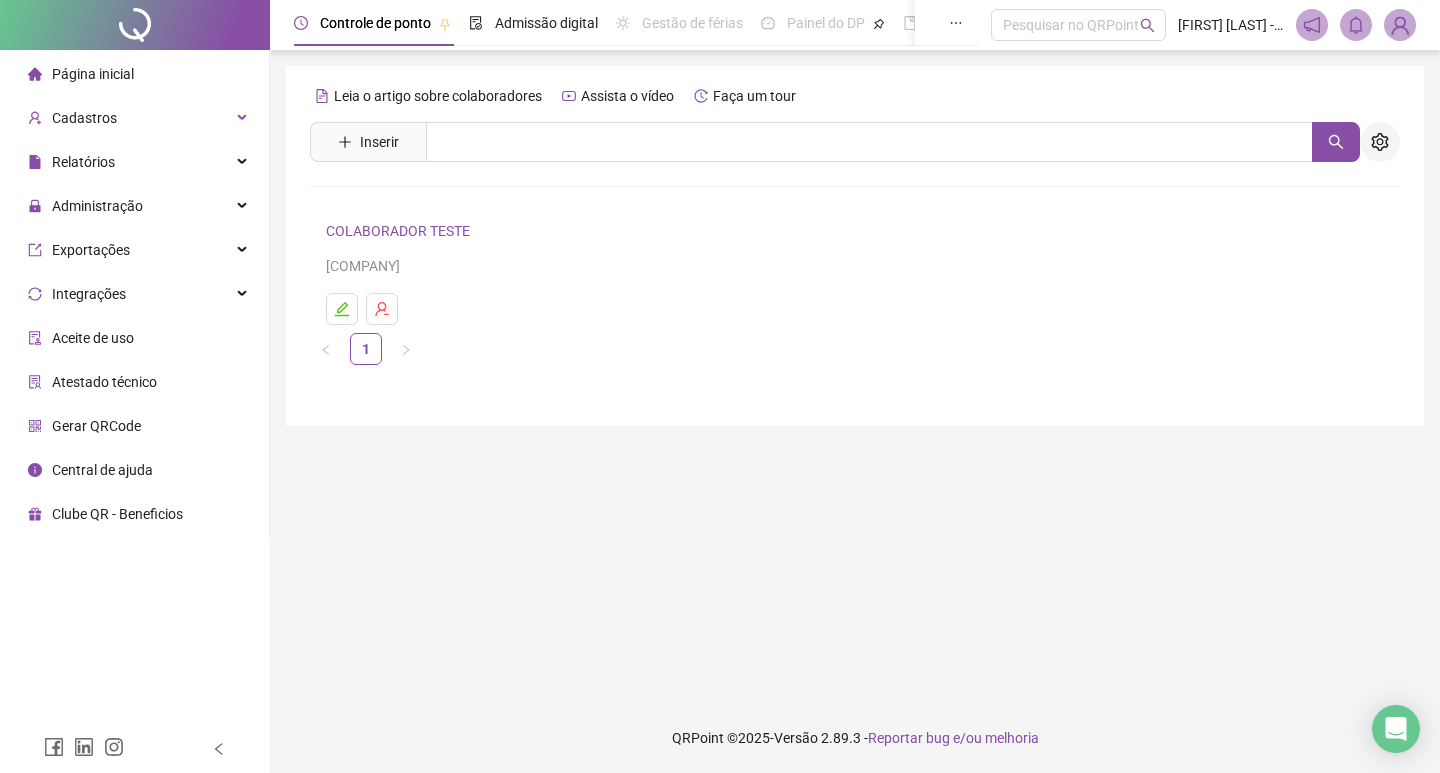 click at bounding box center (1380, 142) 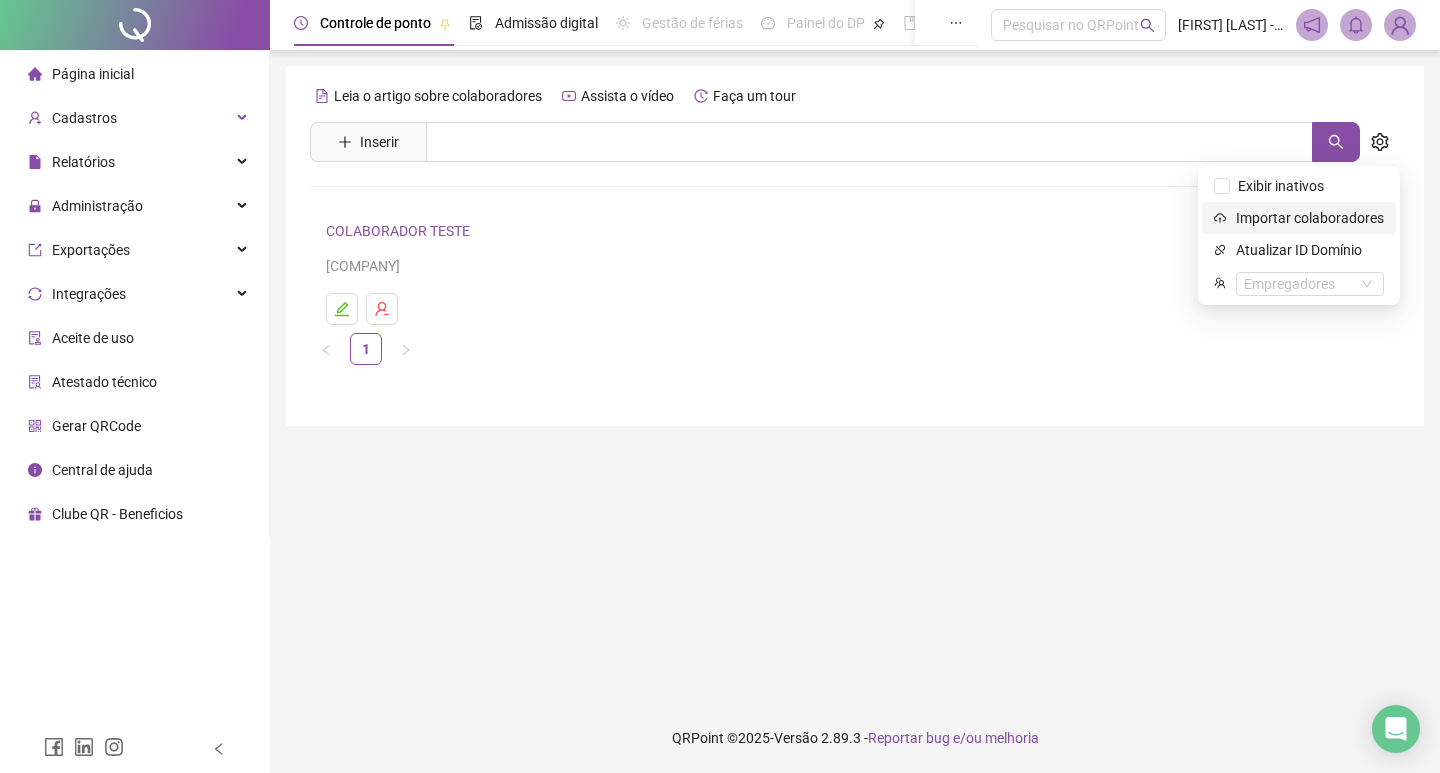 click on "Importar colaboradores" at bounding box center (1310, 218) 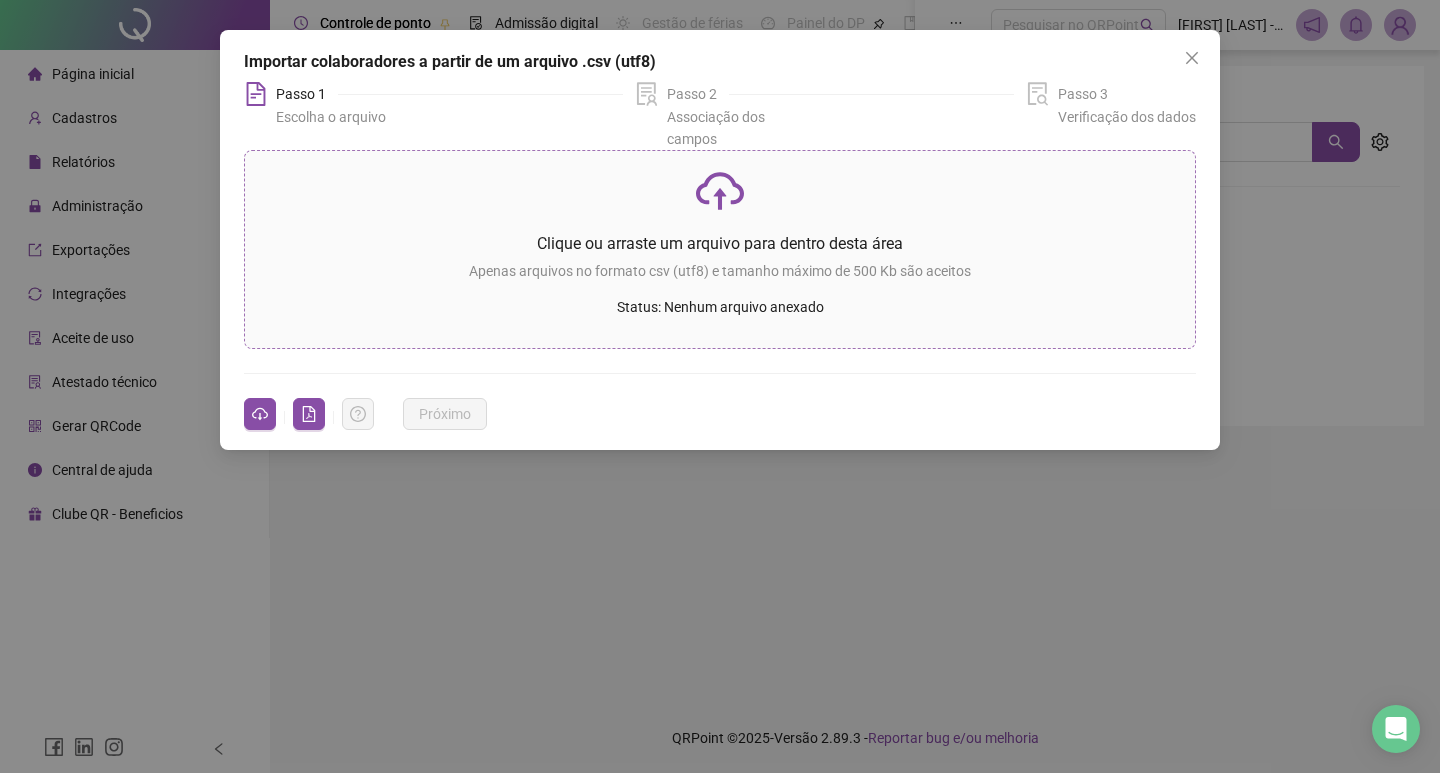 click on "Clique ou arraste um arquivo para dentro desta área" at bounding box center (720, 243) 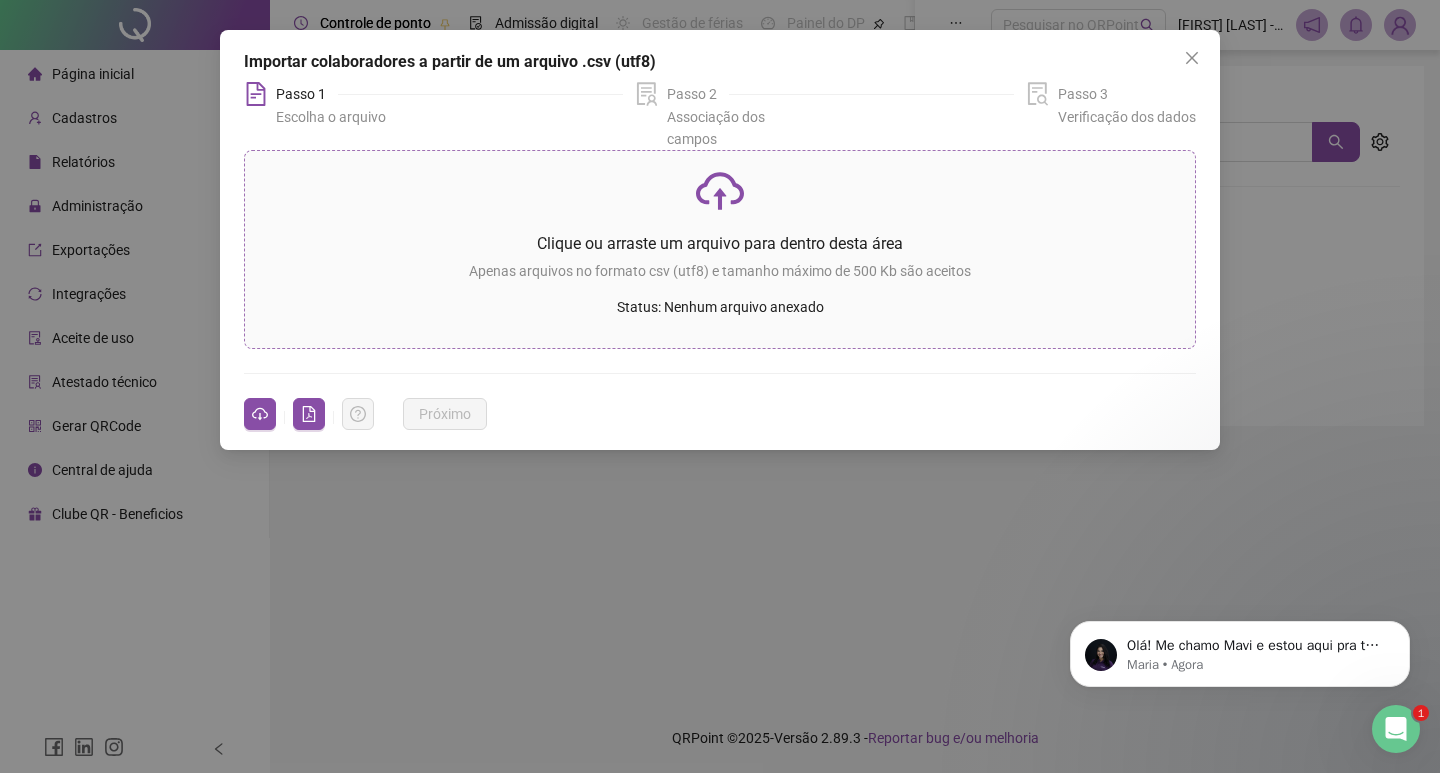 scroll, scrollTop: 0, scrollLeft: 0, axis: both 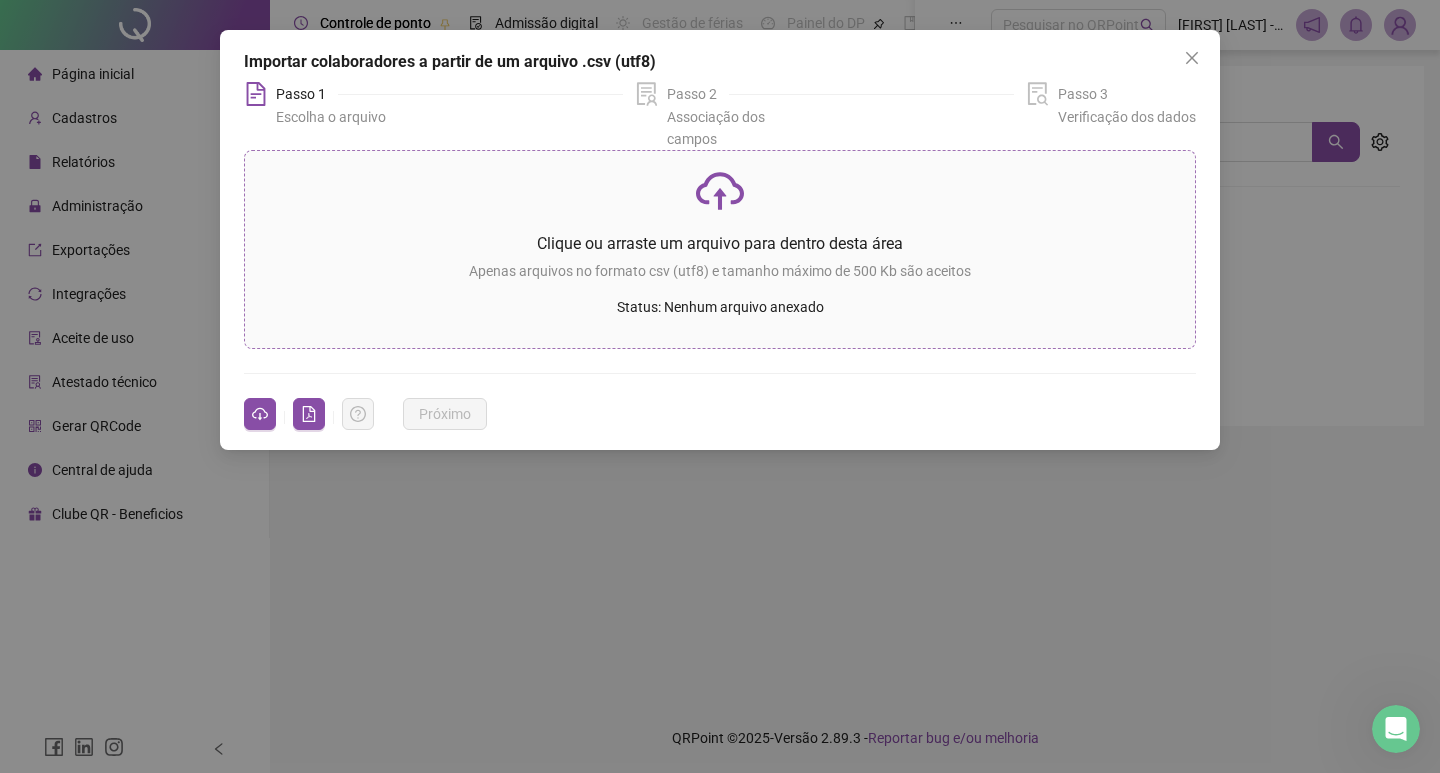 click on "Clique ou arraste um arquivo para dentro desta área Apenas arquivos no formato csv (utf8) e tamanho máximo de 500 Kb são aceitos Status: Nenhum arquivo anexado" at bounding box center (720, 249) 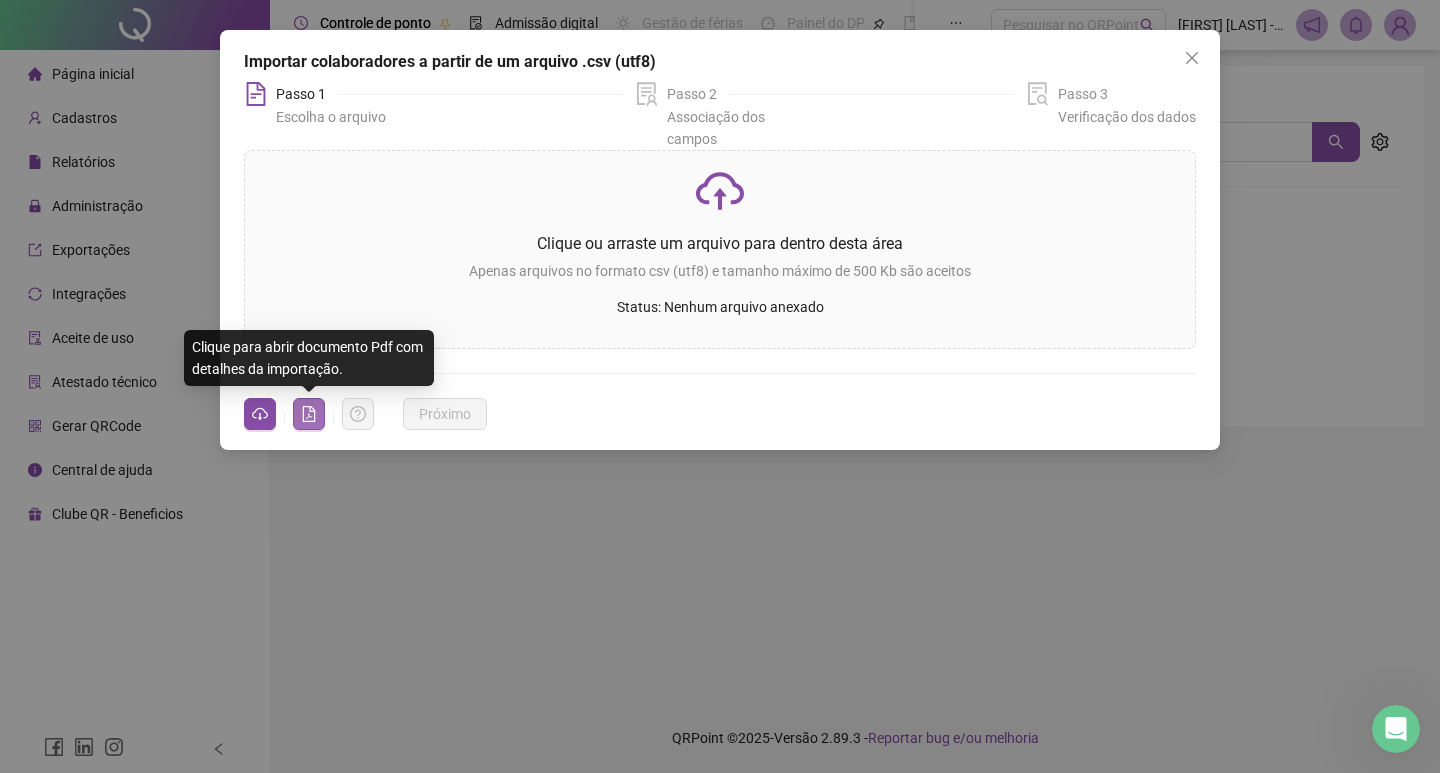 click 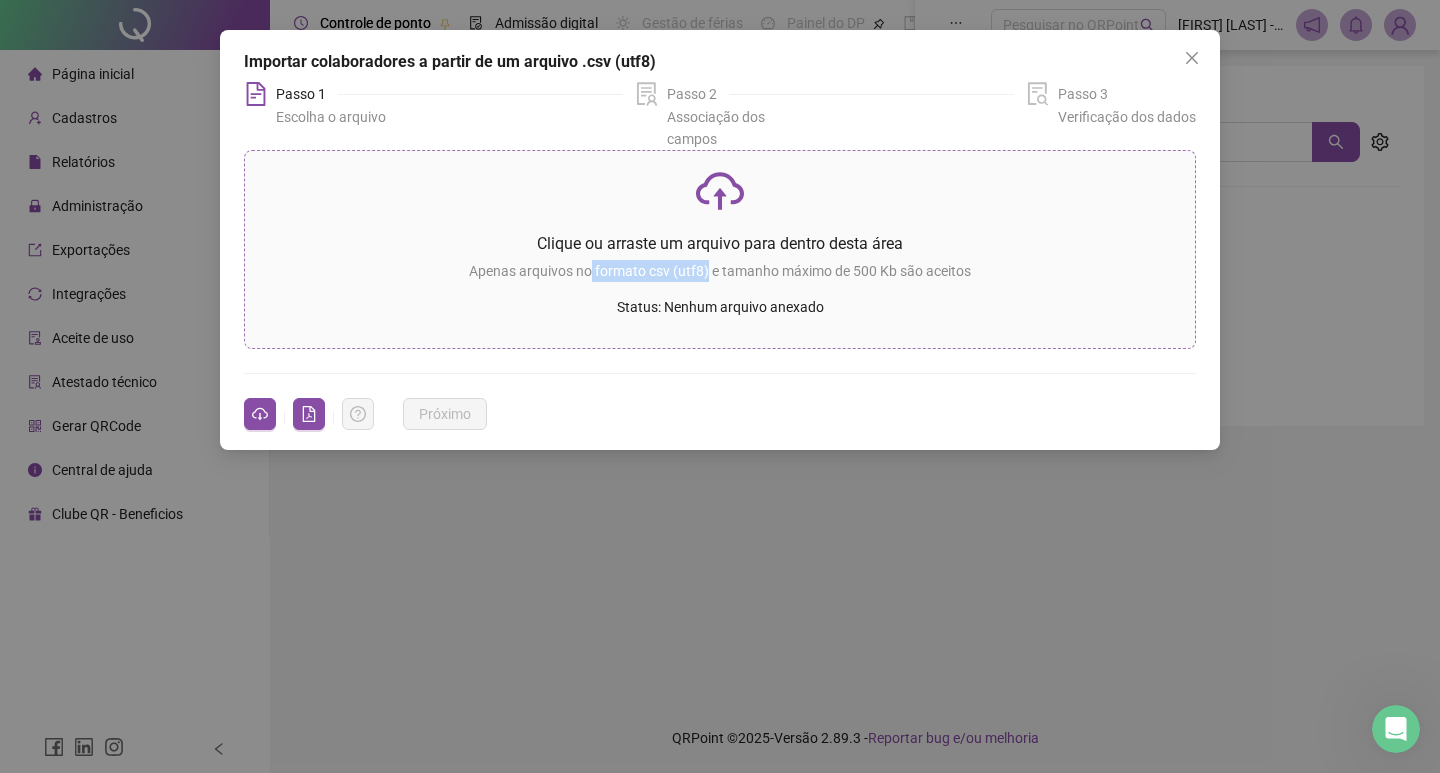 drag, startPoint x: 593, startPoint y: 275, endPoint x: 708, endPoint y: 275, distance: 115 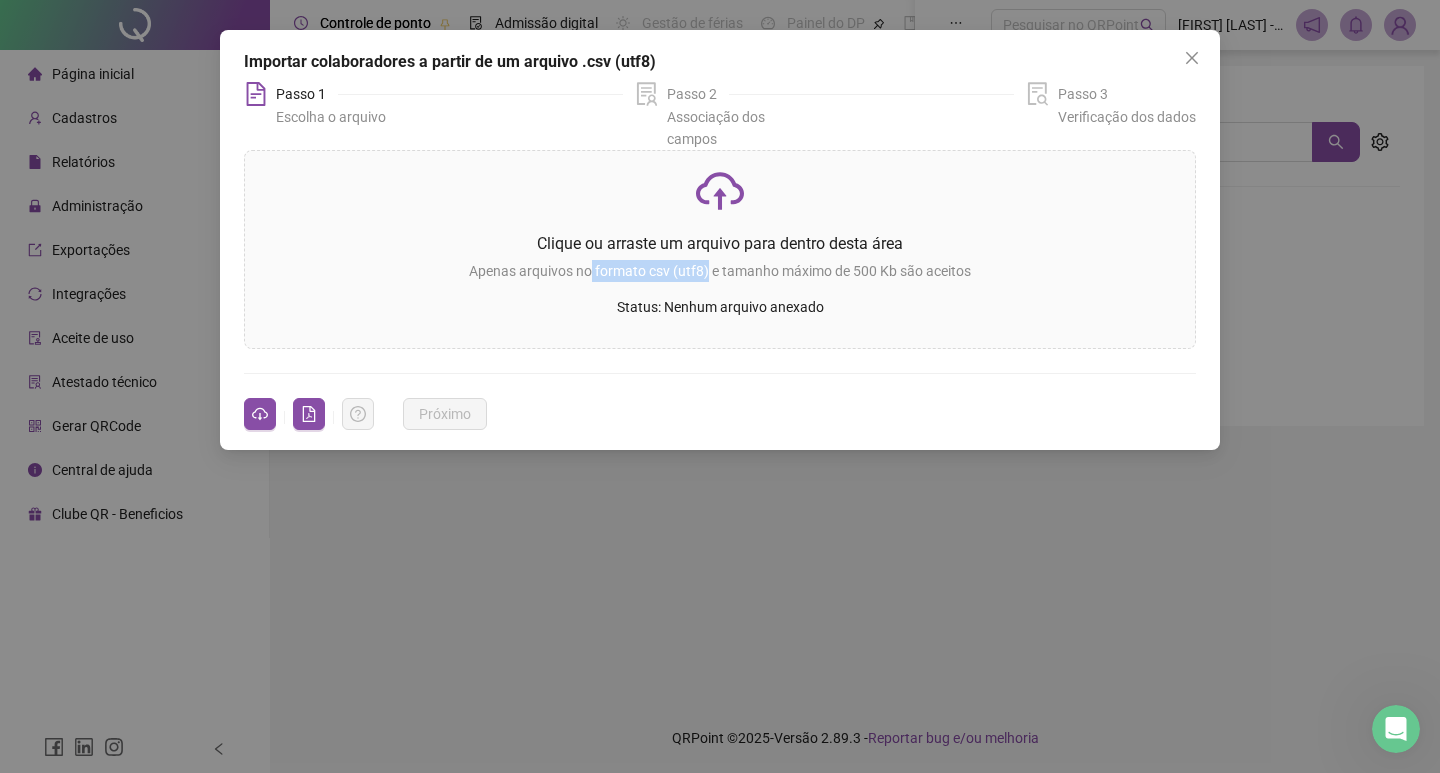 copy on "formato csv (utf8)" 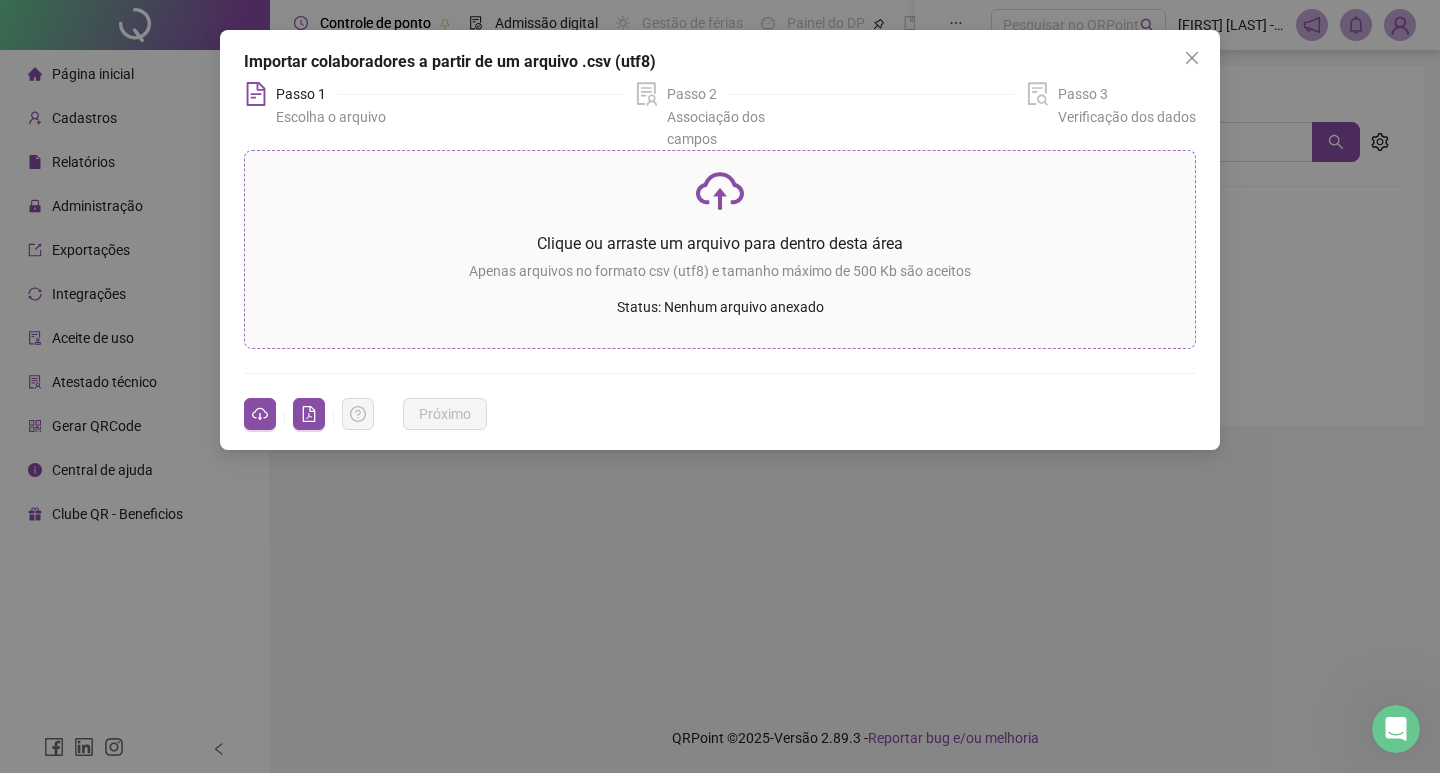 click on "Clique ou arraste um arquivo para dentro desta área Apenas arquivos no formato csv (utf8) e tamanho máximo de 500 Kb são aceitos Status: Nenhum arquivo anexado" at bounding box center (720, 249) 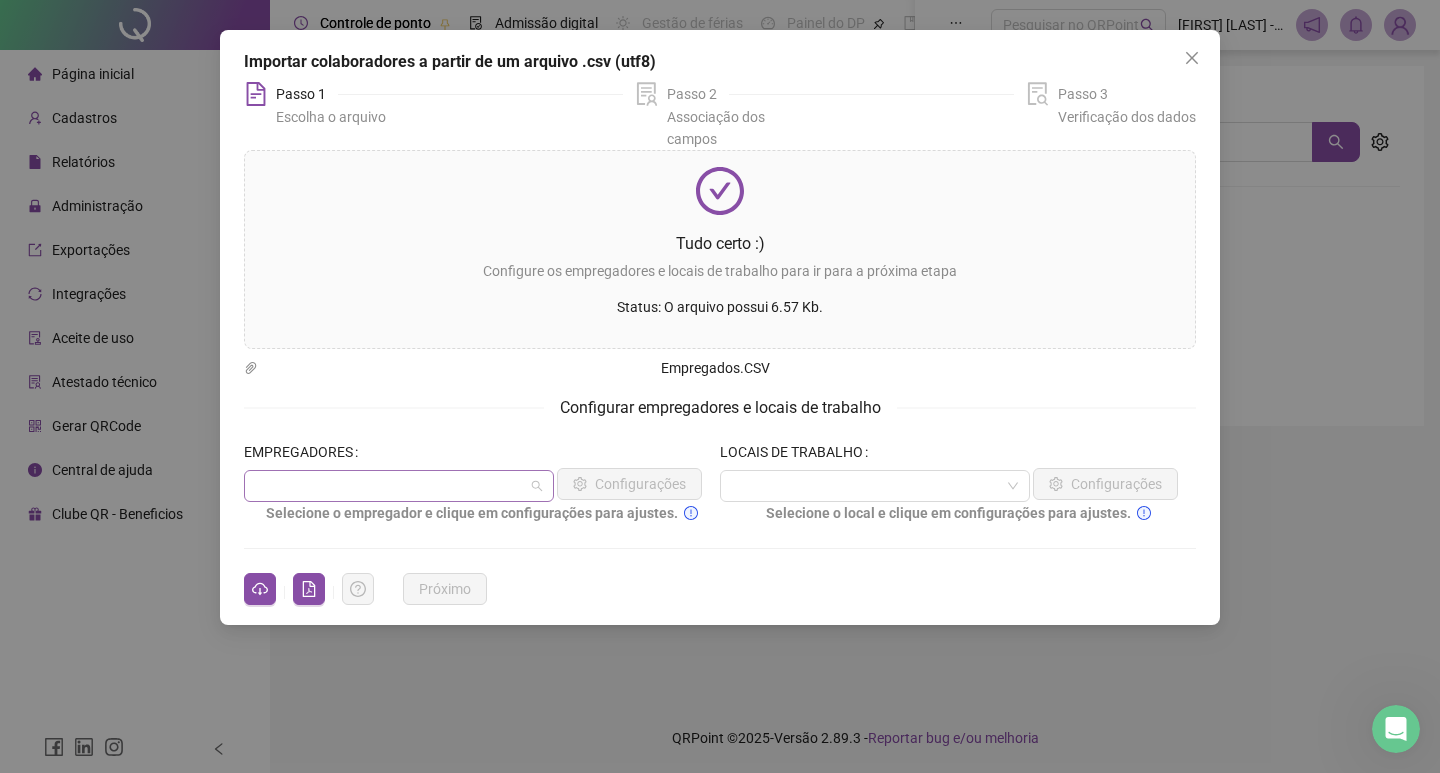 click at bounding box center (399, 486) 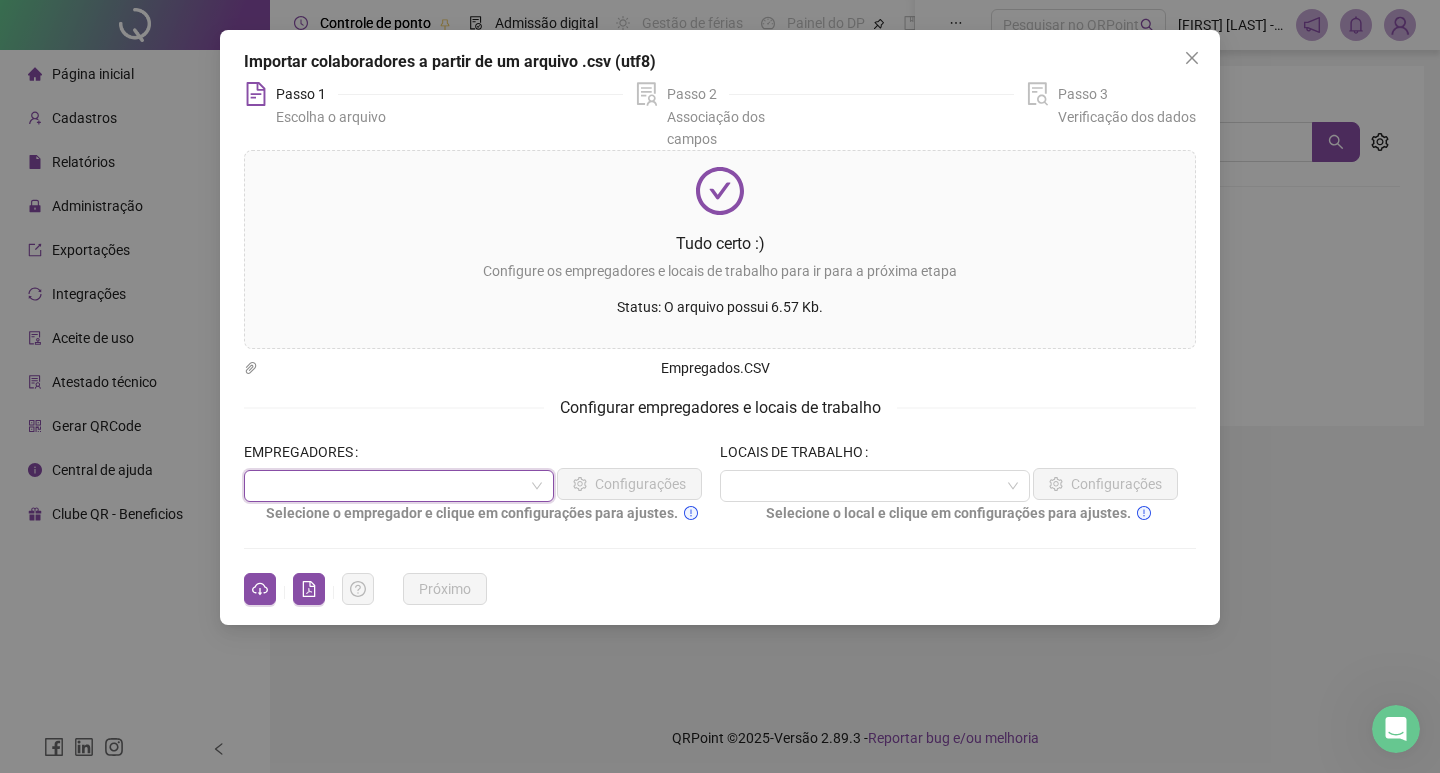 click at bounding box center (399, 486) 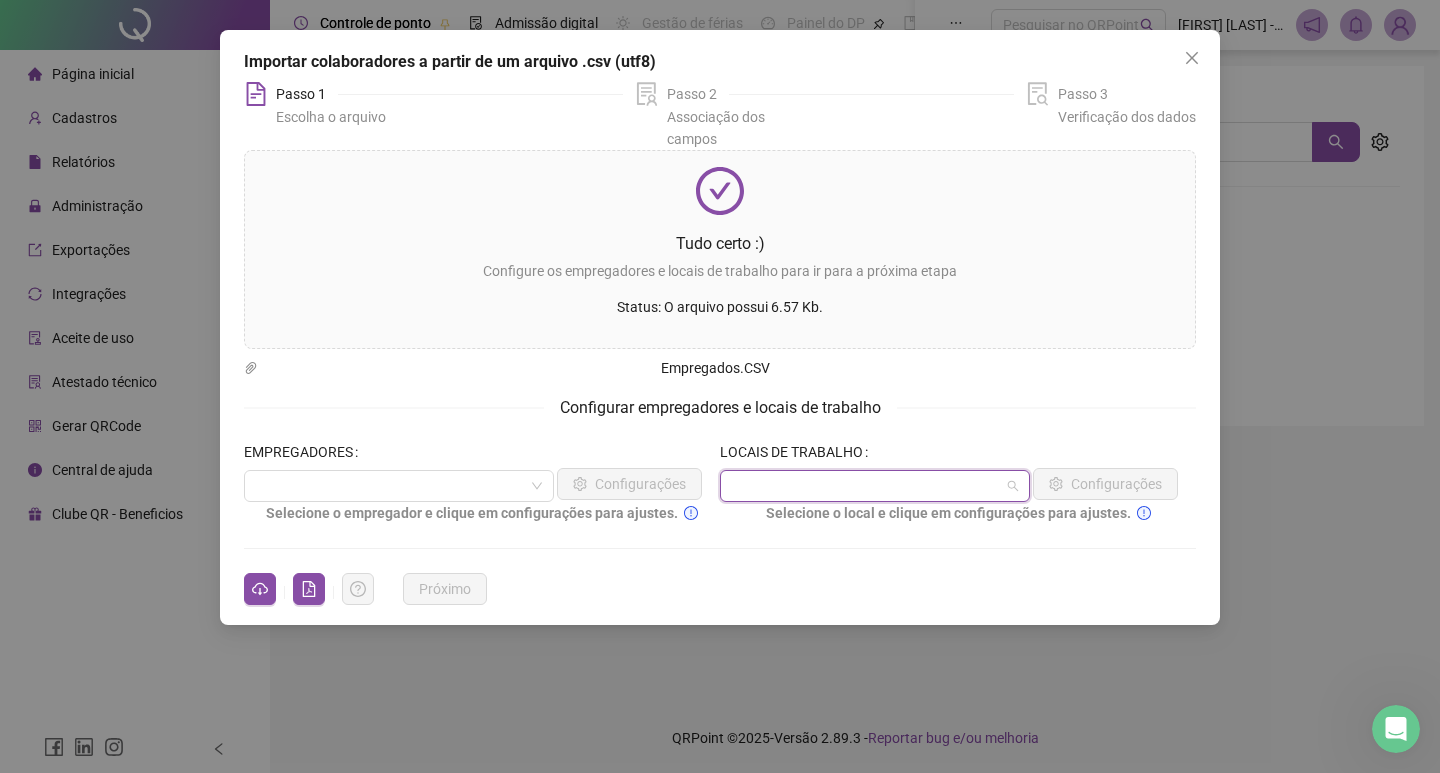 click at bounding box center (866, 486) 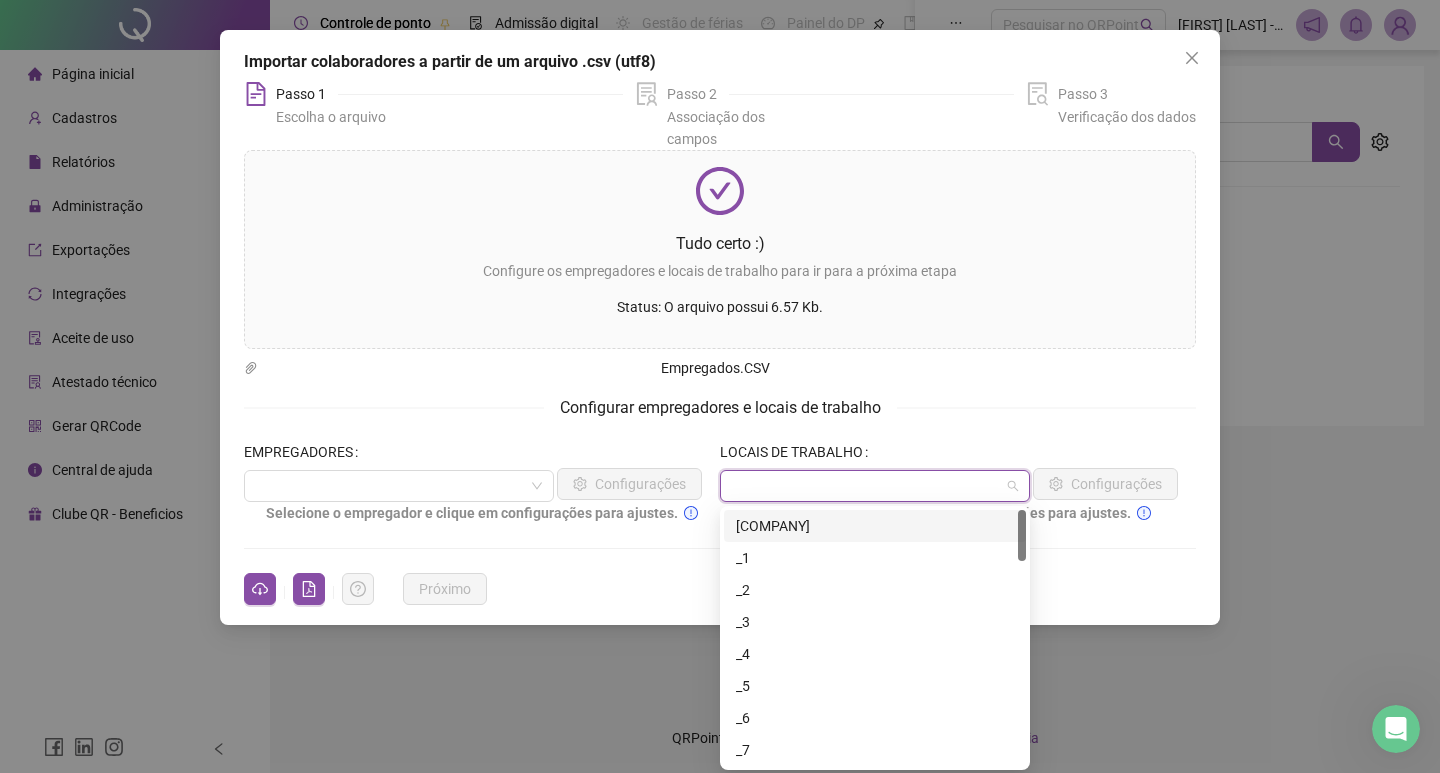 drag, startPoint x: 854, startPoint y: 477, endPoint x: 594, endPoint y: 505, distance: 261.50336 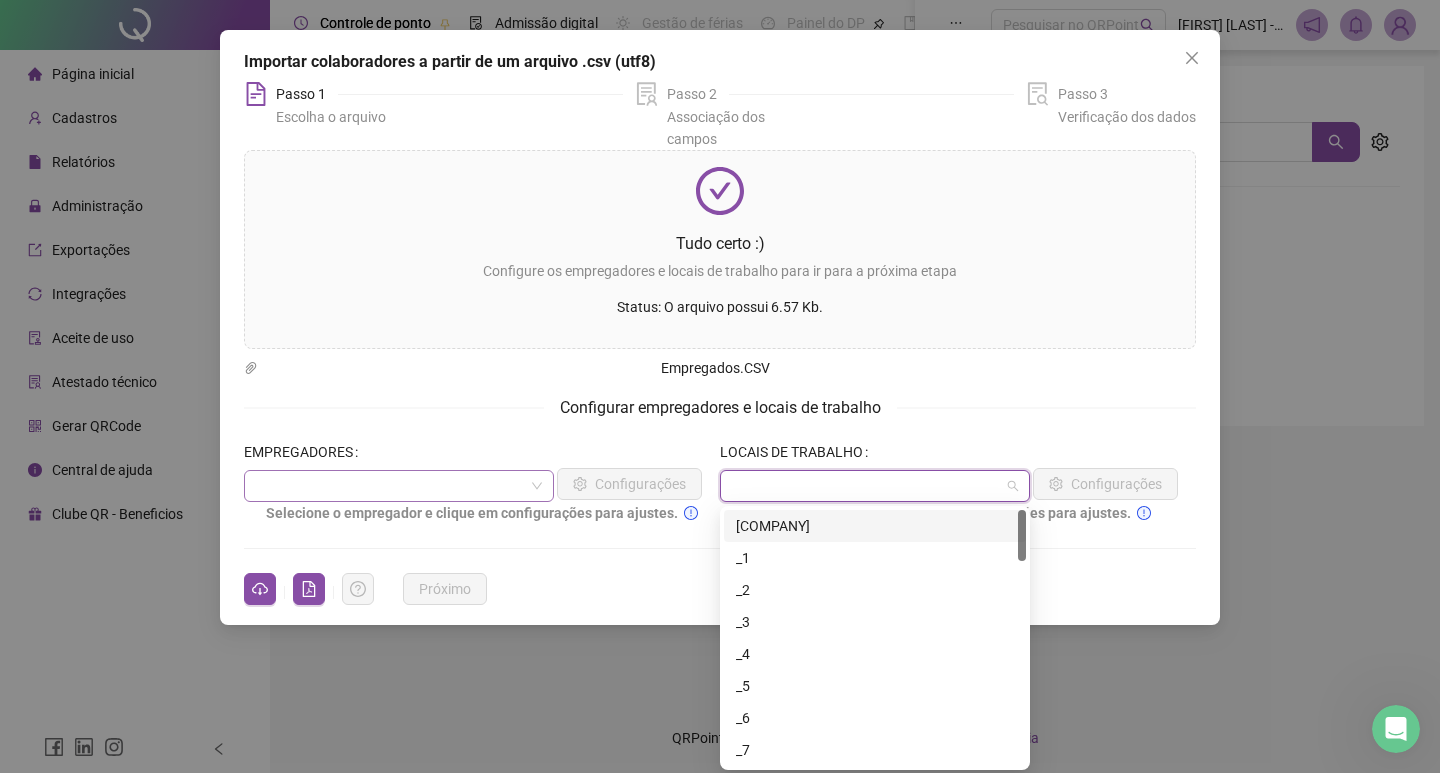 click at bounding box center (399, 486) 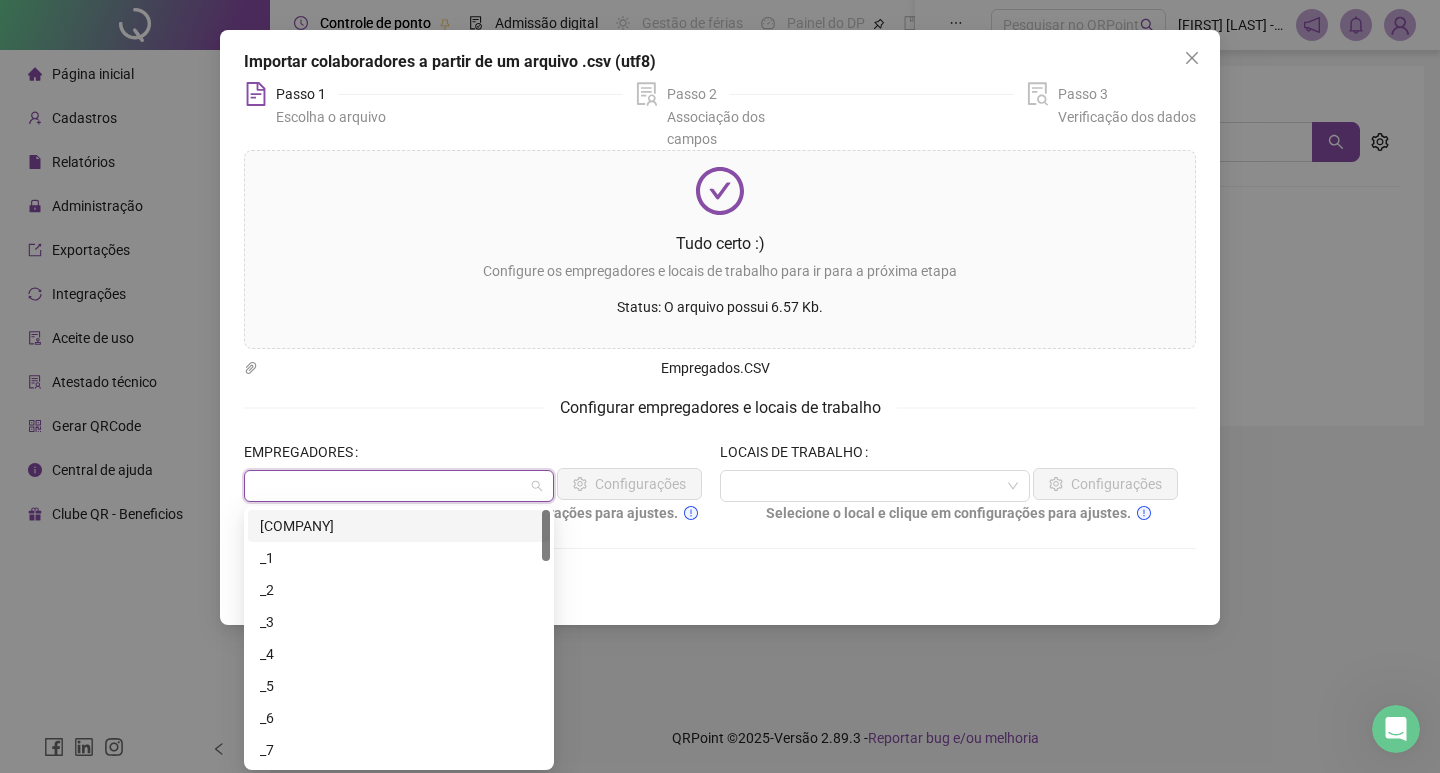 click on "FRIMATOS FRIGORIFICO IRMAOS MATOS LTDA" at bounding box center (399, 526) 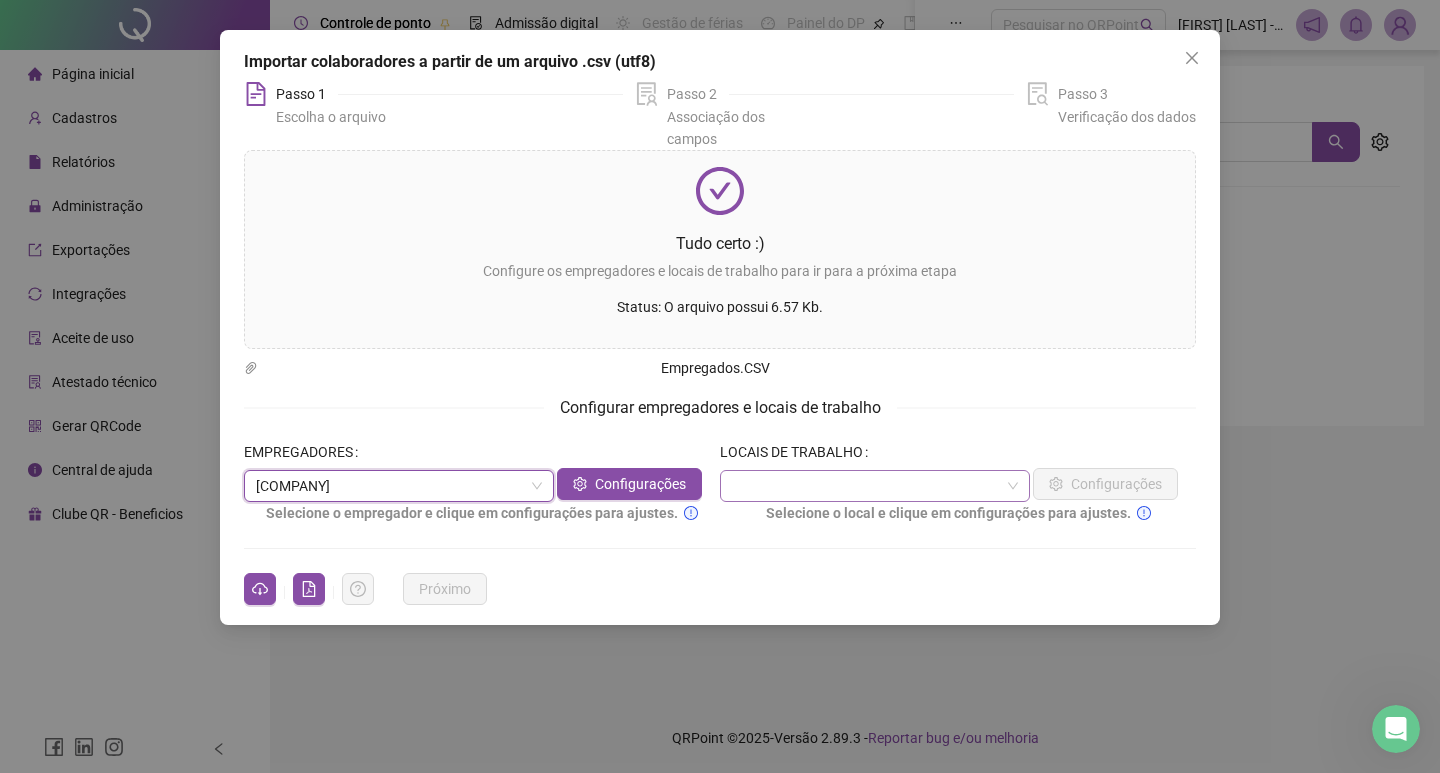 click at bounding box center [866, 486] 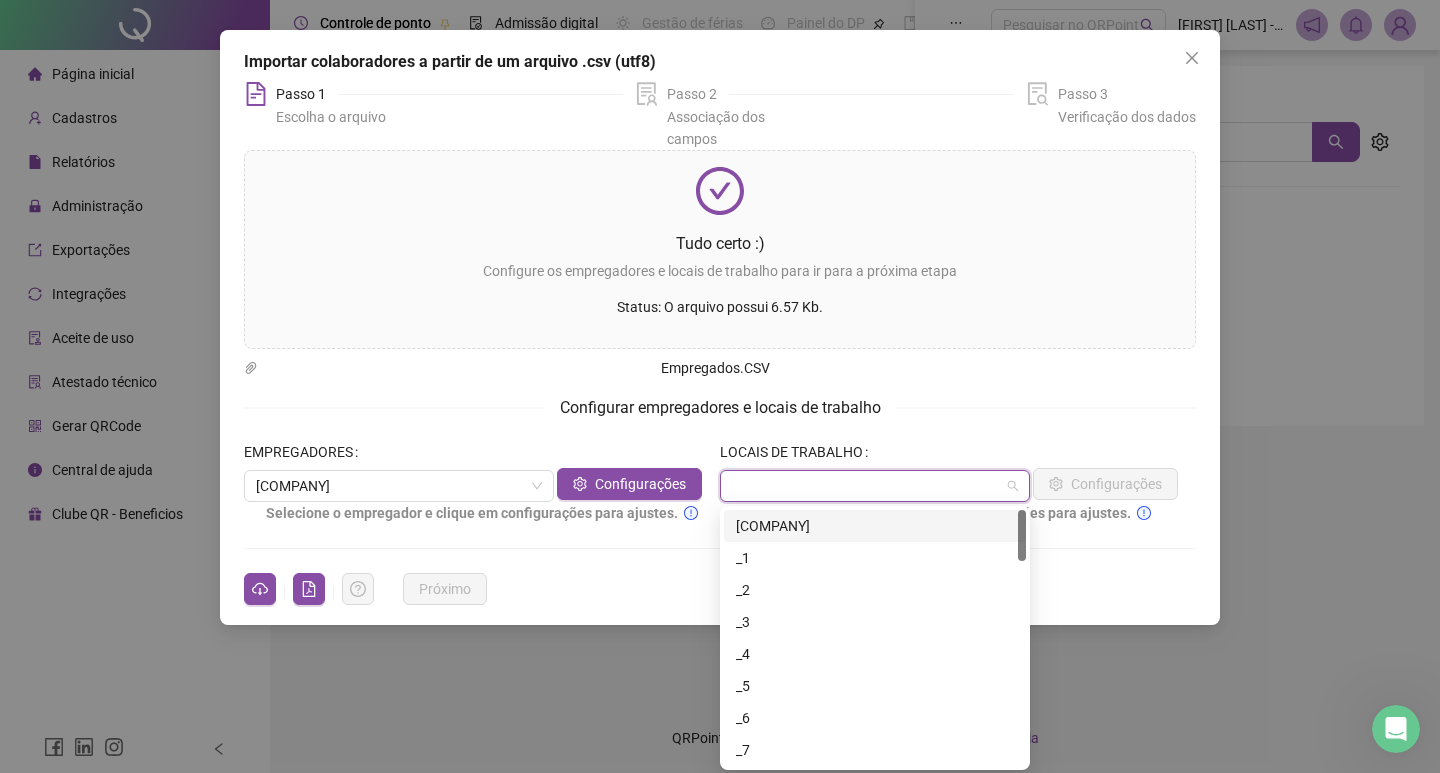 click on "FRIMATOS FRIGORIFICO IRMAOS MATOS LTDA" at bounding box center (875, 526) 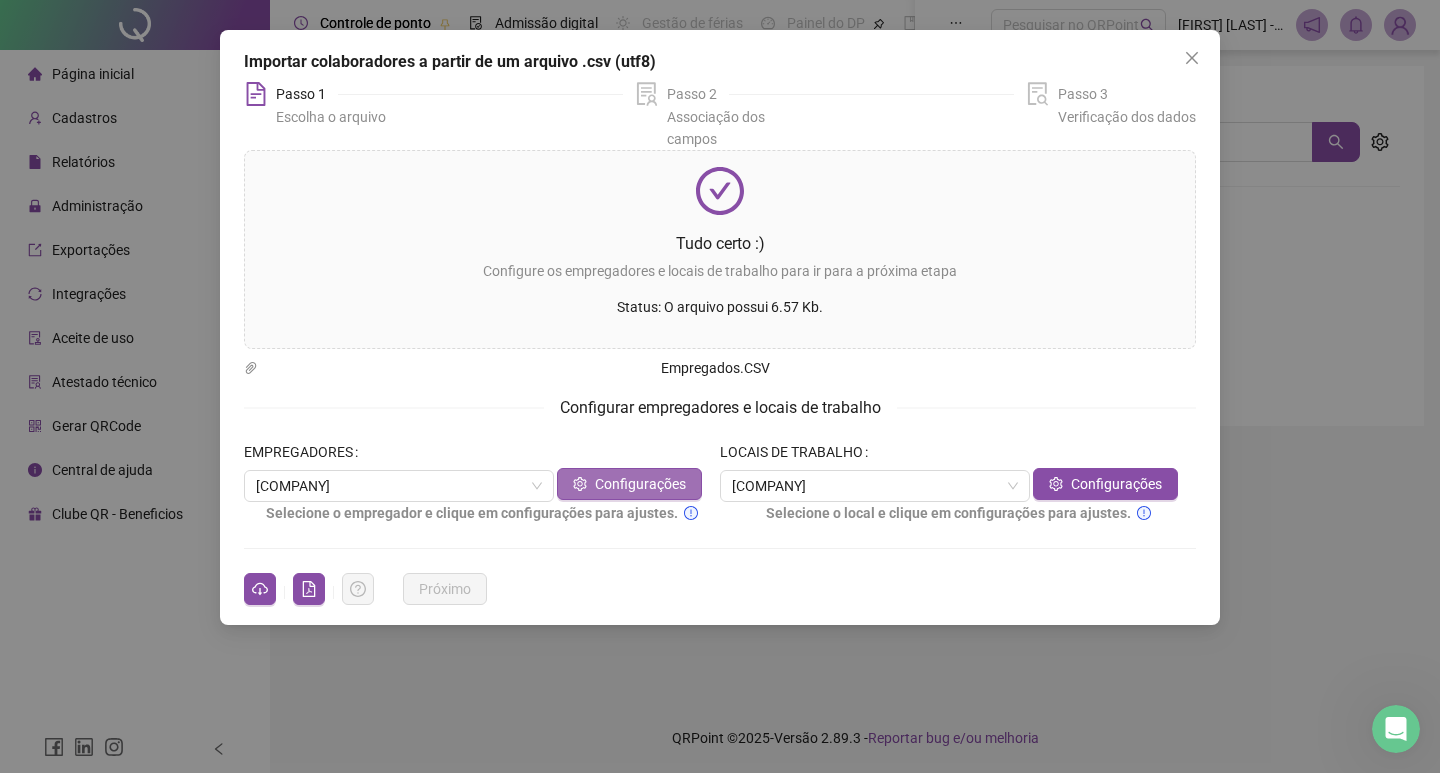 click on "Configurações" at bounding box center [640, 484] 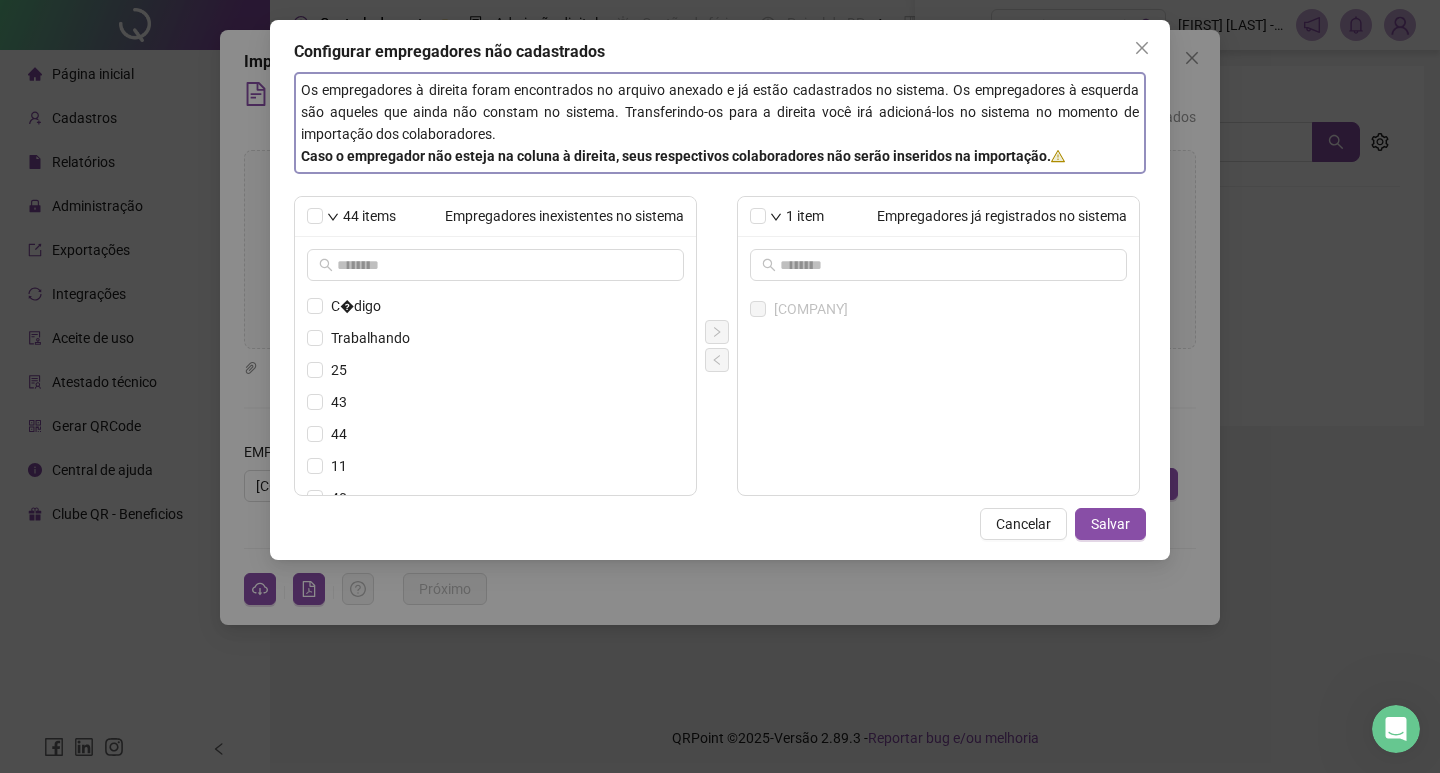 scroll, scrollTop: 0, scrollLeft: 0, axis: both 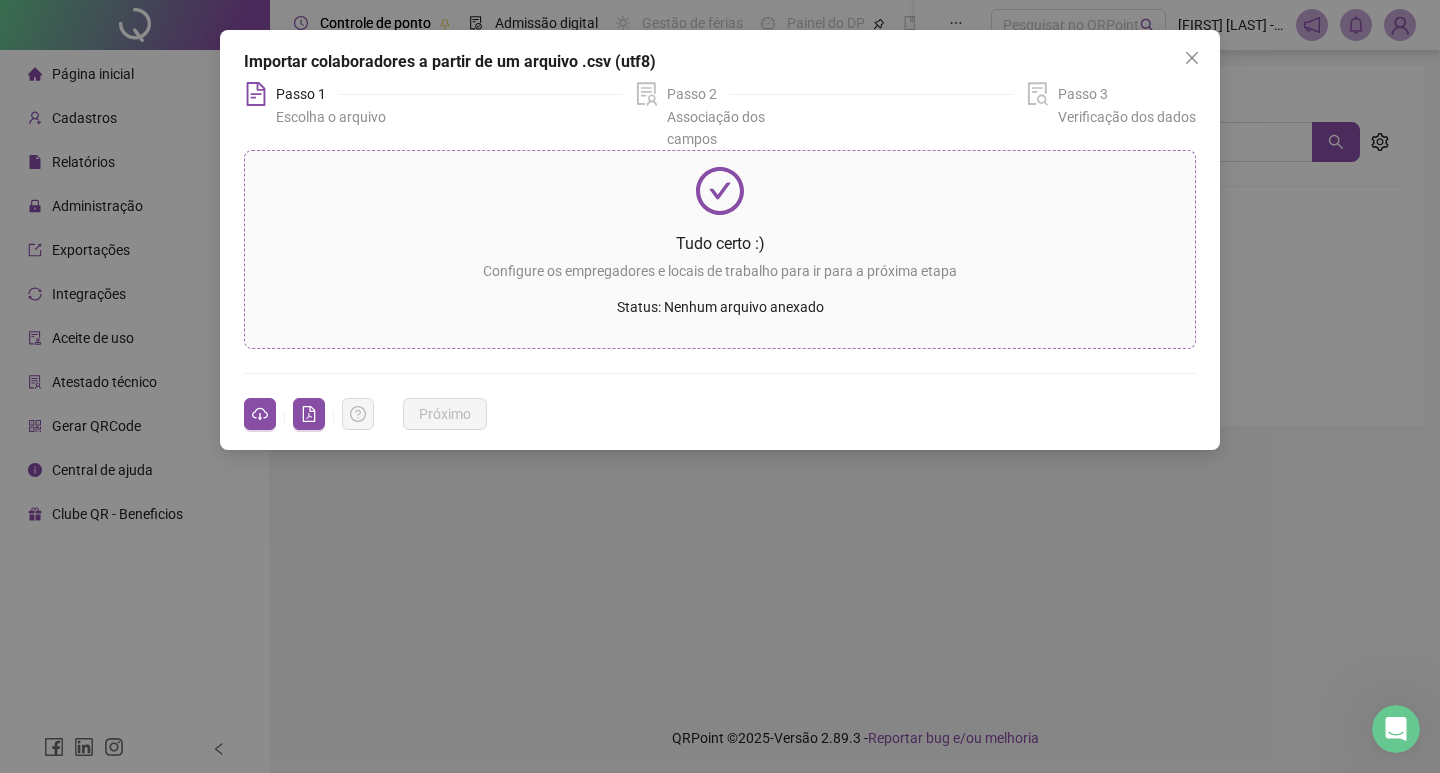 click at bounding box center (720, 191) 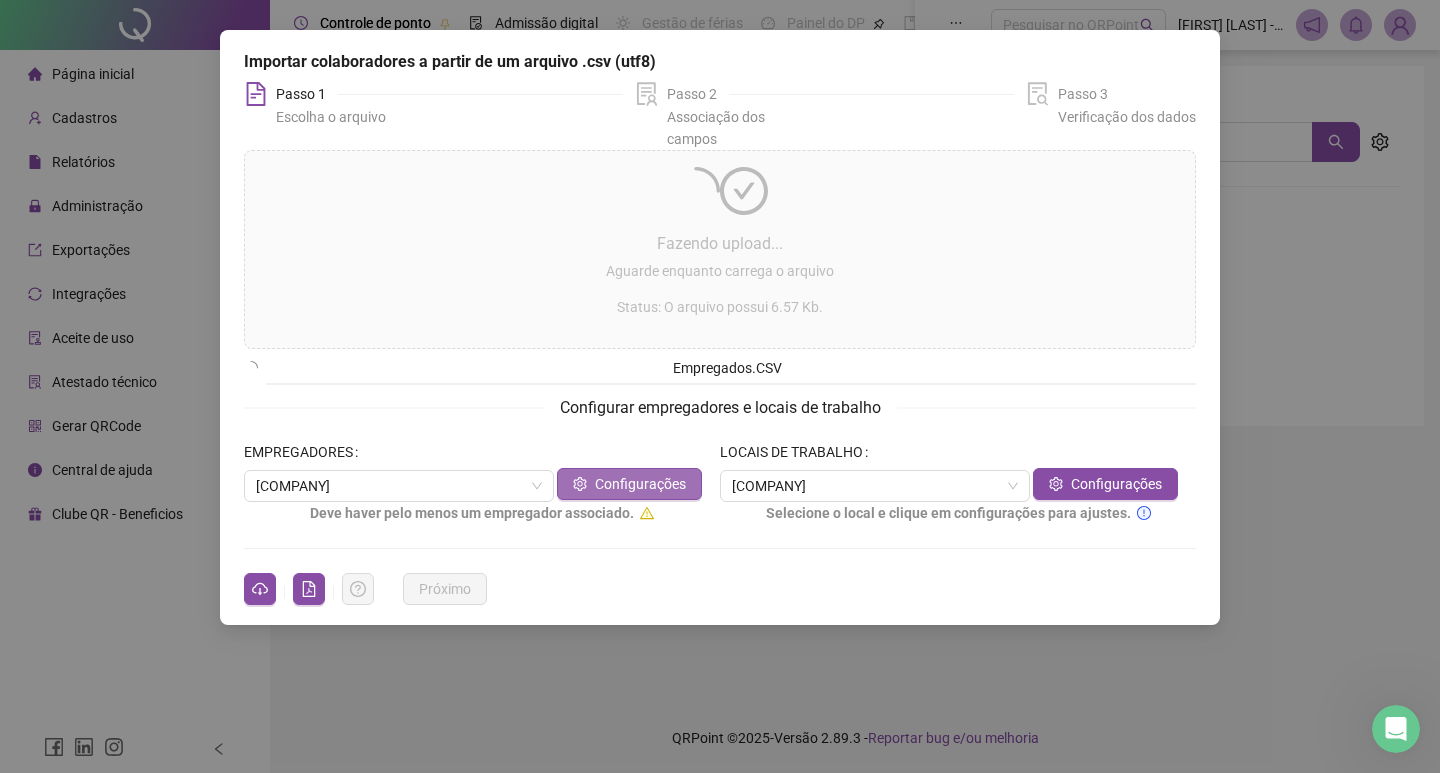 click on "Configurações" at bounding box center (640, 484) 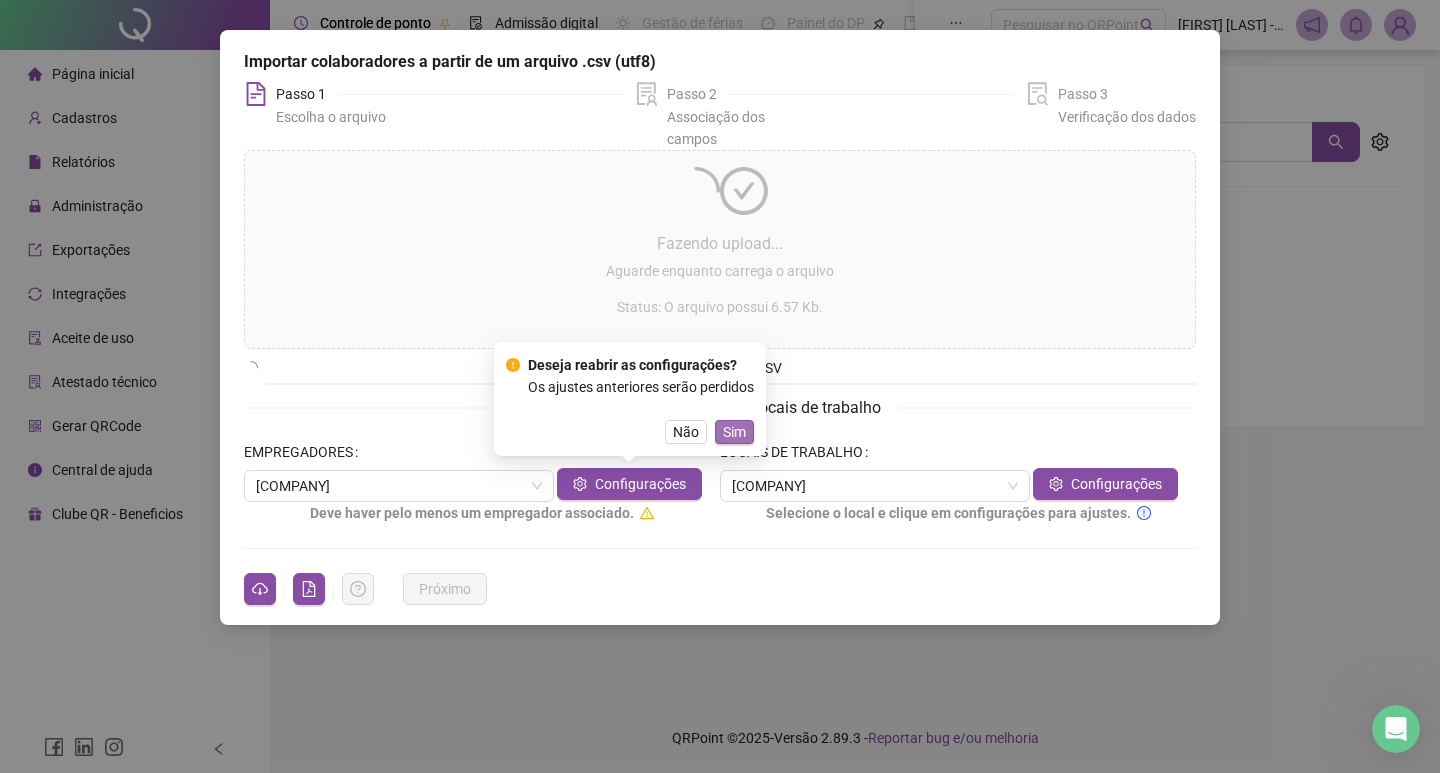 click on "Sim" at bounding box center (734, 432) 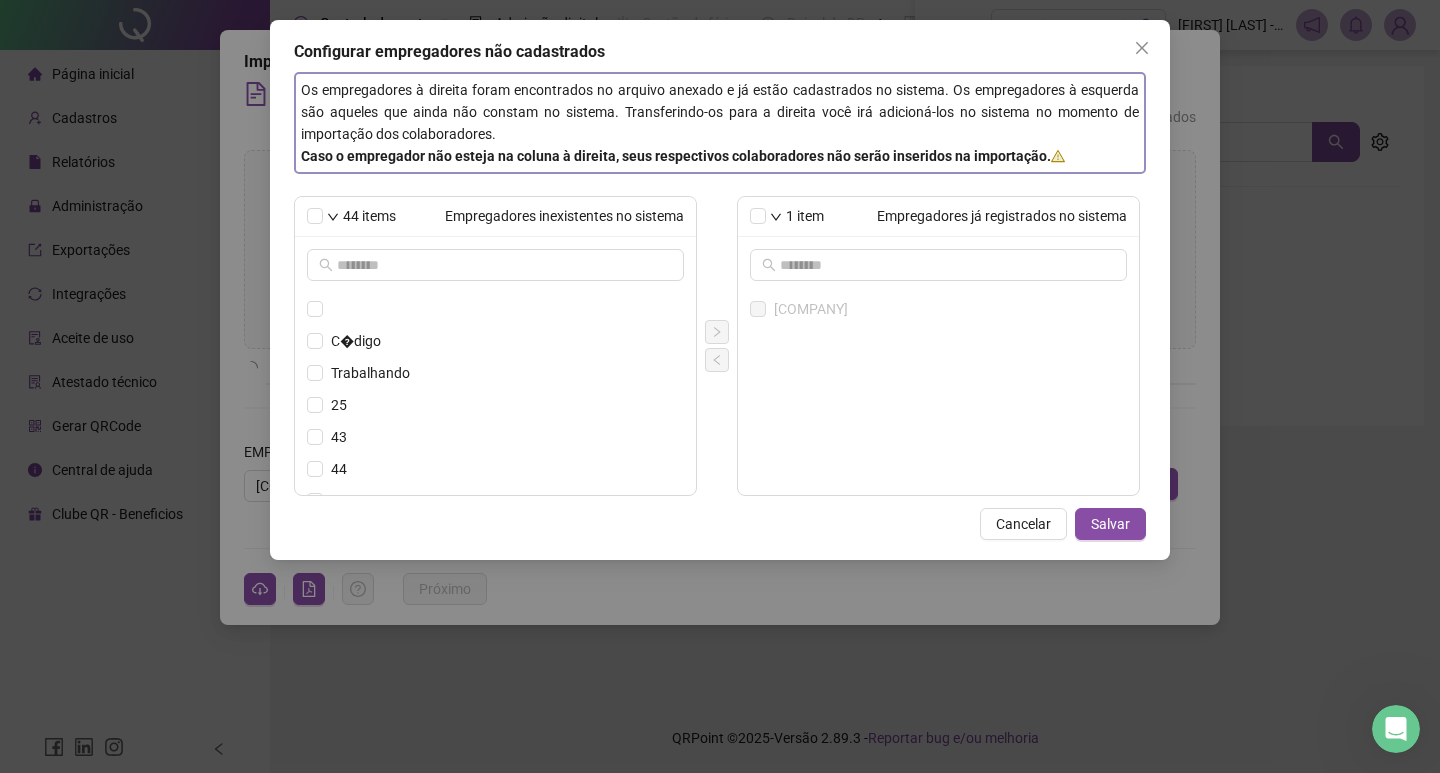 click on "1   item Empregadores já registrados no sistema" at bounding box center (938, 217) 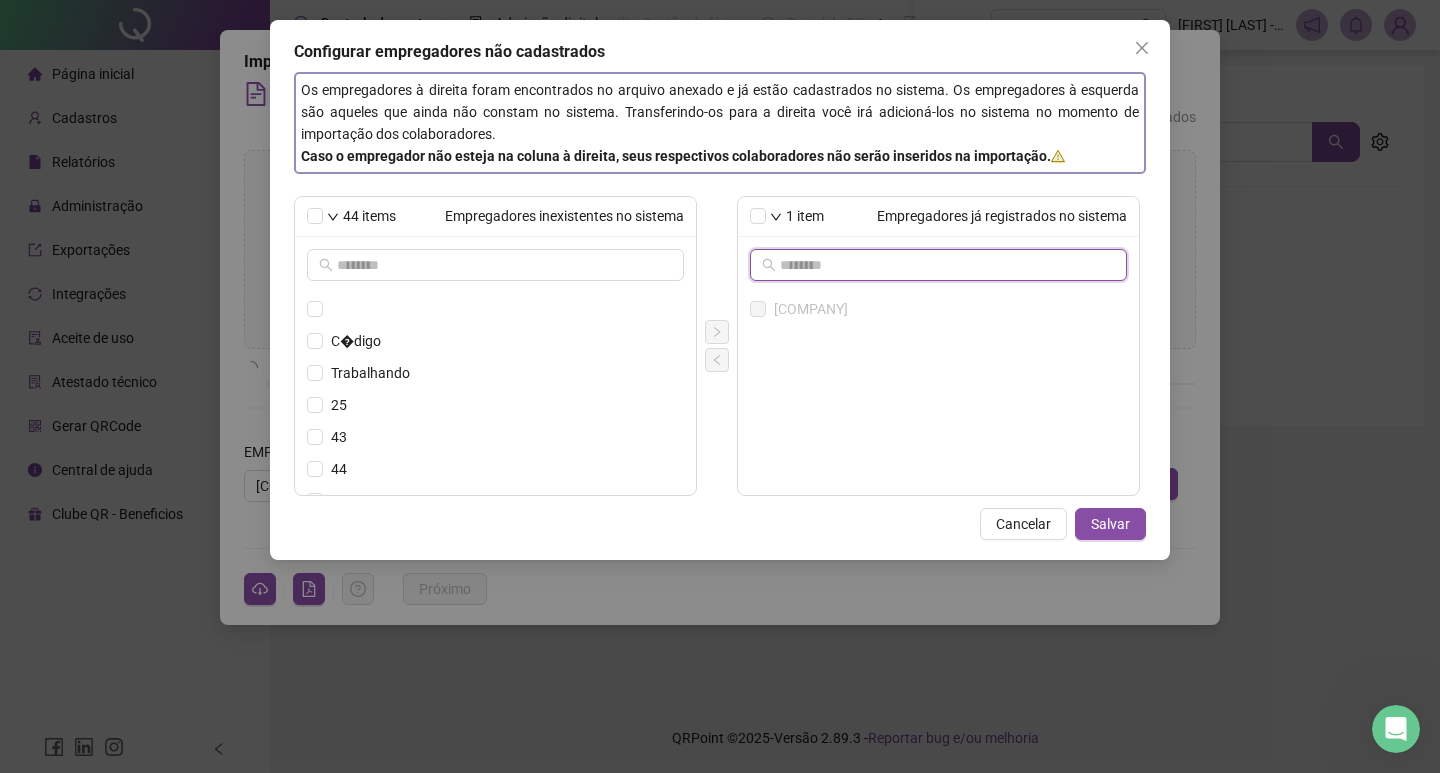 click at bounding box center (939, 265) 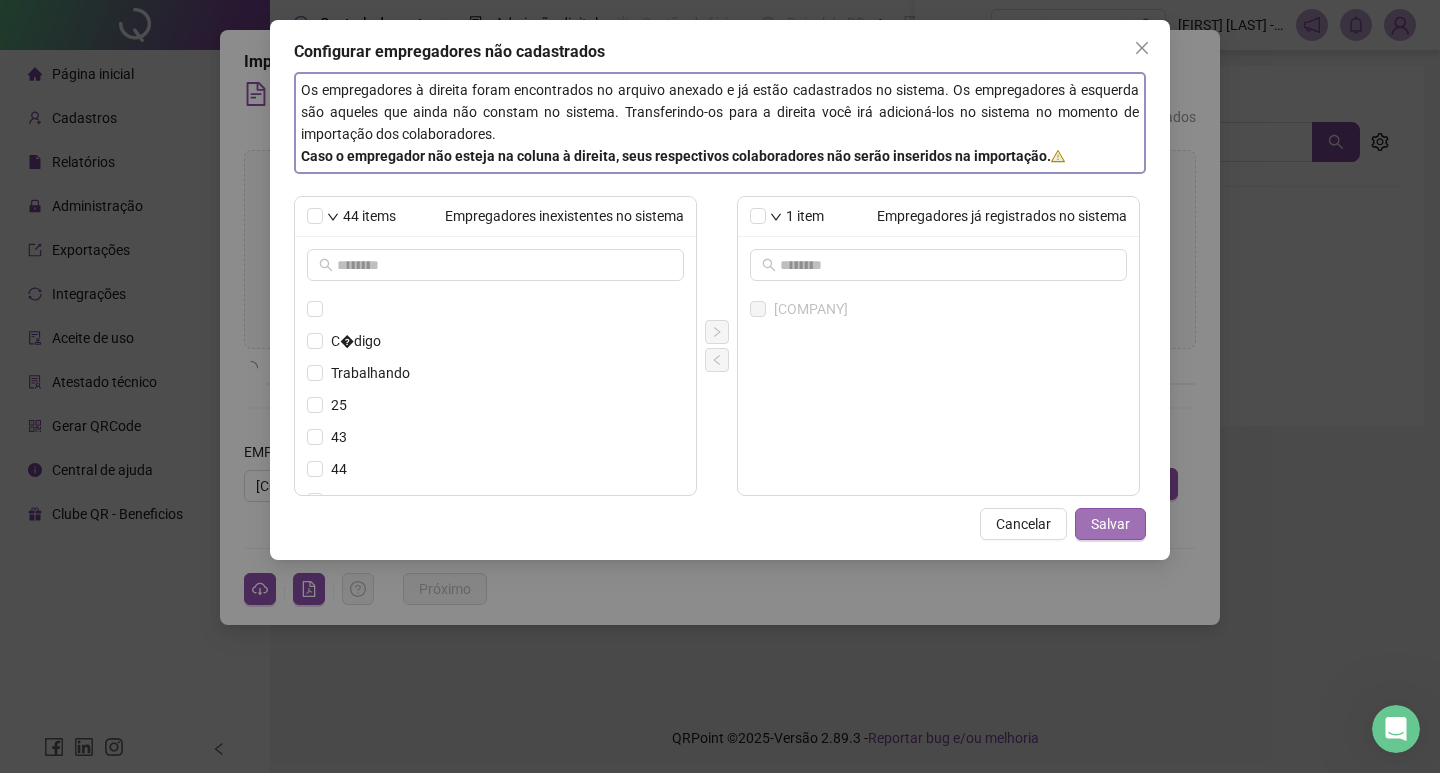 click on "Salvar" at bounding box center (1110, 524) 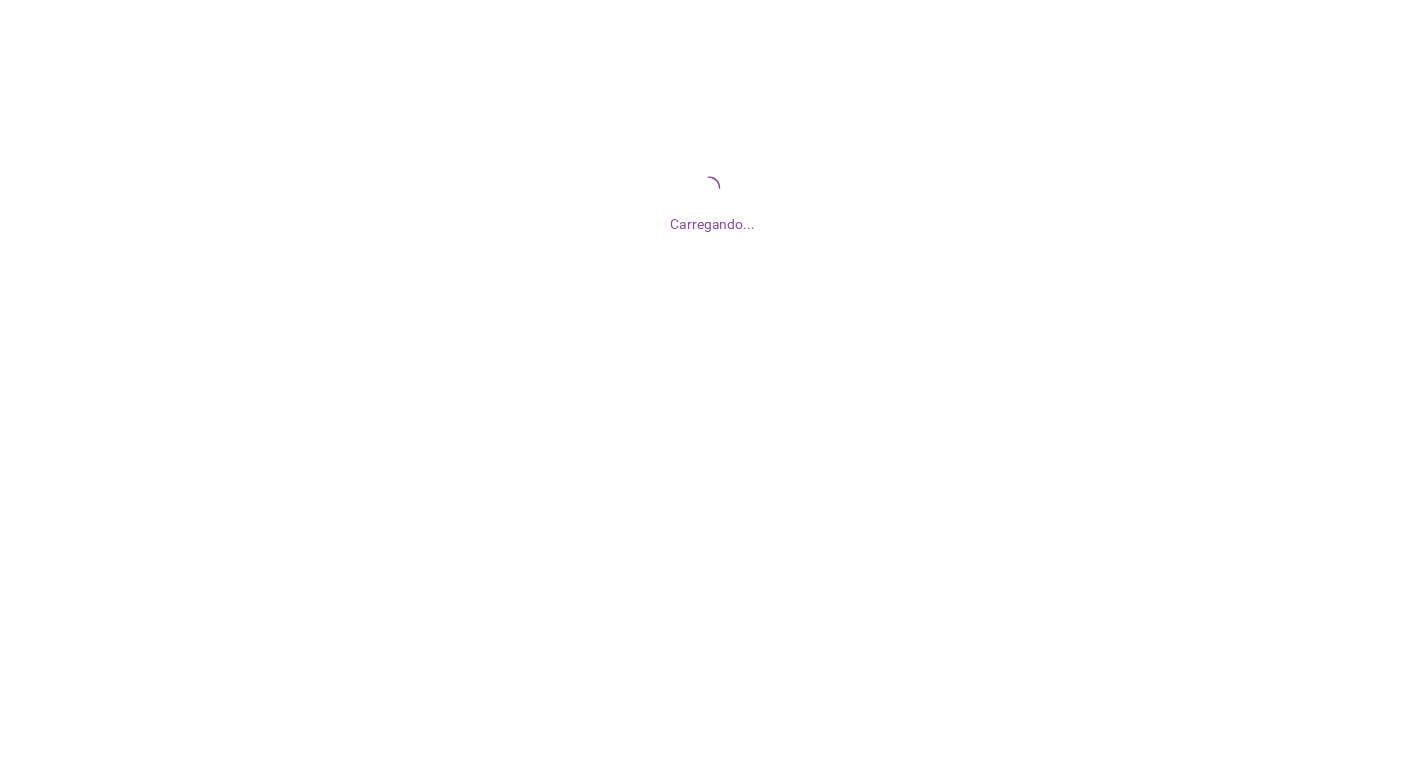 scroll, scrollTop: 0, scrollLeft: 0, axis: both 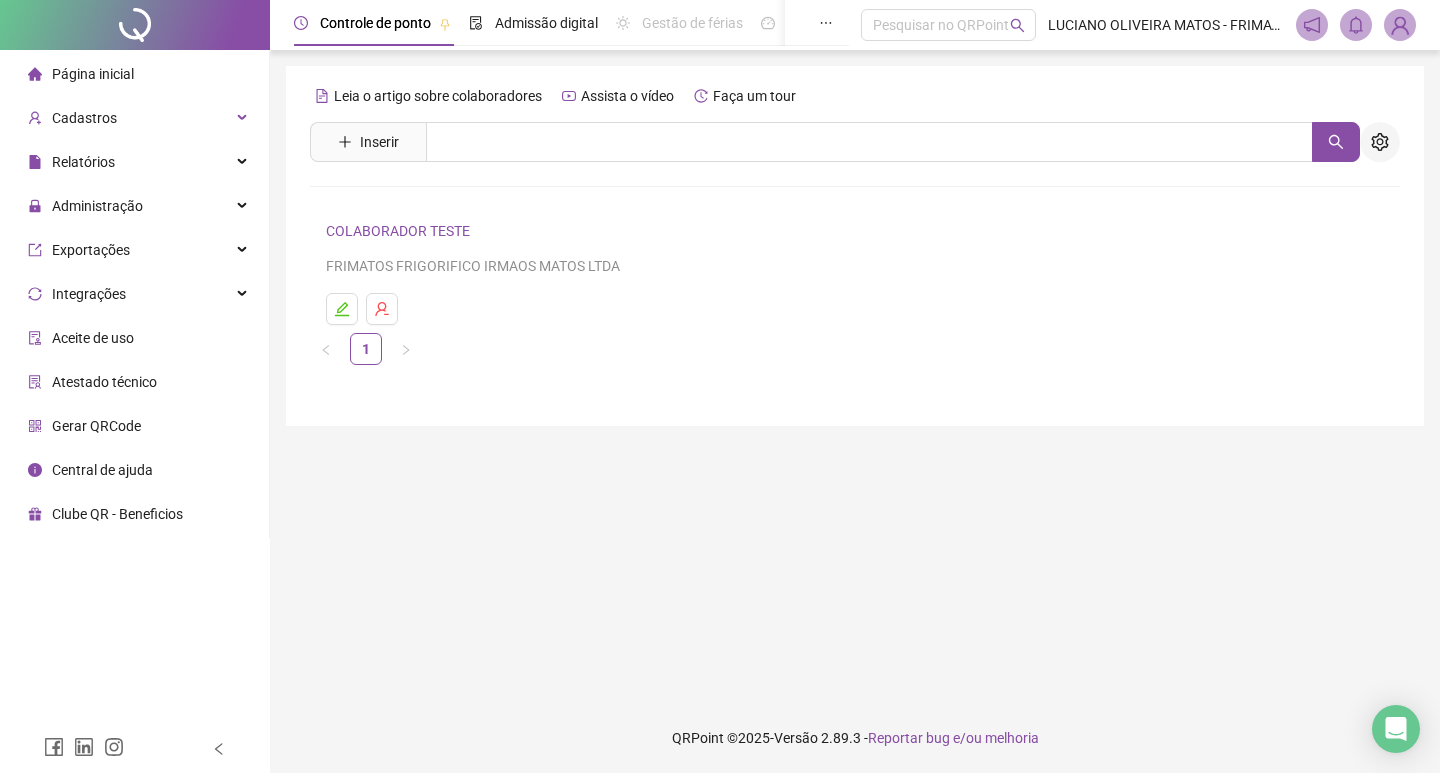 click 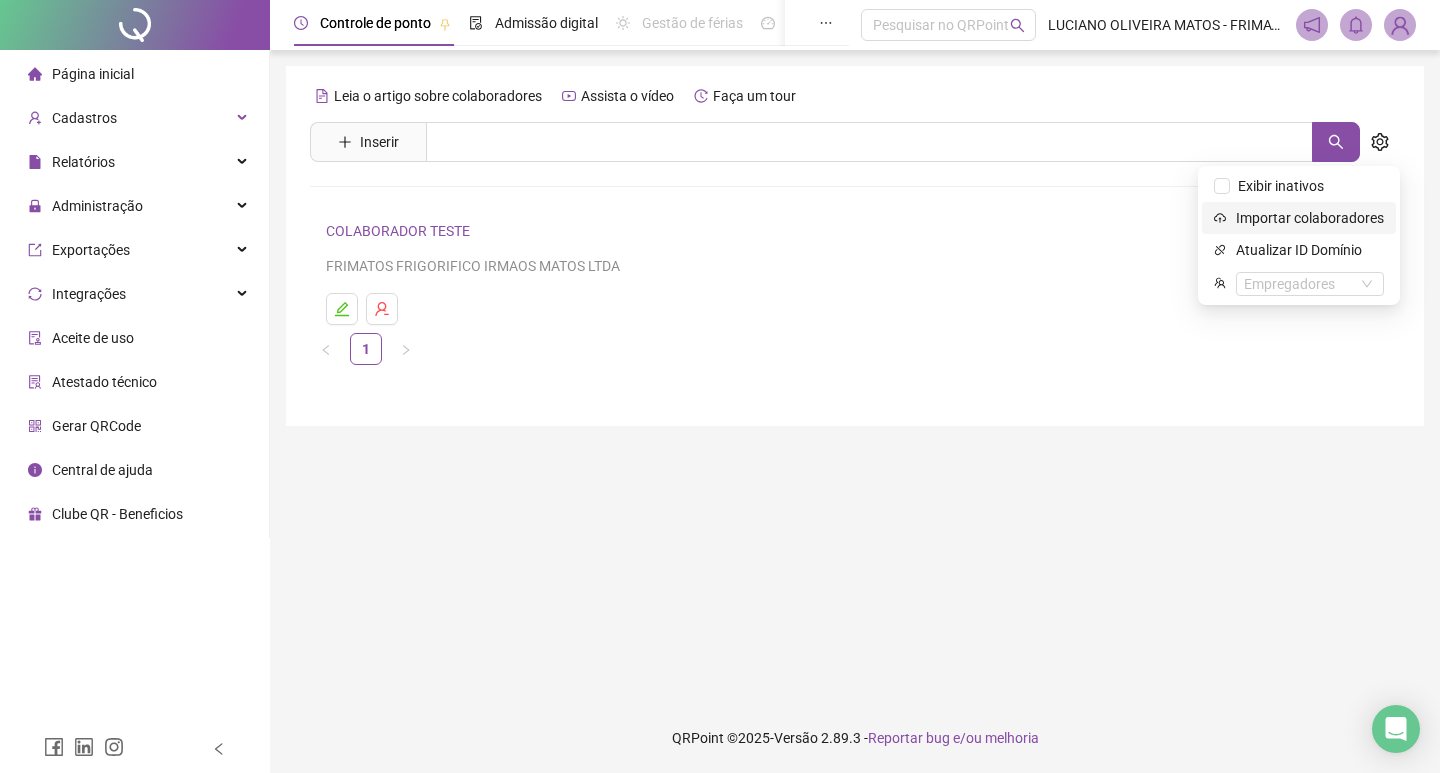 click on "Importar colaboradores" at bounding box center [1310, 218] 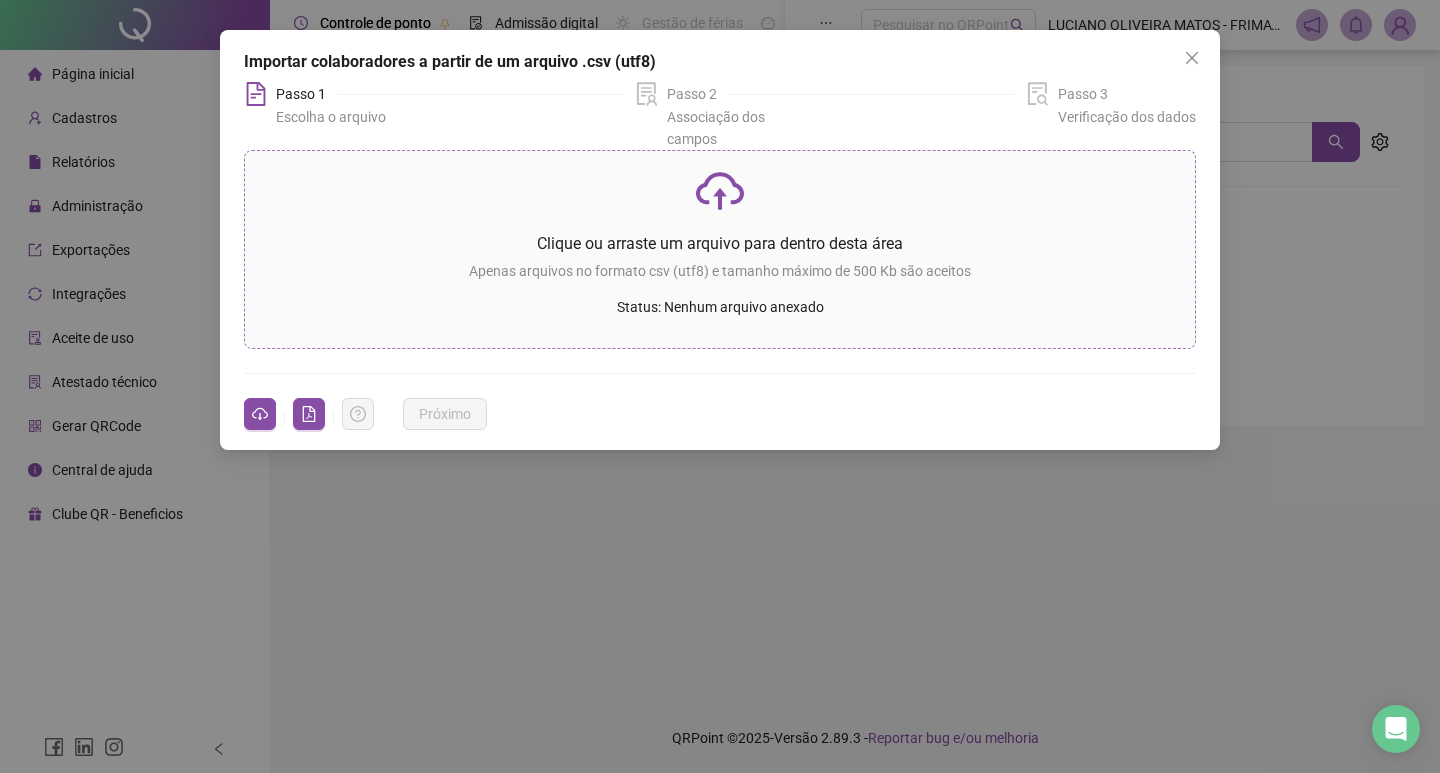 click 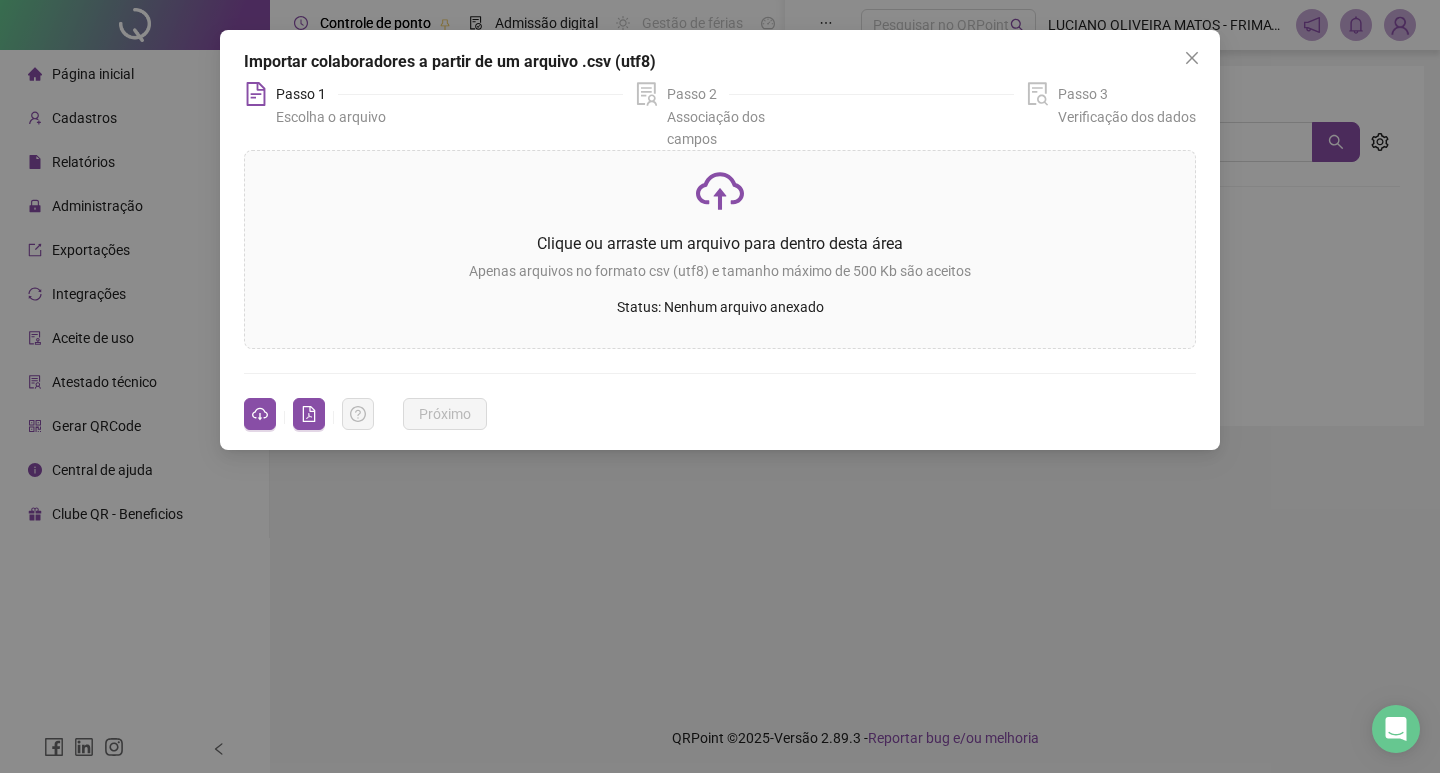 drag, startPoint x: 1196, startPoint y: 64, endPoint x: 1132, endPoint y: 143, distance: 101.671036 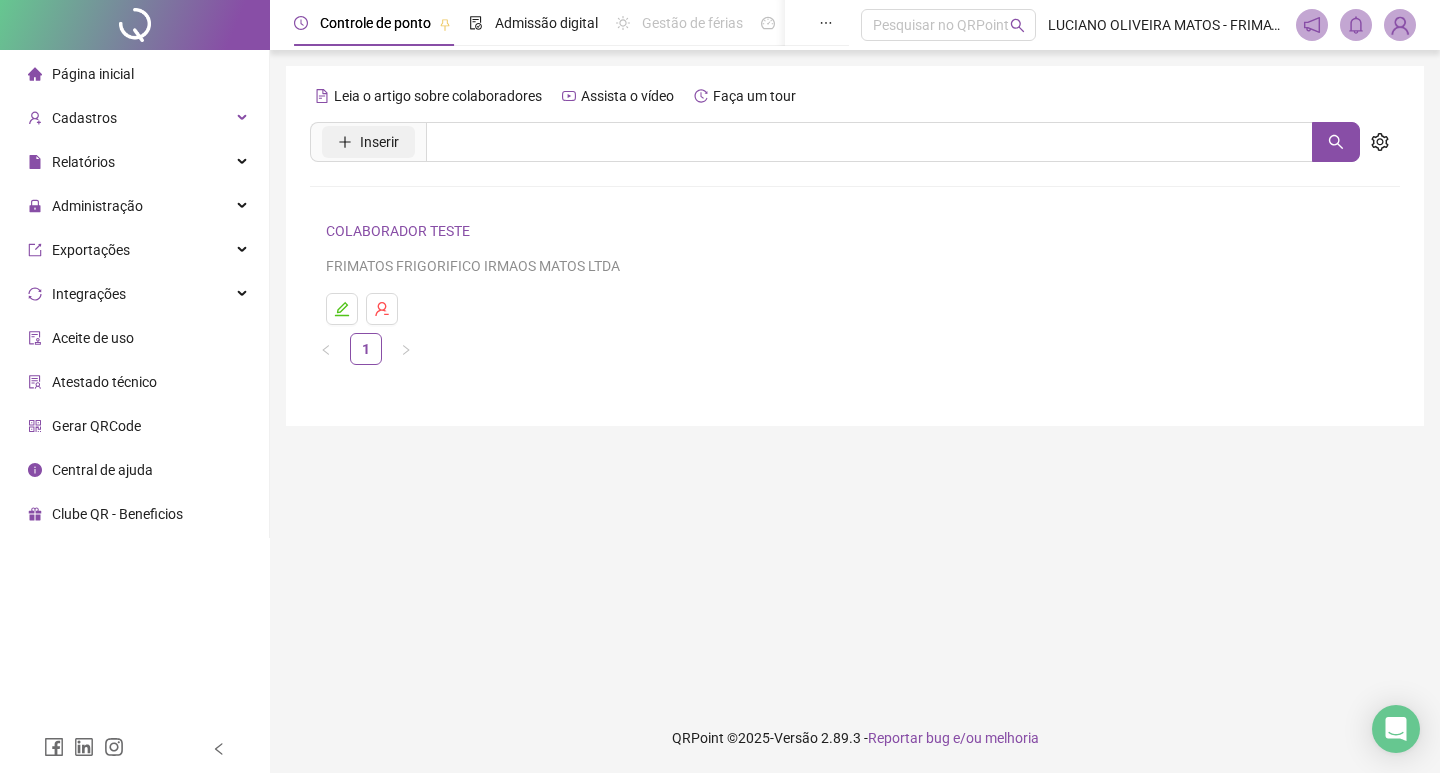 click on "Inserir" at bounding box center (379, 142) 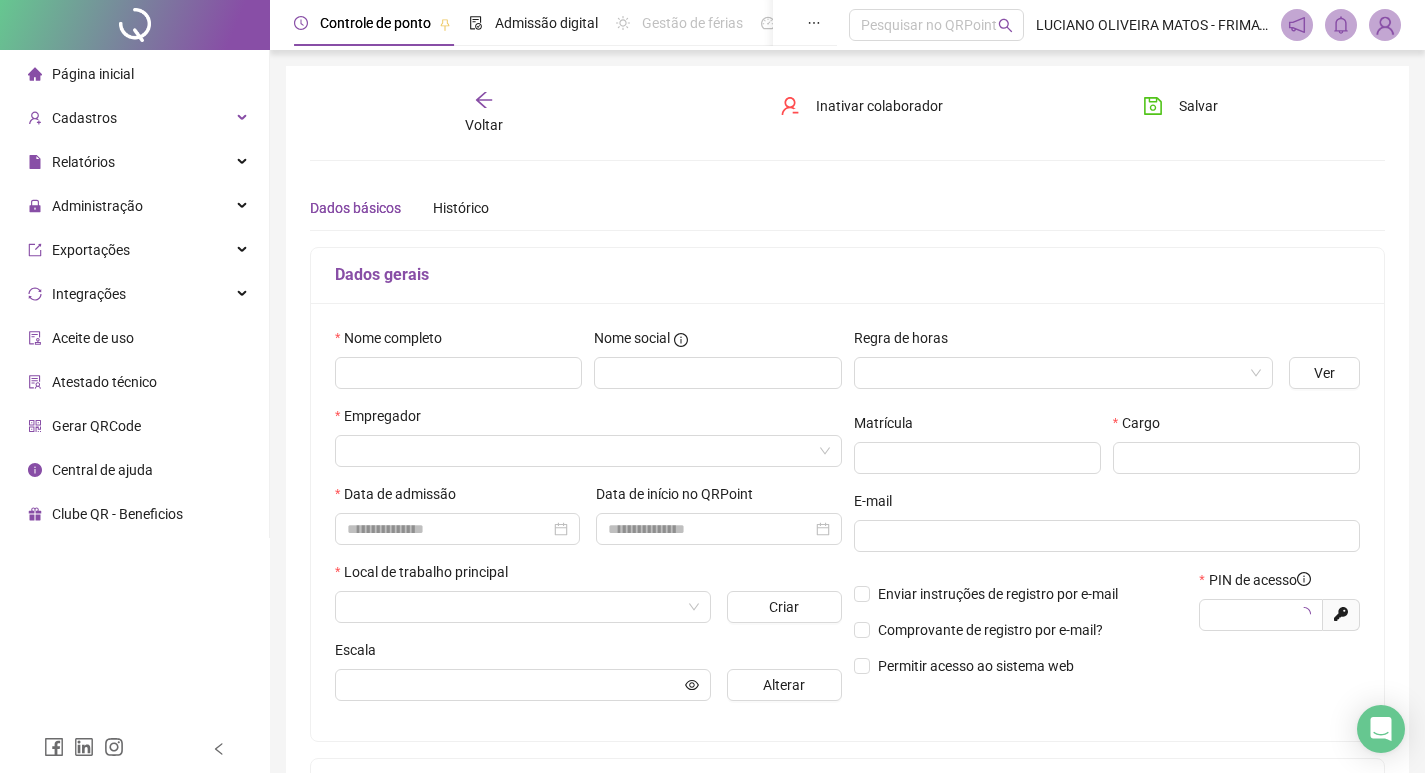 type on "*****" 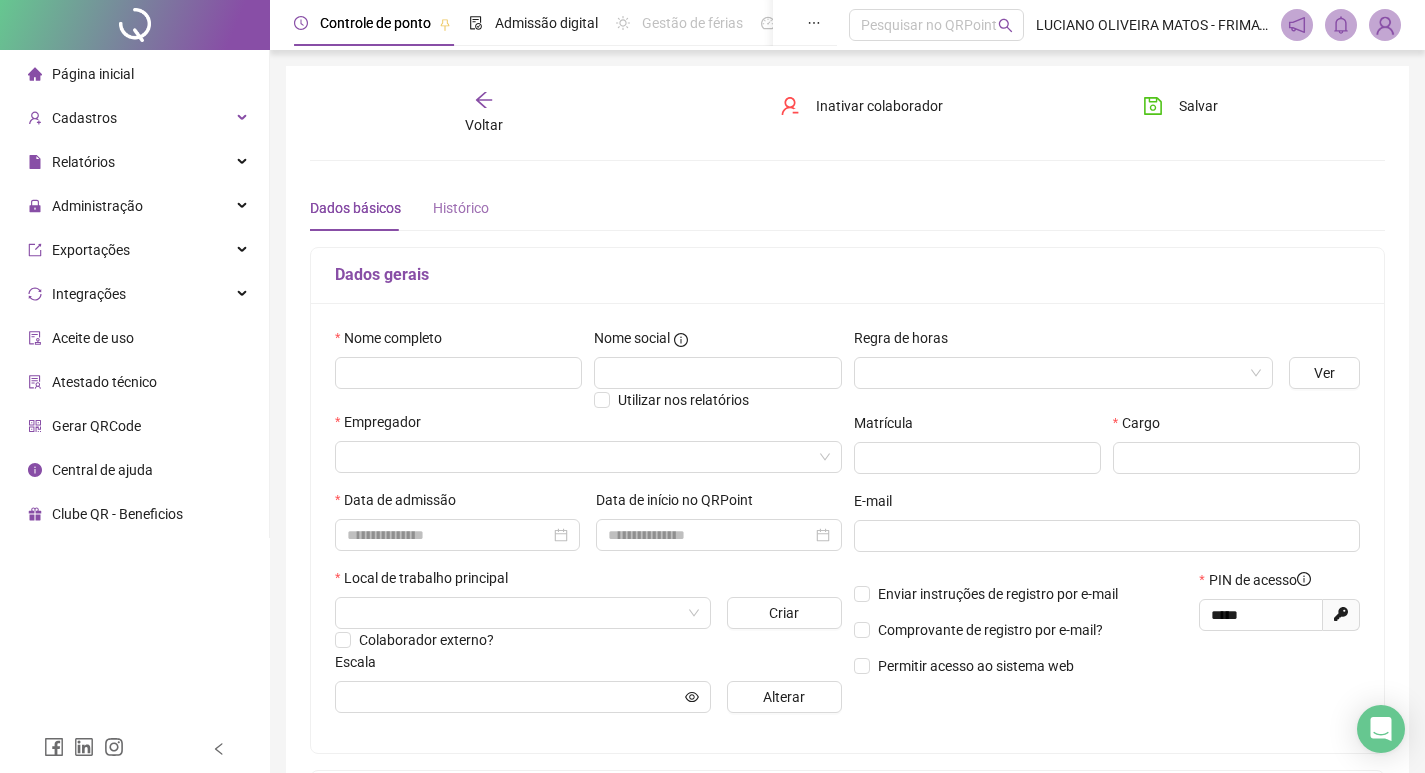click on "Histórico" at bounding box center (461, 208) 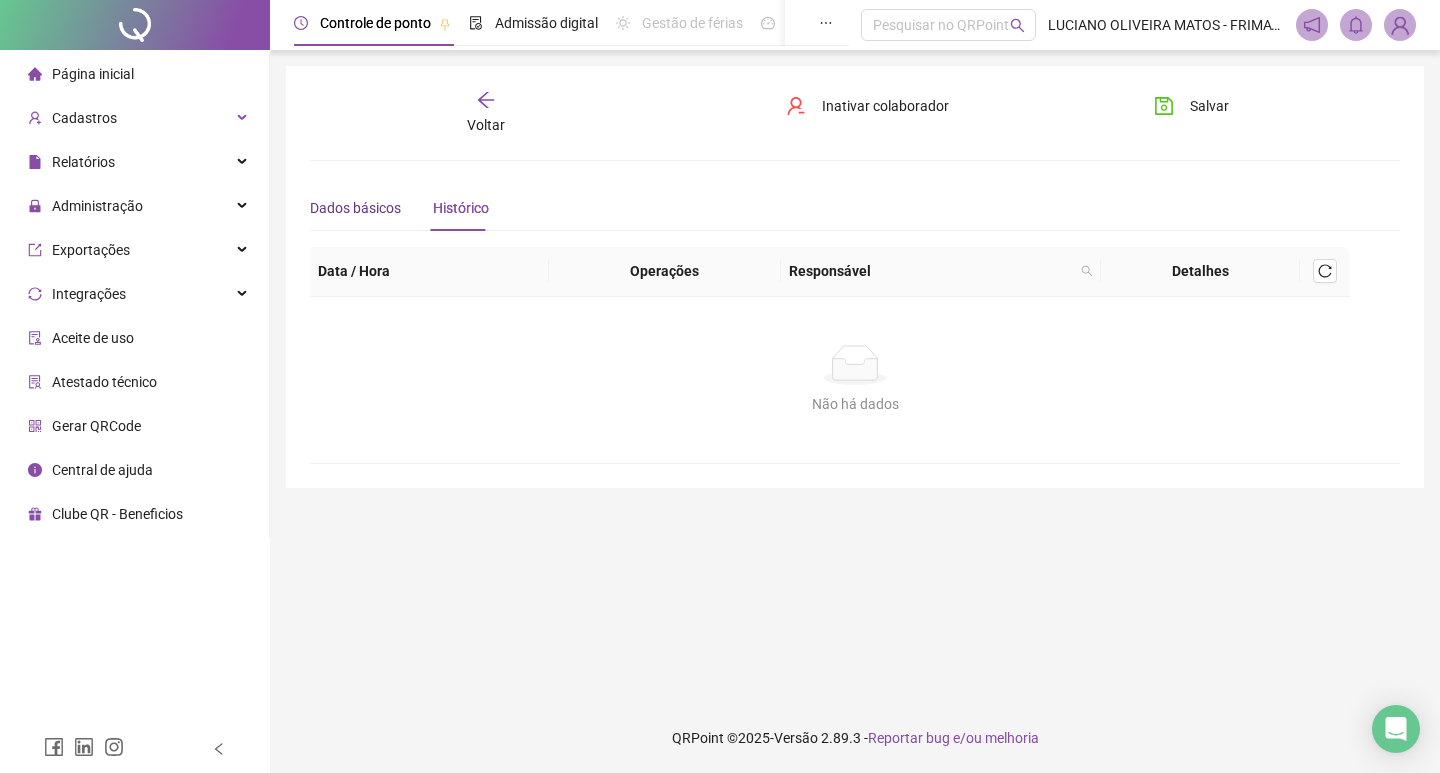 click on "Dados básicos" at bounding box center (355, 208) 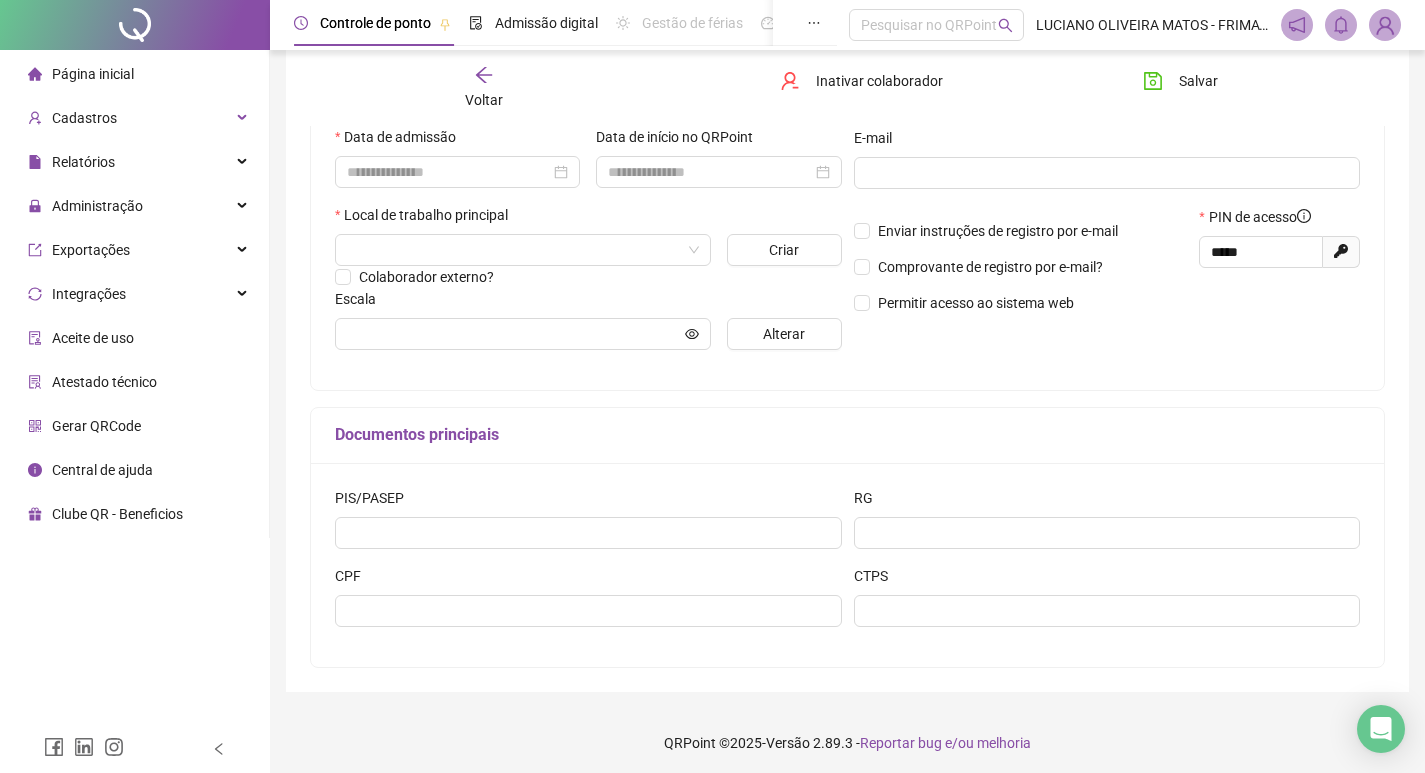 scroll, scrollTop: 368, scrollLeft: 0, axis: vertical 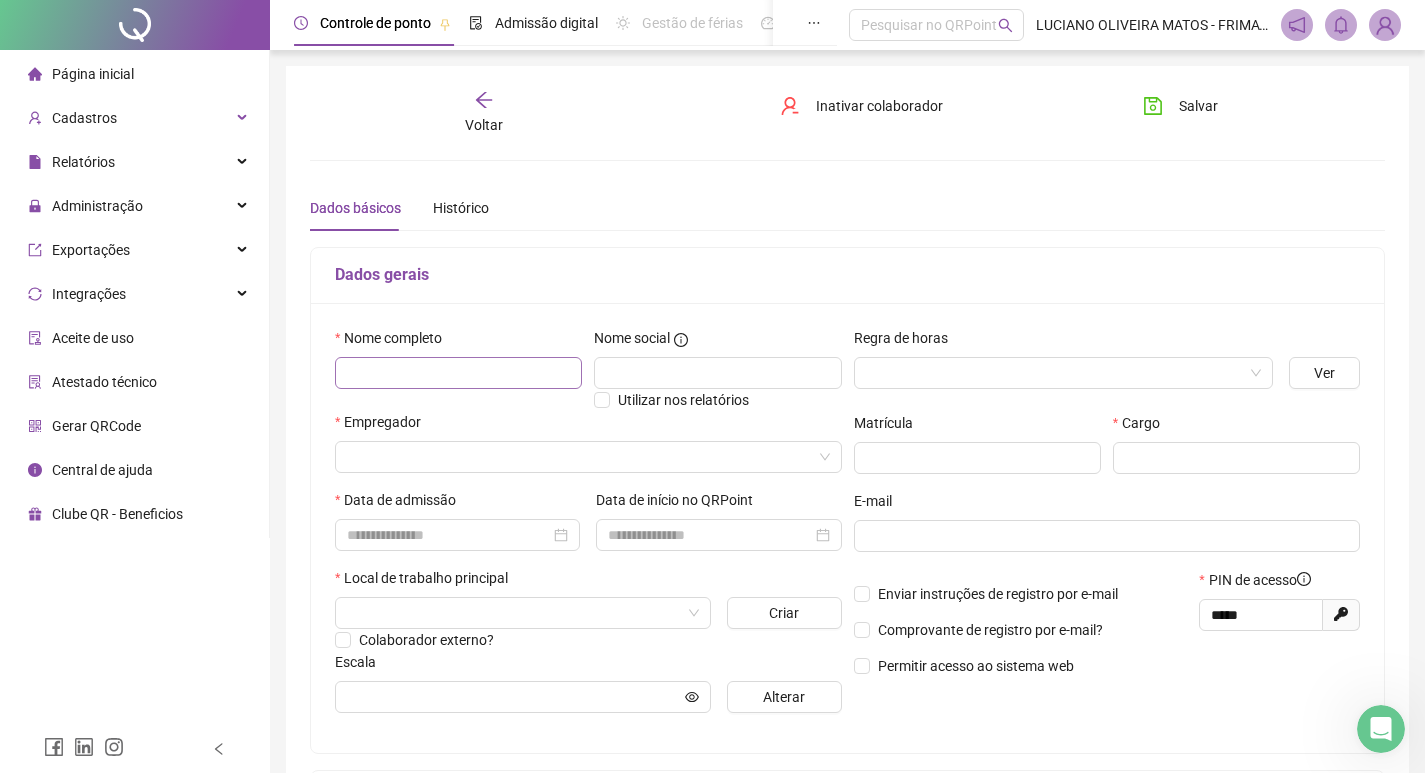 drag, startPoint x: 439, startPoint y: 390, endPoint x: 438, endPoint y: 370, distance: 20.024984 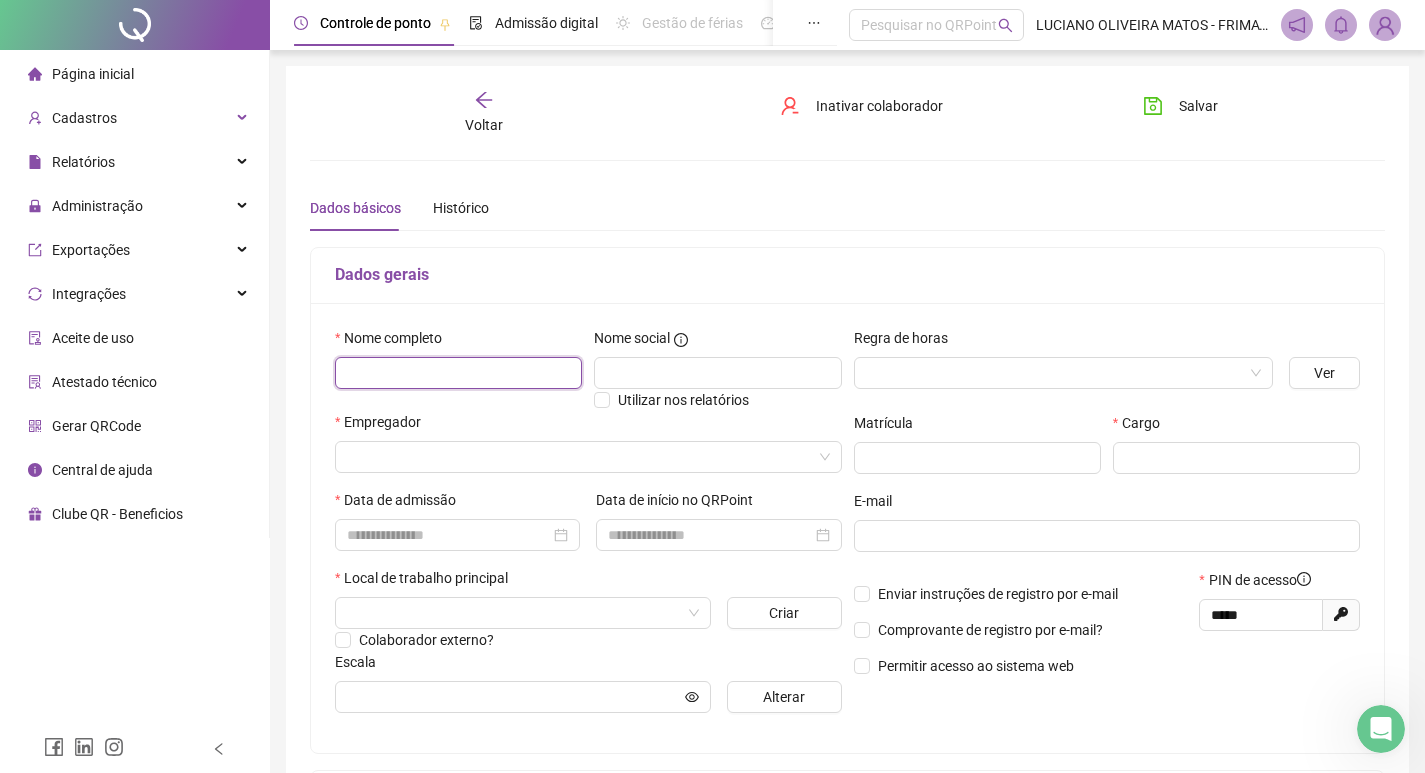 paste on "**********" 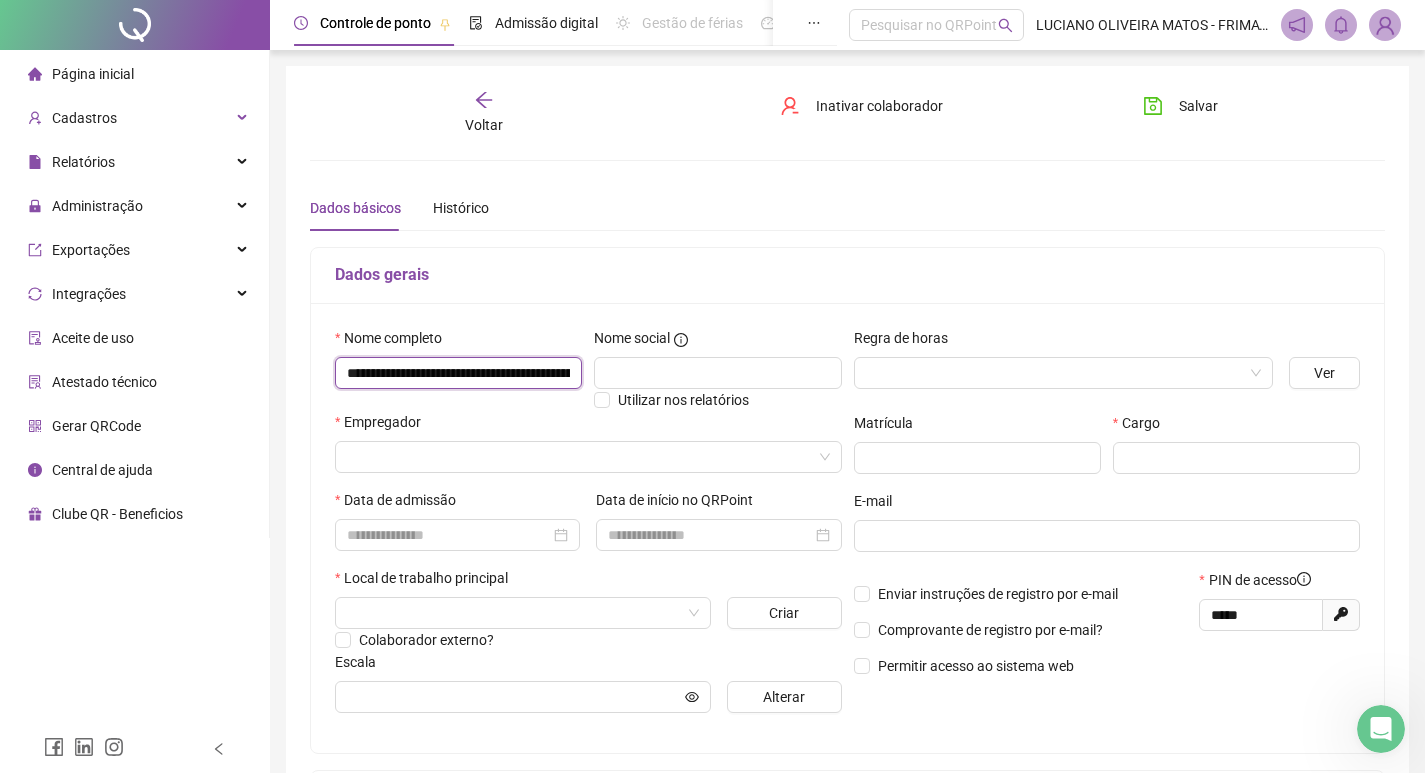click on "**********" at bounding box center [458, 373] 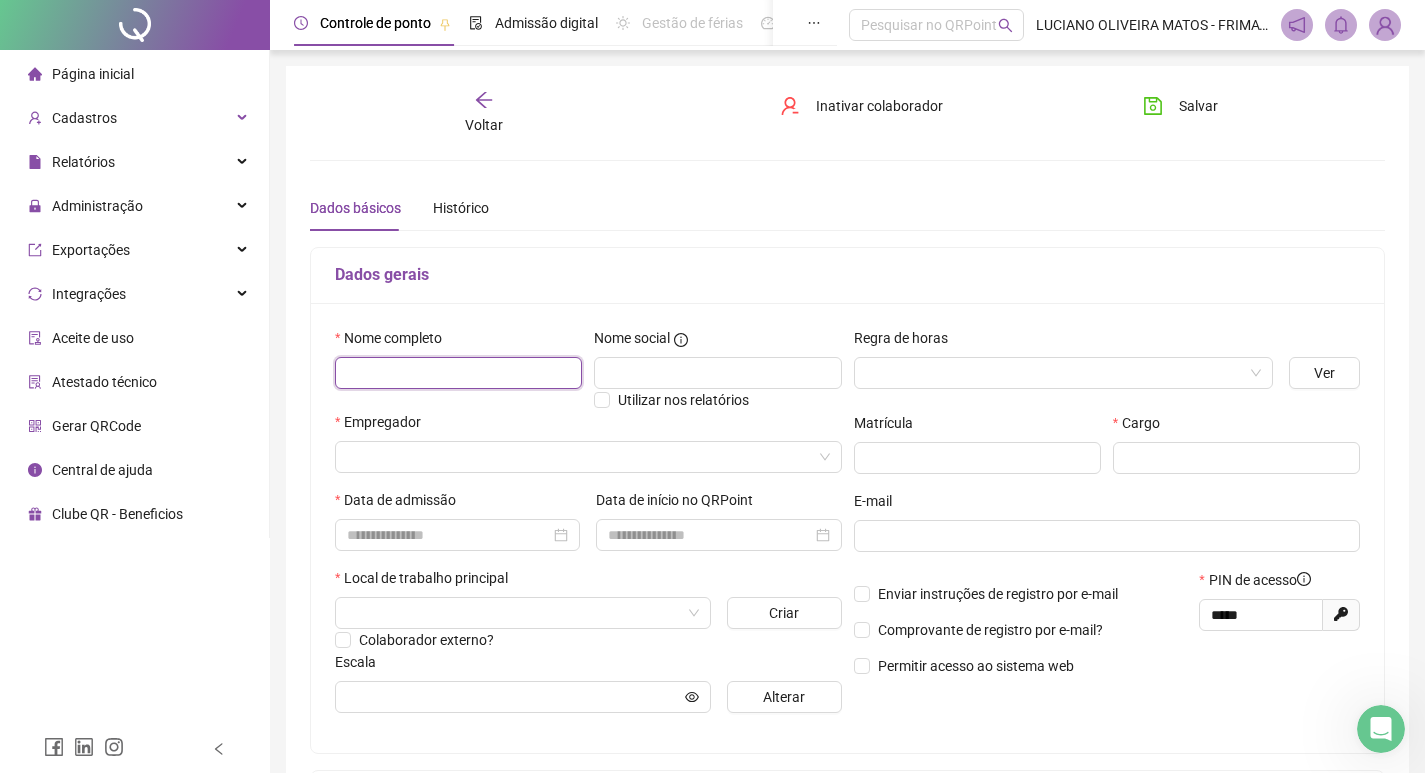 click at bounding box center [458, 373] 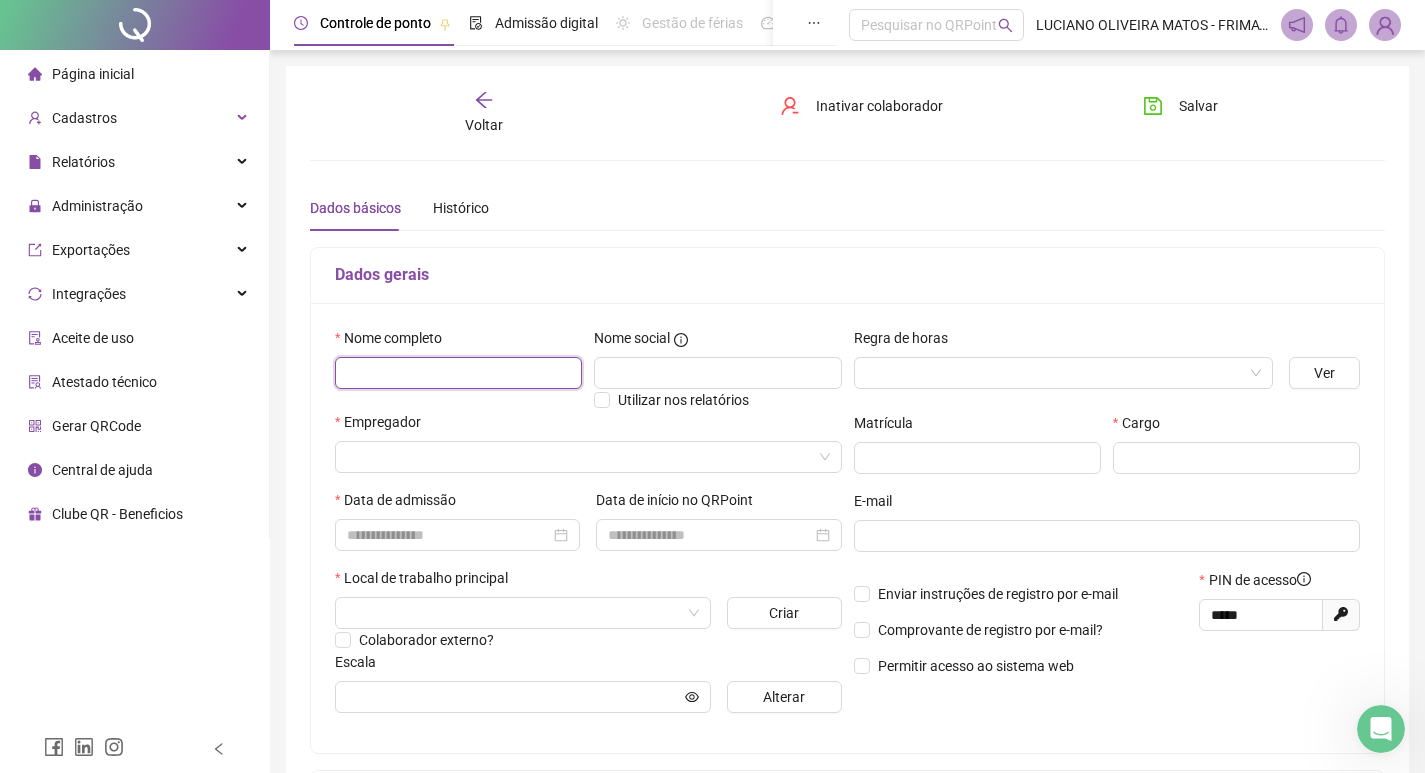 click at bounding box center (458, 373) 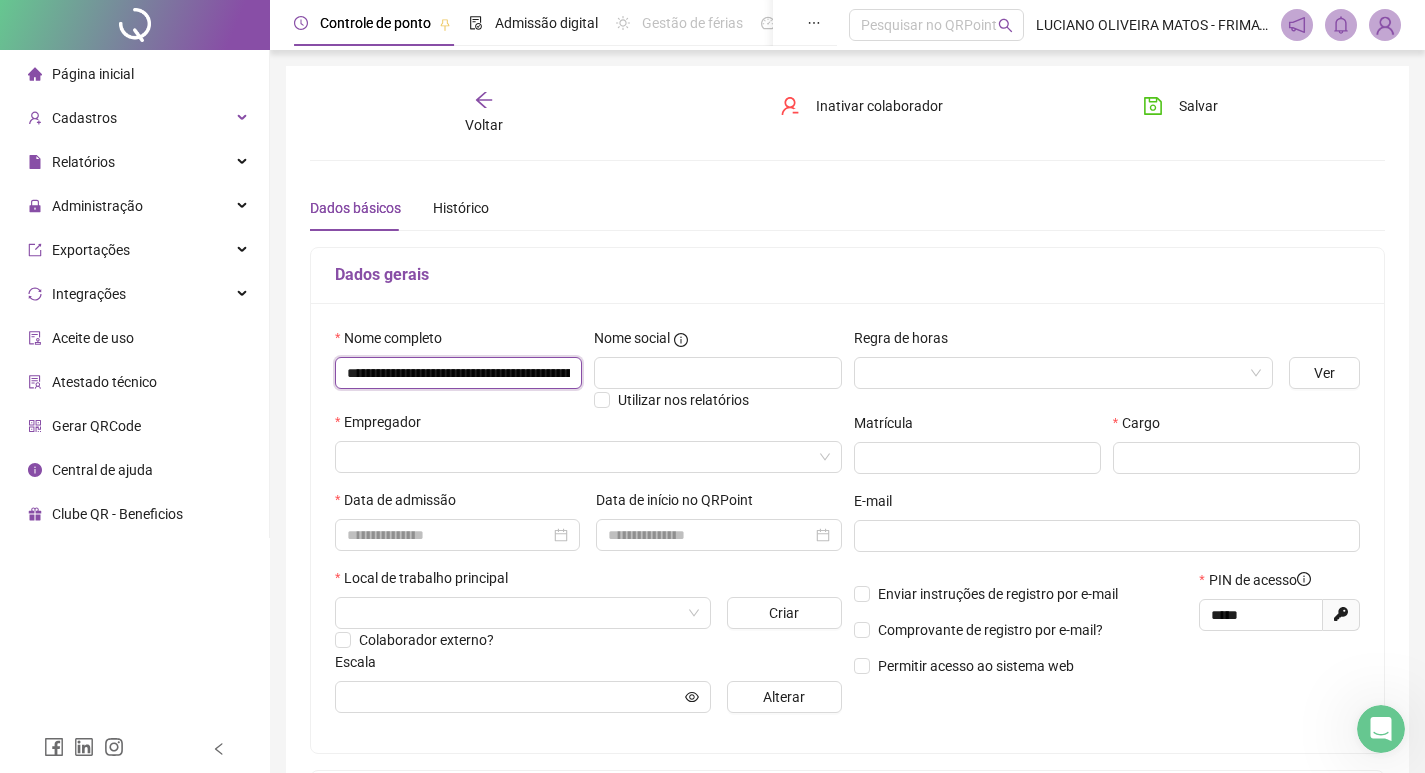 click on "**********" at bounding box center [458, 373] 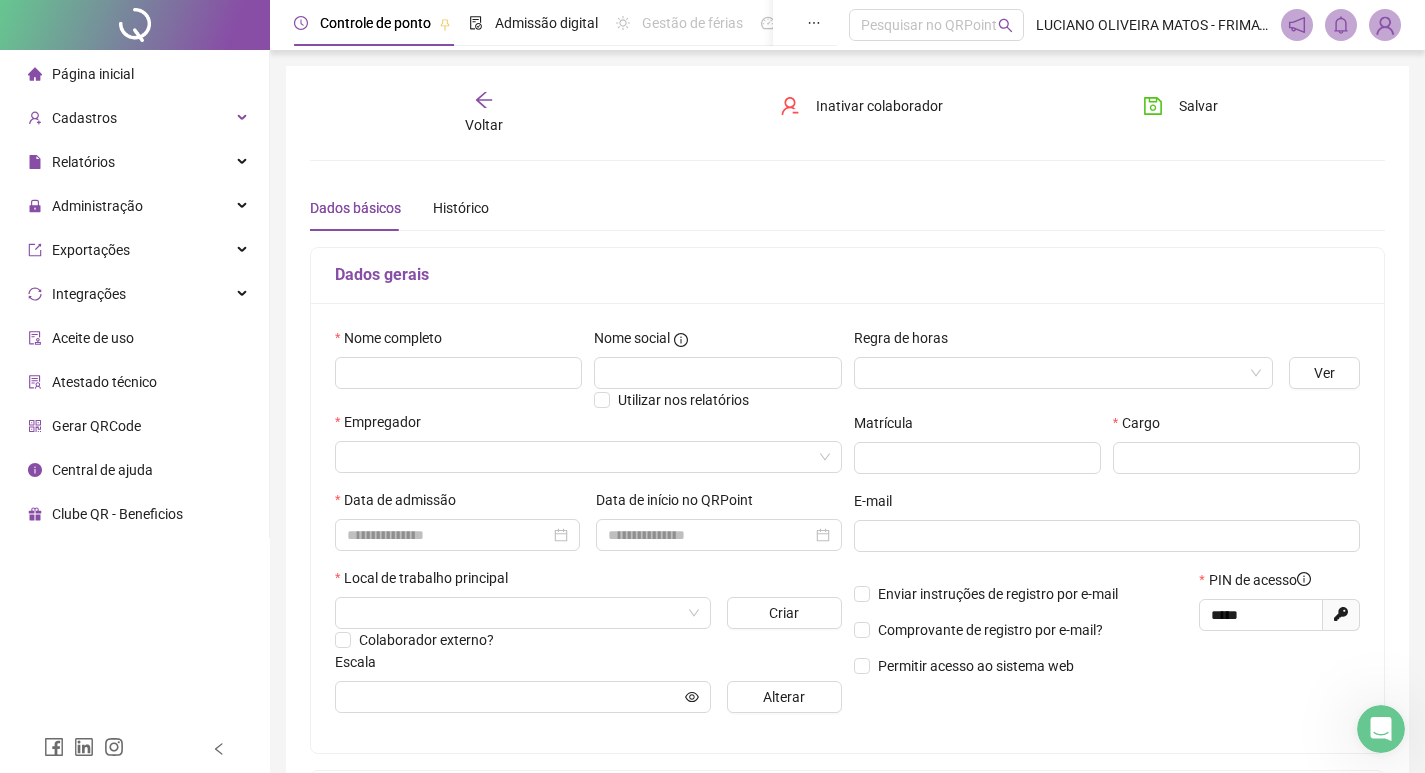 click on "Dados gerais Nome completo Nome social Utilizar nos relatórios Empregador Data de admissão Data de início no QRPoint Local de trabalho principal Criar Colaborador externo? Escala Alterar Regra de horas Ver Matrícula Cargo E-mail Enviar instruções de registro por e-mail Comprovante de registro por e-mail? Permitir acesso ao sistema web PIN de acesso ***** Gerar novo pin Documentos principais PIS/PASEP RG CPF CTPS Protocolo Data / Hora Operações Responsável Detalhes Não há dados Não há dados" at bounding box center [847, 560] 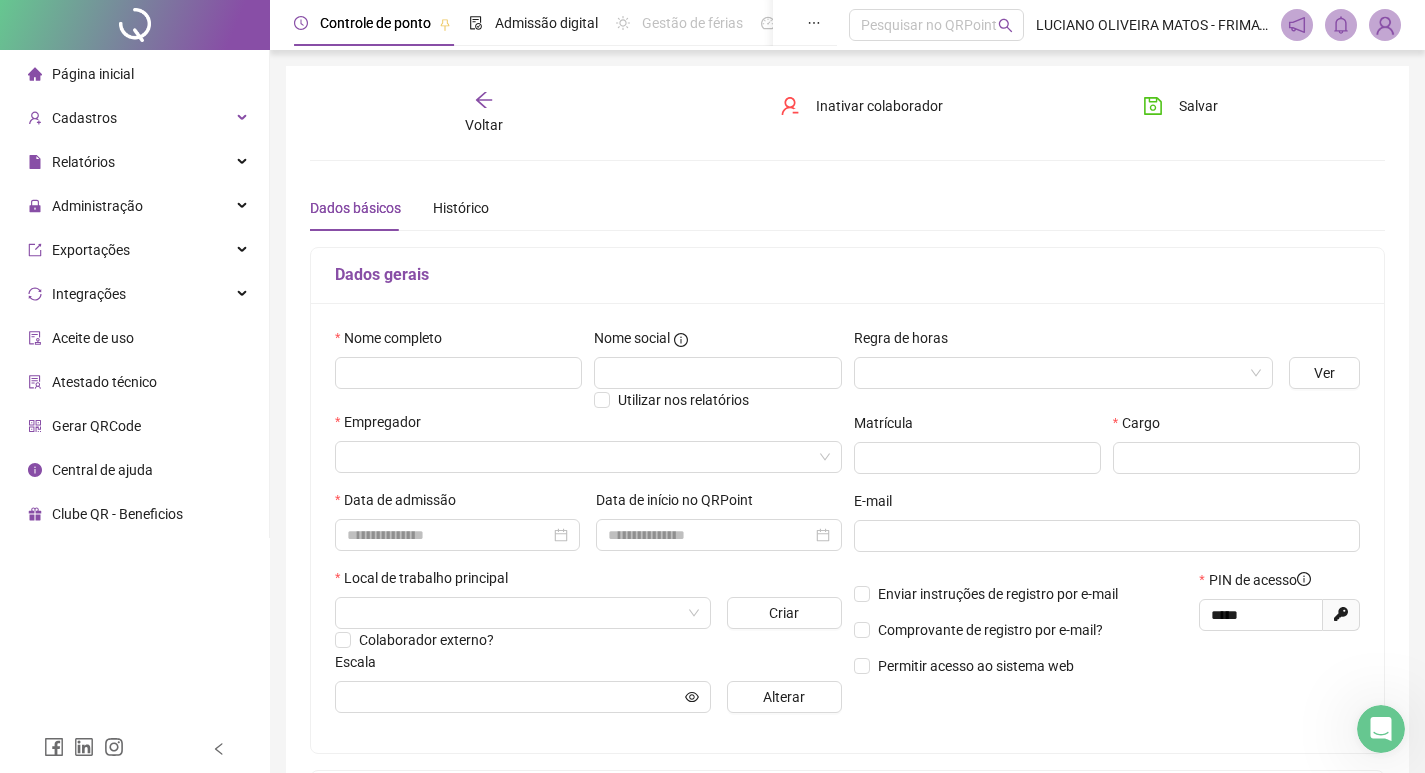click on "Voltar" at bounding box center [484, 113] 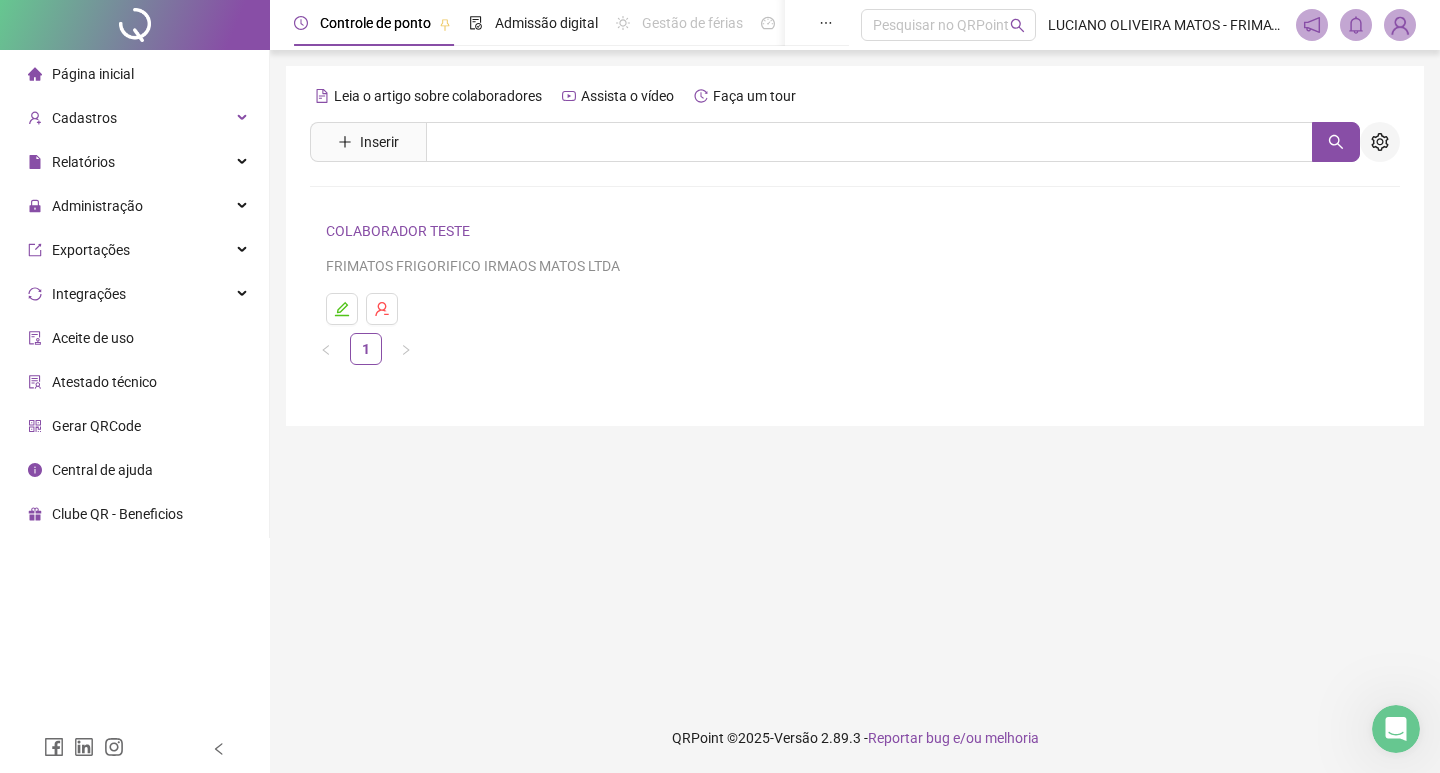 click 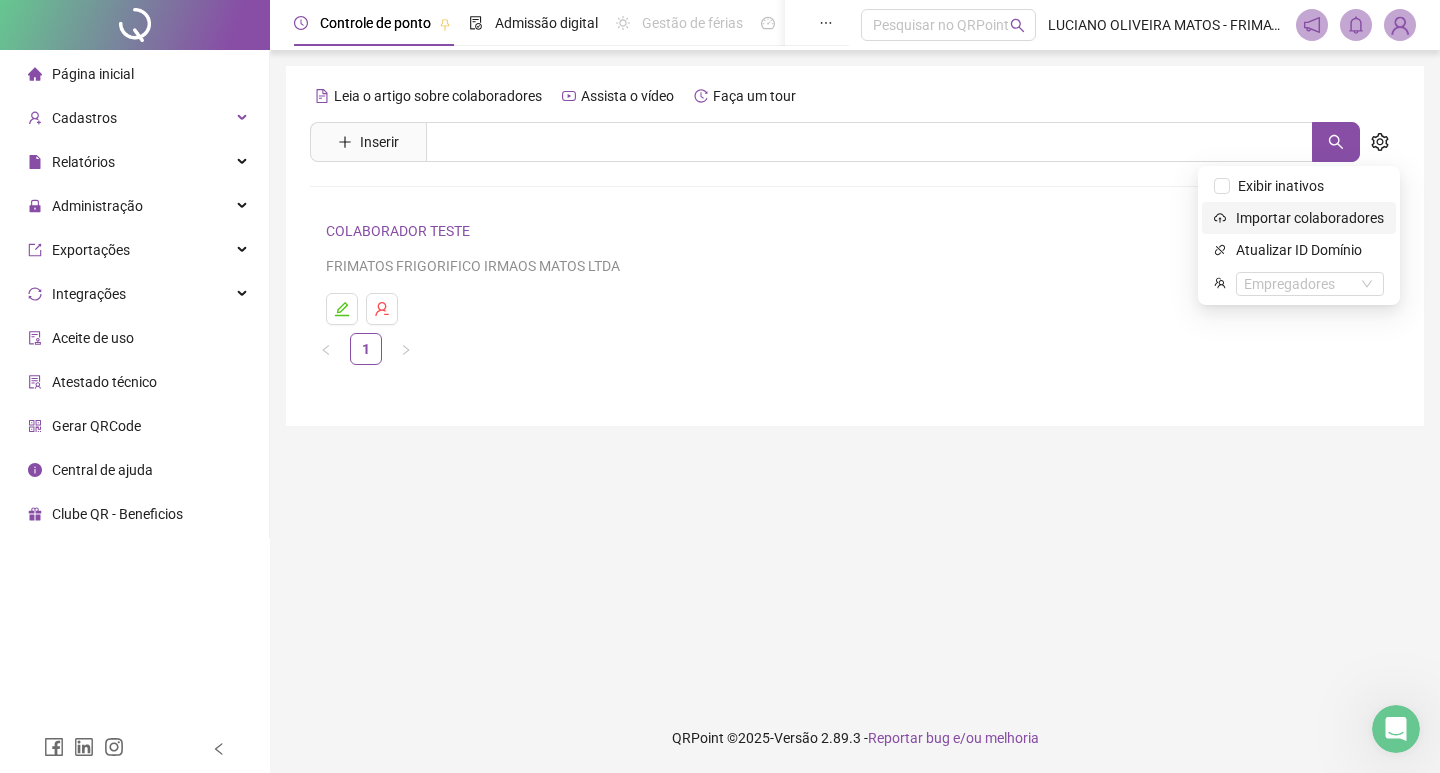 click on "Importar colaboradores" at bounding box center (1310, 218) 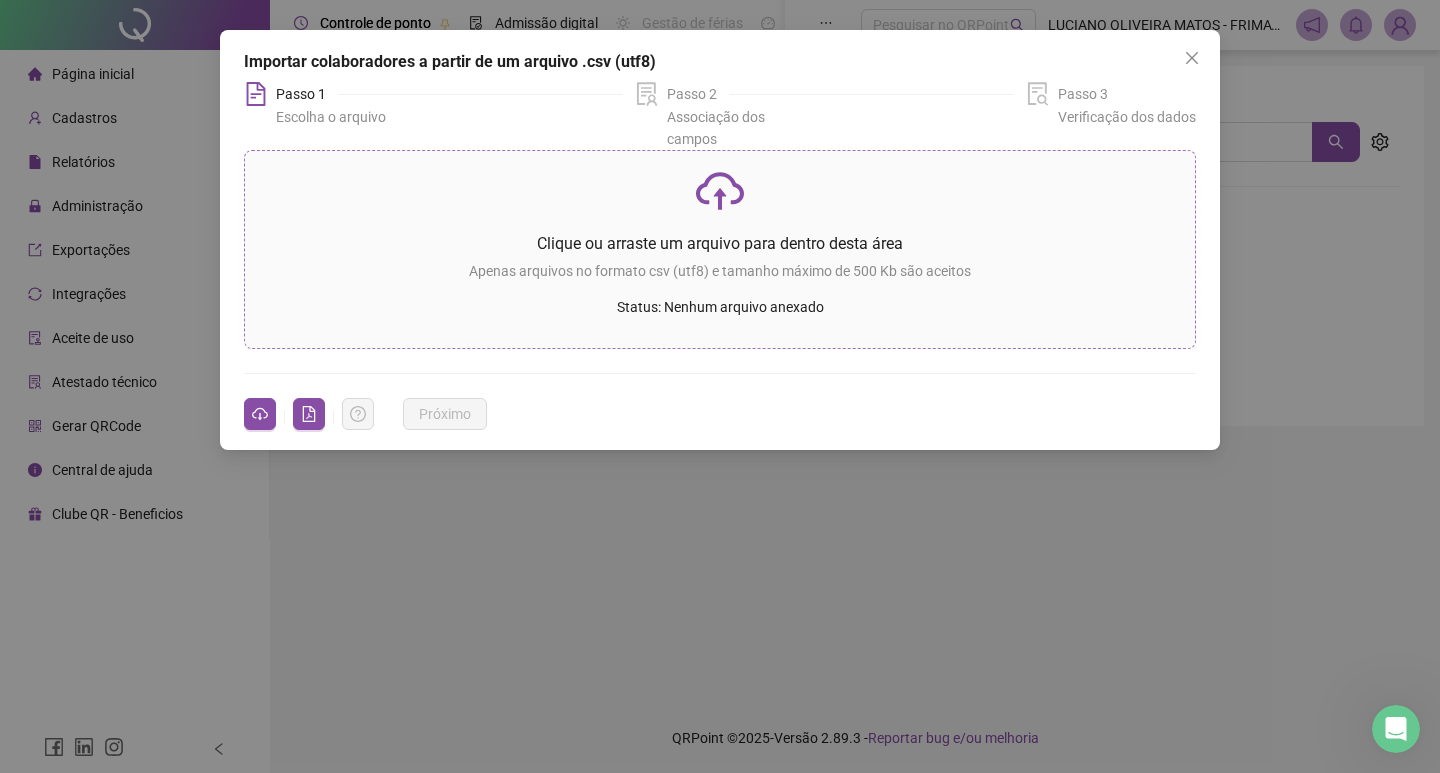 click at bounding box center [720, 191] 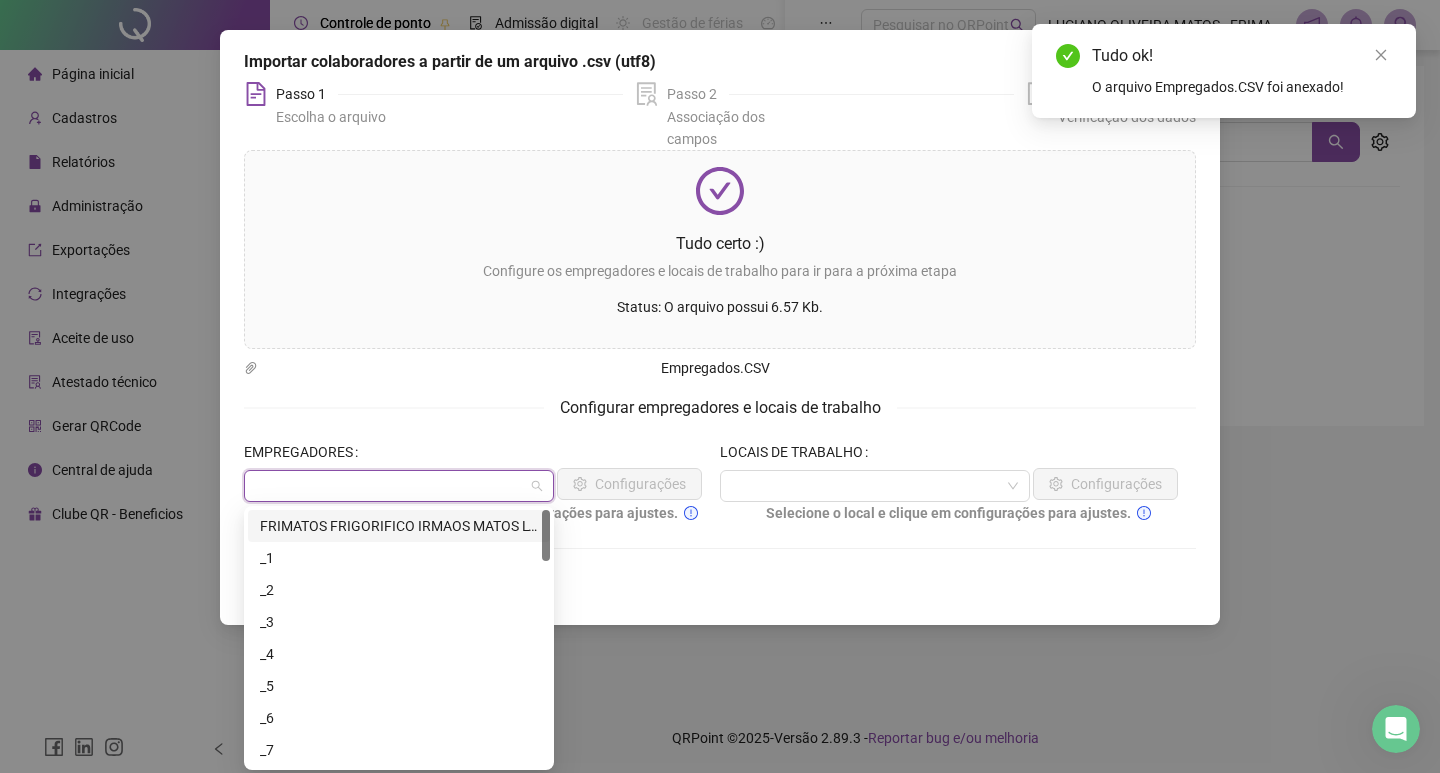 click at bounding box center [390, 486] 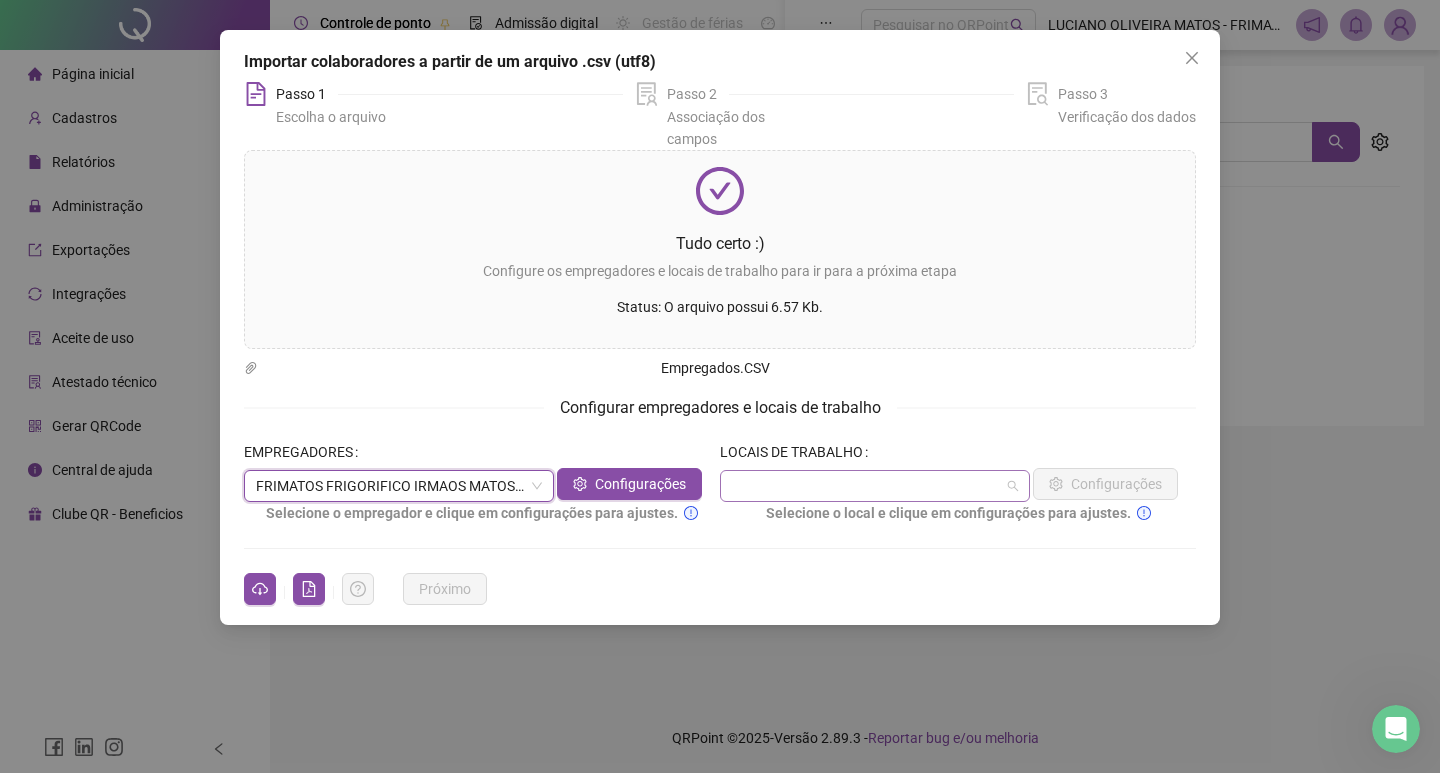 click at bounding box center (875, 486) 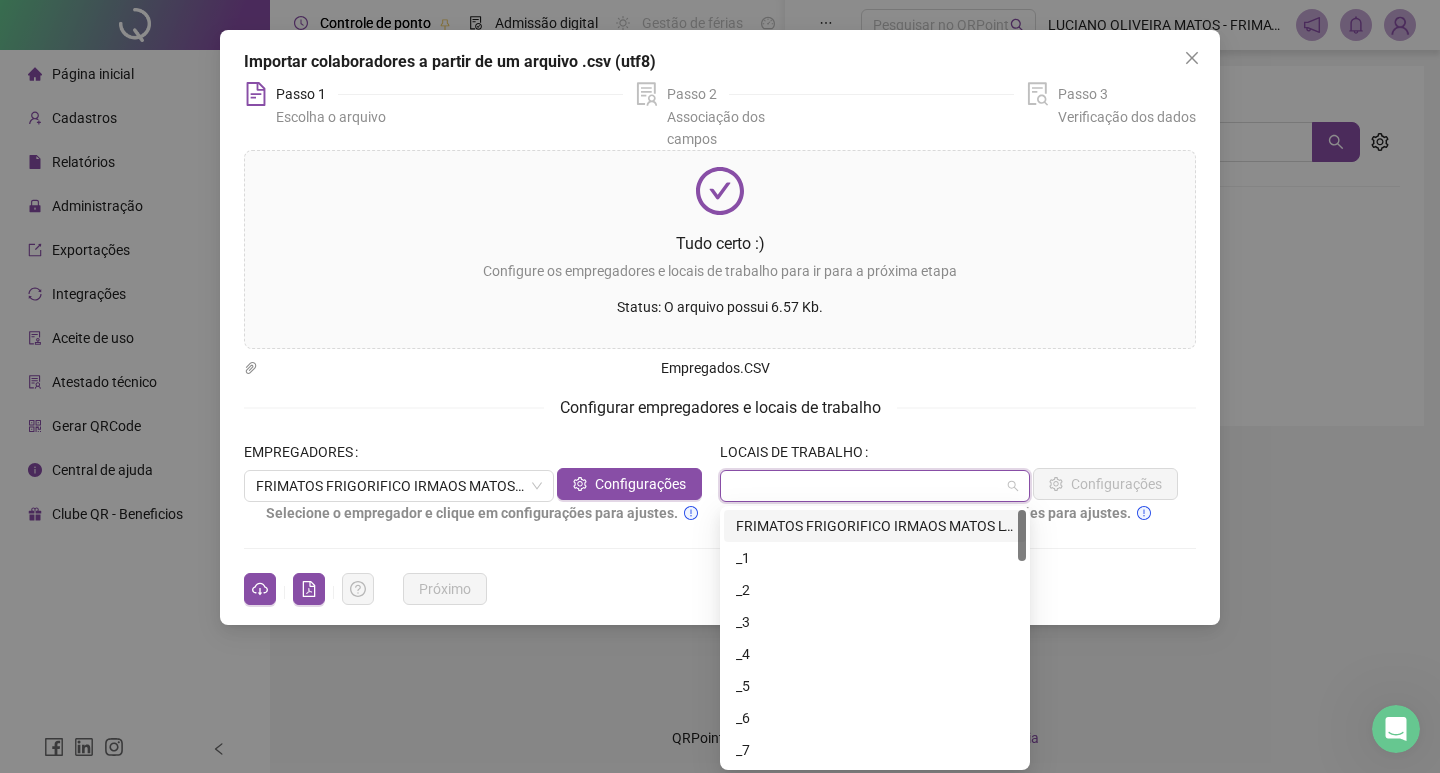 click on "FRIMATOS FRIGORIFICO IRMAOS MATOS LTDA" at bounding box center [875, 526] 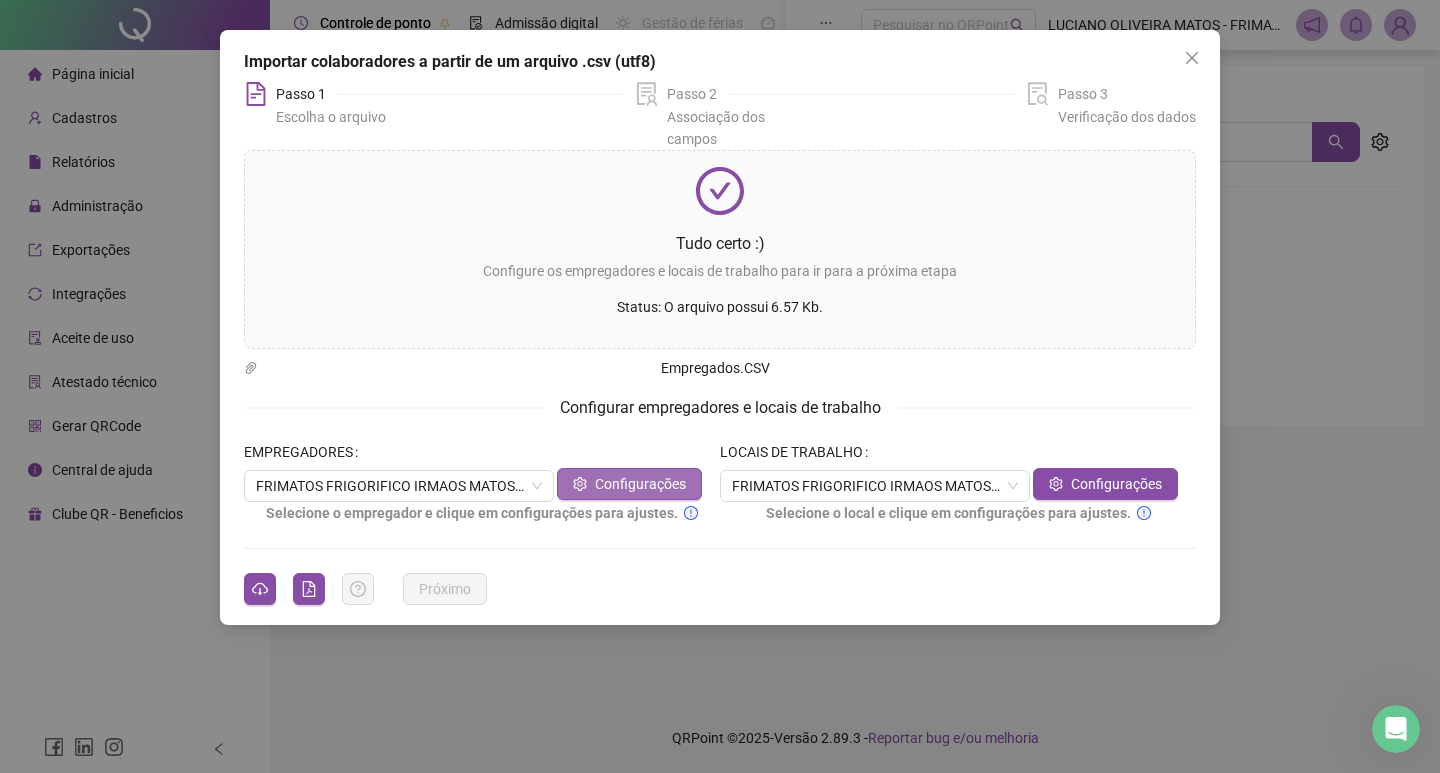 click on "Configurações" at bounding box center [629, 484] 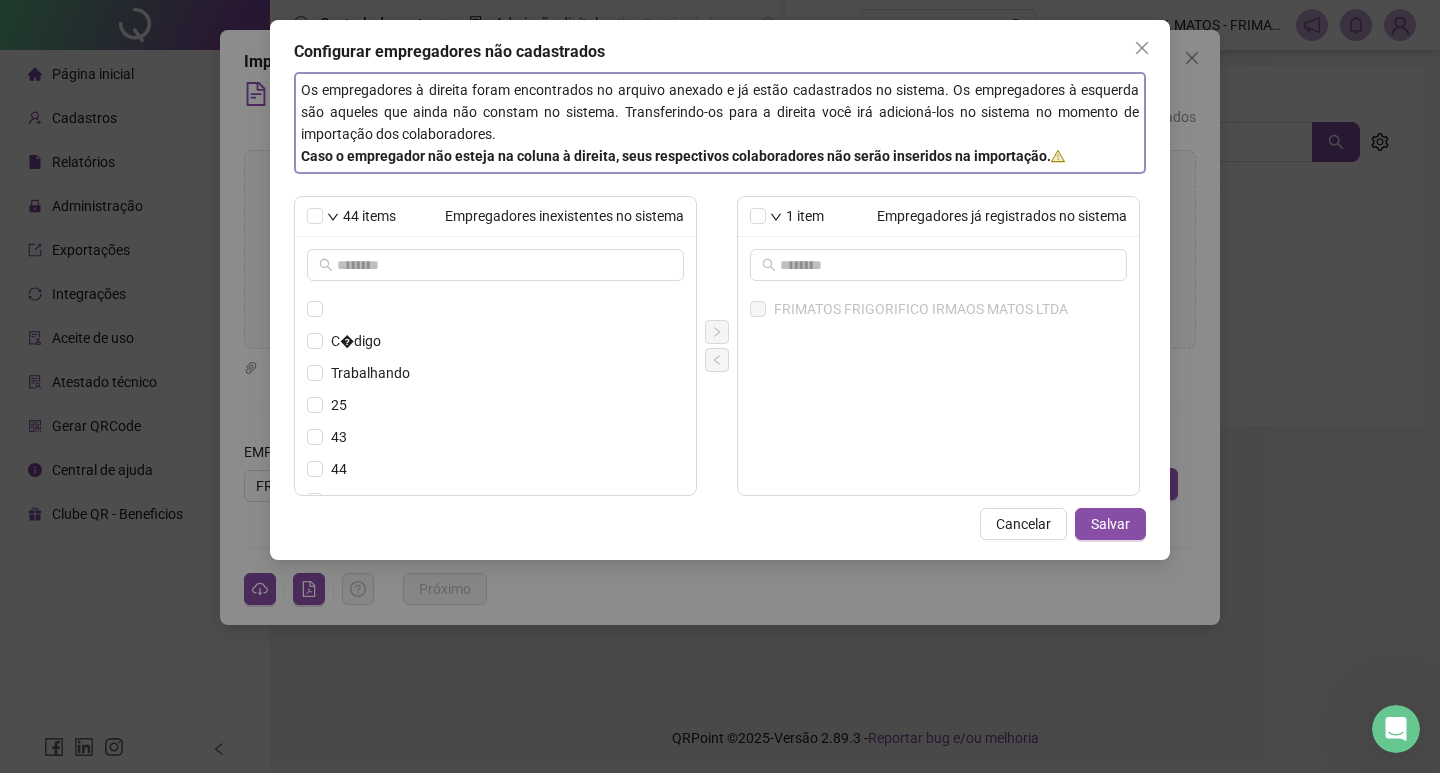 click on "1   item" at bounding box center (805, 216) 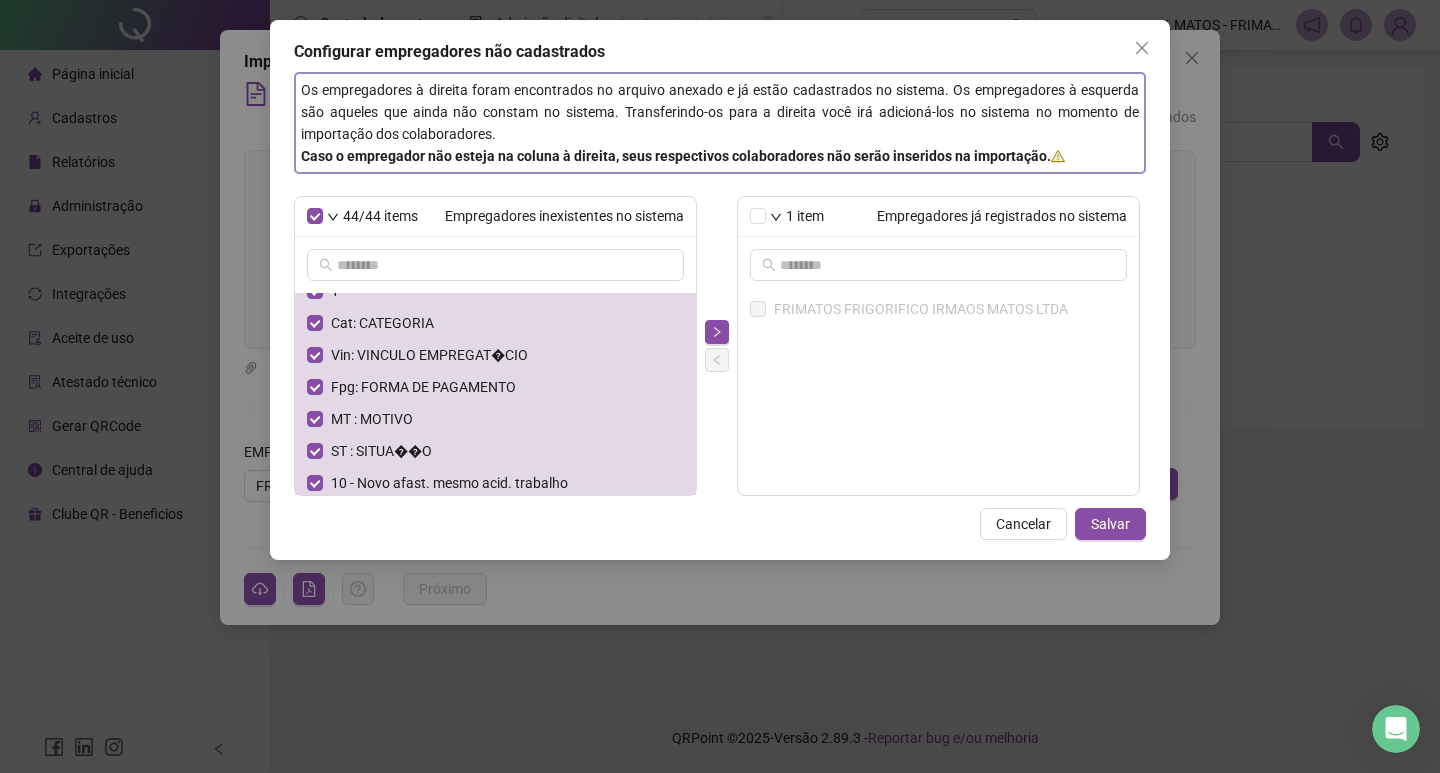 scroll, scrollTop: 1206, scrollLeft: 0, axis: vertical 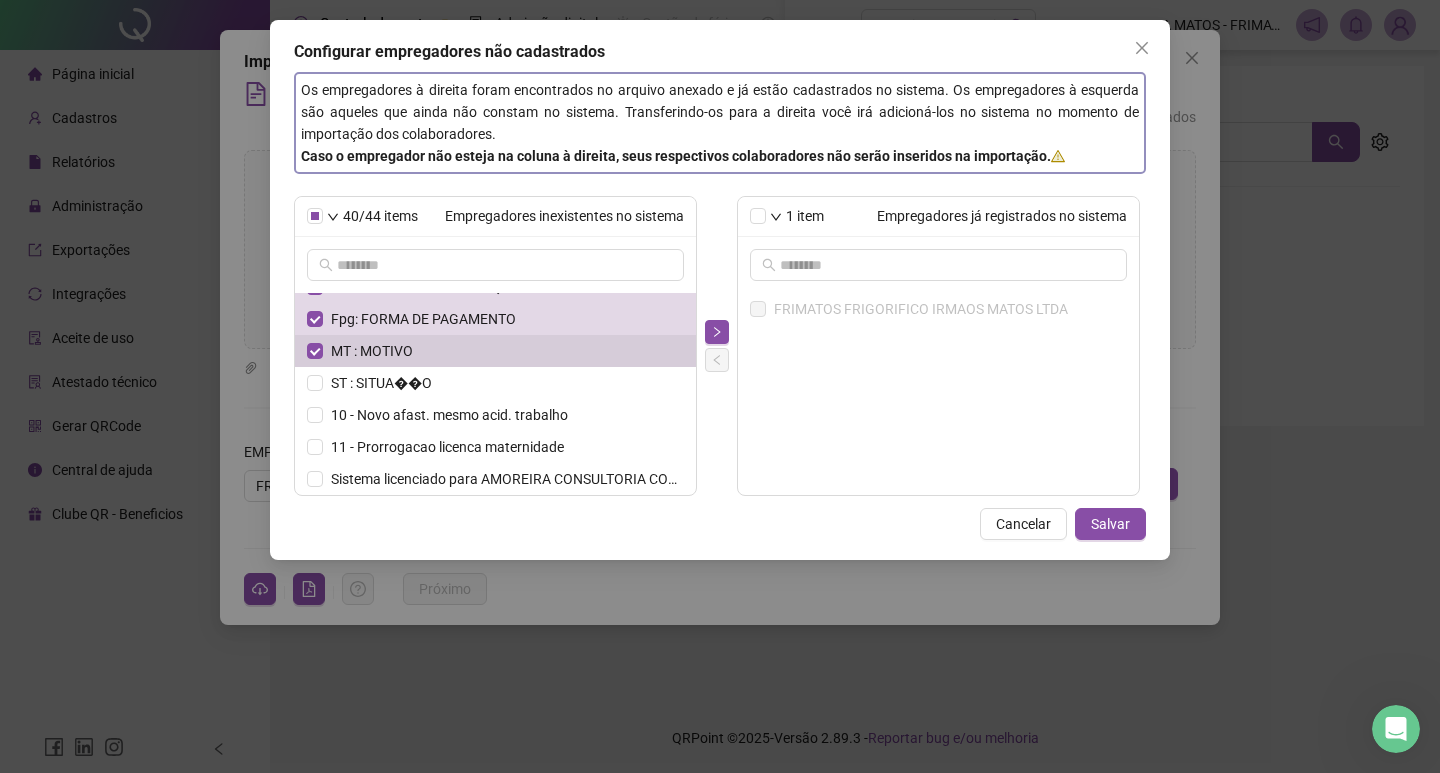 click on "MT : MOTIVO" at bounding box center [495, 351] 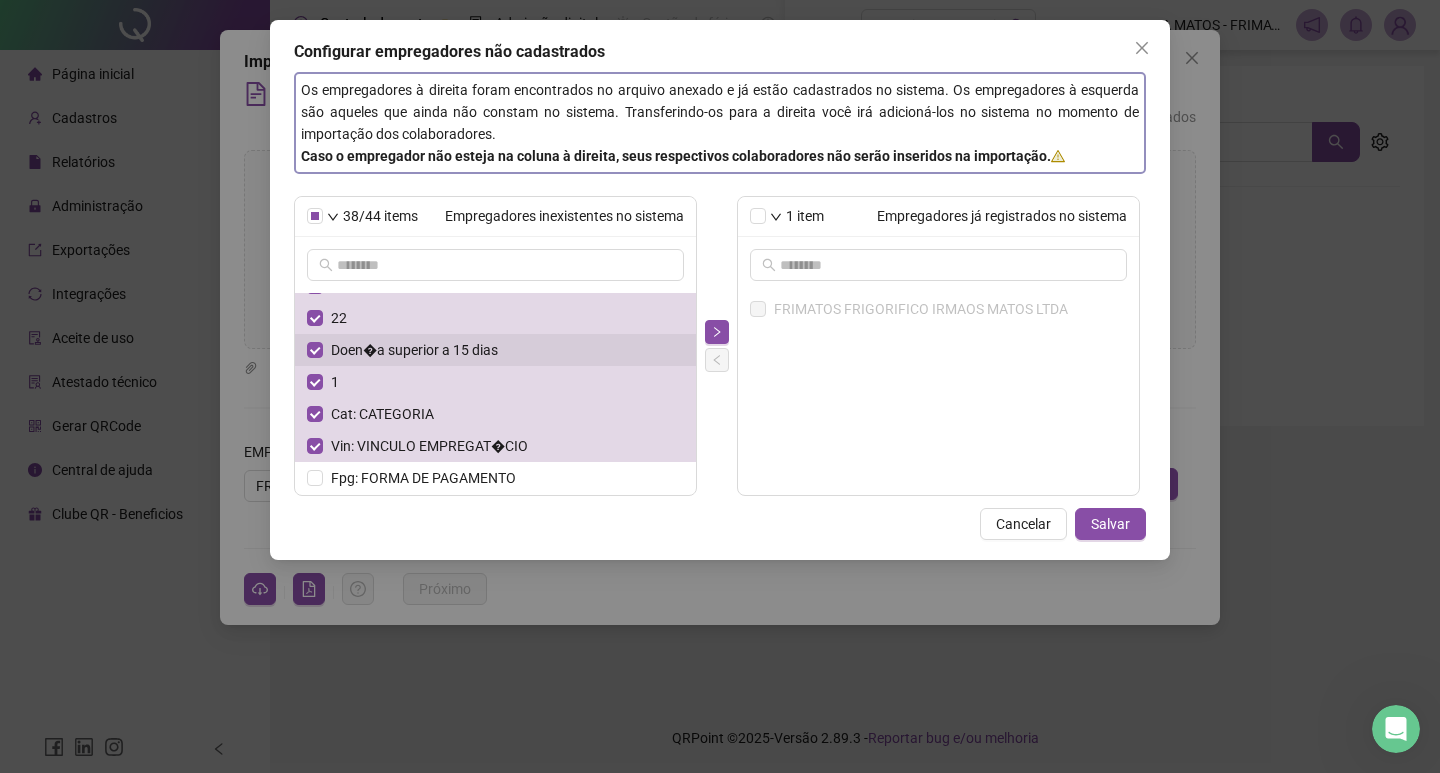 scroll, scrollTop: 1046, scrollLeft: 0, axis: vertical 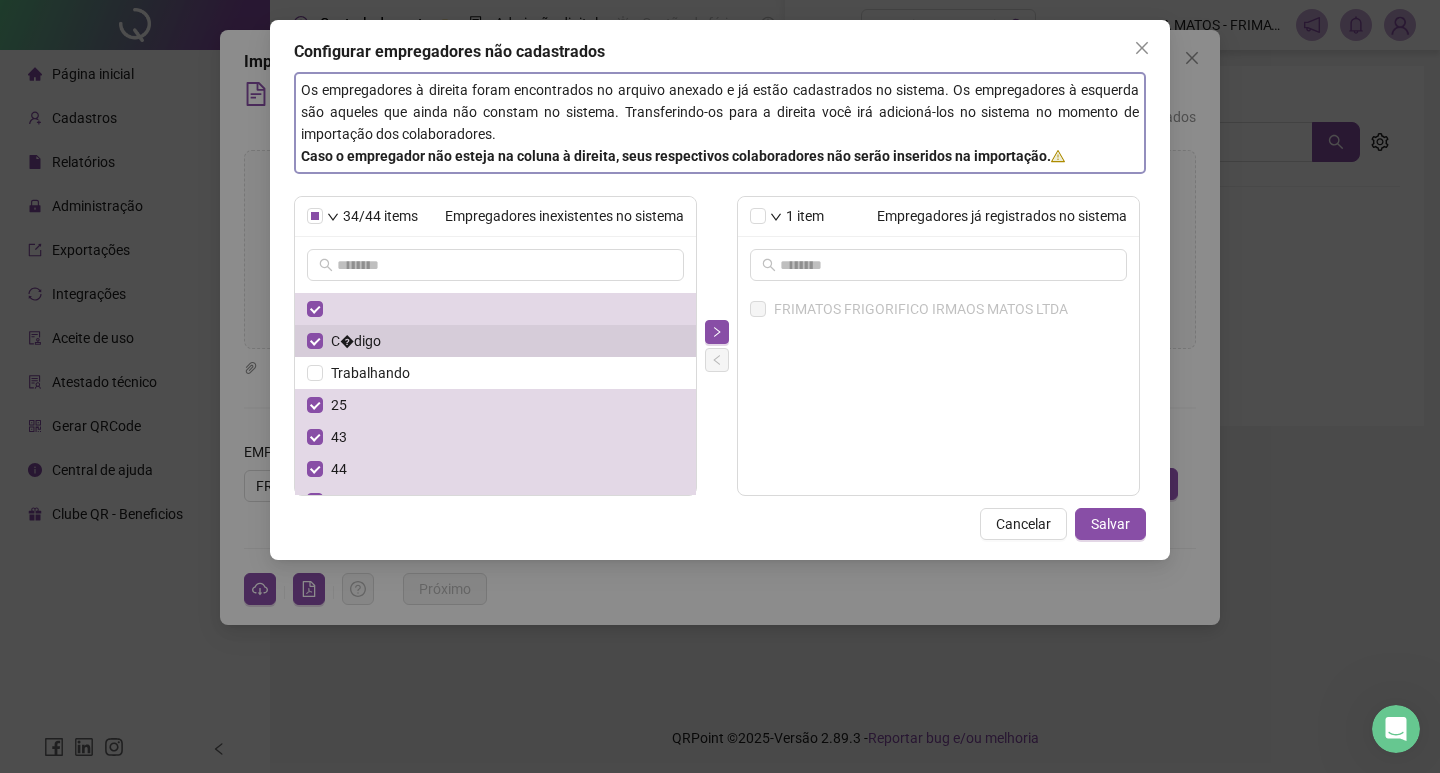 click on "C�digo" at bounding box center [495, 341] 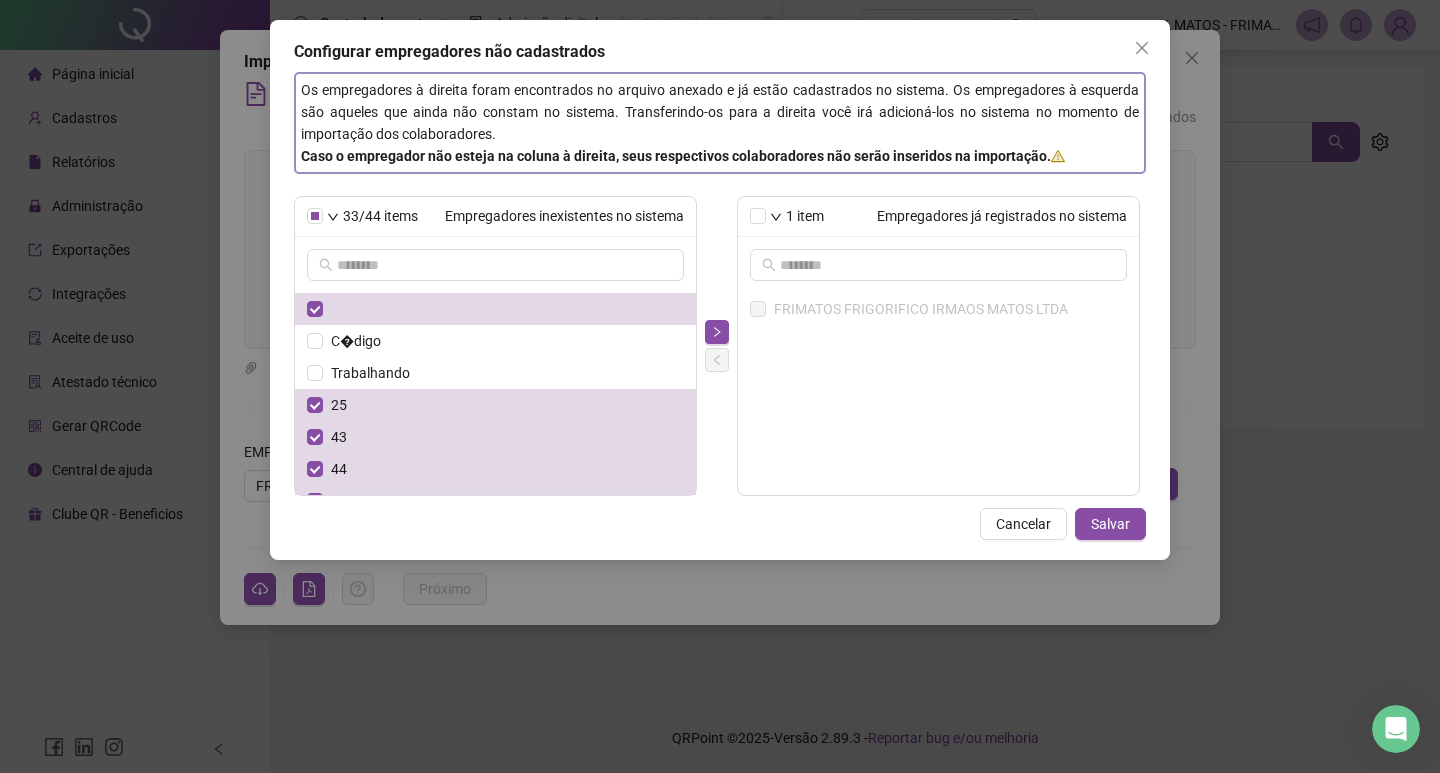 click on "1   item" at bounding box center [805, 216] 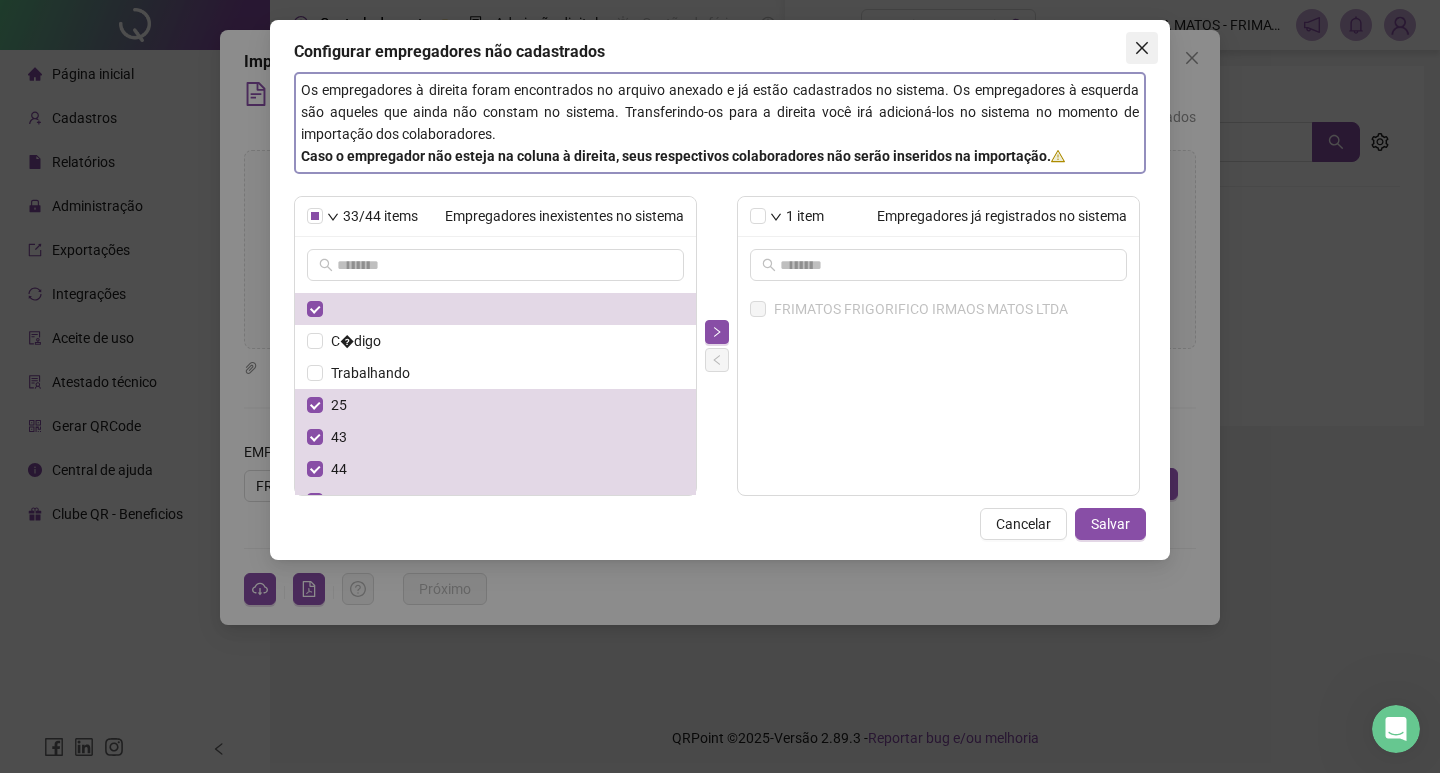 click at bounding box center [1142, 48] 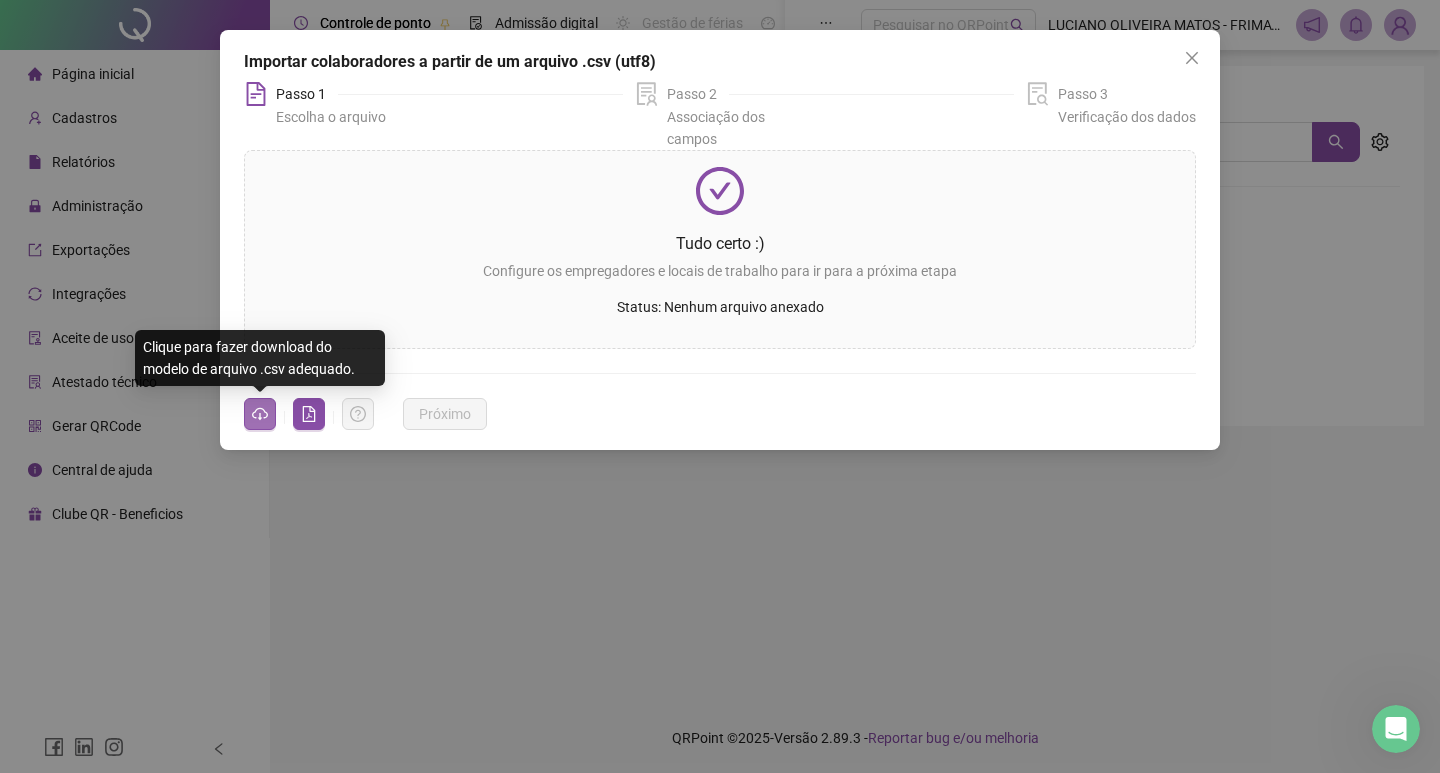 click at bounding box center (260, 414) 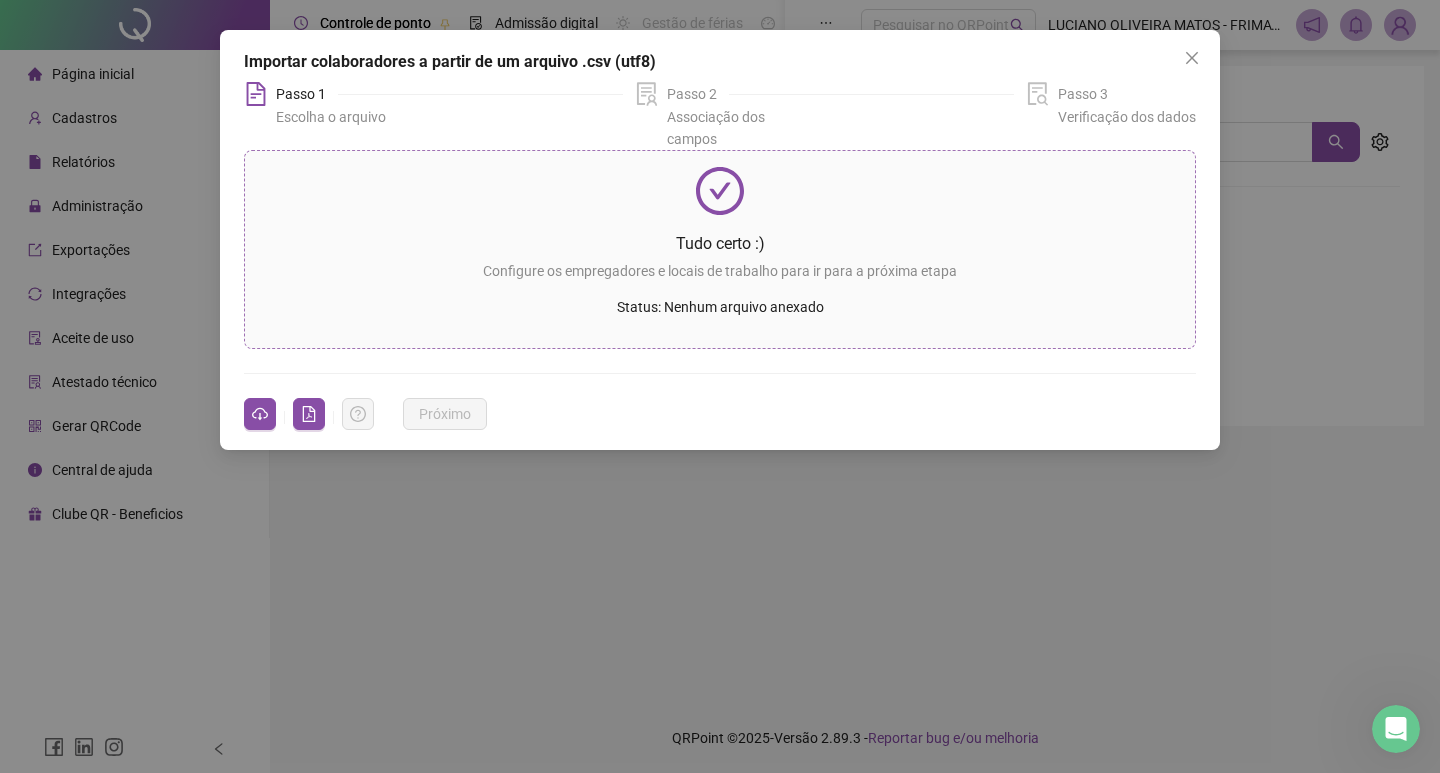 click 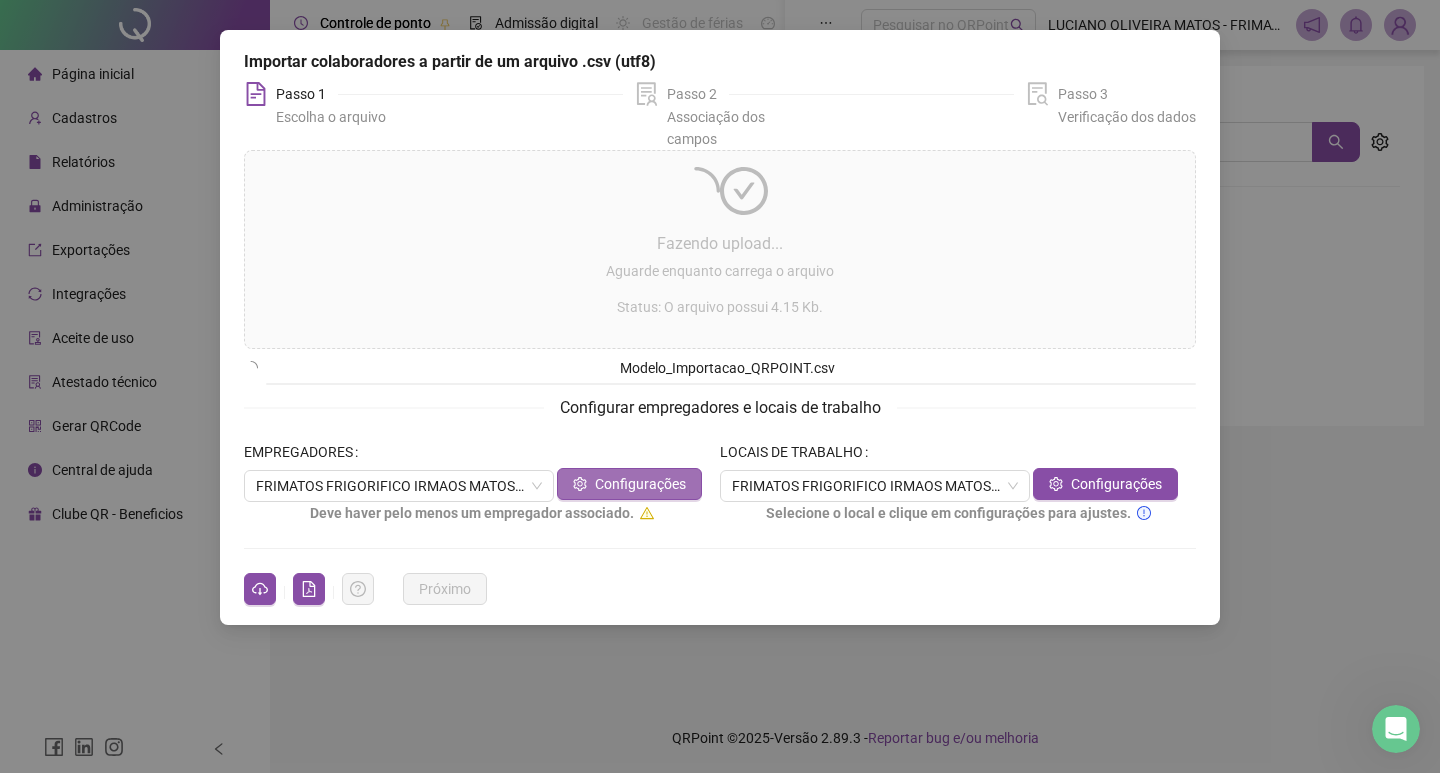 click on "Configurações" at bounding box center [640, 484] 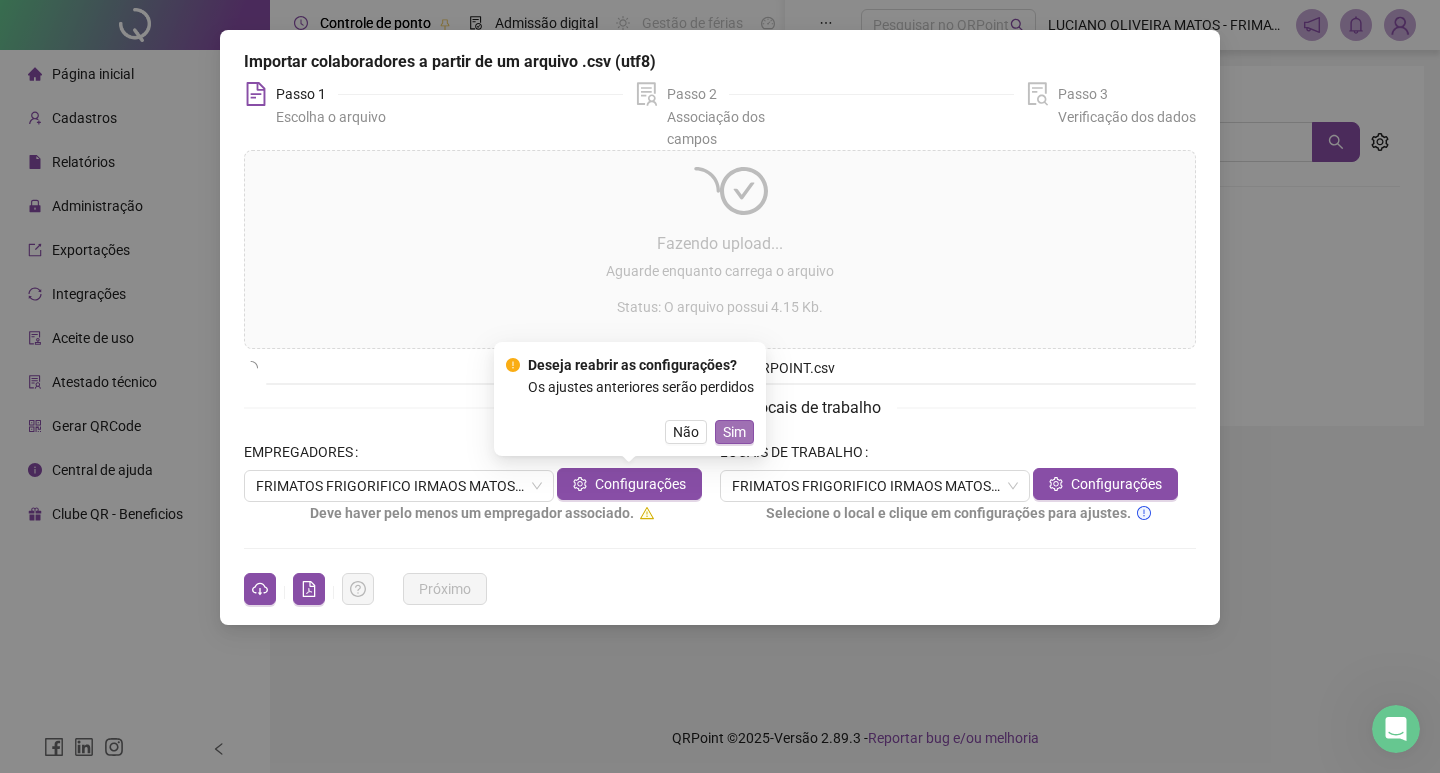 click on "Sim" at bounding box center (734, 432) 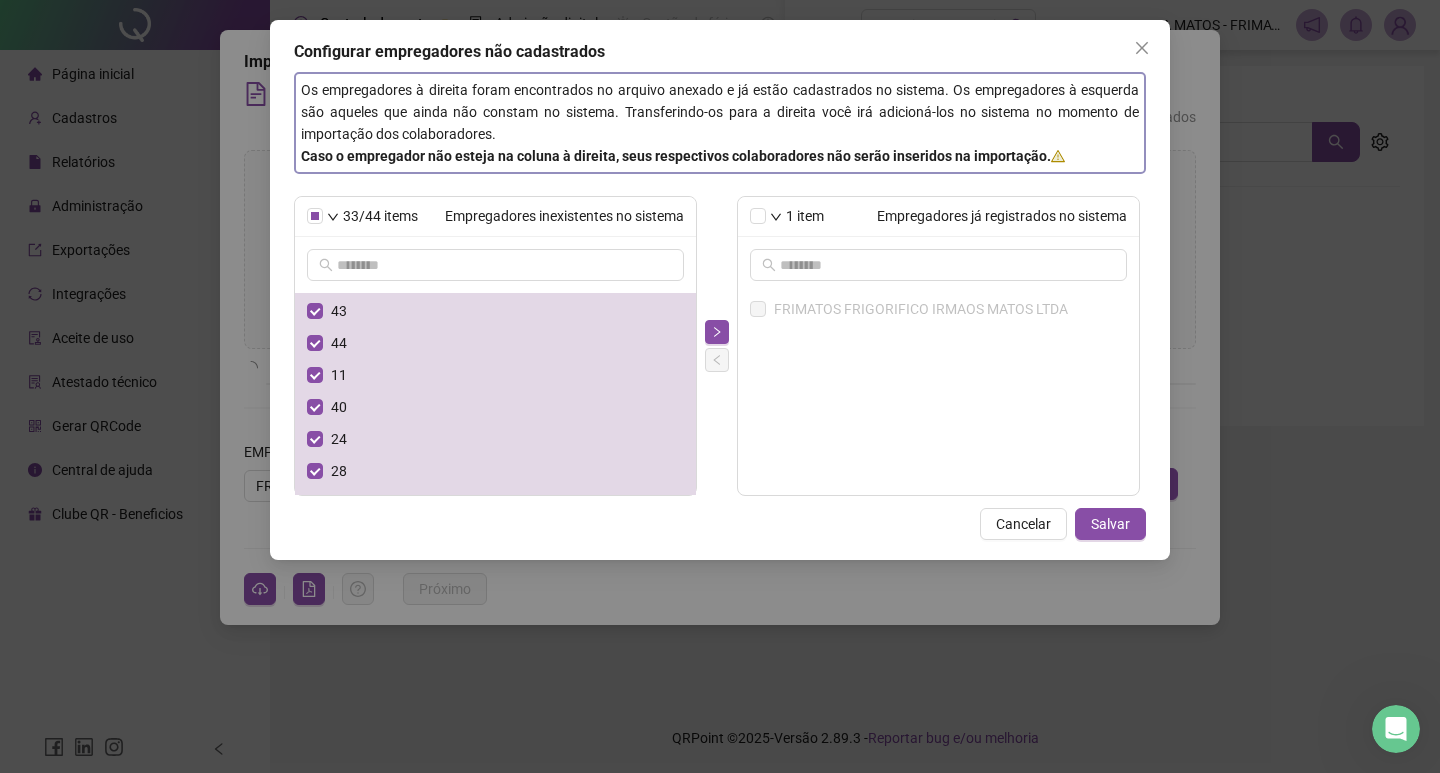 scroll, scrollTop: 0, scrollLeft: 0, axis: both 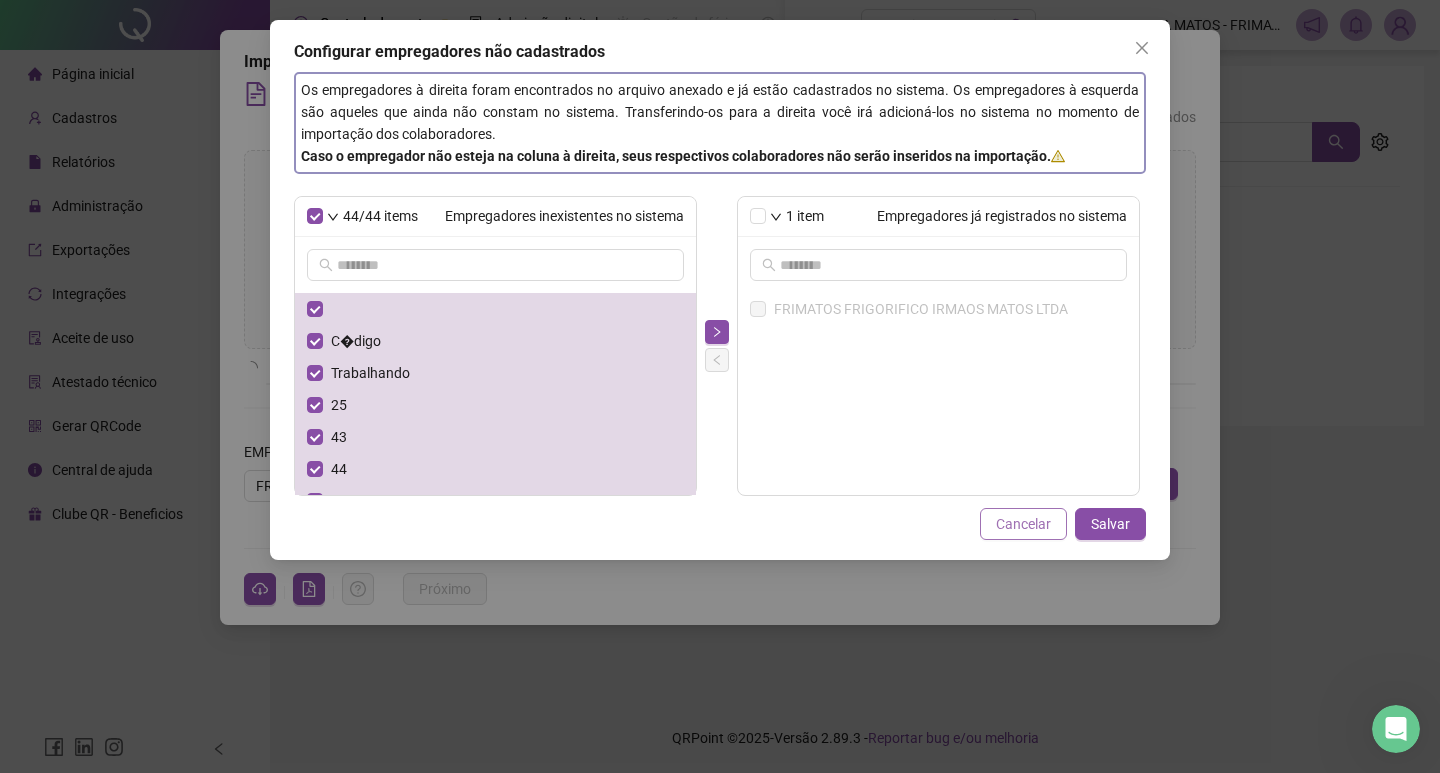 click on "Cancelar" at bounding box center [1023, 524] 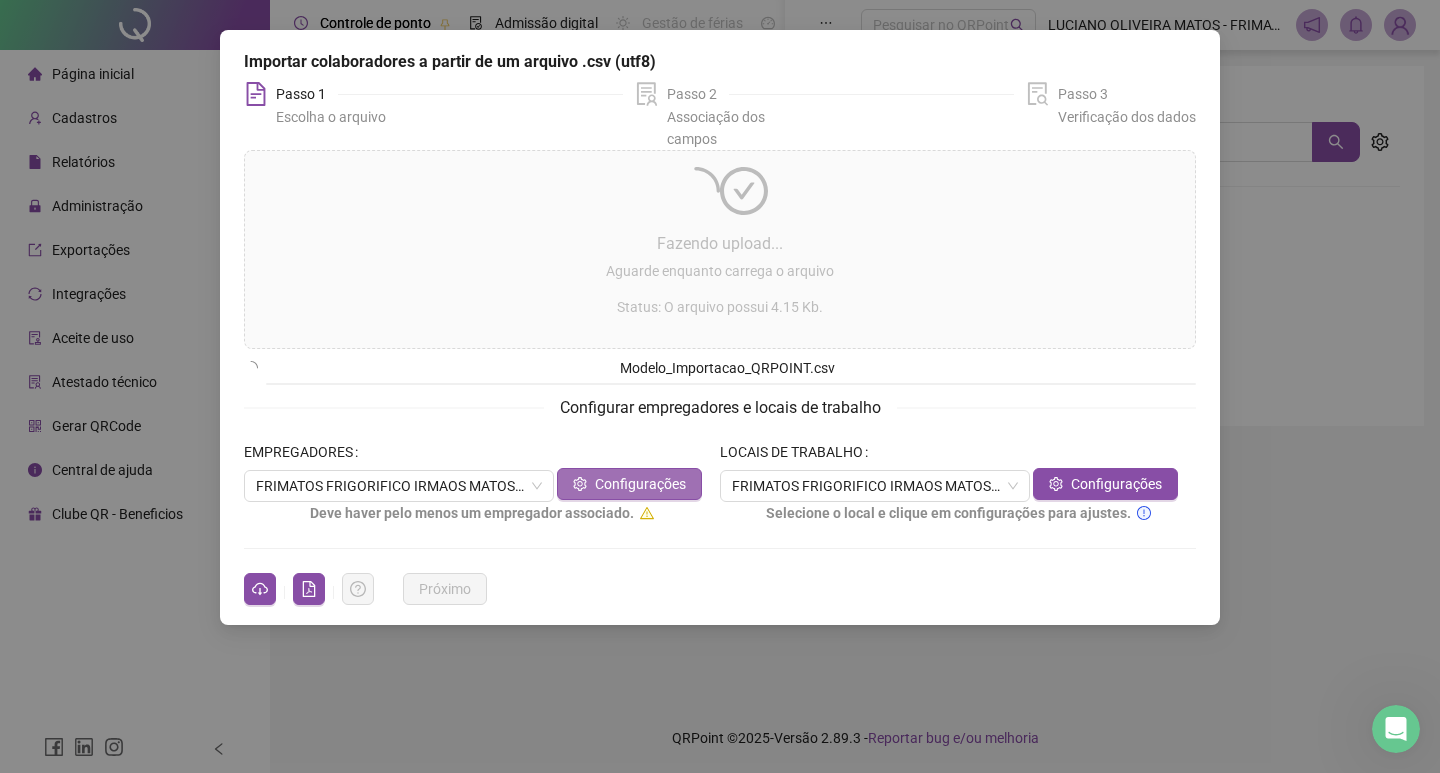 click on "Configurações" at bounding box center (640, 484) 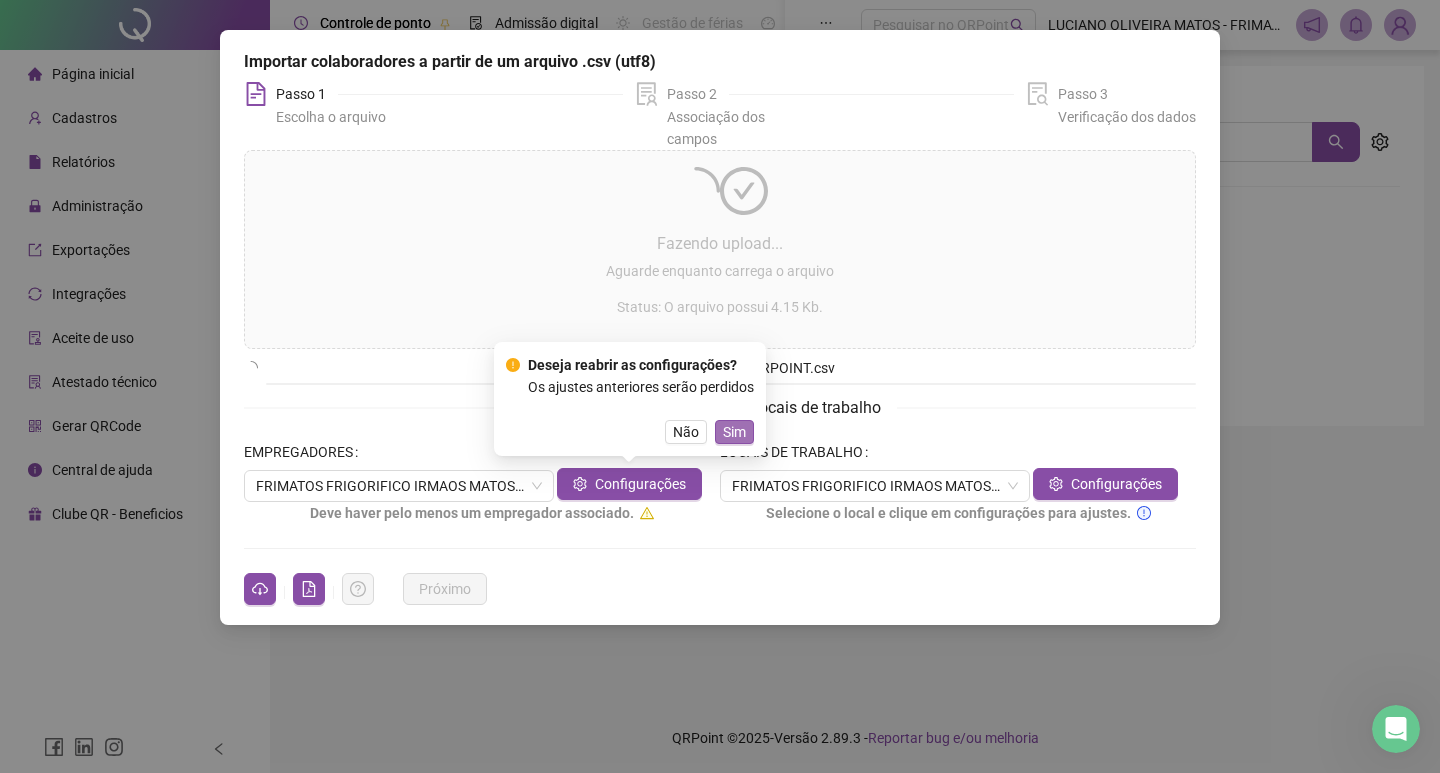 click on "Sim" at bounding box center (734, 432) 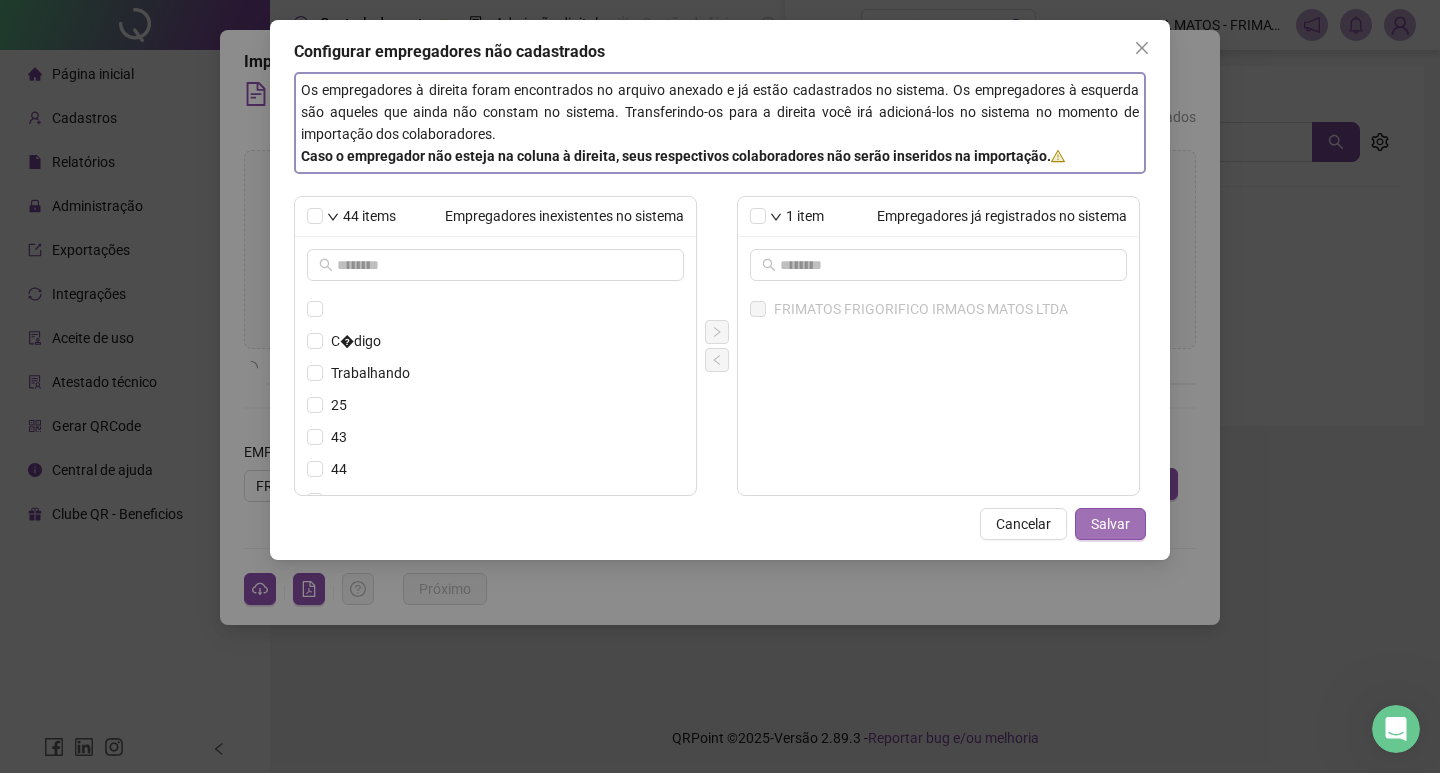 click on "Salvar" at bounding box center (1110, 524) 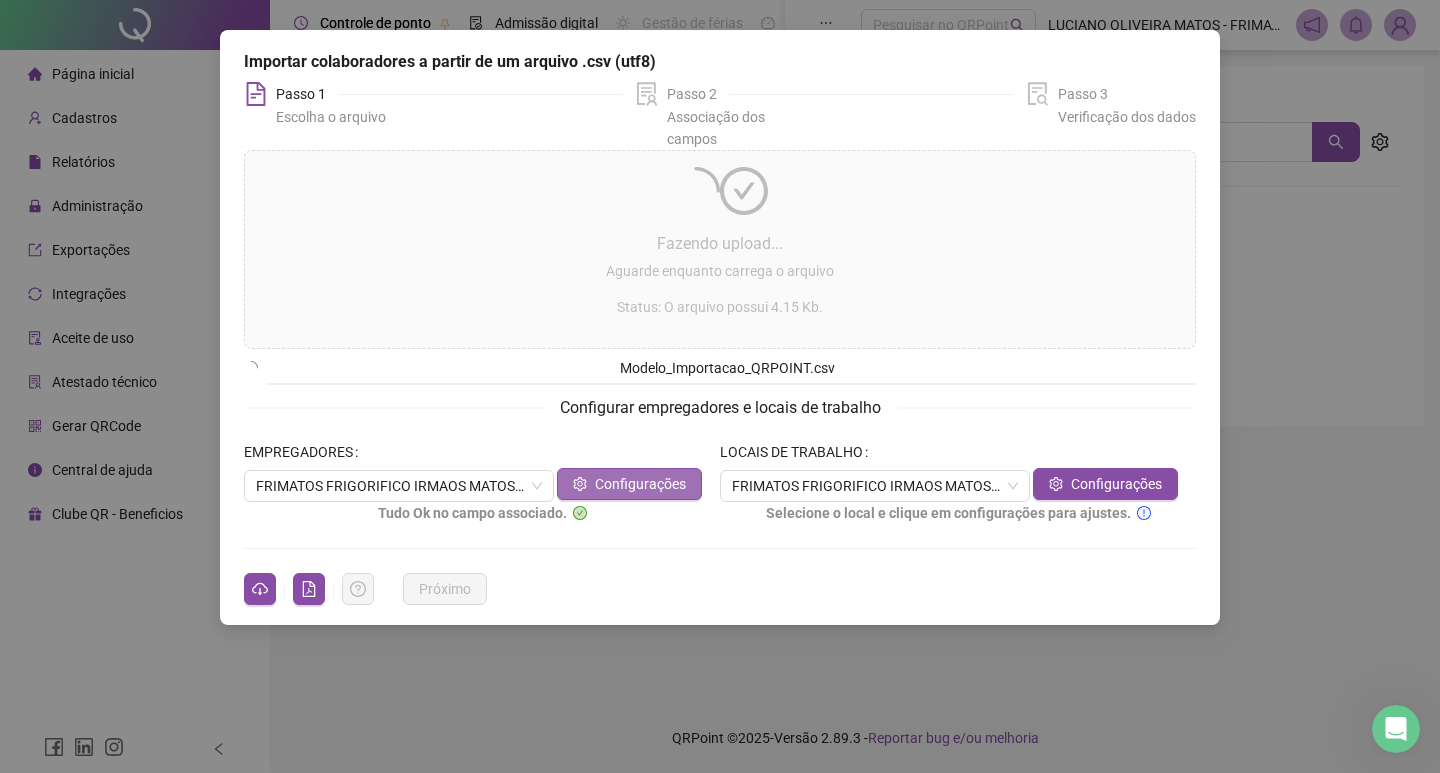 click on "Configurações" at bounding box center [640, 484] 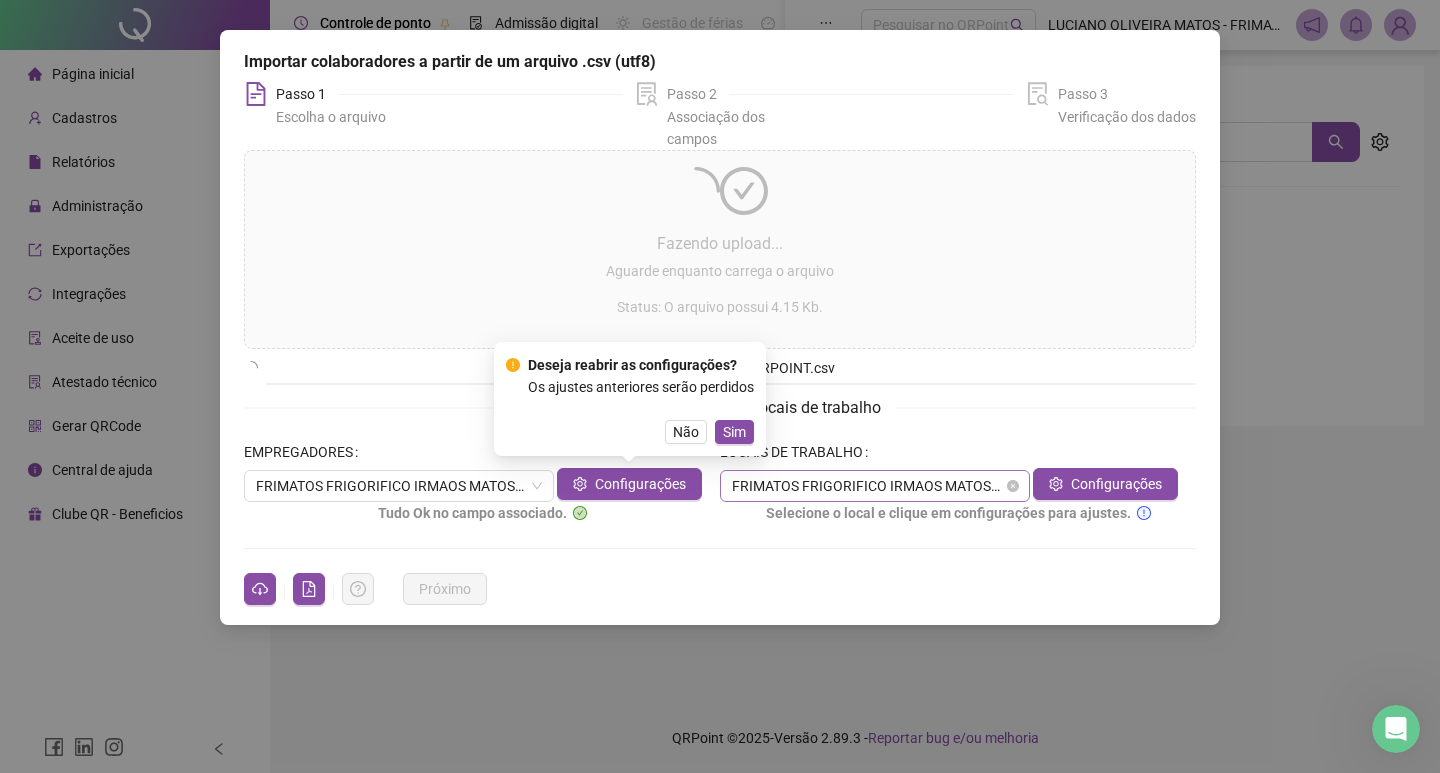 click on "FRIMATOS FRIGORIFICO IRMAOS MATOS LTDA" at bounding box center [875, 486] 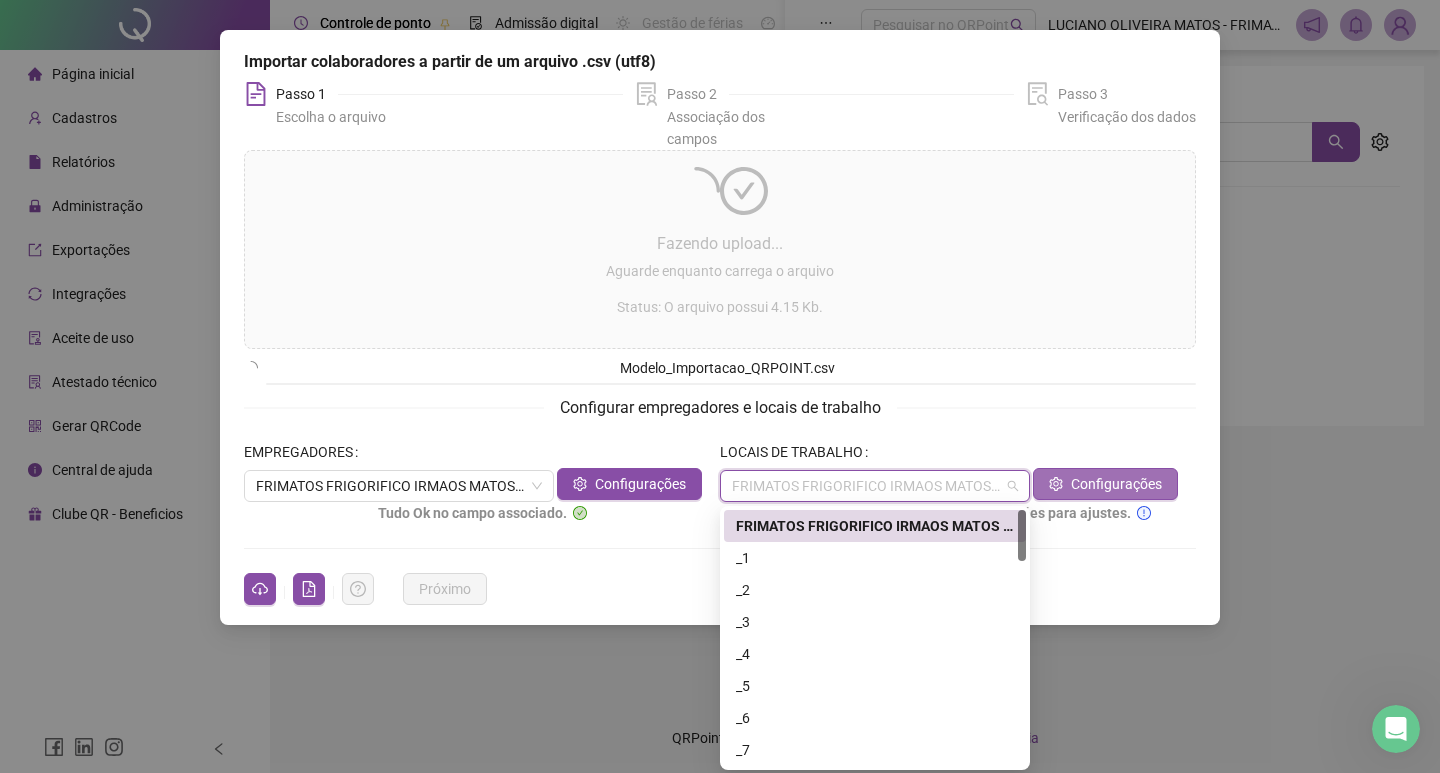 click on "Configurações" at bounding box center [1105, 484] 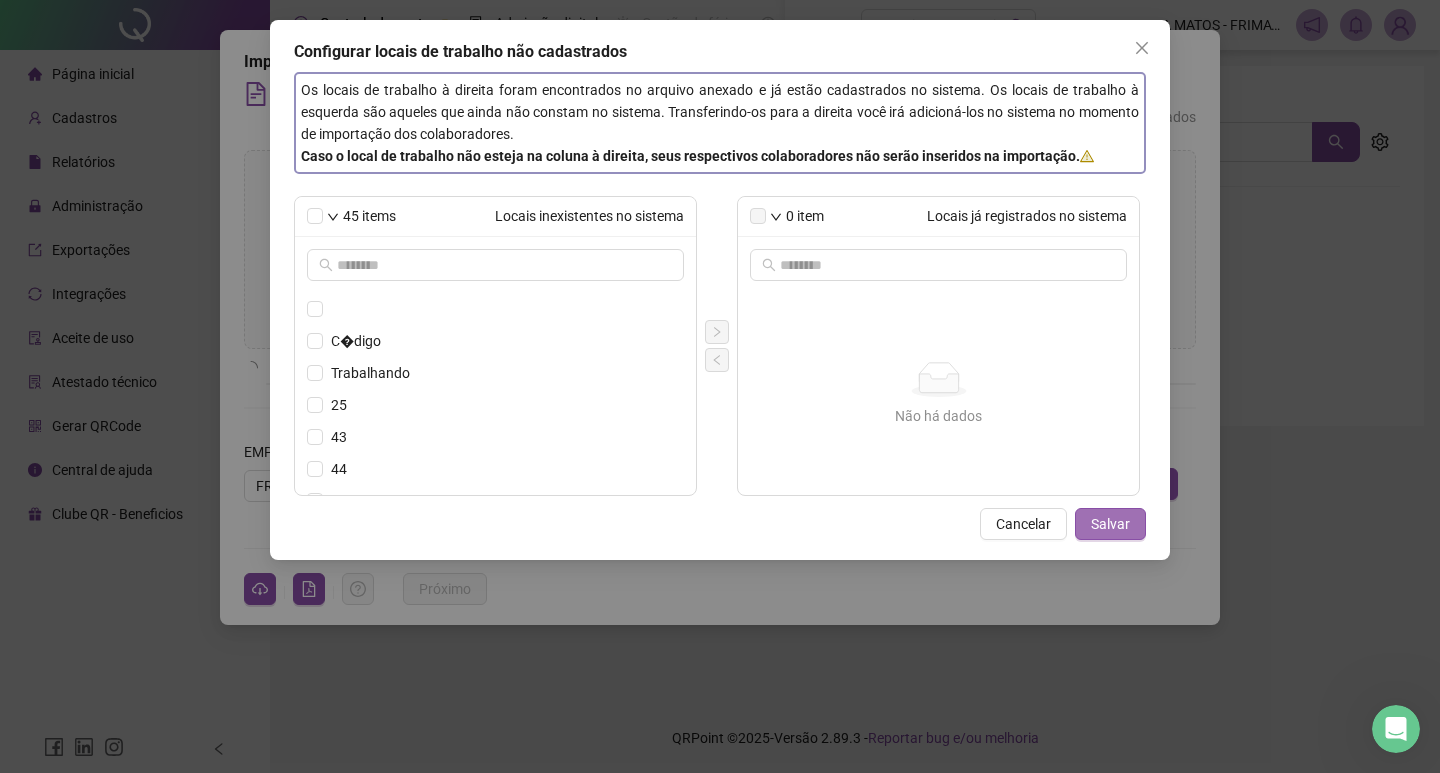 click on "Salvar" at bounding box center [1110, 524] 